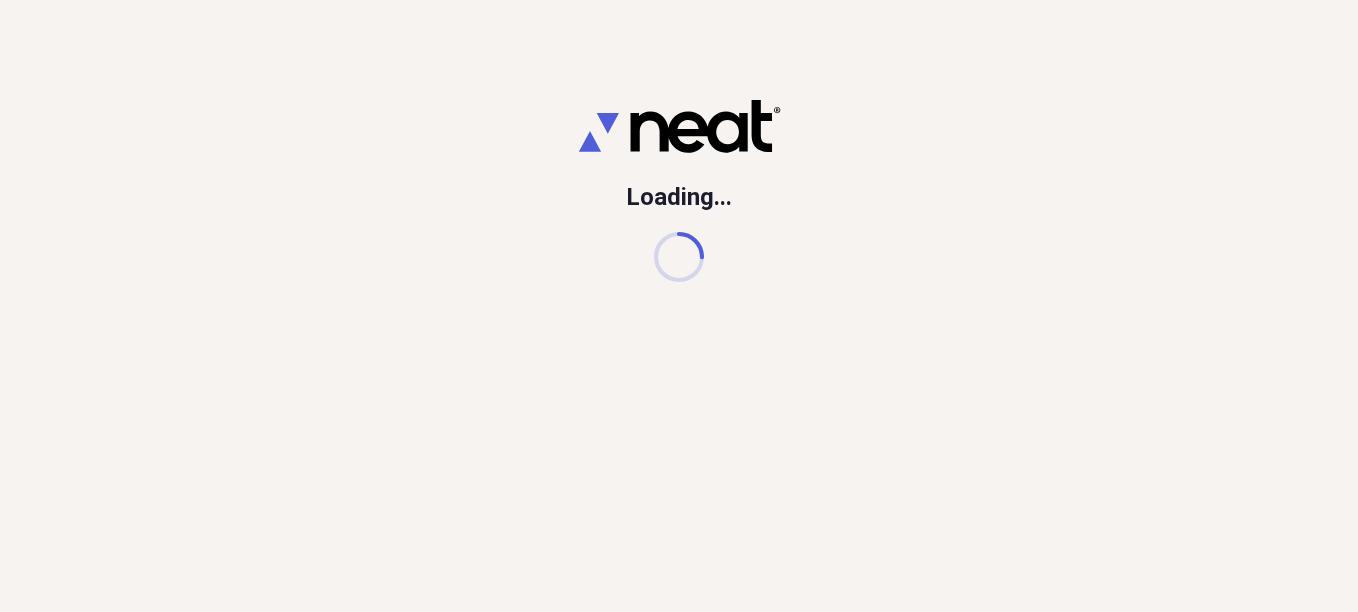 scroll, scrollTop: 0, scrollLeft: 0, axis: both 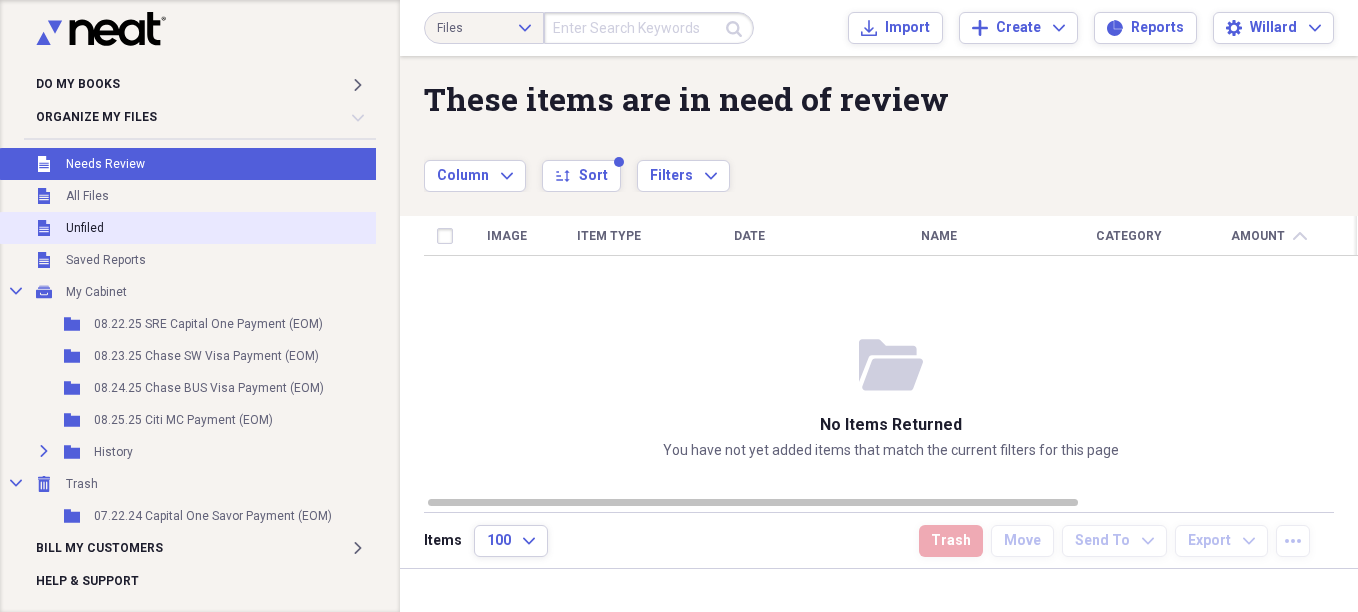 click on "Unfiled" at bounding box center (85, 228) 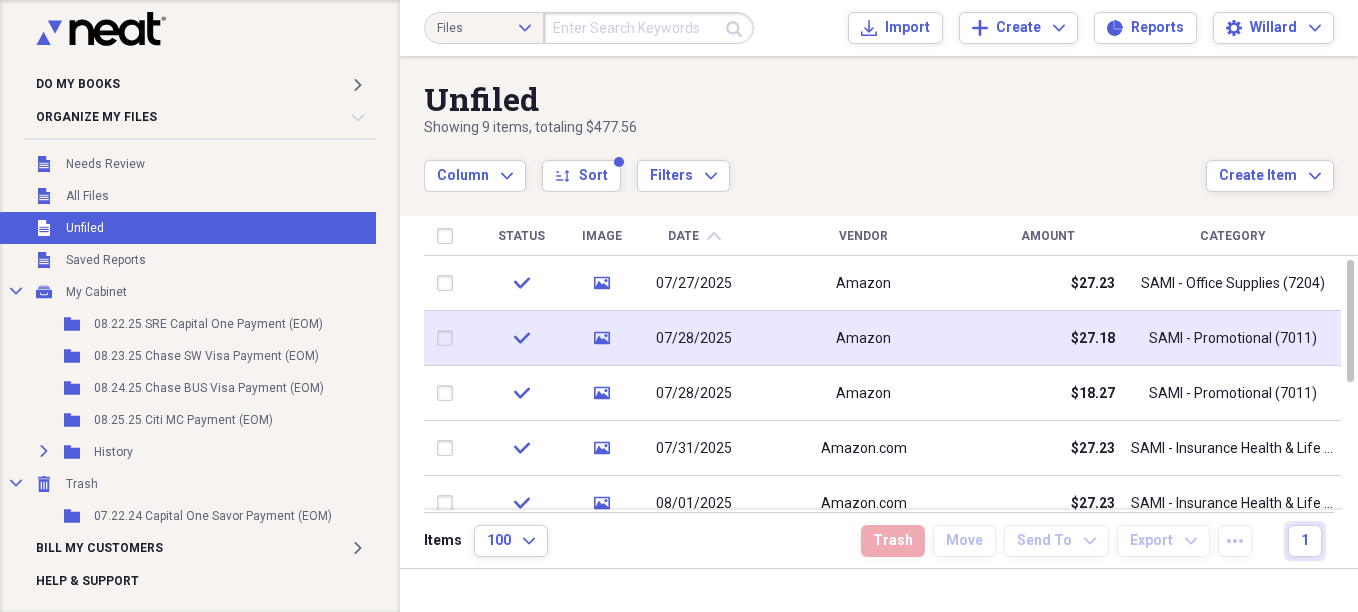click on "Amazon" at bounding box center (863, 338) 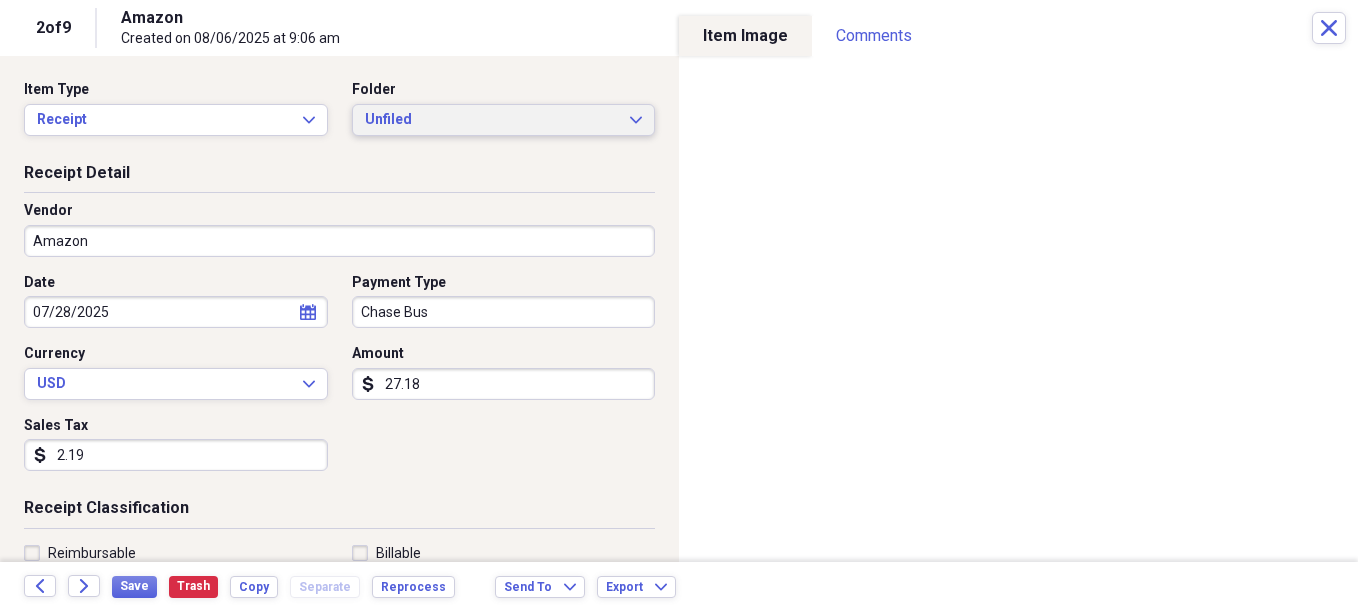 click on "Unfiled" at bounding box center (492, 120) 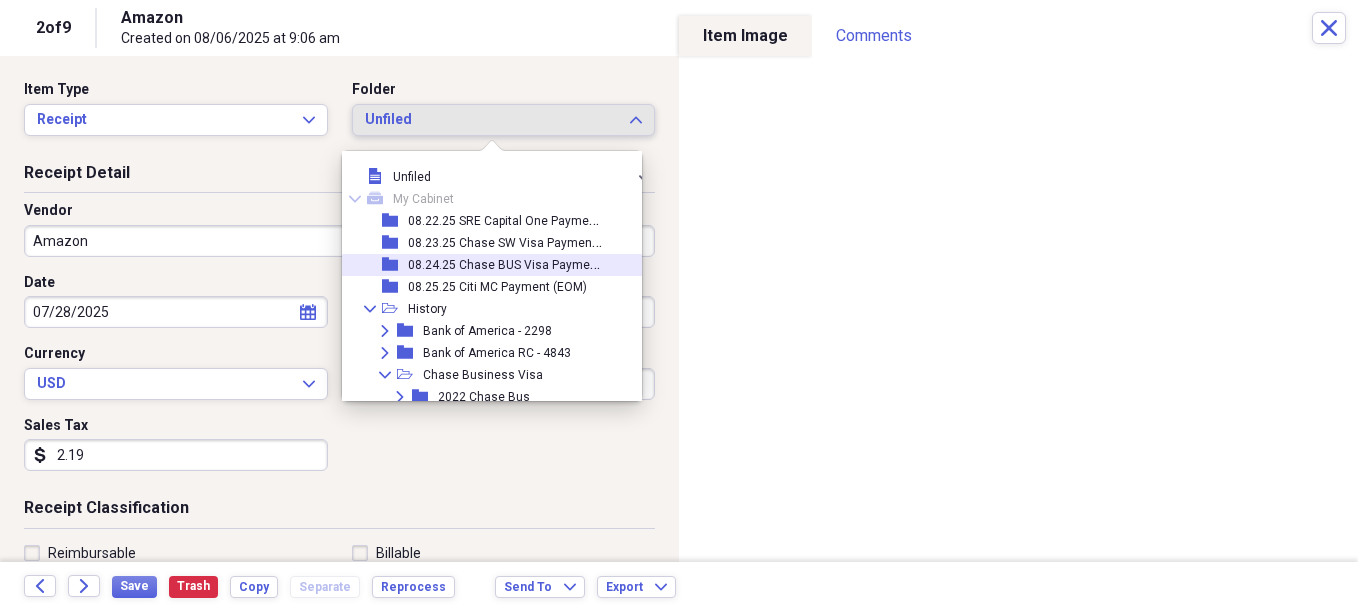 click on "08.24.25 Chase BUS Visa Payment (EOM)" at bounding box center (523, 263) 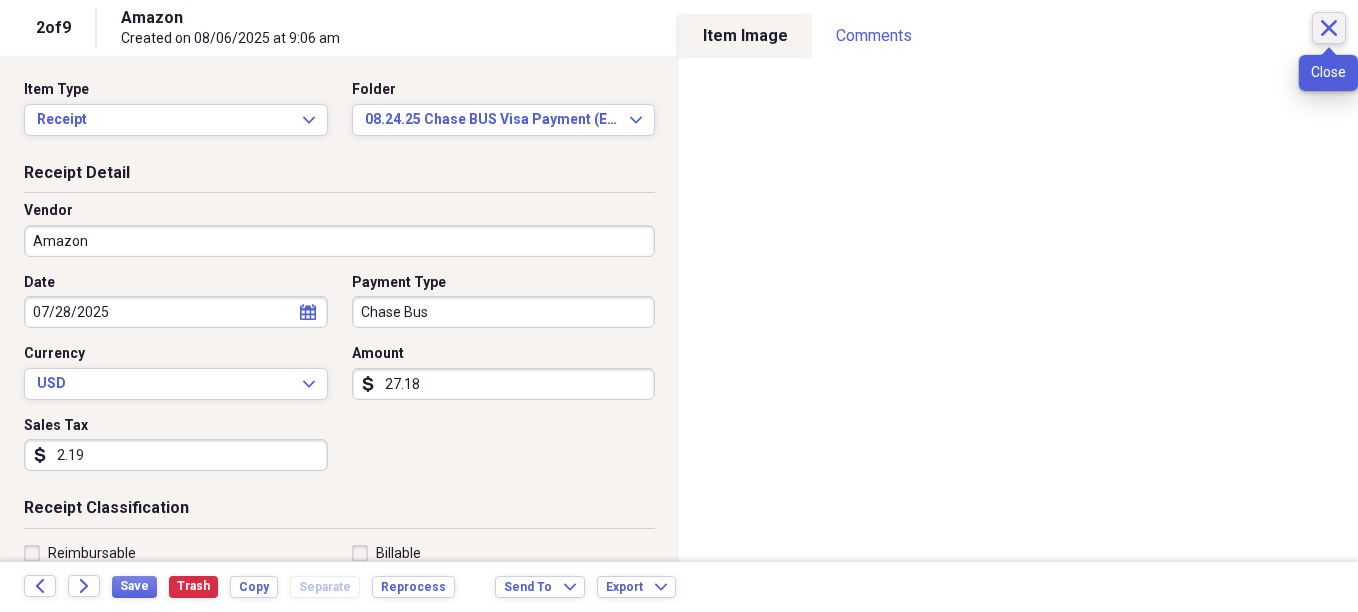 click on "Close" 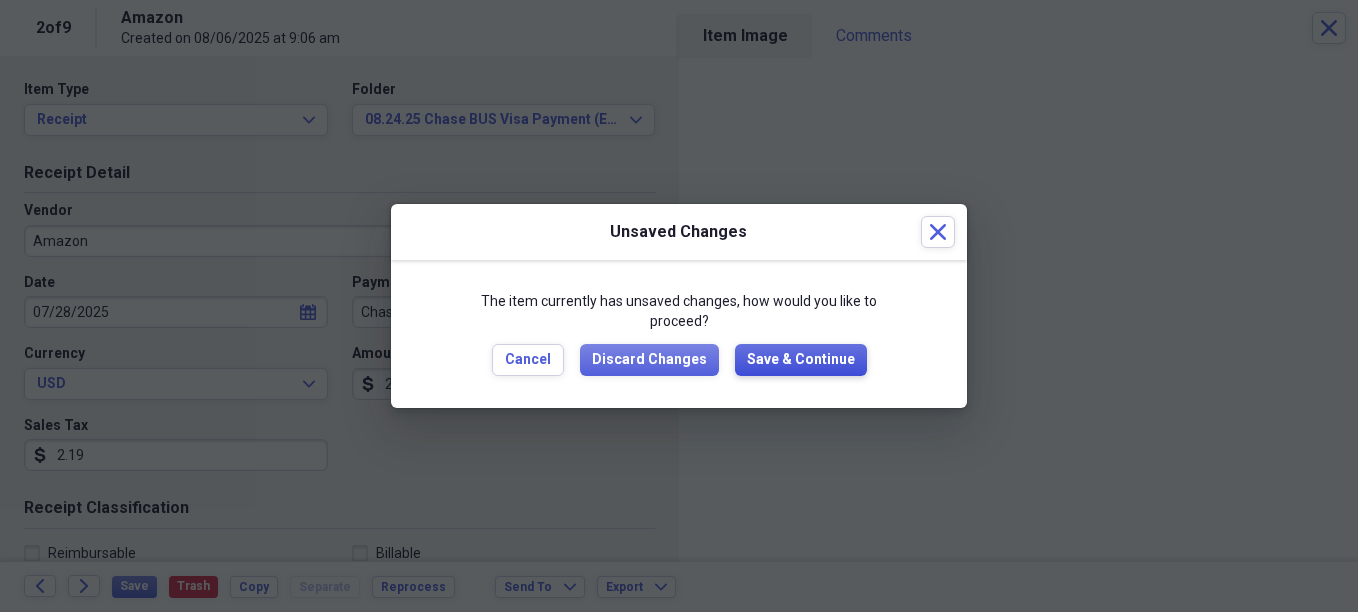 click on "Save & Continue" at bounding box center [801, 360] 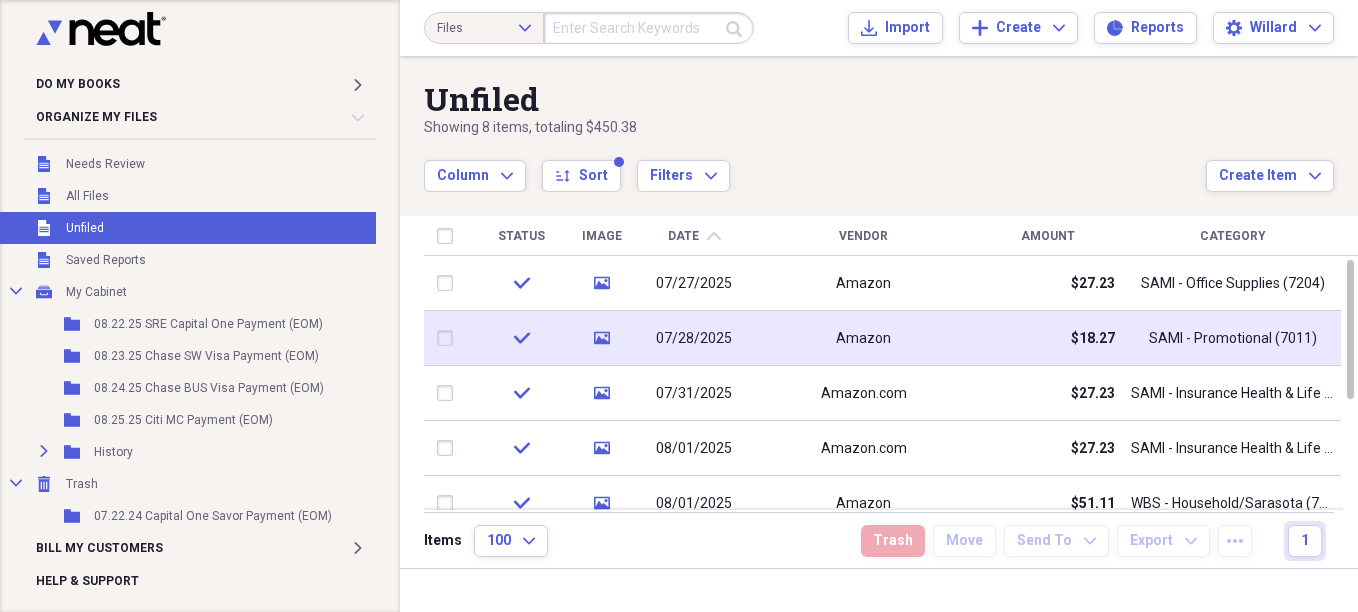click on "Amazon" at bounding box center (863, 338) 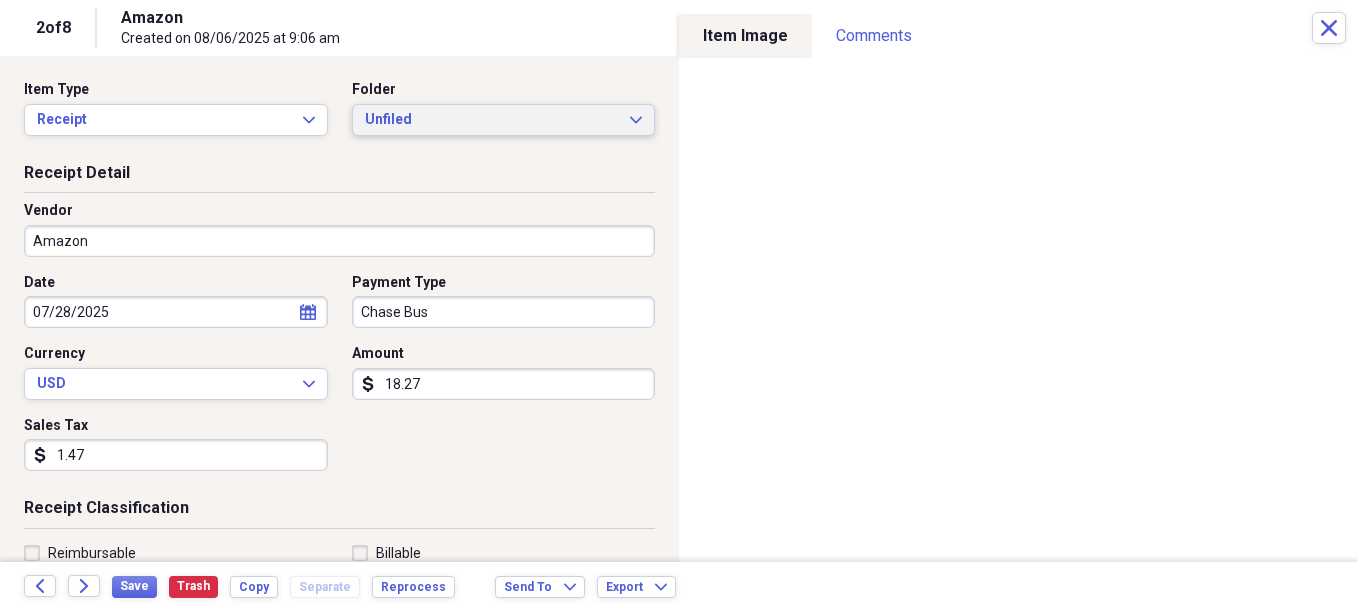 click on "Expand" 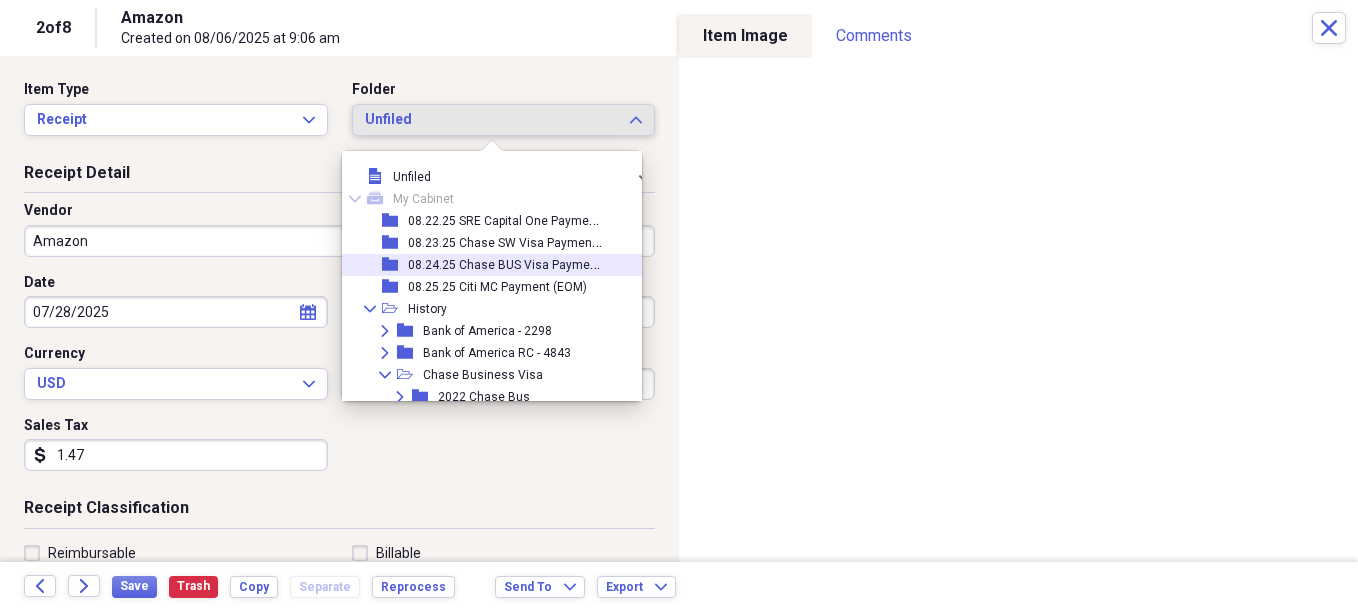 click on "08.24.25 Chase BUS Visa Payment (EOM)" at bounding box center (523, 263) 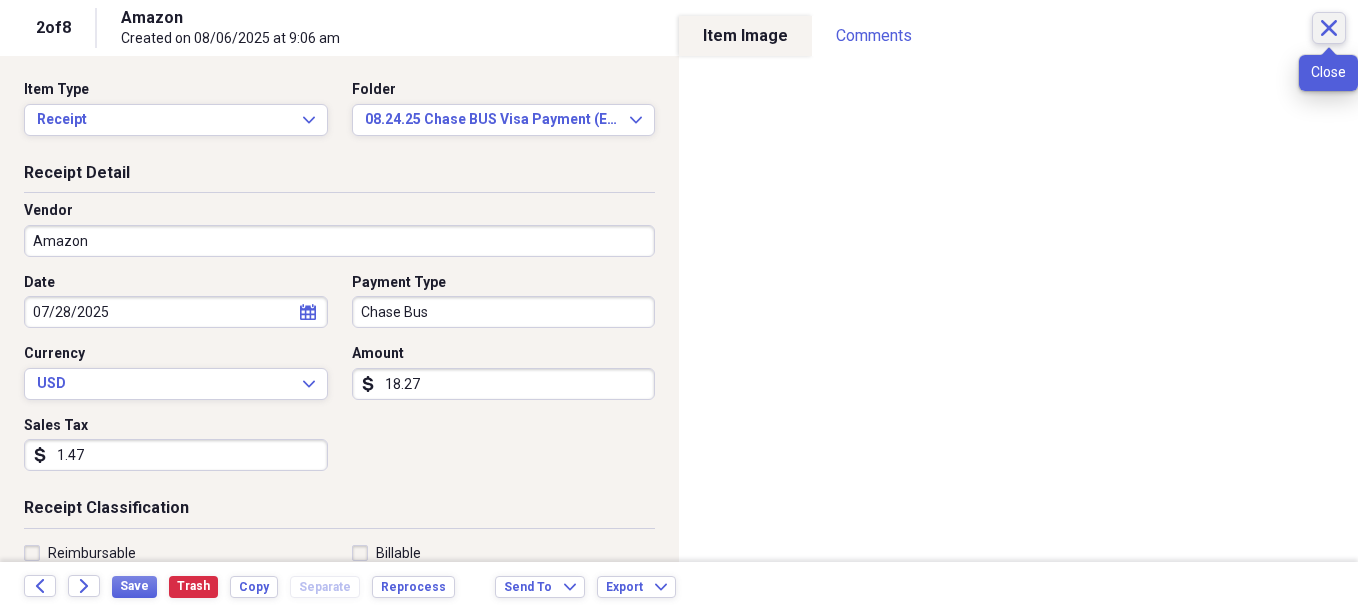 click on "Close" 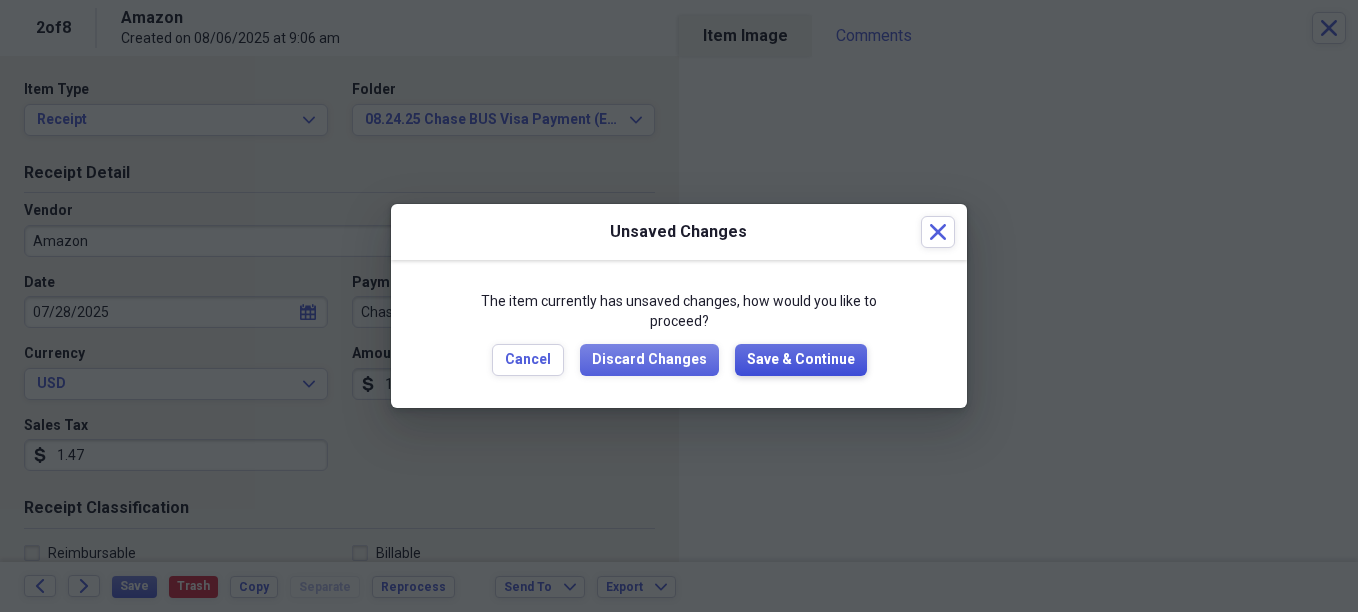 click on "Save & Continue" at bounding box center [801, 360] 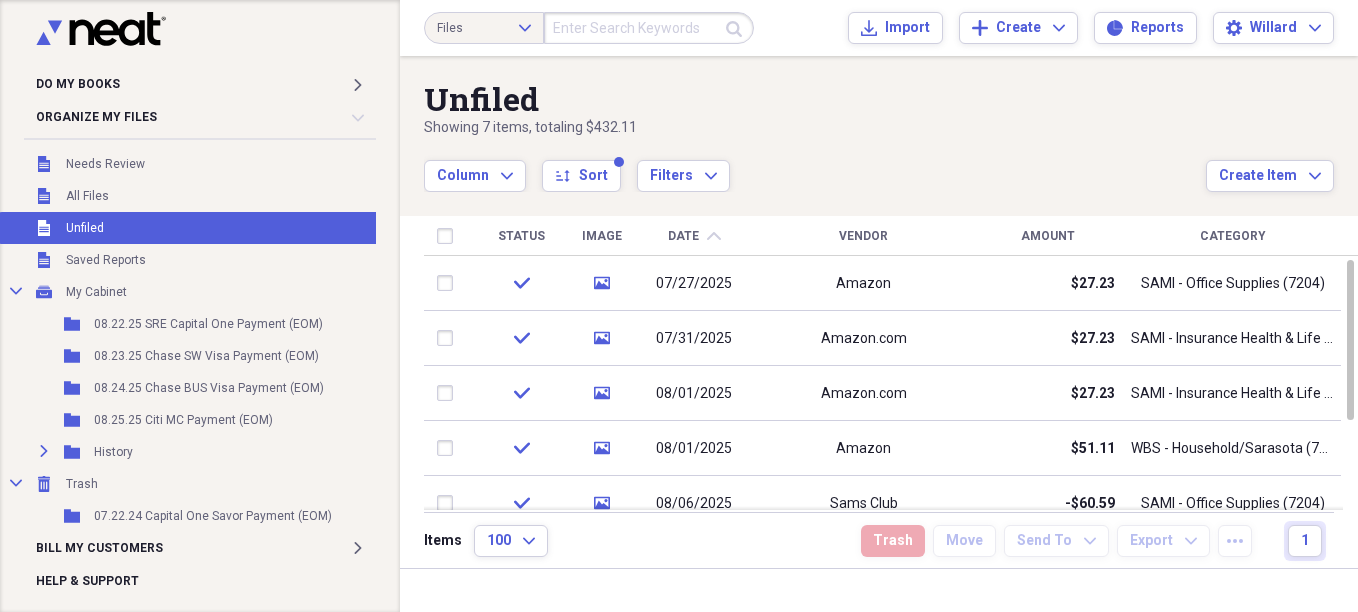 click on "Amount" at bounding box center (1048, 236) 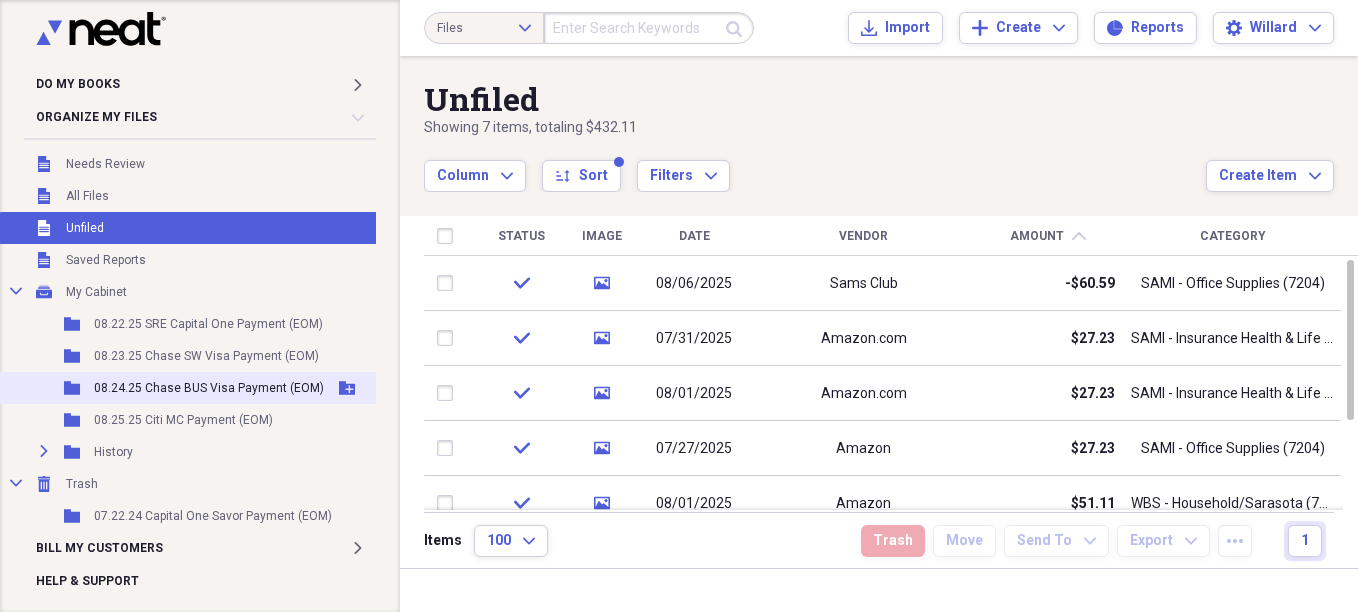 click on "Folder 08.24.25 Chase BUS Visa Payment (EOM) Add Folder" at bounding box center [192, 388] 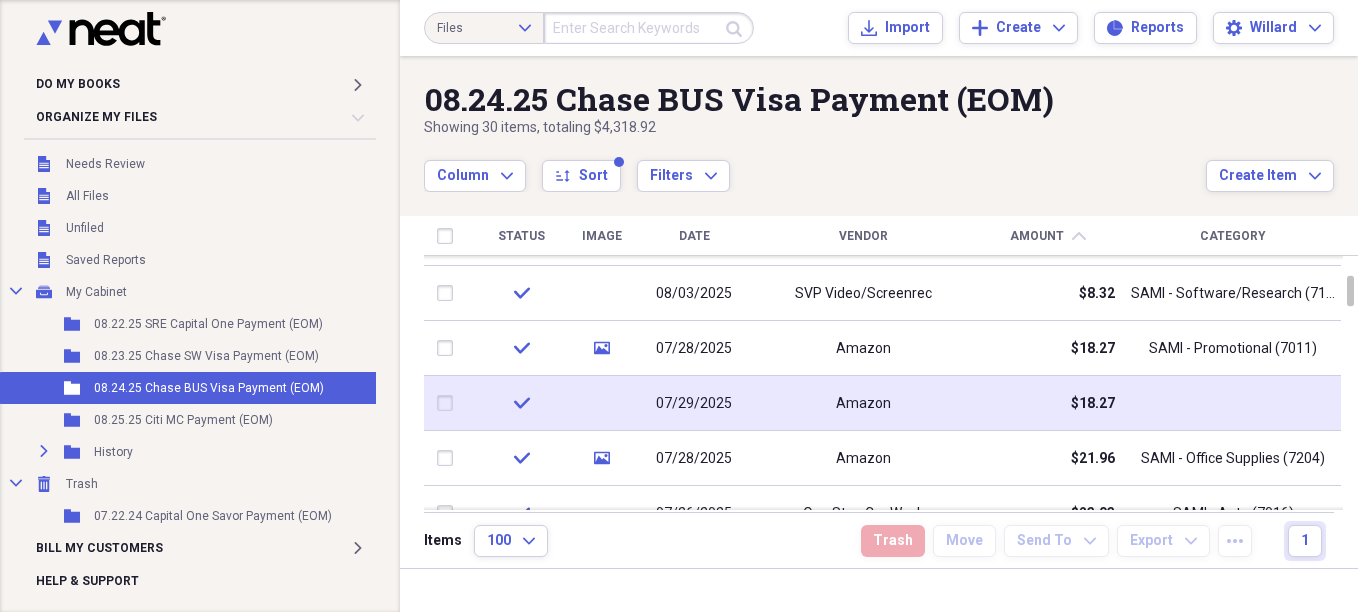 click at bounding box center (449, 403) 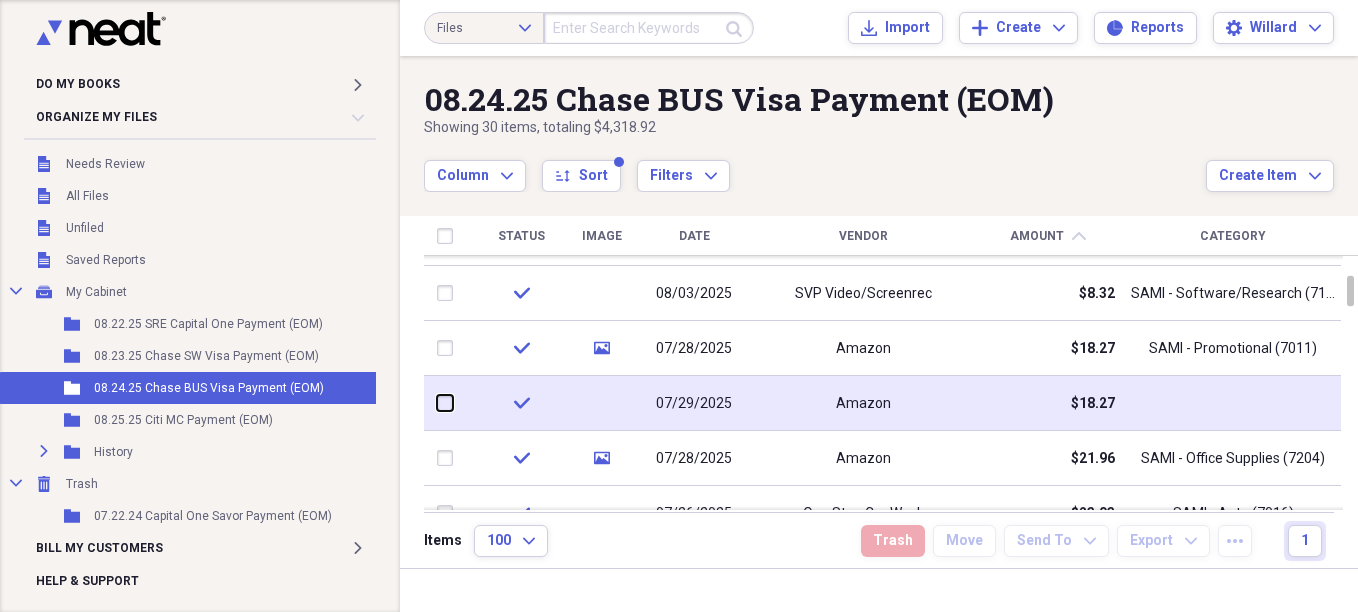 click at bounding box center [437, 403] 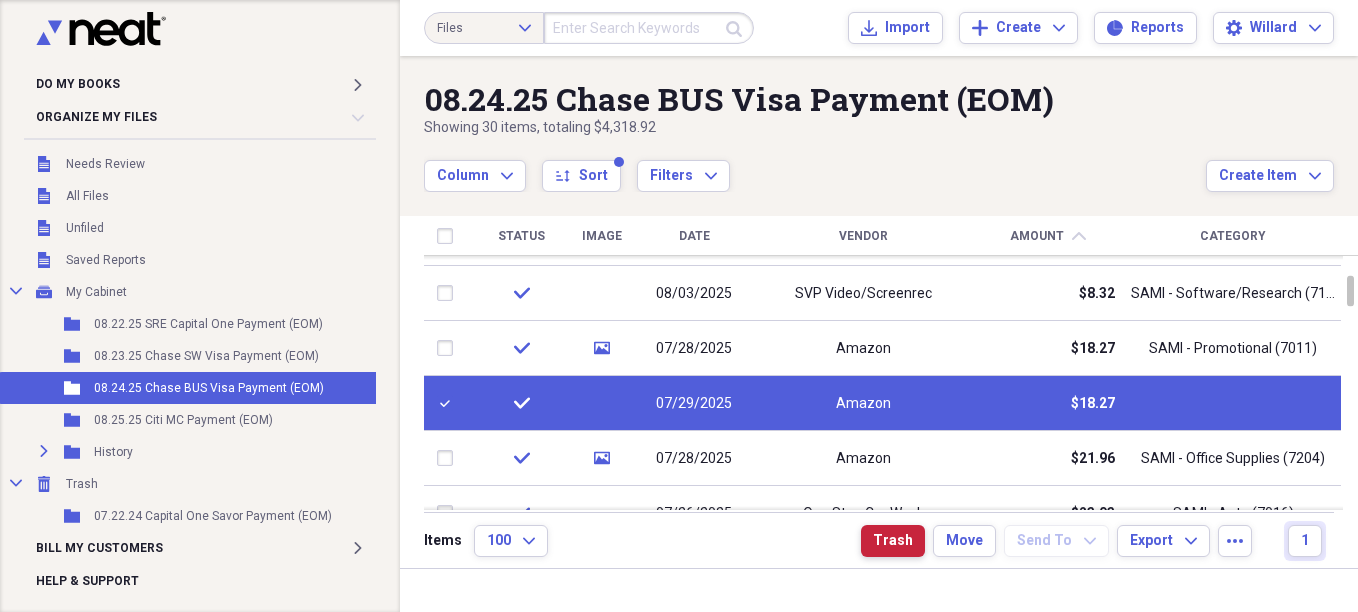 click on "Trash" at bounding box center [893, 541] 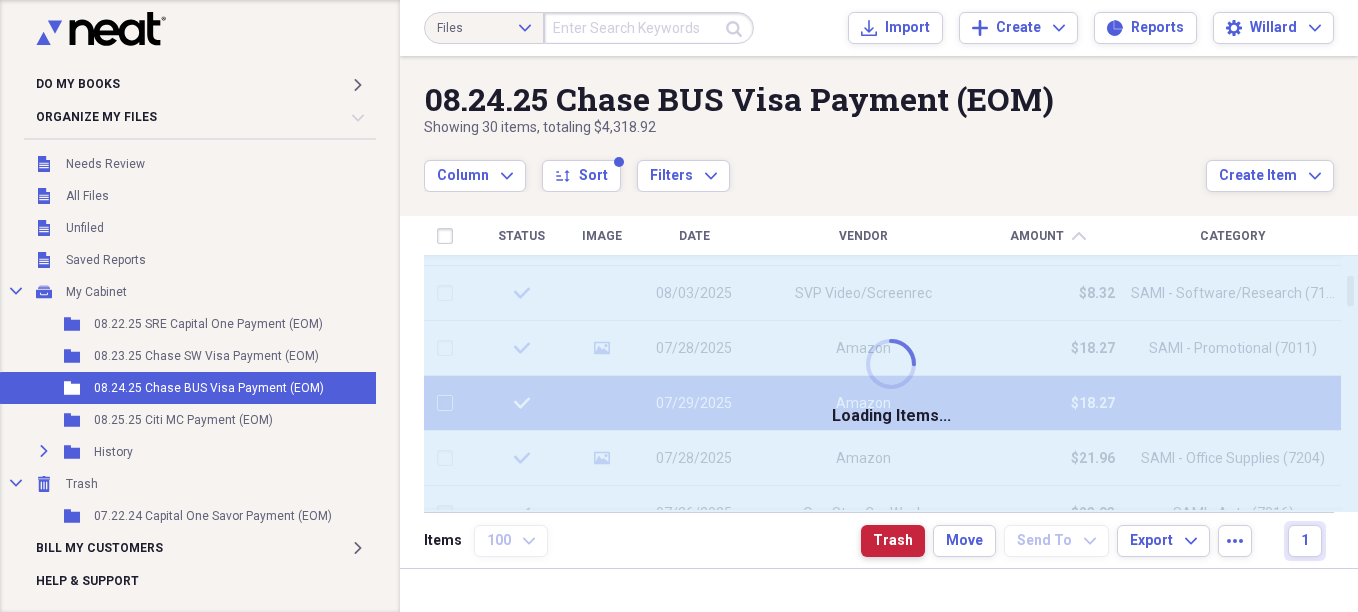 checkbox on "false" 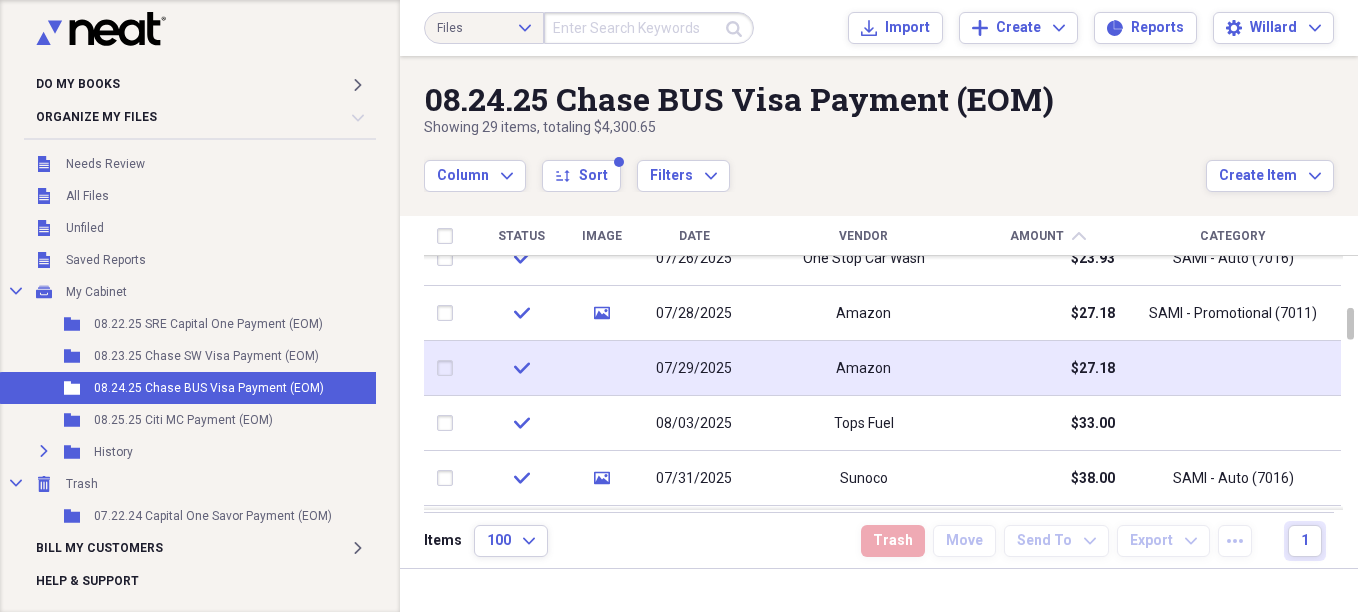 drag, startPoint x: 442, startPoint y: 361, endPoint x: 456, endPoint y: 366, distance: 14.866069 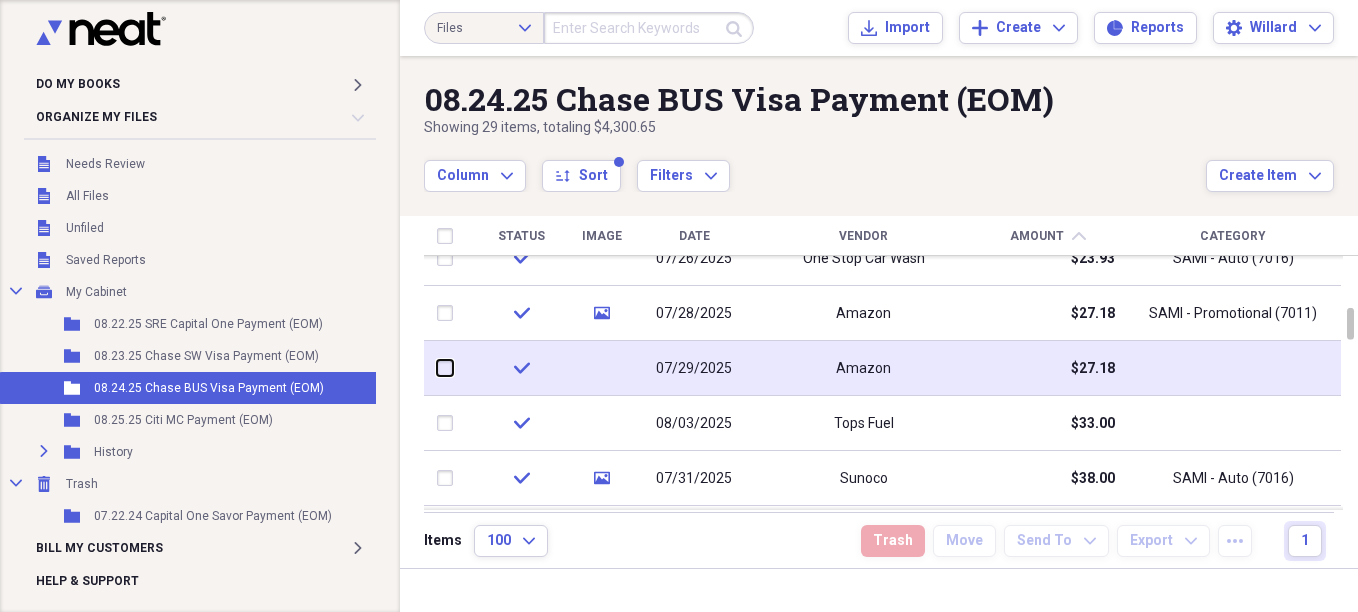 click at bounding box center (437, 368) 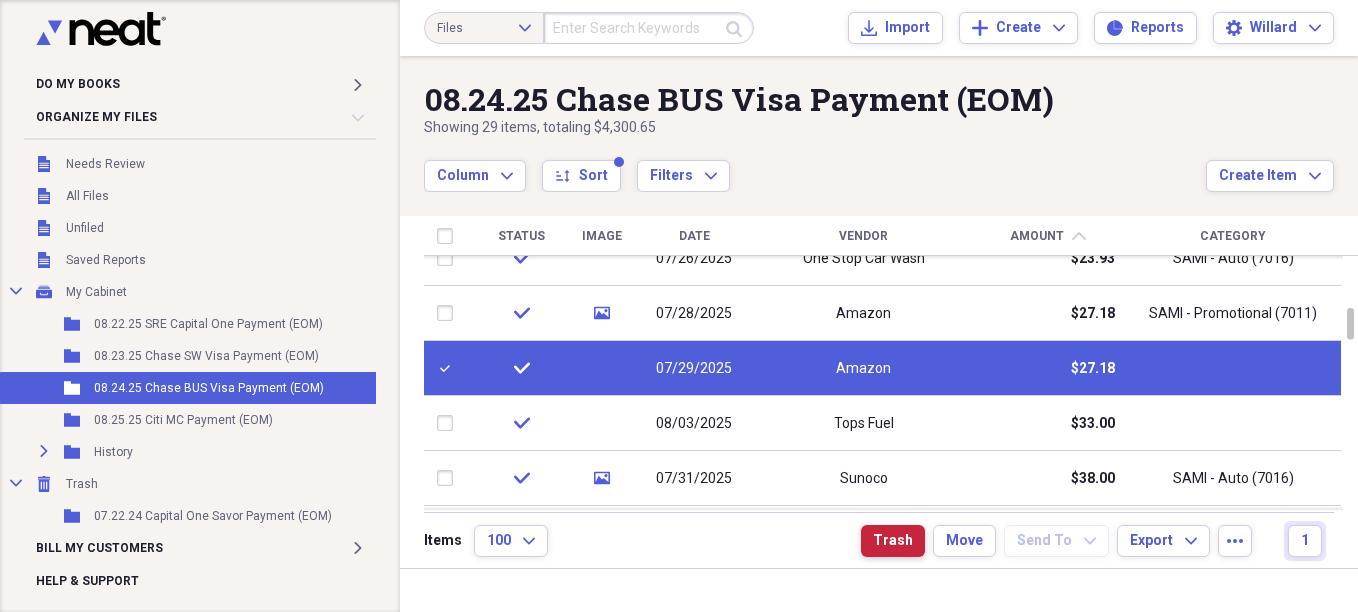 click on "Trash" at bounding box center (893, 541) 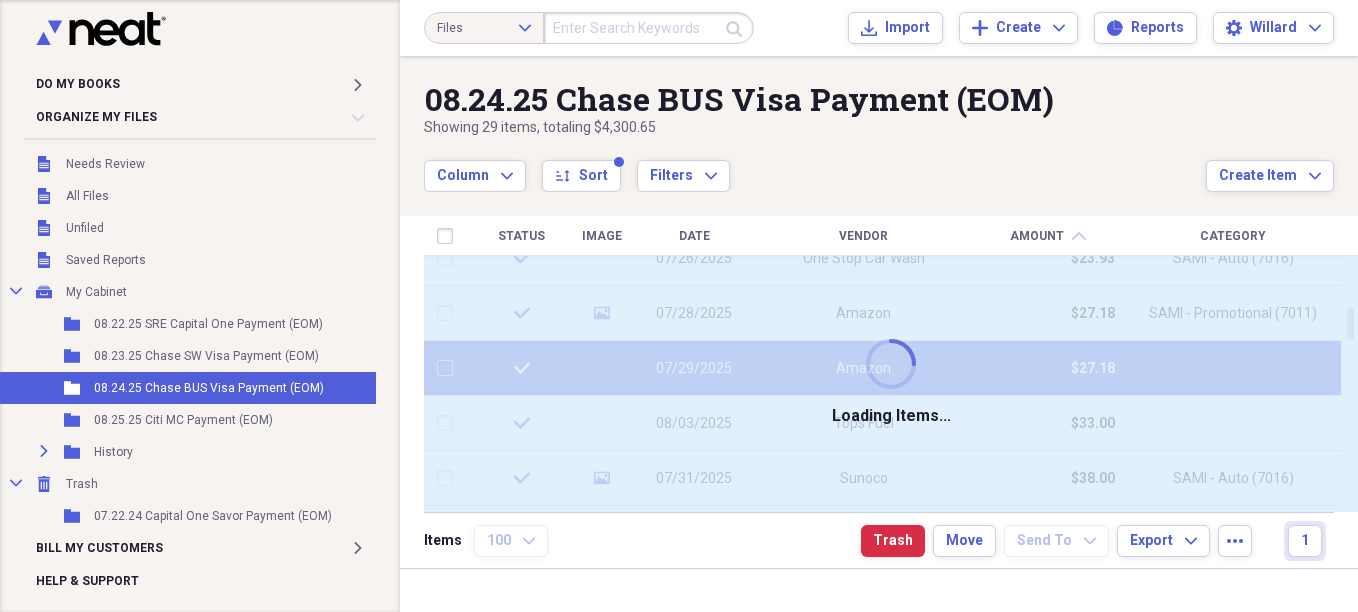checkbox on "false" 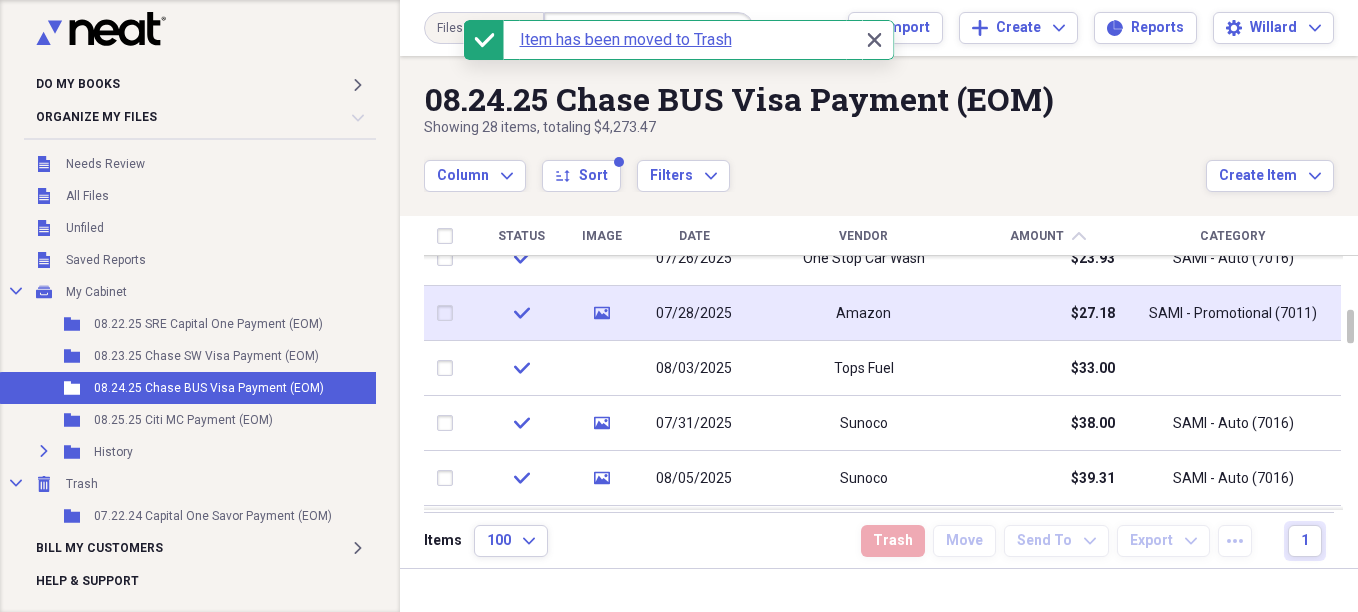 click on "Amazon" at bounding box center [863, 313] 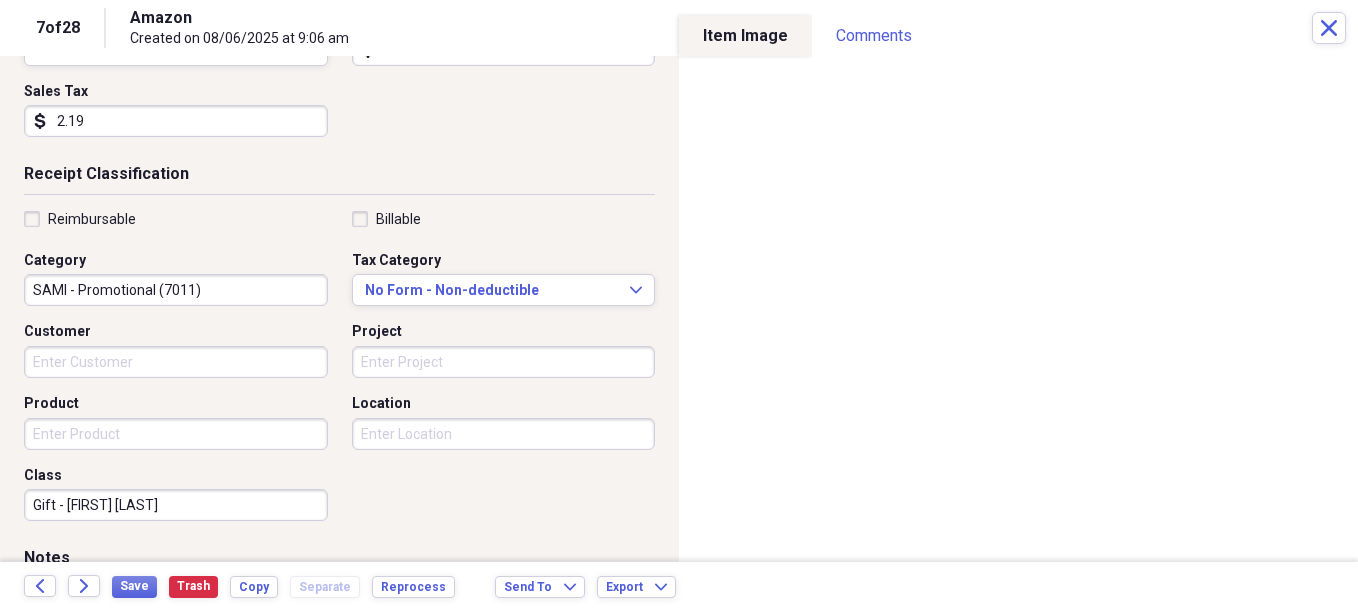 scroll, scrollTop: 300, scrollLeft: 0, axis: vertical 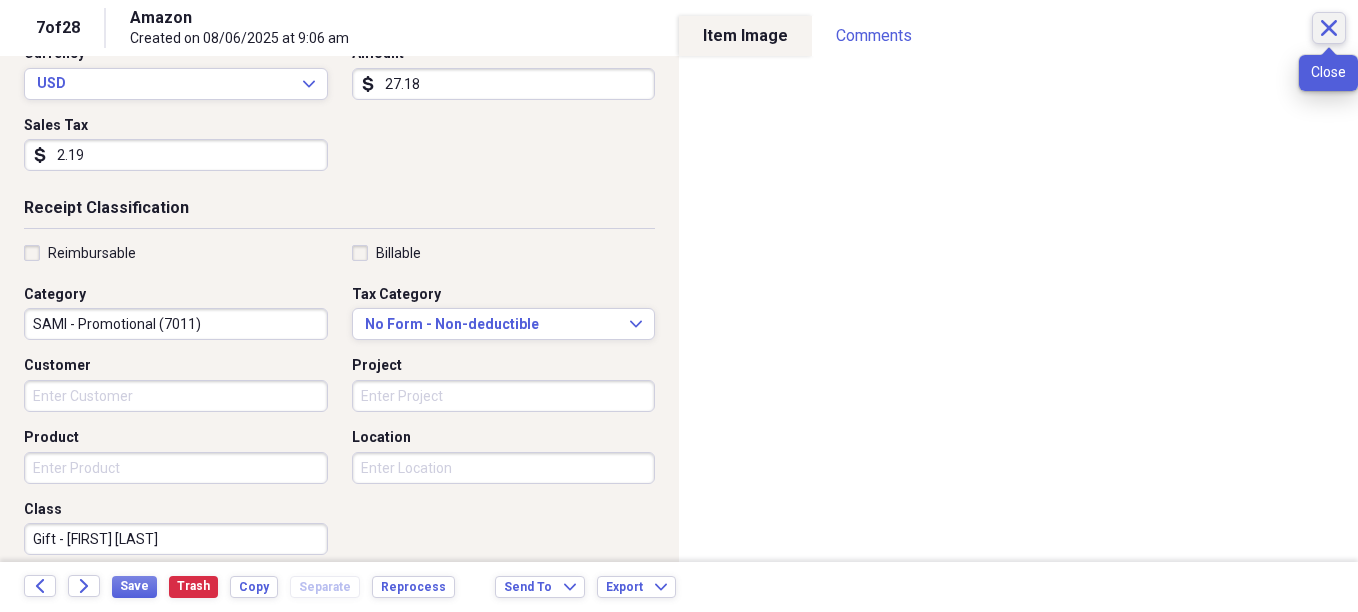 click on "Close" 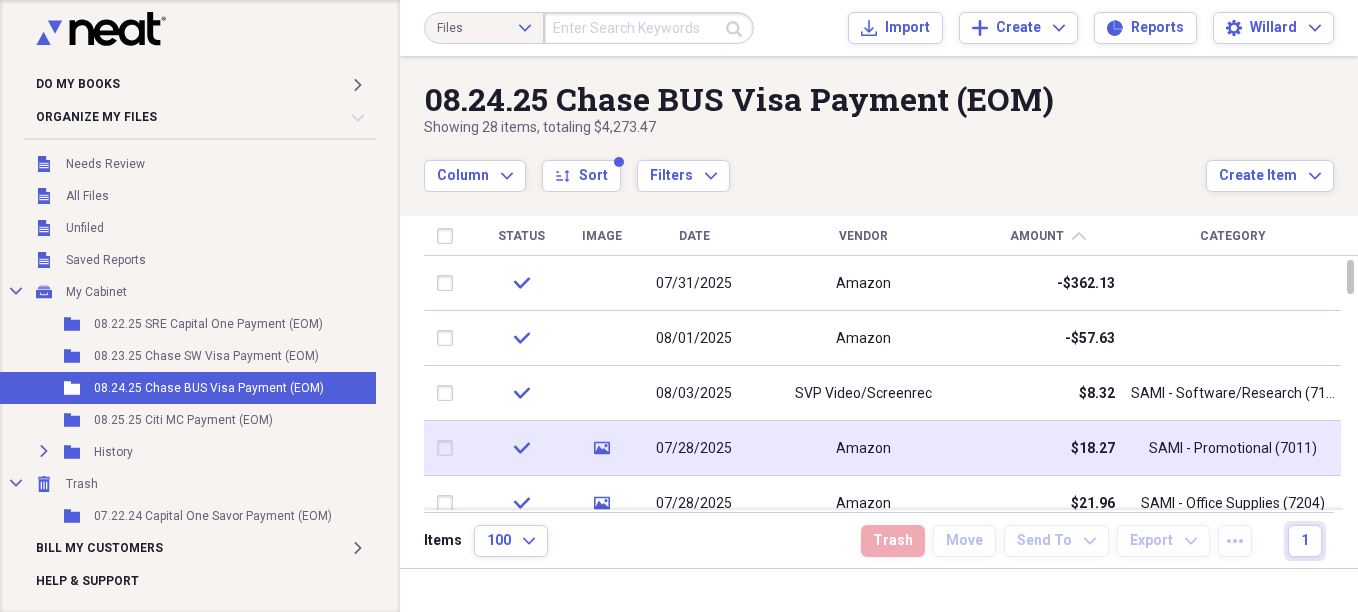 click on "media" at bounding box center [601, 448] 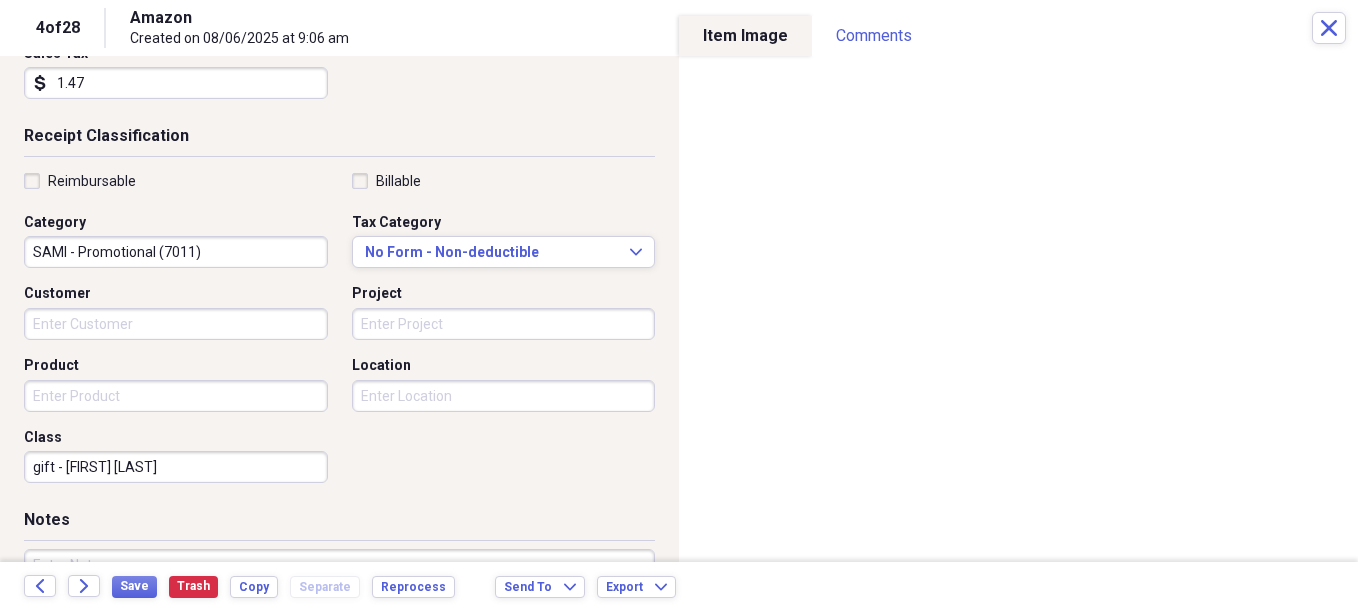 scroll, scrollTop: 400, scrollLeft: 0, axis: vertical 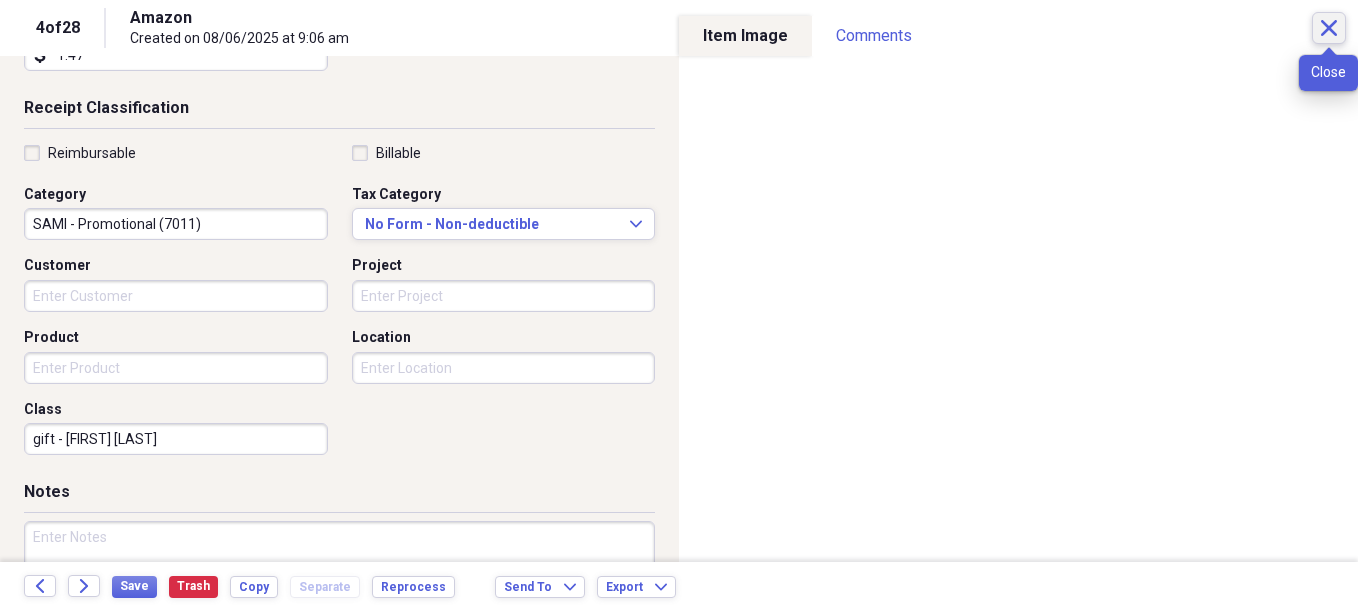 click on "Close" 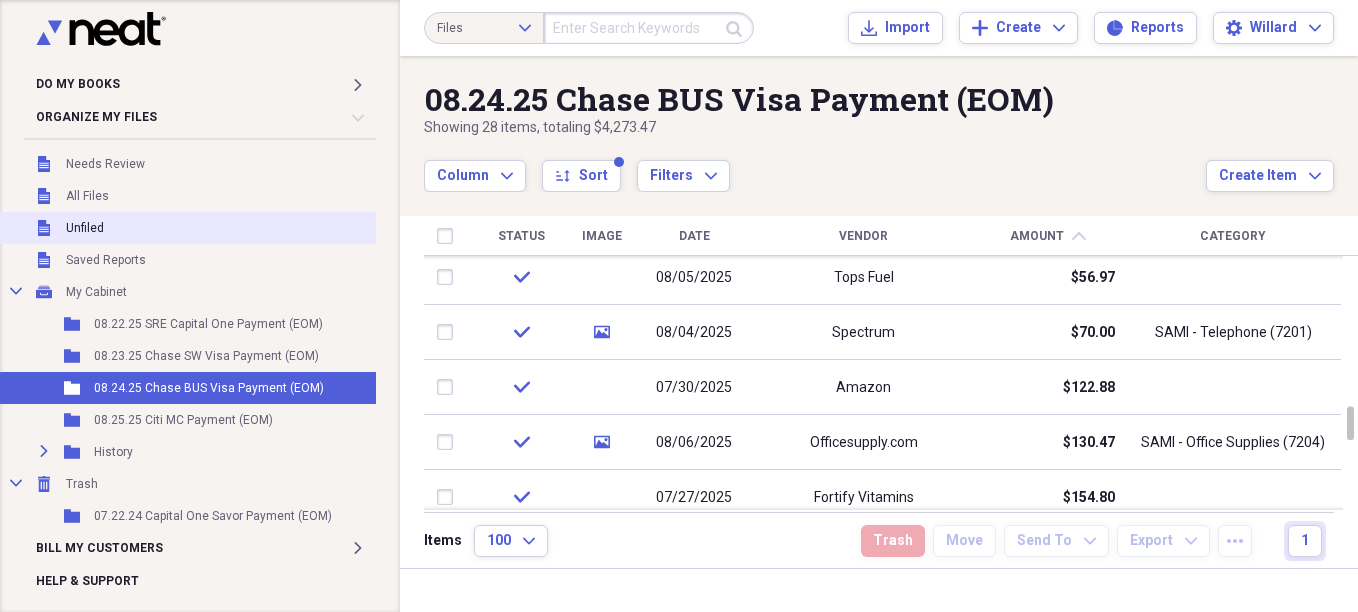 click on "Unfiled Unfiled" at bounding box center [192, 228] 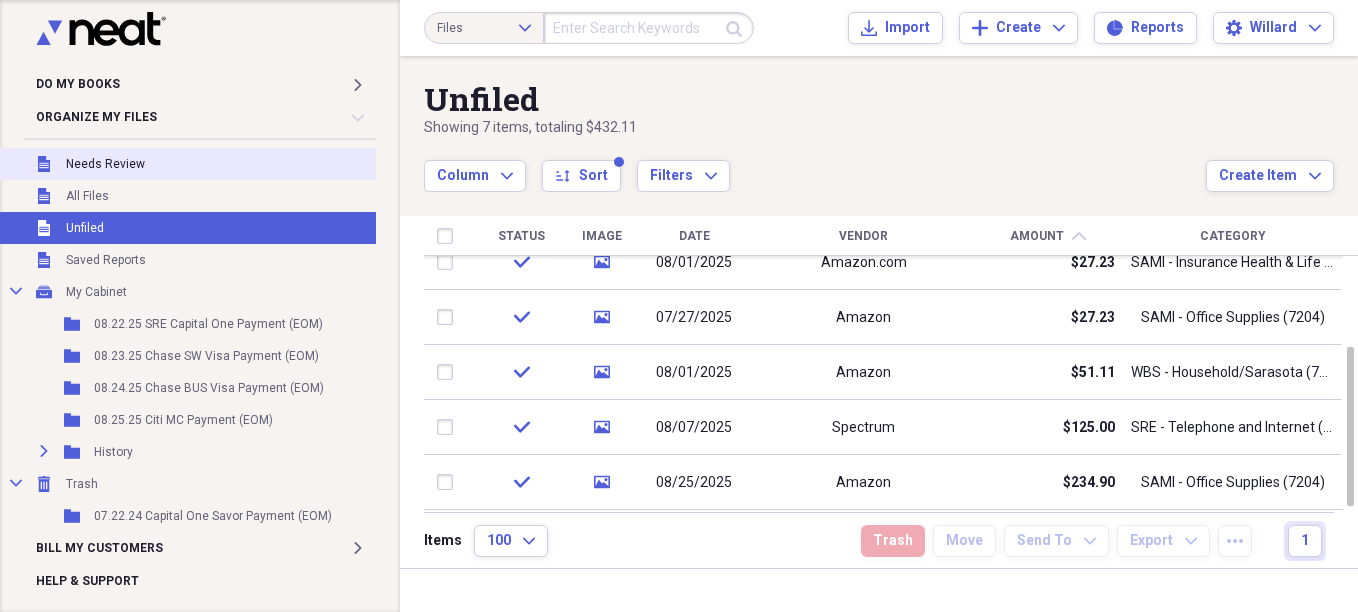 click on "Unfiled Needs Review" at bounding box center (192, 164) 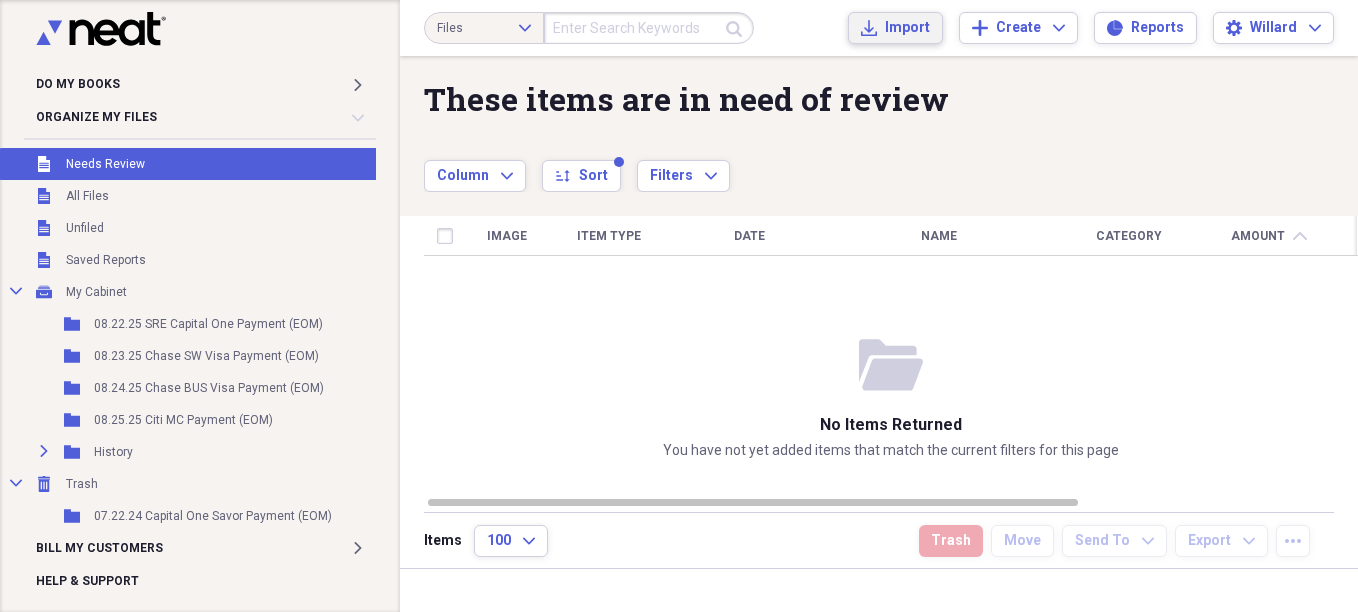 click on "Import" at bounding box center [907, 28] 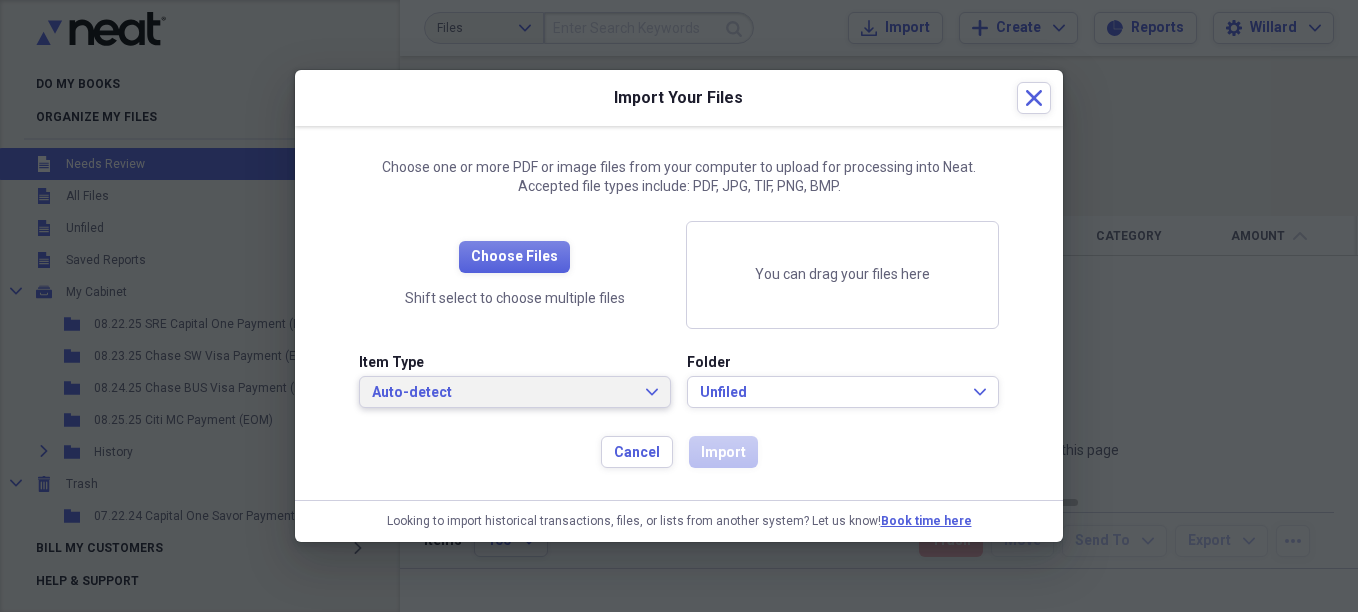 click on "Expand" 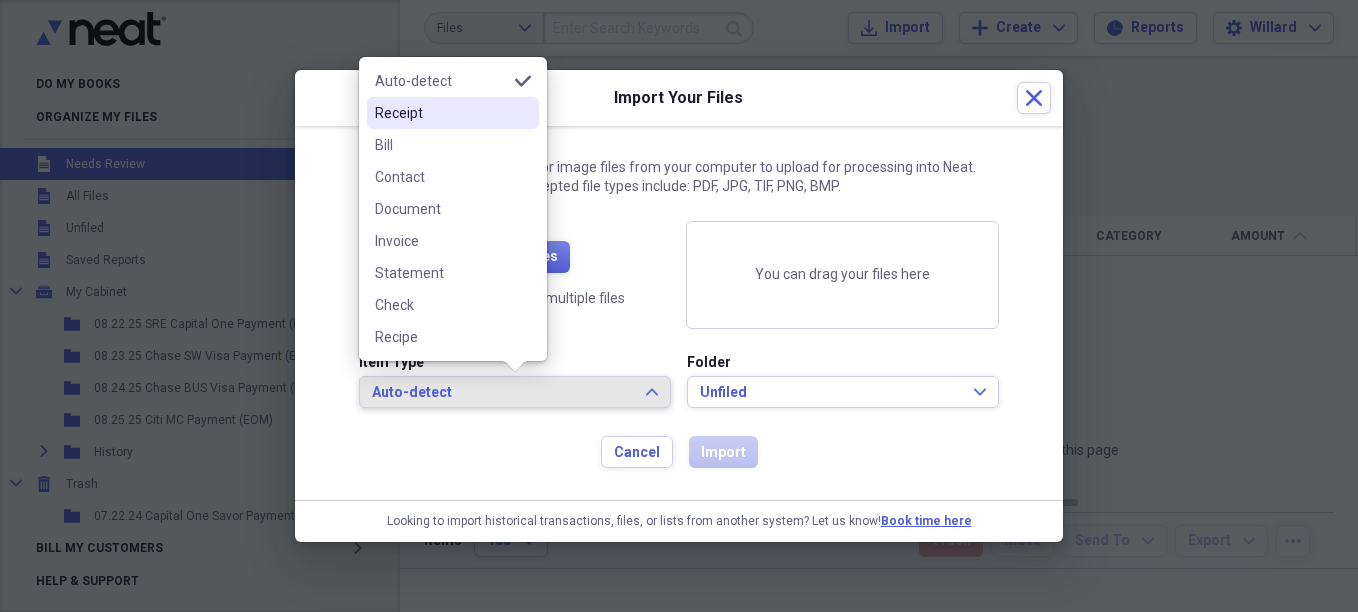 click on "Receipt" at bounding box center (453, 113) 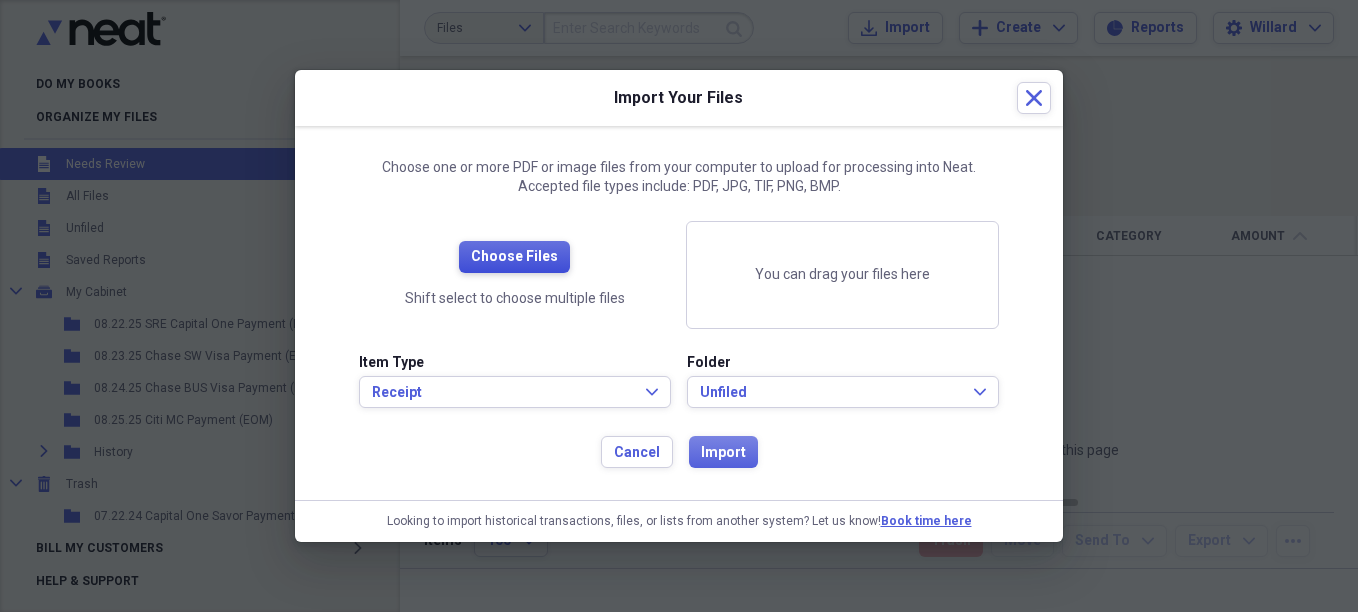 click on "Choose Files" at bounding box center [514, 257] 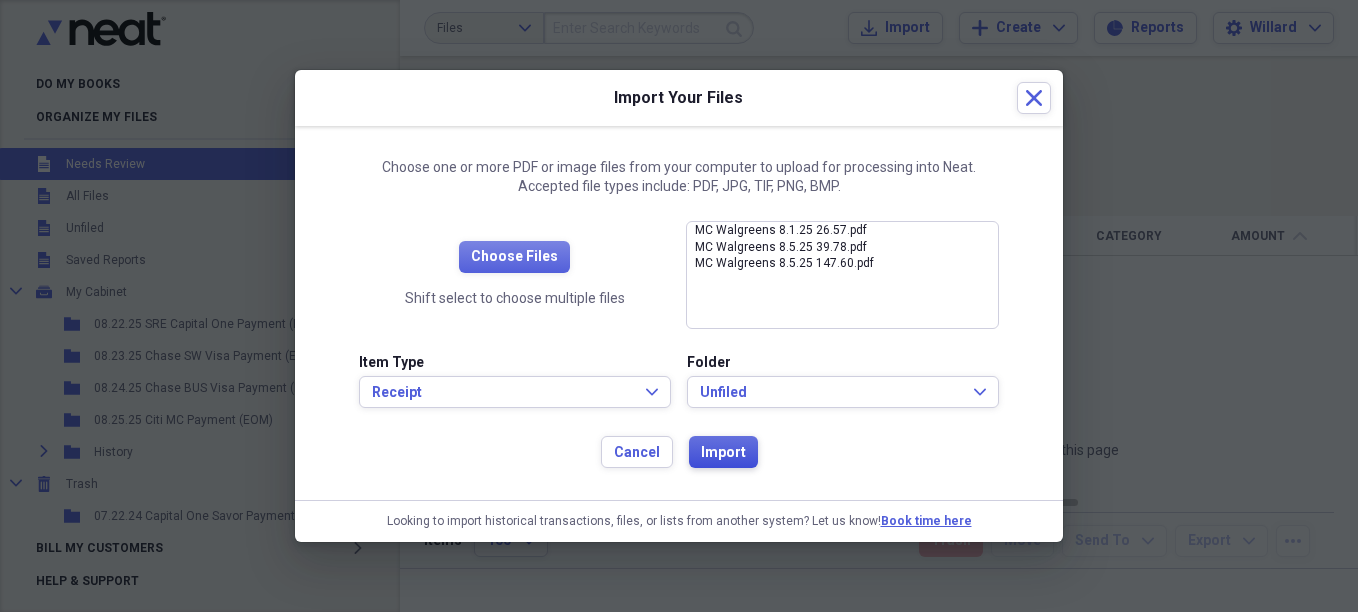 click on "Import" at bounding box center [723, 452] 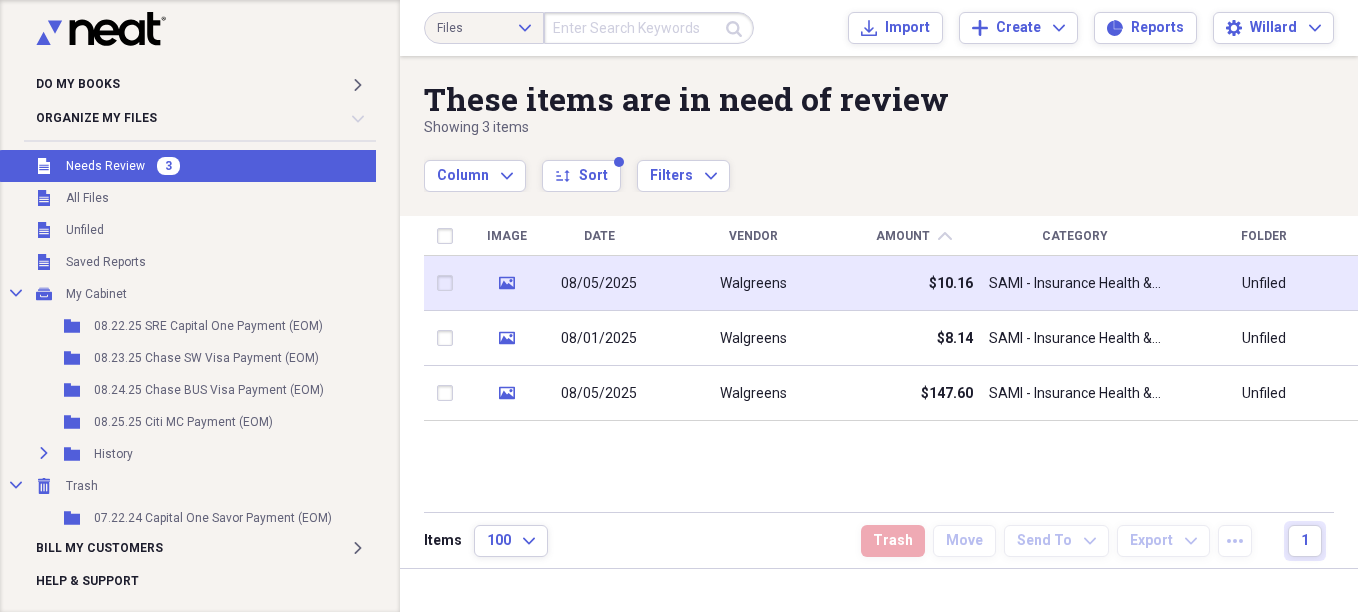 click on "08/05/2025" at bounding box center [599, 284] 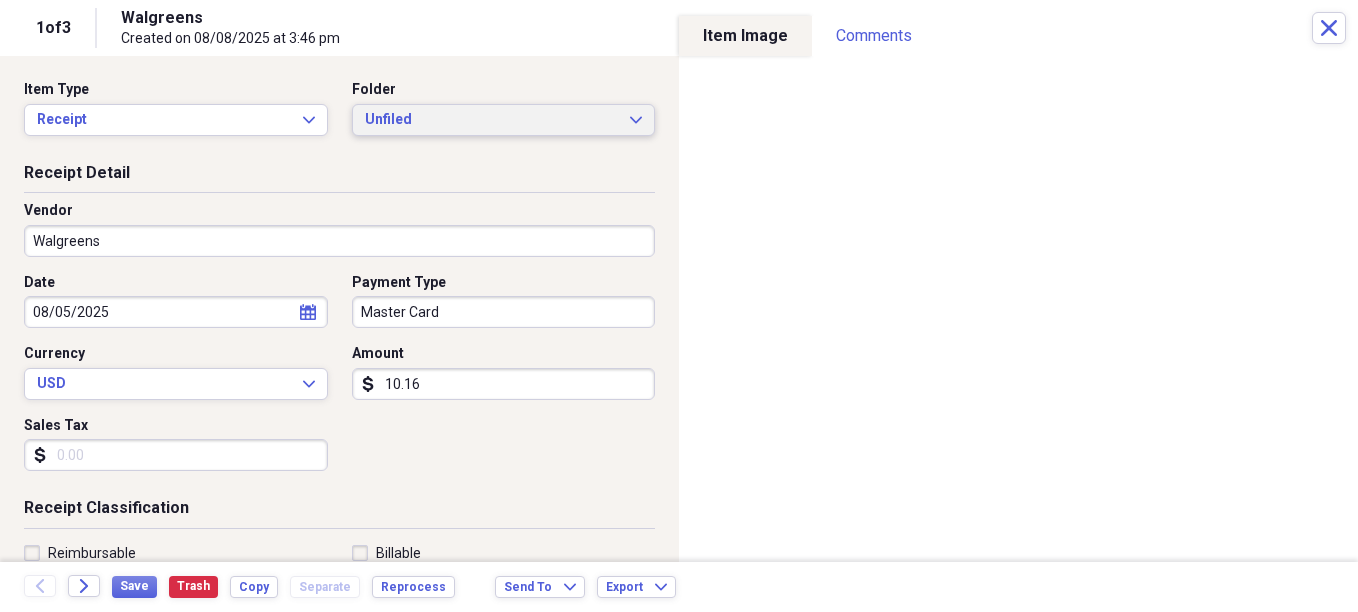 click on "Expand" 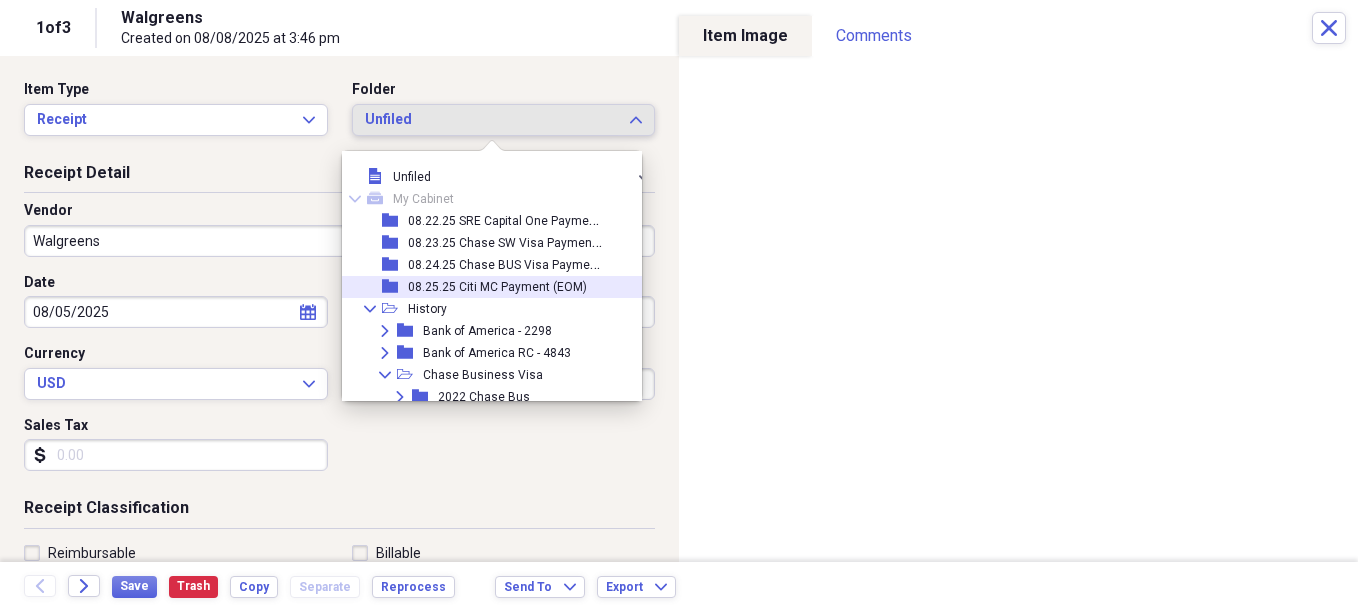 click on "08.25.25 Citi MC Payment (EOM)" at bounding box center (497, 287) 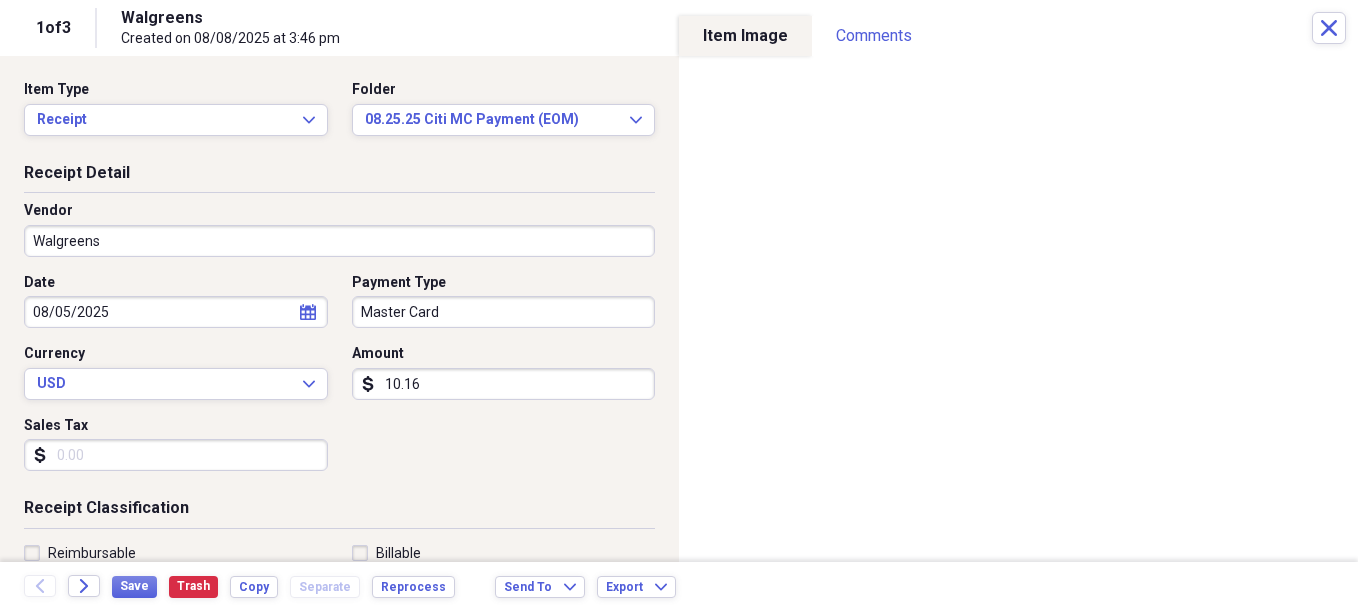 click on "10.16" at bounding box center [504, 384] 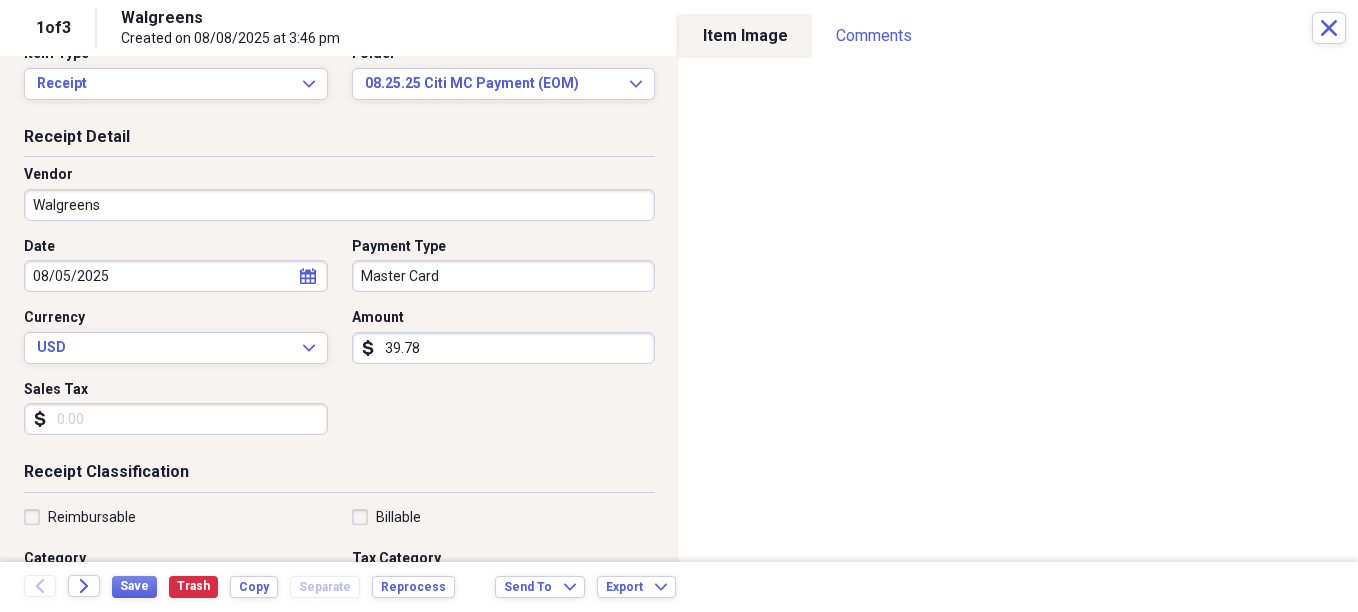 scroll, scrollTop: 100, scrollLeft: 0, axis: vertical 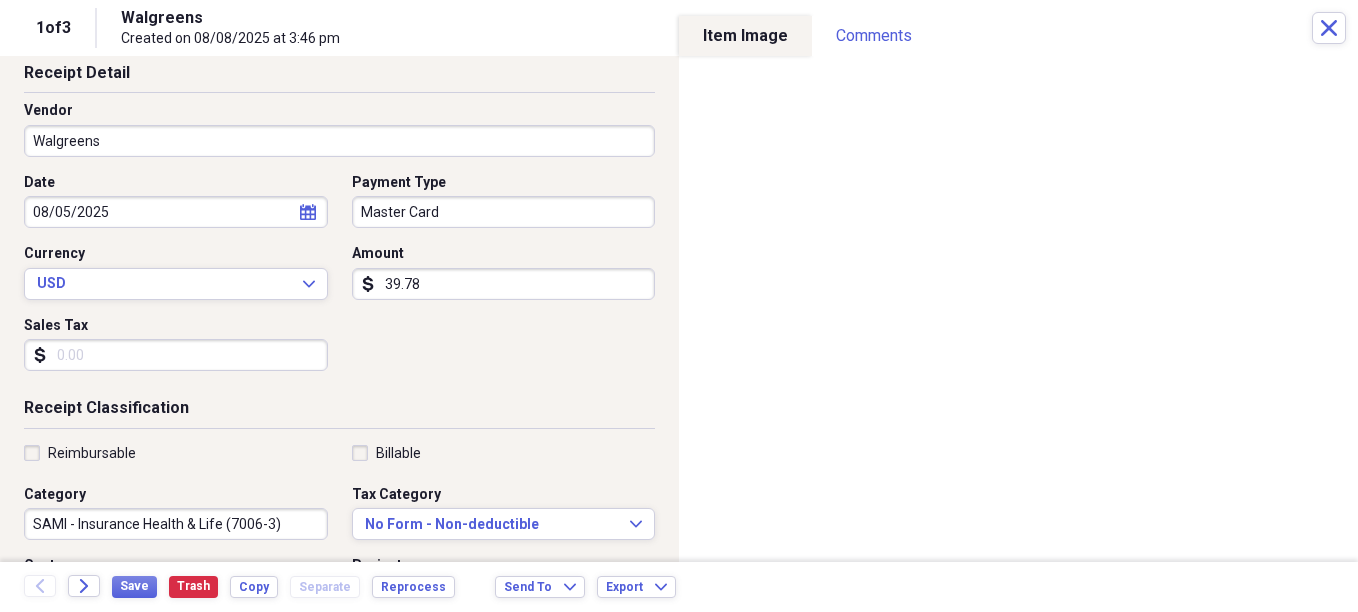 type on "39.78" 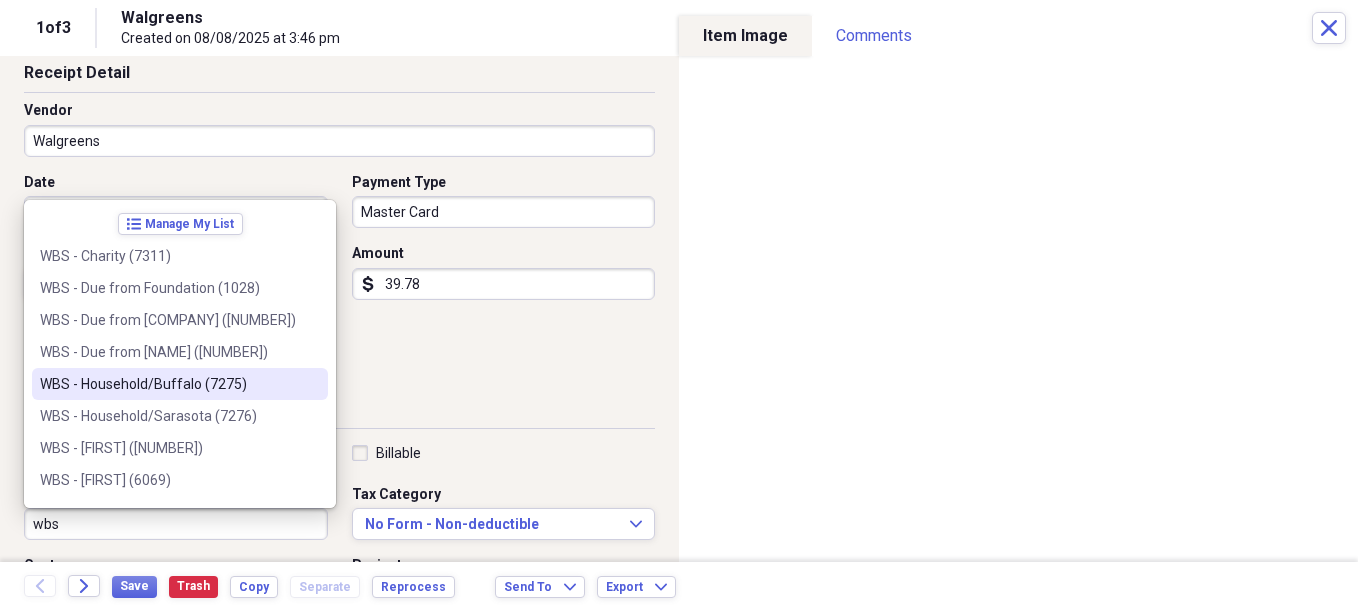 click on "WBS - Household/Buffalo (7275)" at bounding box center [168, 384] 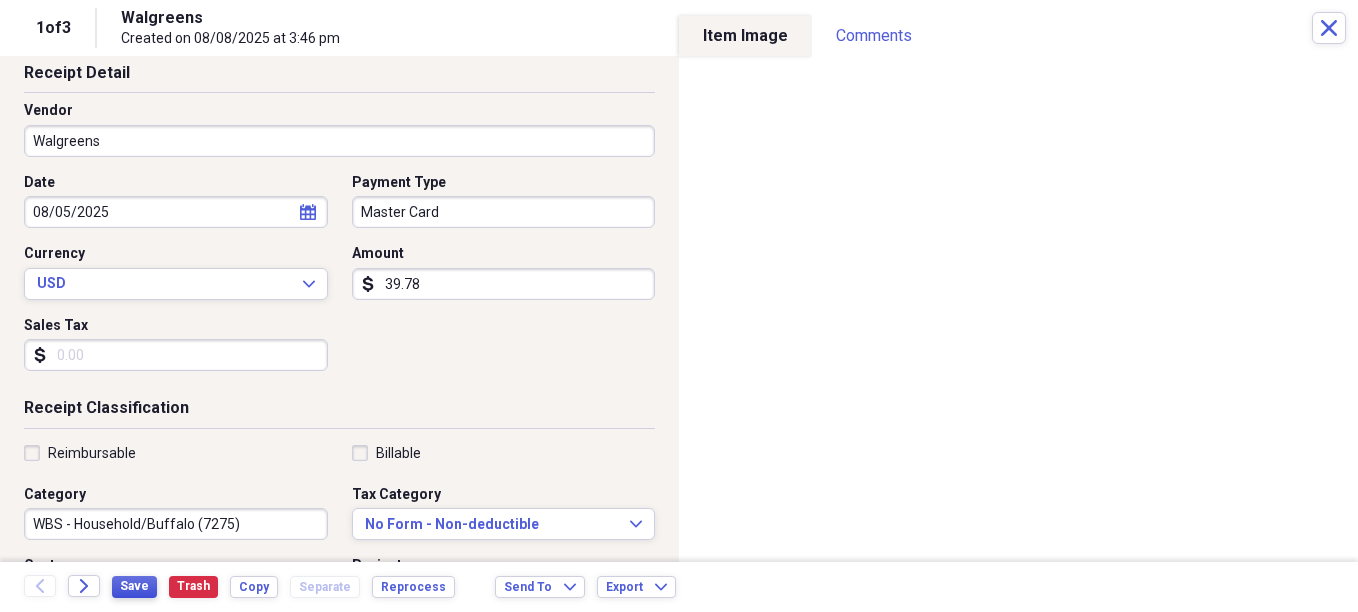 click on "Save" at bounding box center [134, 586] 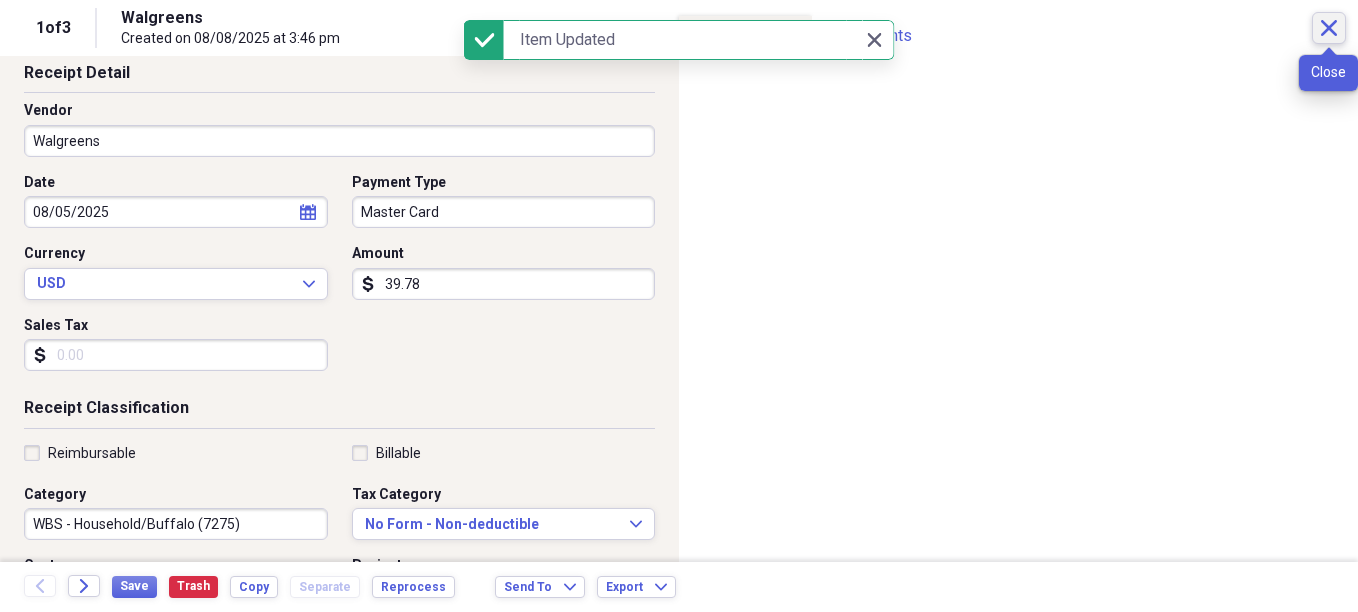 click 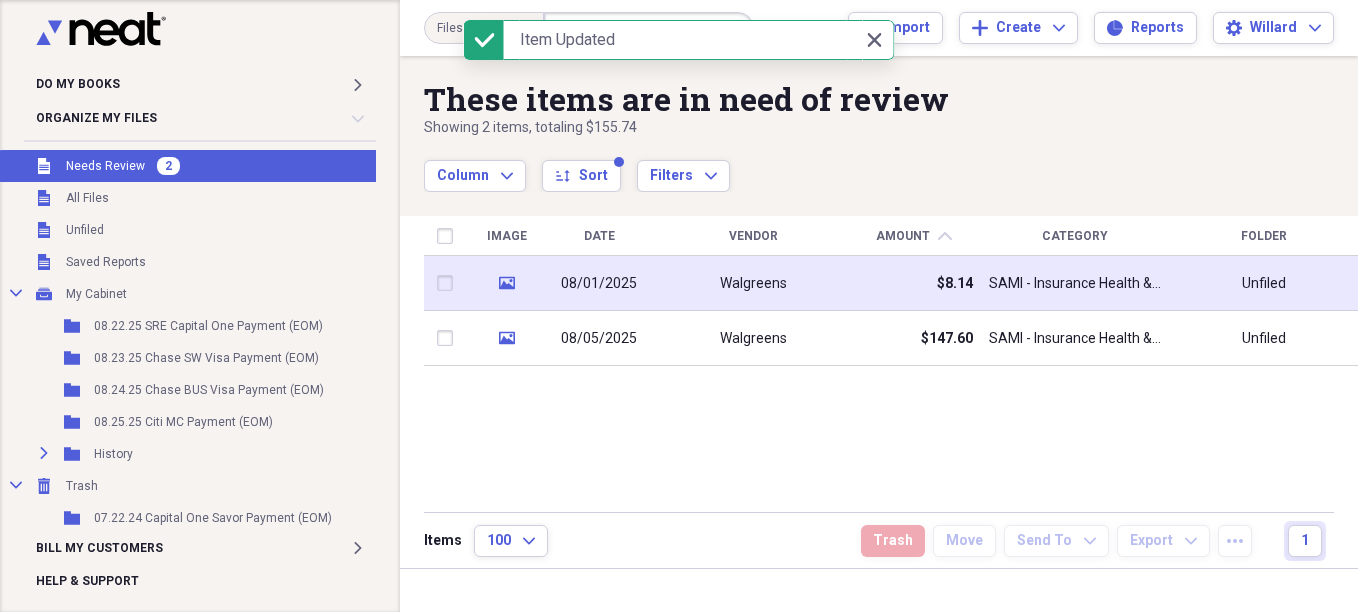 click on "Walgreens" at bounding box center [753, 284] 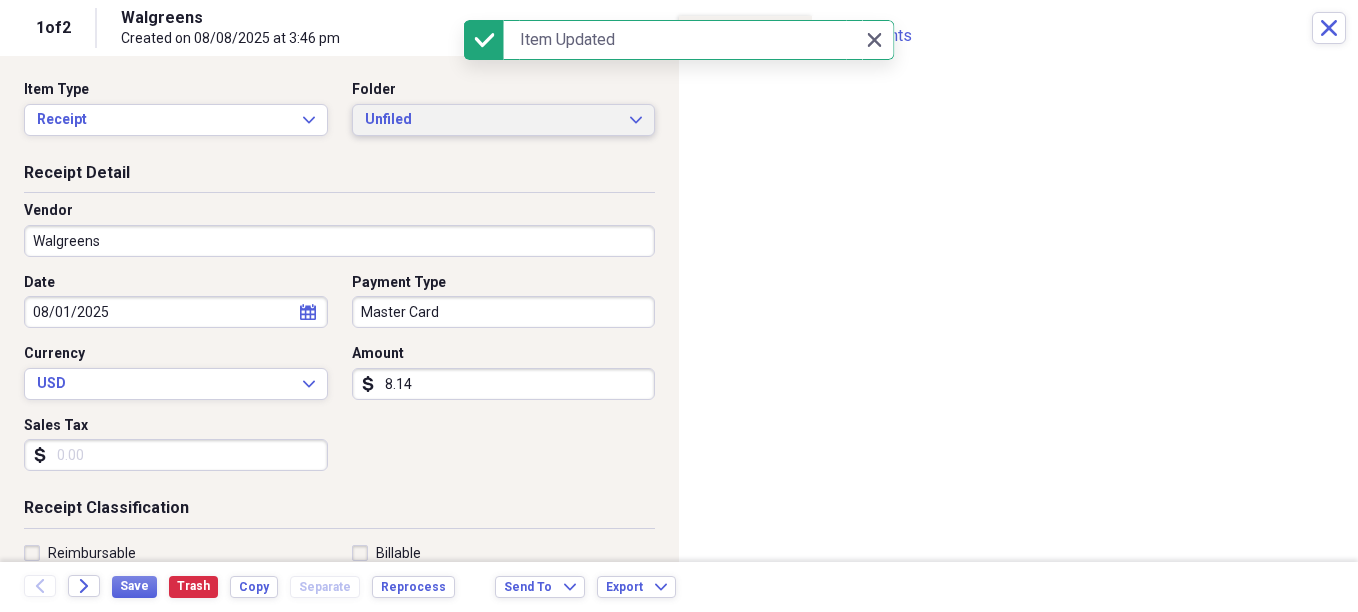 click on "Unfiled" at bounding box center [492, 120] 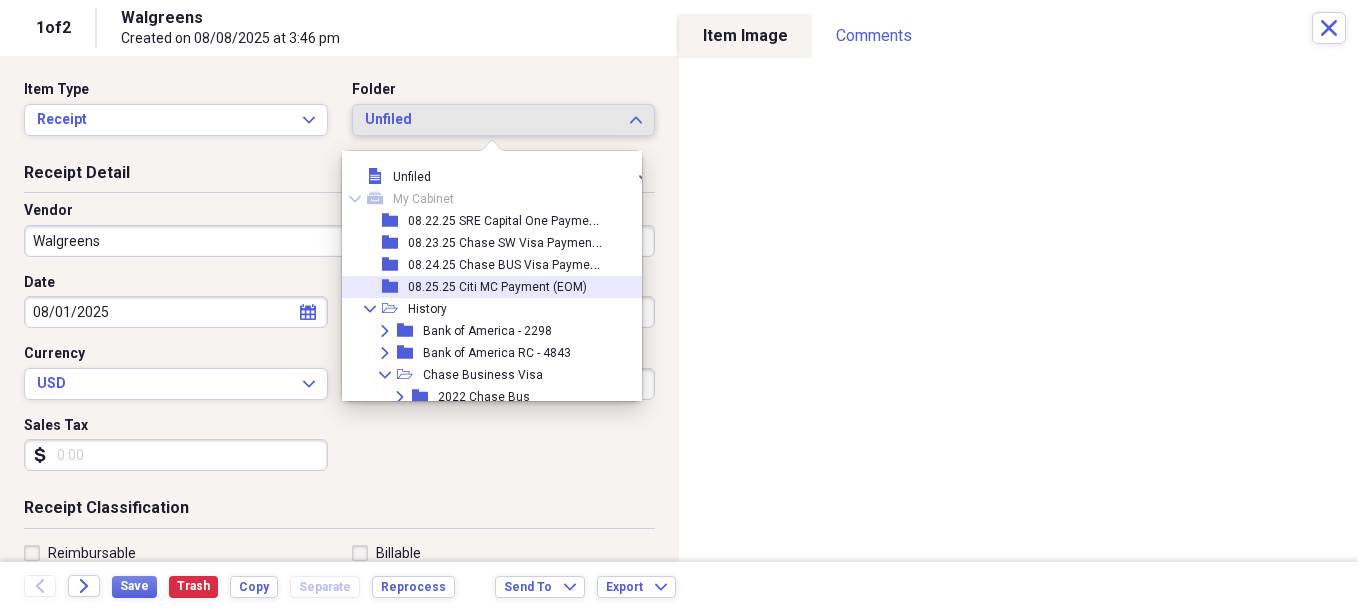 click on "08.25.25 Citi MC Payment (EOM)" at bounding box center [497, 287] 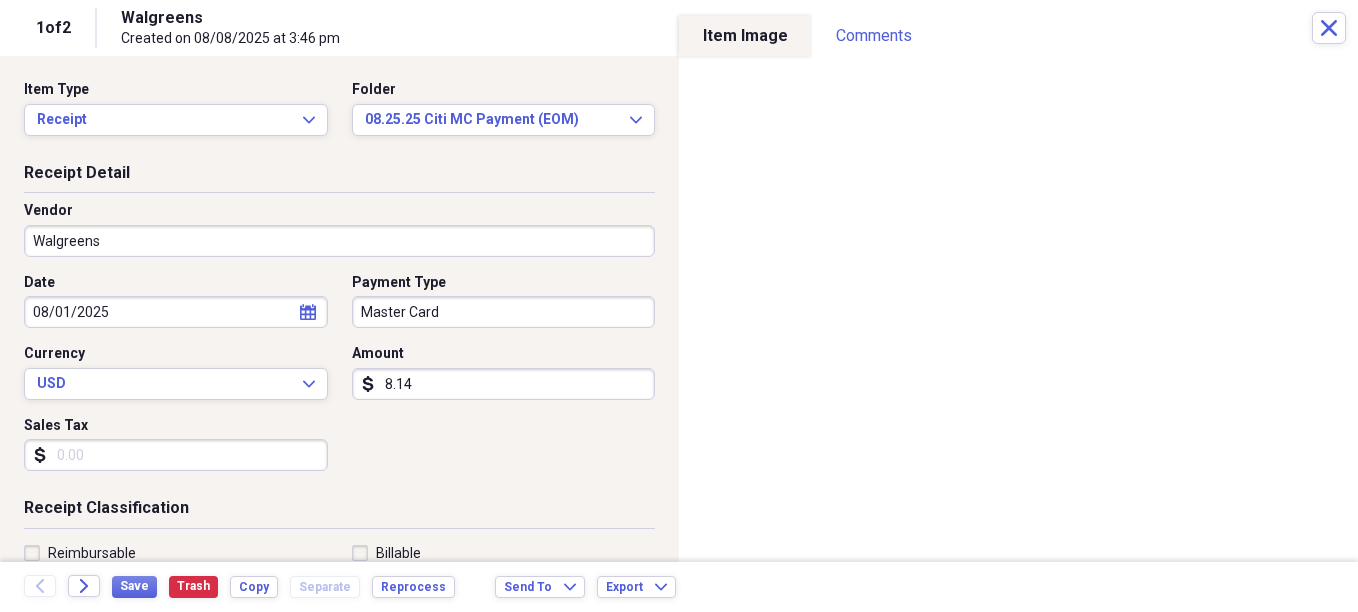 click on "8.14" at bounding box center (504, 384) 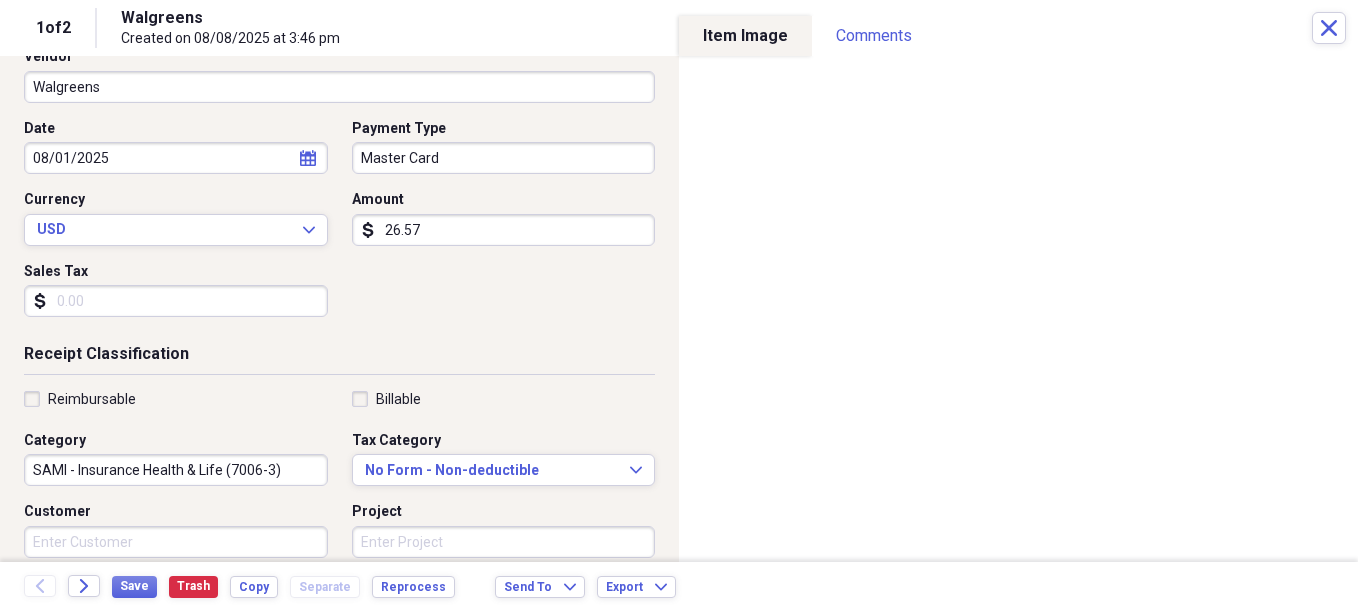 scroll, scrollTop: 200, scrollLeft: 0, axis: vertical 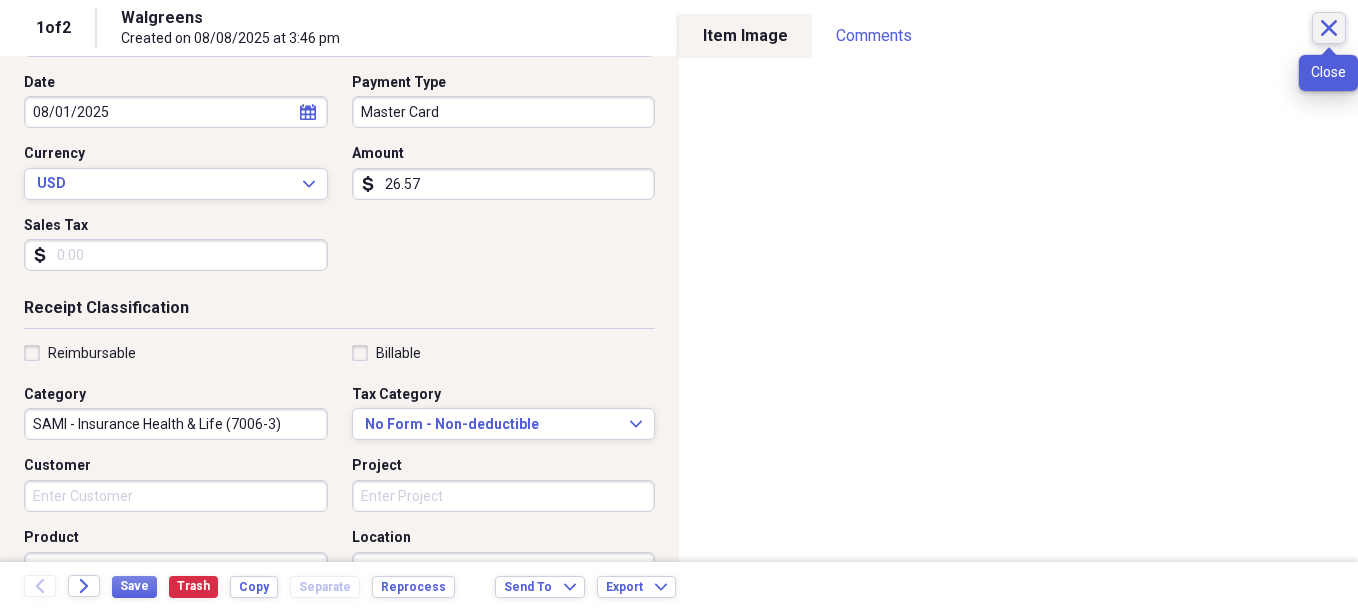 type on "26.57" 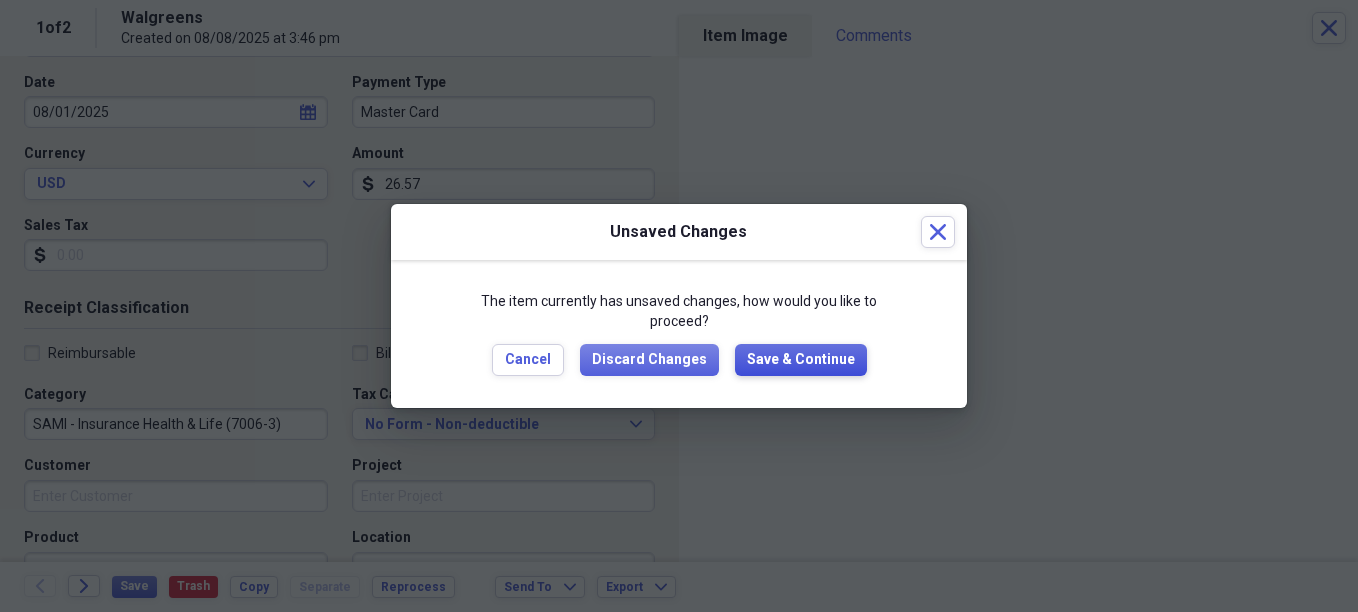 click on "Save & Continue" at bounding box center (801, 360) 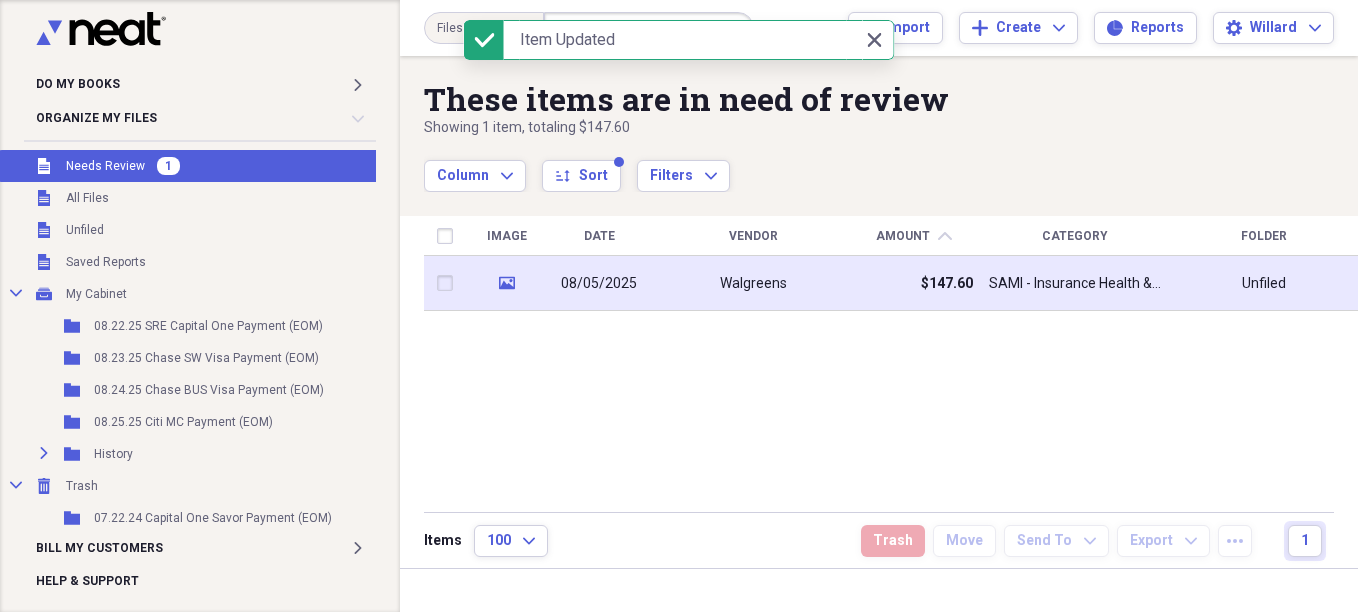 click on "Walgreens" at bounding box center [753, 284] 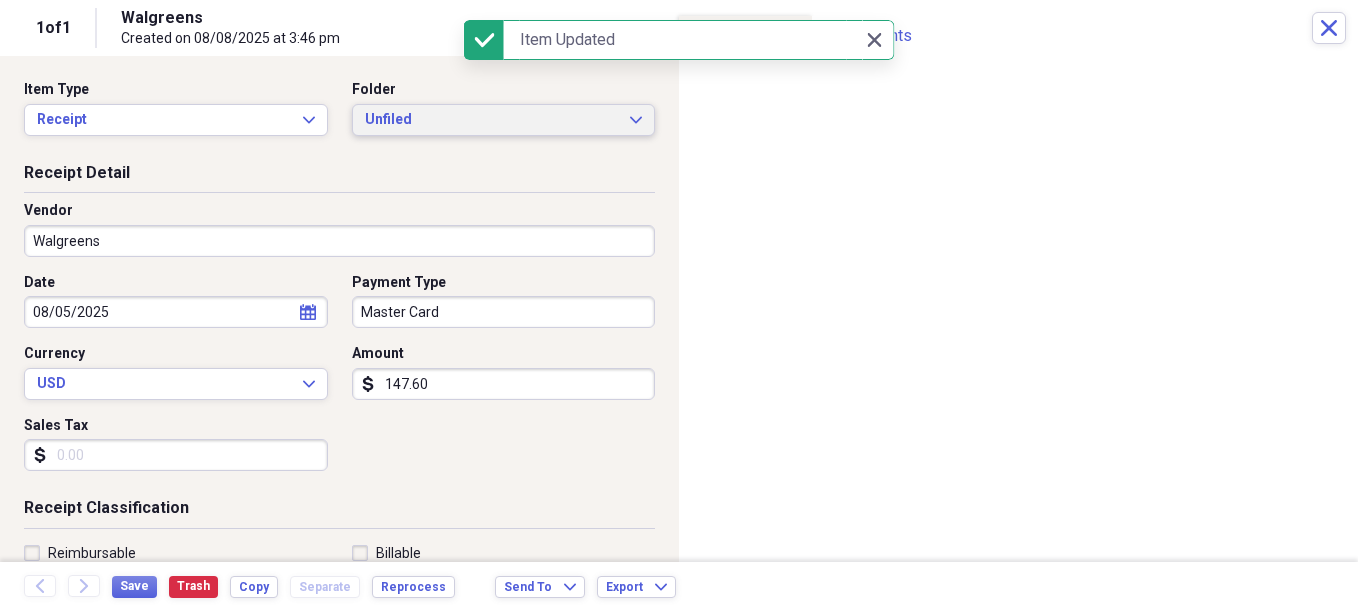 click on "Unfiled" at bounding box center [492, 120] 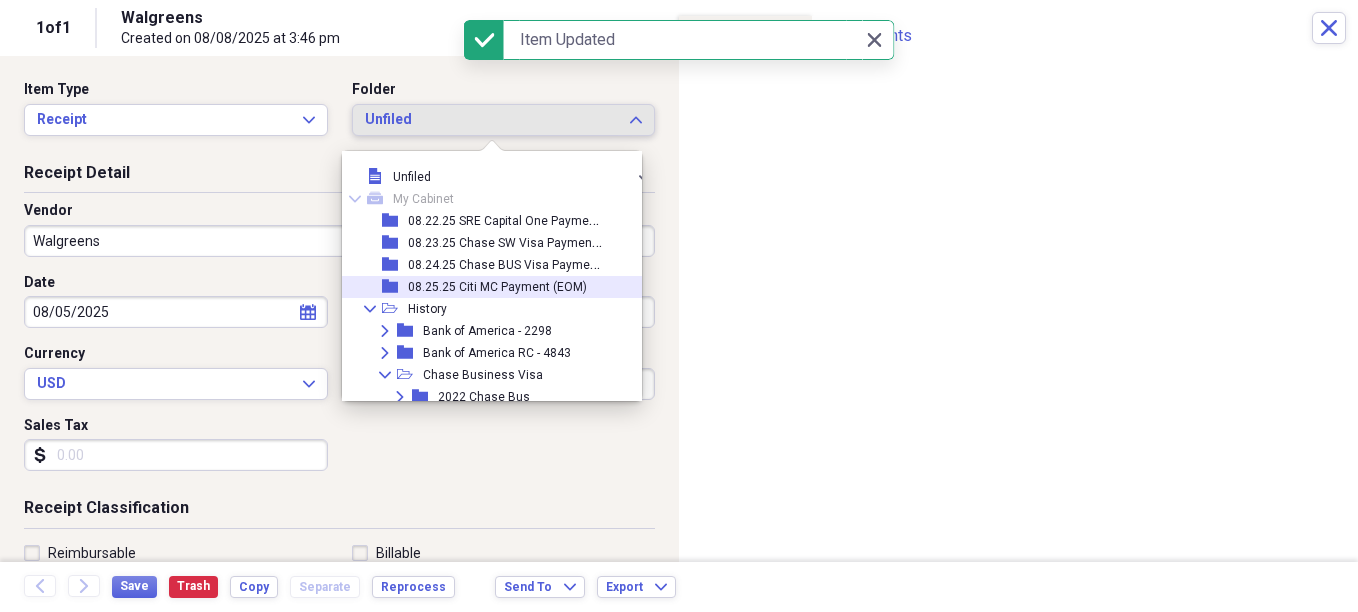 click on "08.25.25 Citi MC Payment (EOM)" at bounding box center (497, 287) 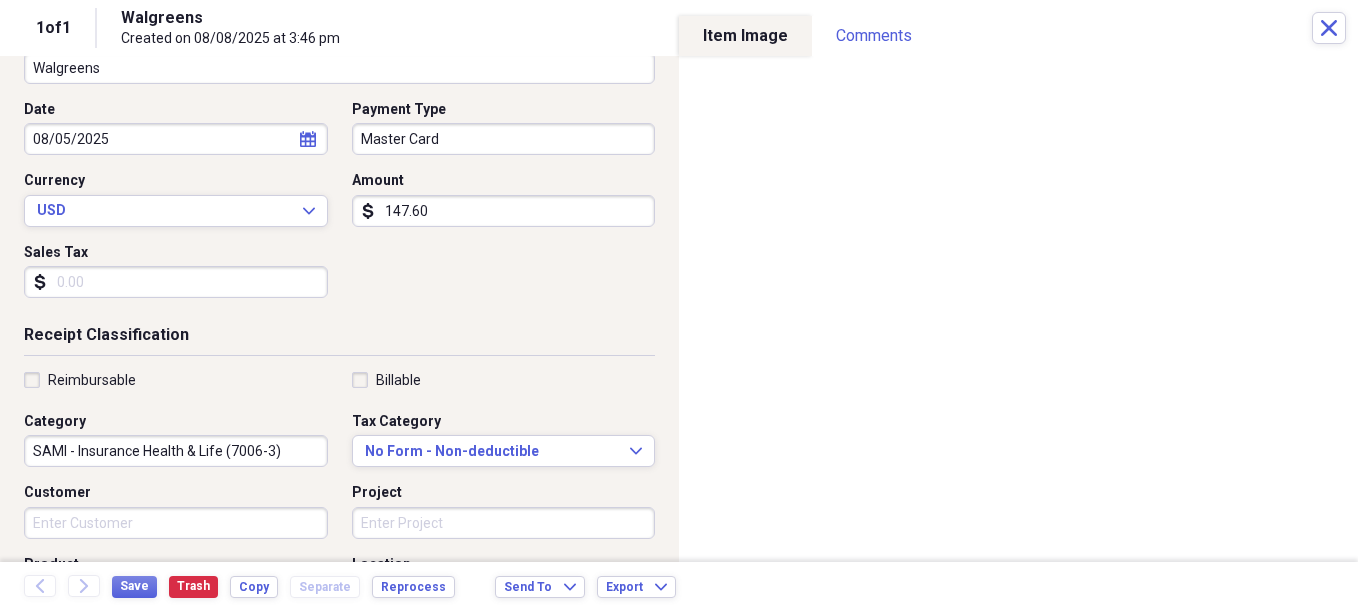 scroll, scrollTop: 200, scrollLeft: 0, axis: vertical 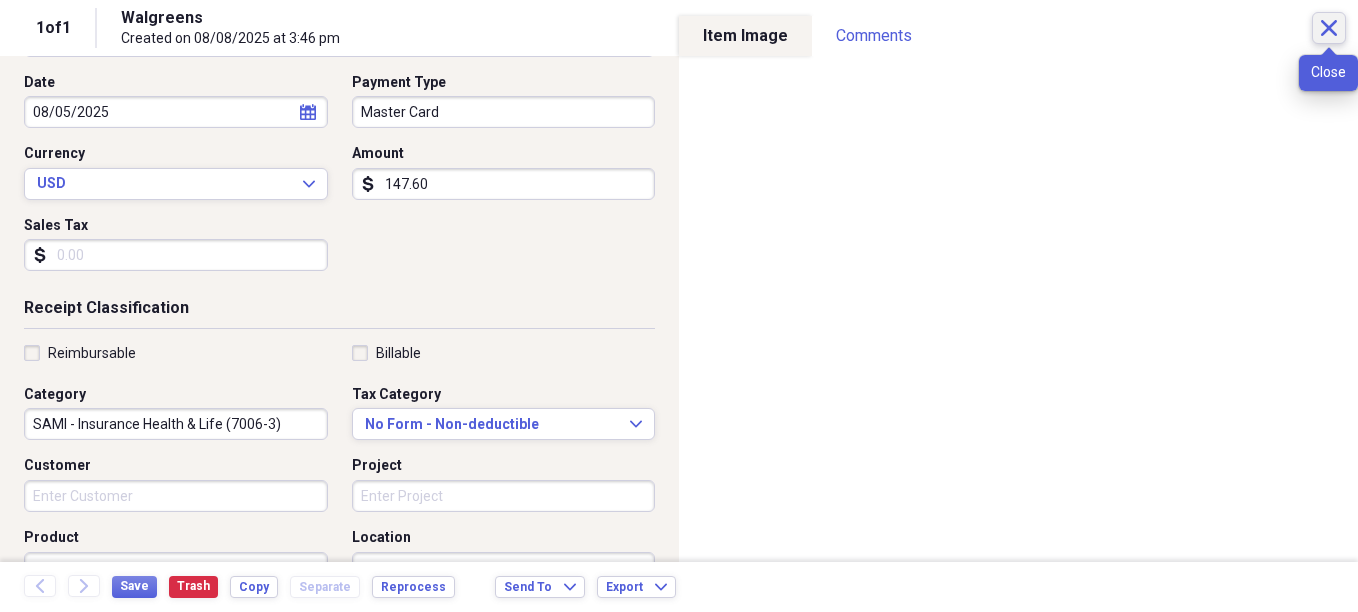 click 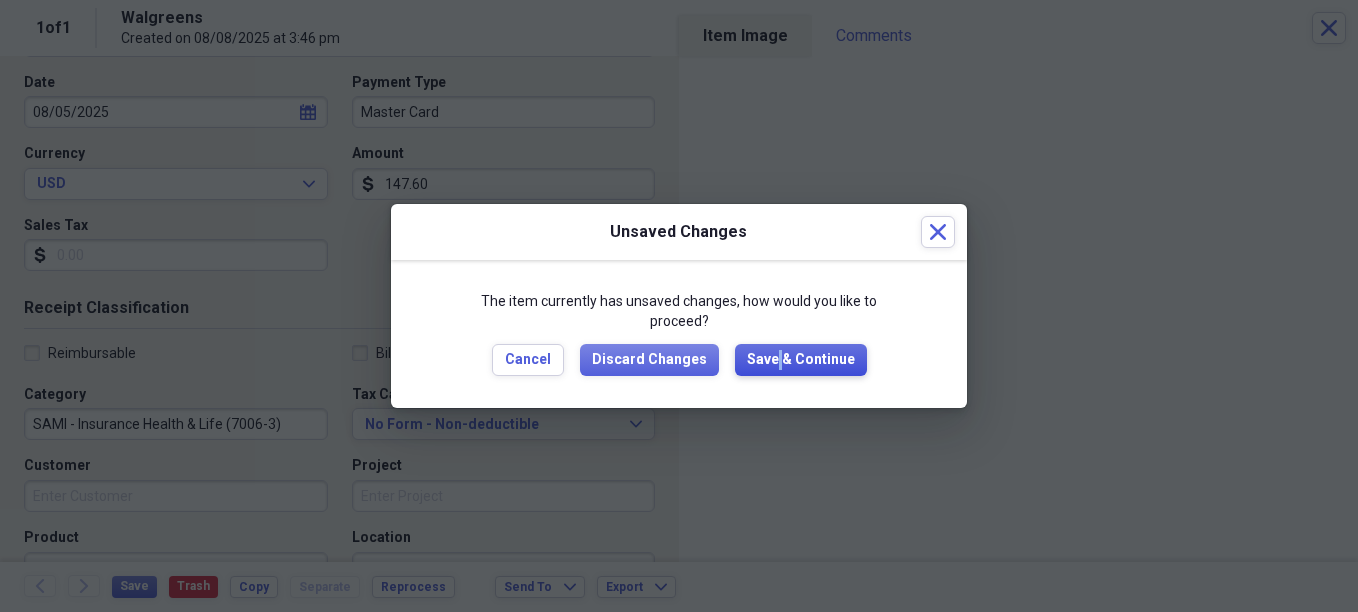 click on "Save & Continue" at bounding box center (801, 360) 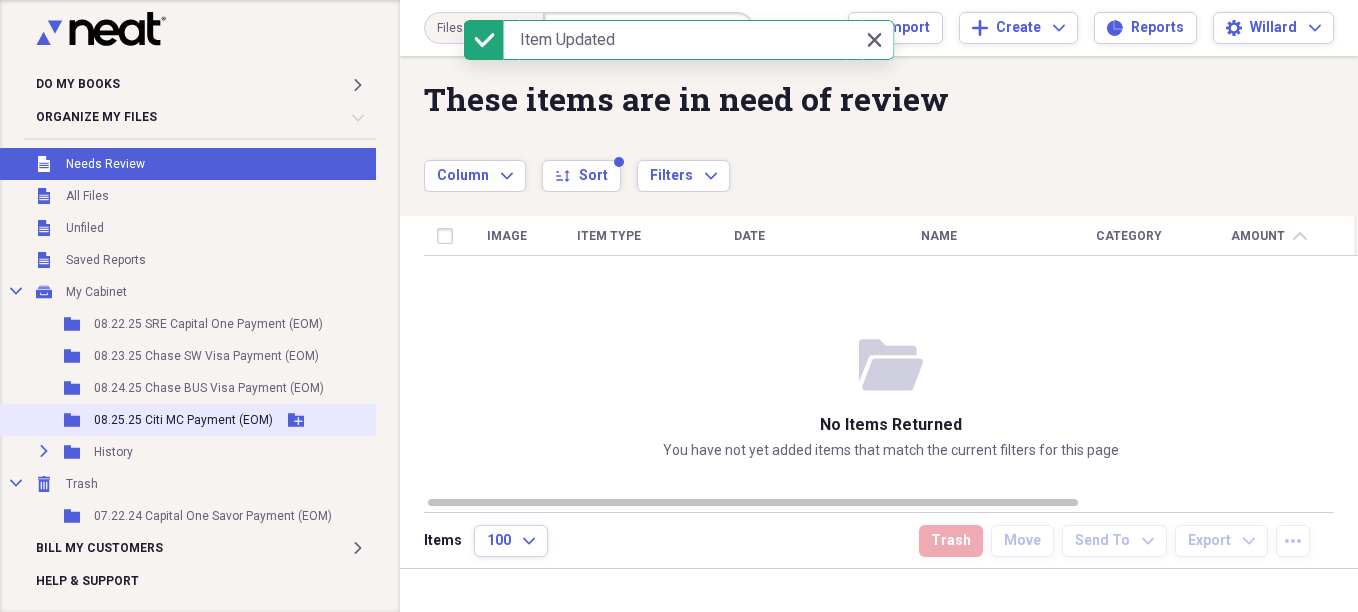 click on "08.25.25 Citi MC Payment (EOM)" at bounding box center [183, 420] 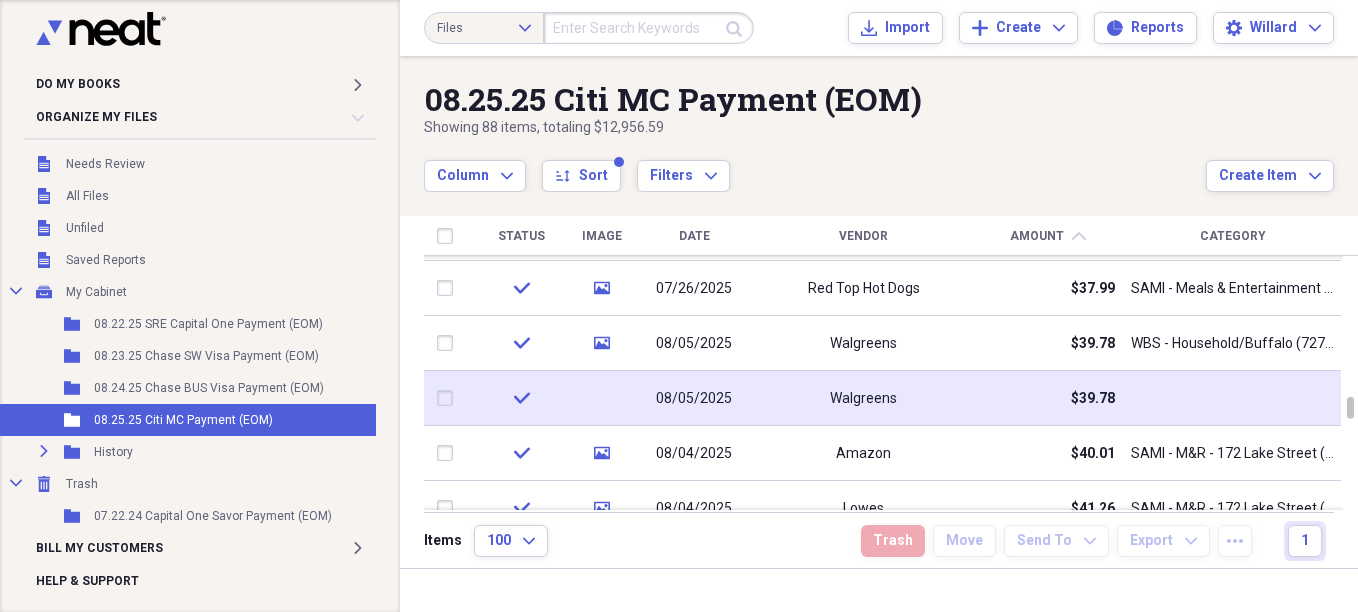 click at bounding box center (449, 398) 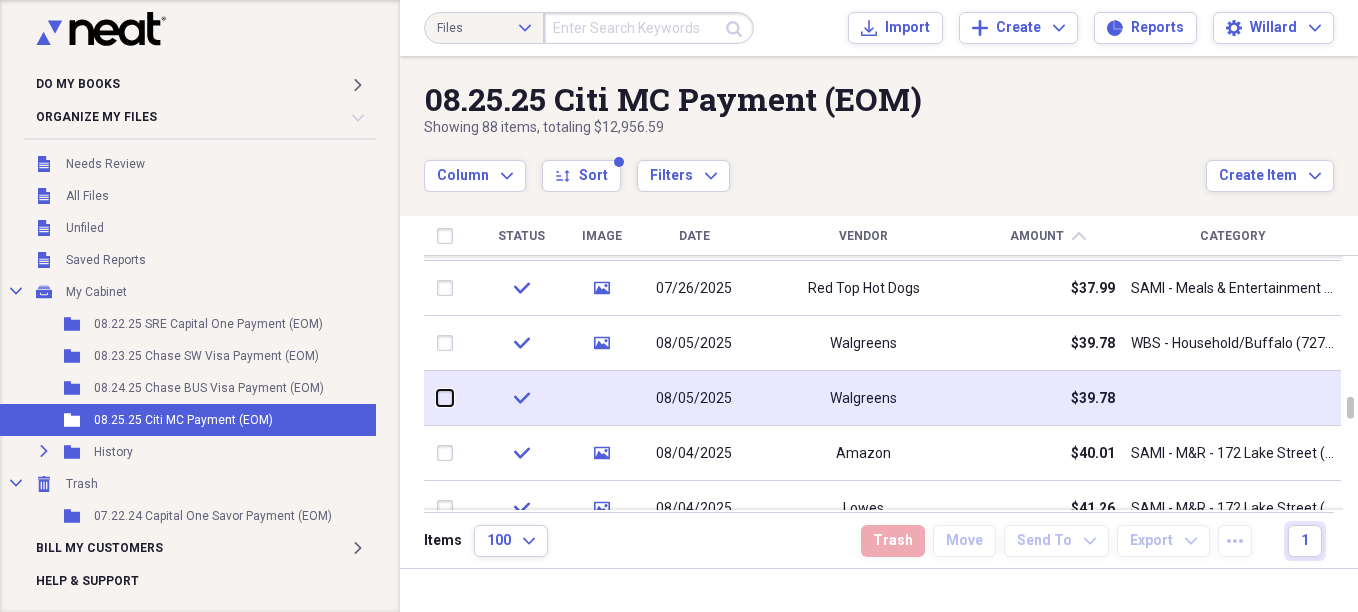 click at bounding box center [437, 398] 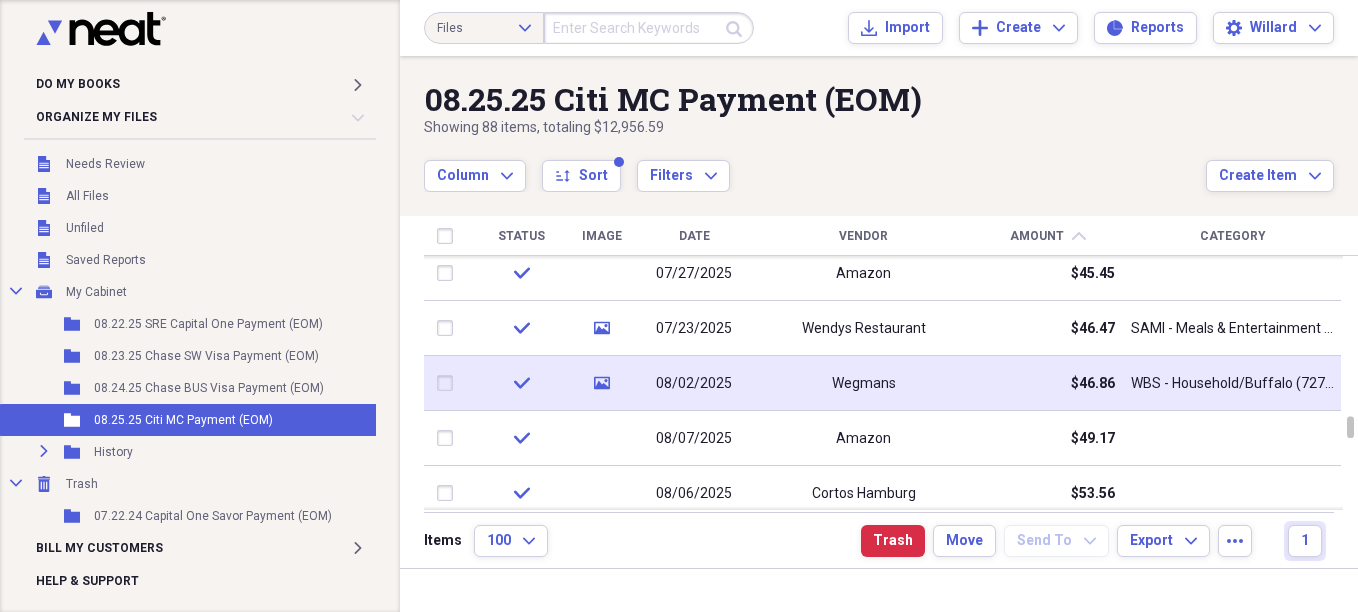 checkbox on "false" 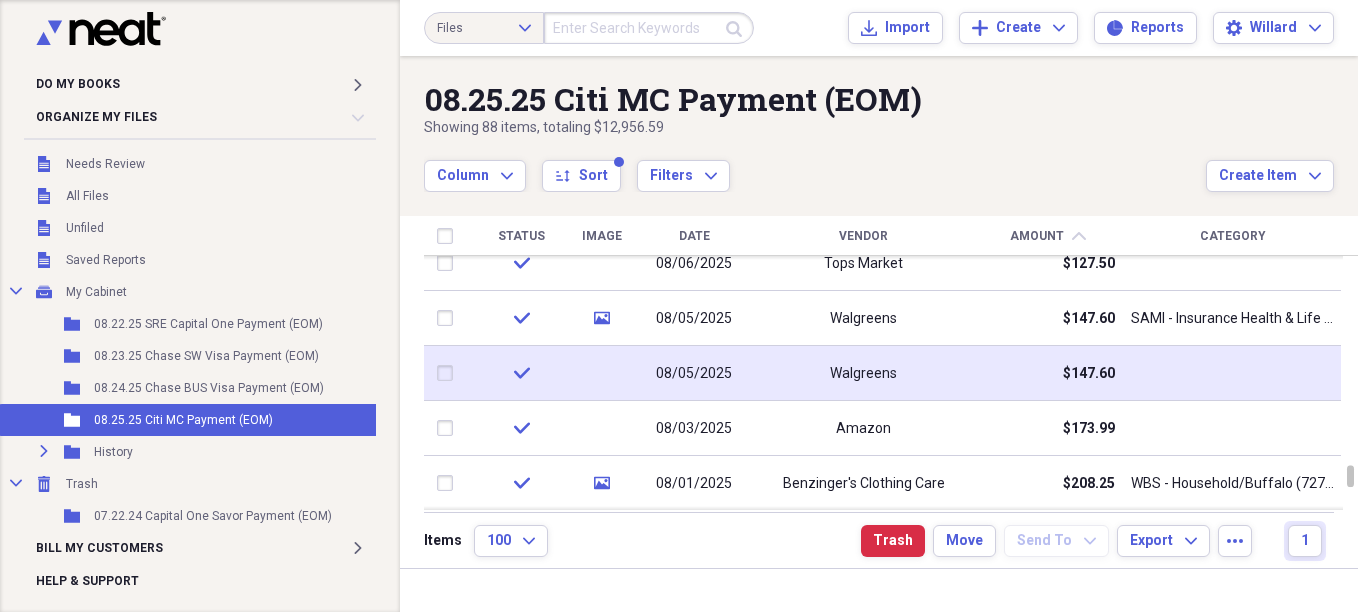 click at bounding box center (449, 373) 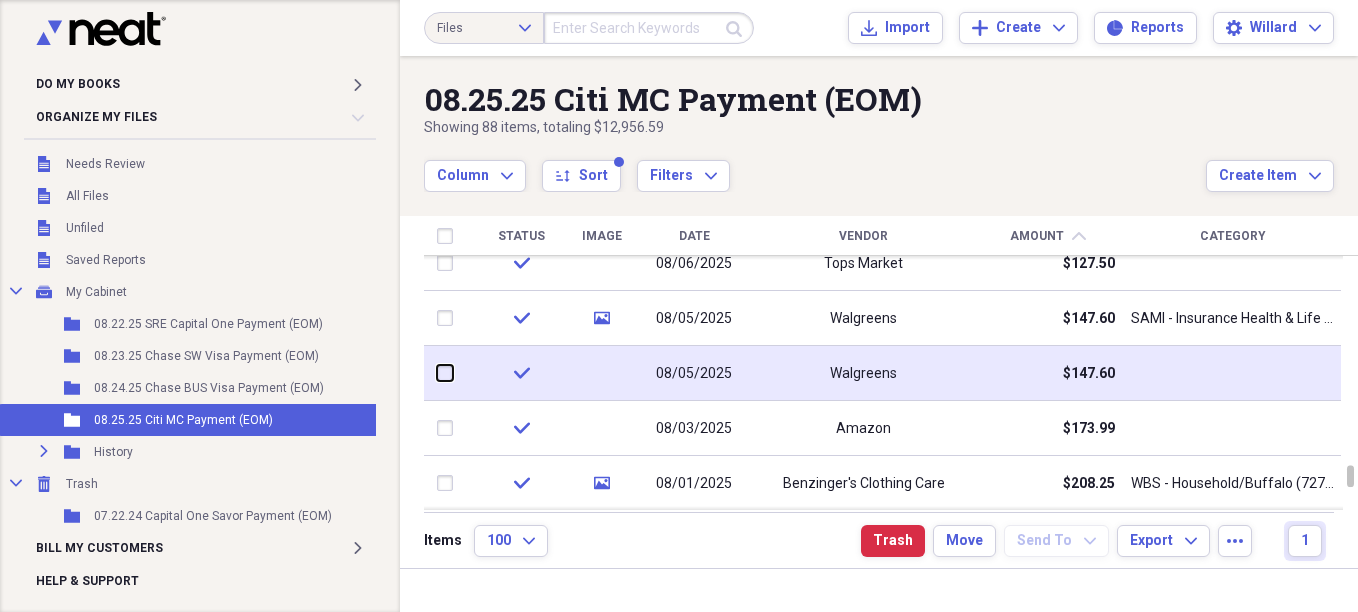 click at bounding box center (437, 373) 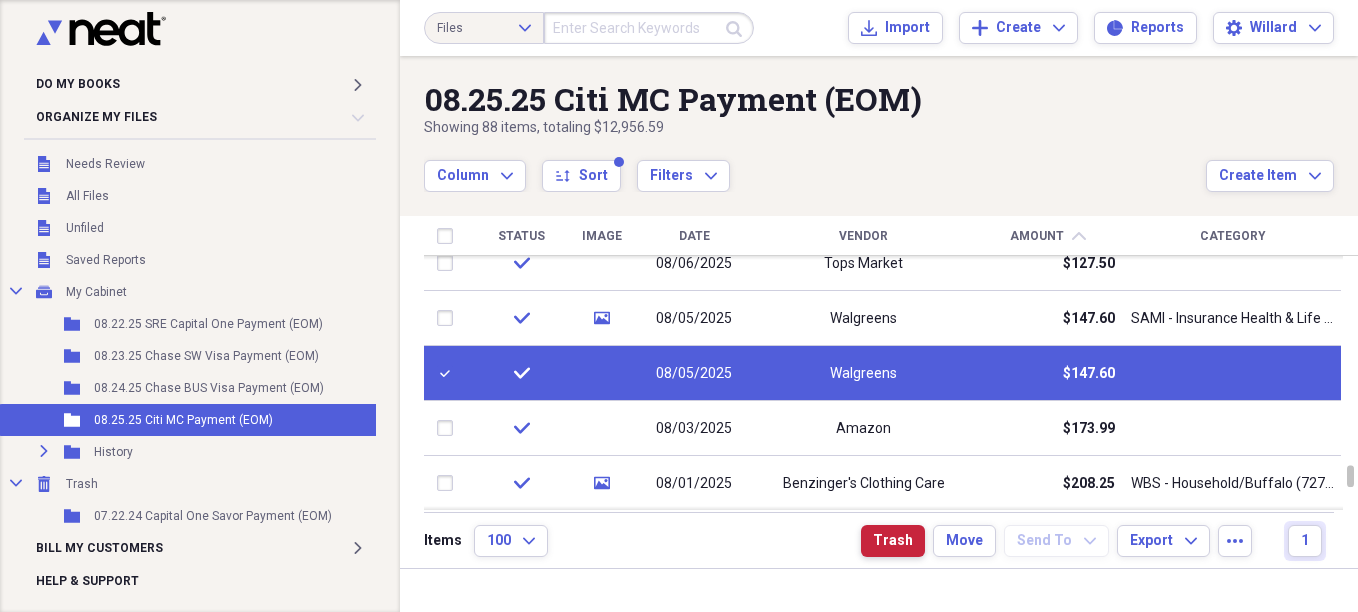 click on "Trash" at bounding box center (893, 541) 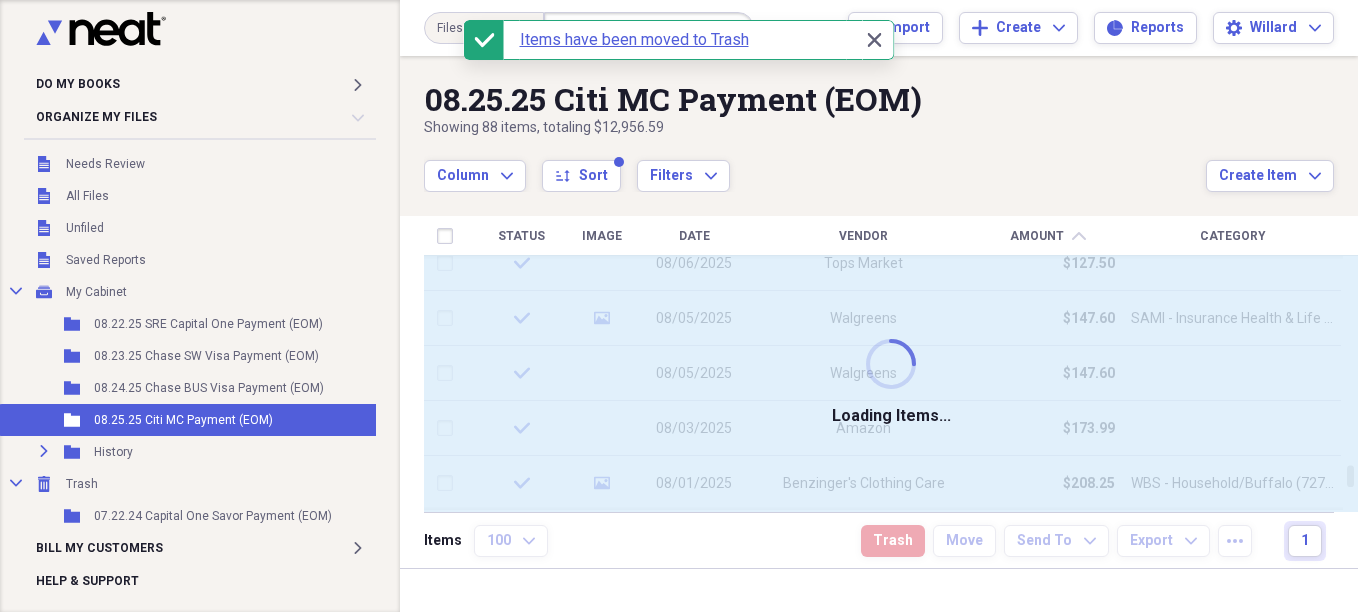 checkbox on "false" 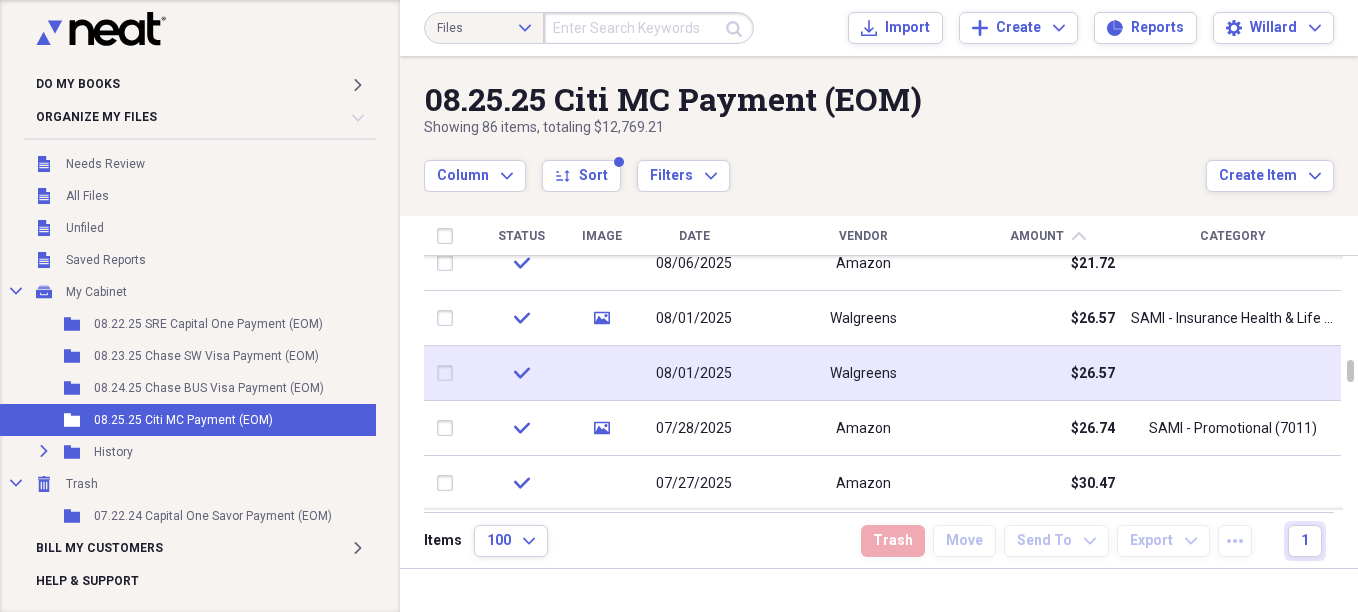 click at bounding box center [449, 373] 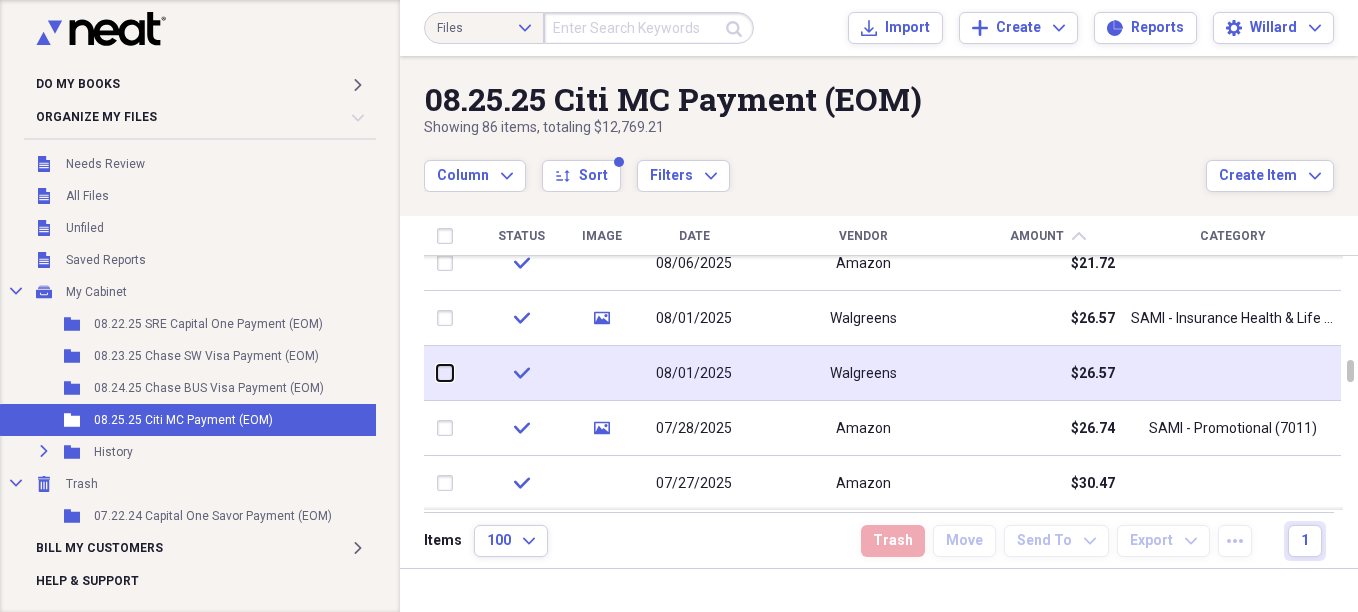 click at bounding box center (437, 373) 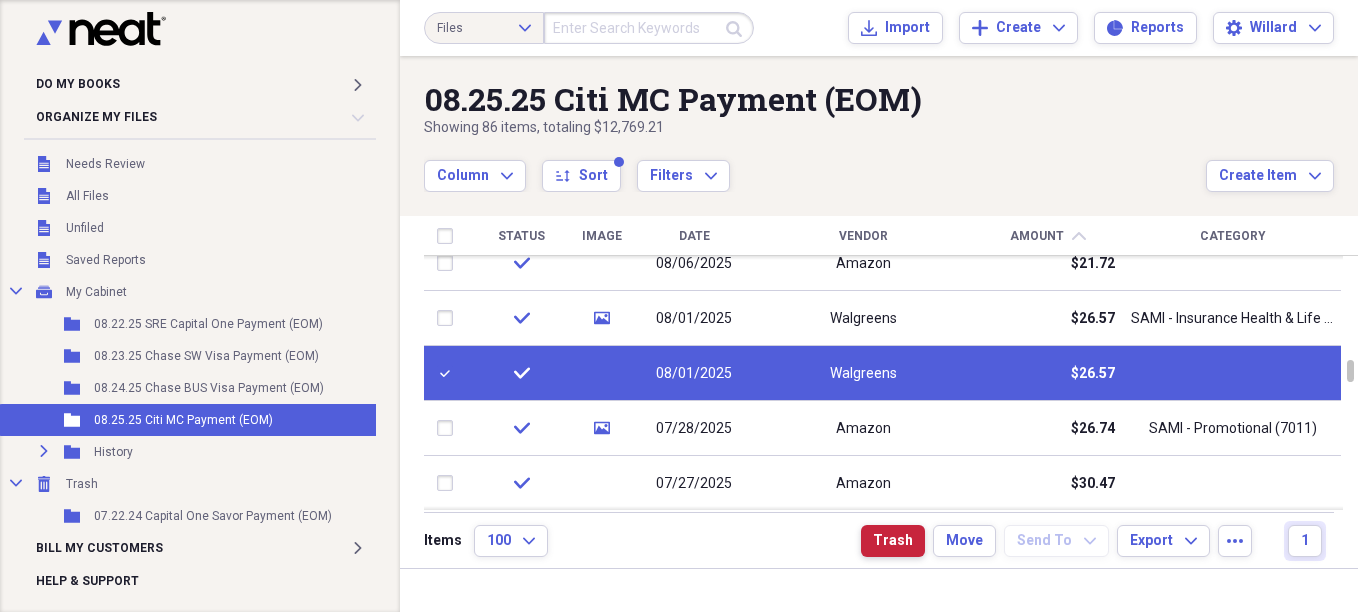 click on "Trash" at bounding box center [893, 541] 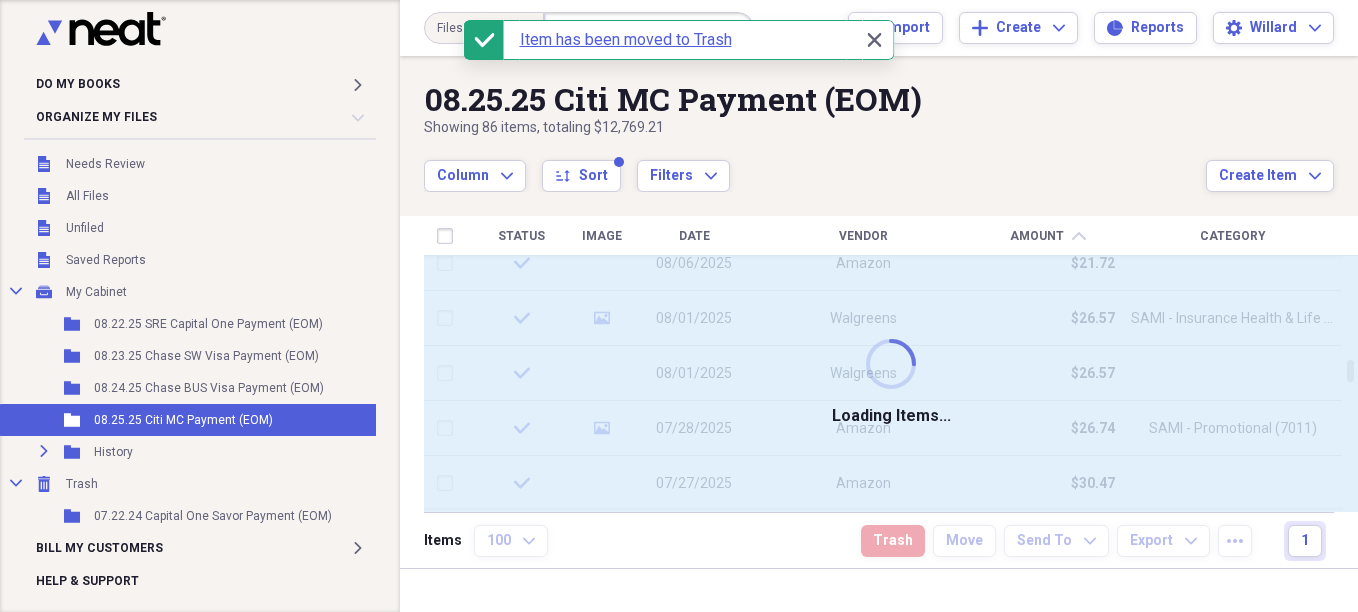 checkbox on "false" 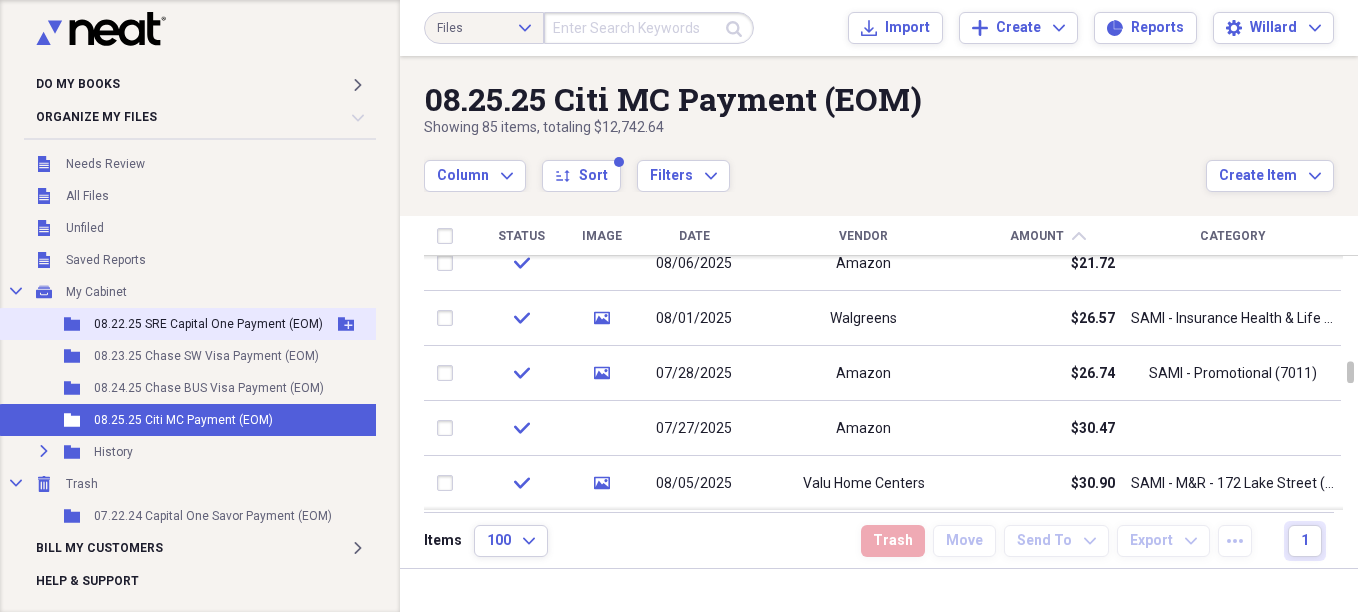 scroll, scrollTop: 15, scrollLeft: 0, axis: vertical 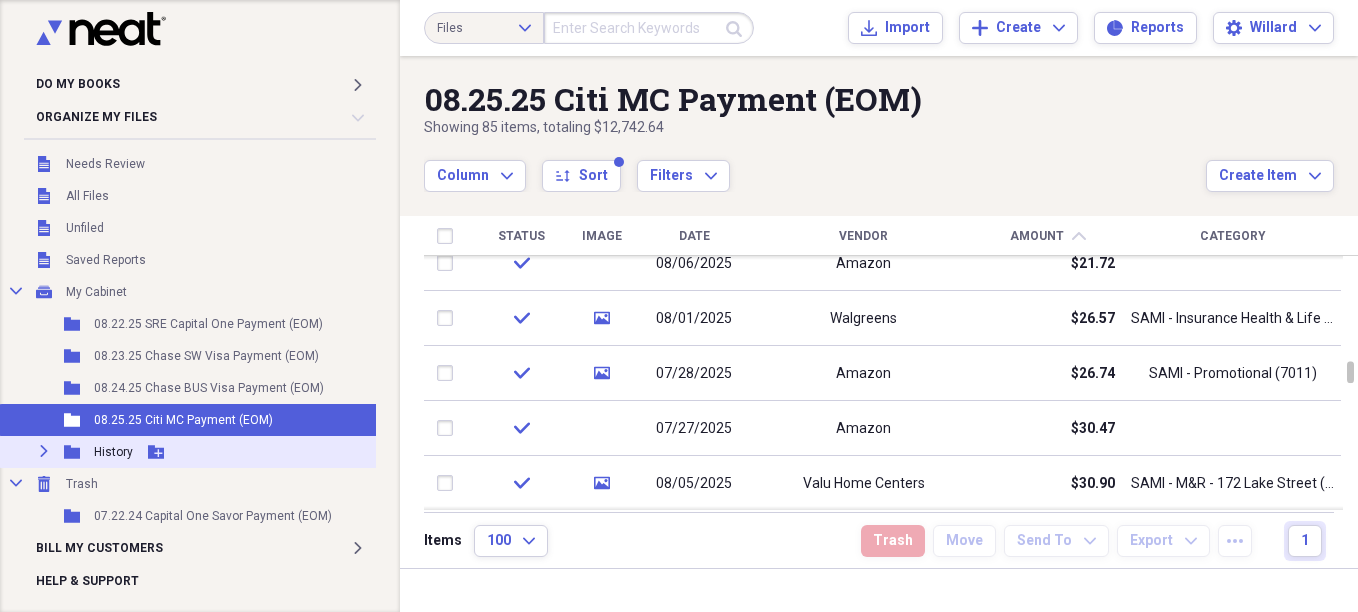 click on "Expand" 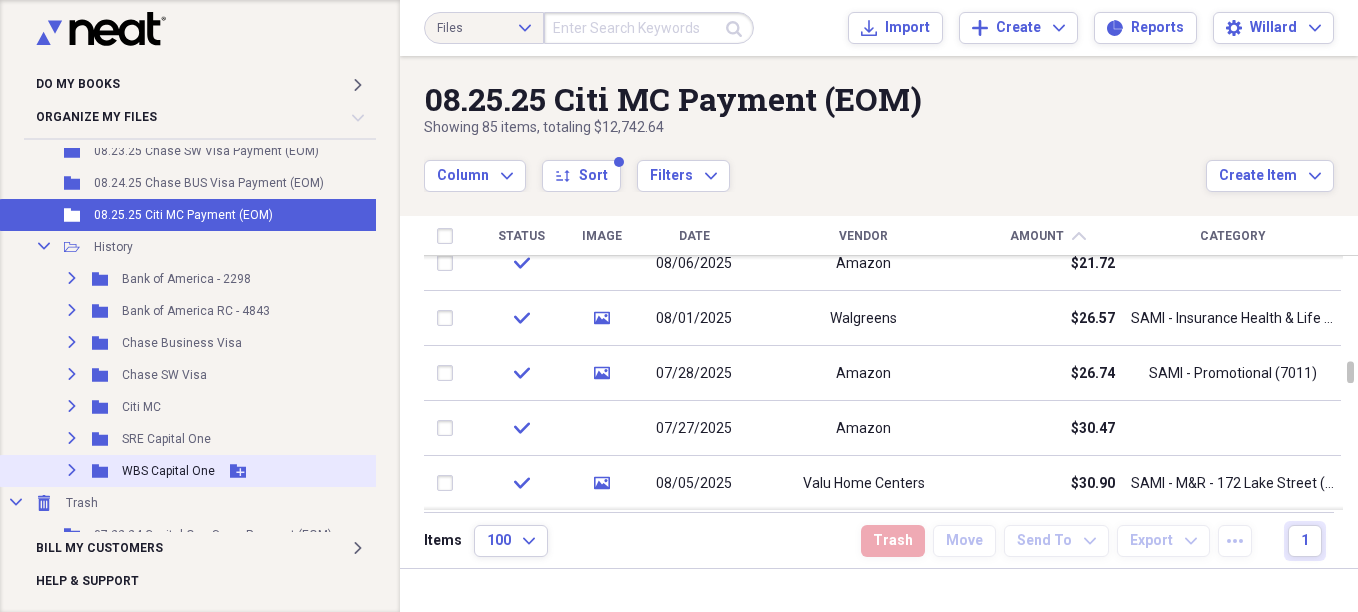 scroll, scrollTop: 239, scrollLeft: 0, axis: vertical 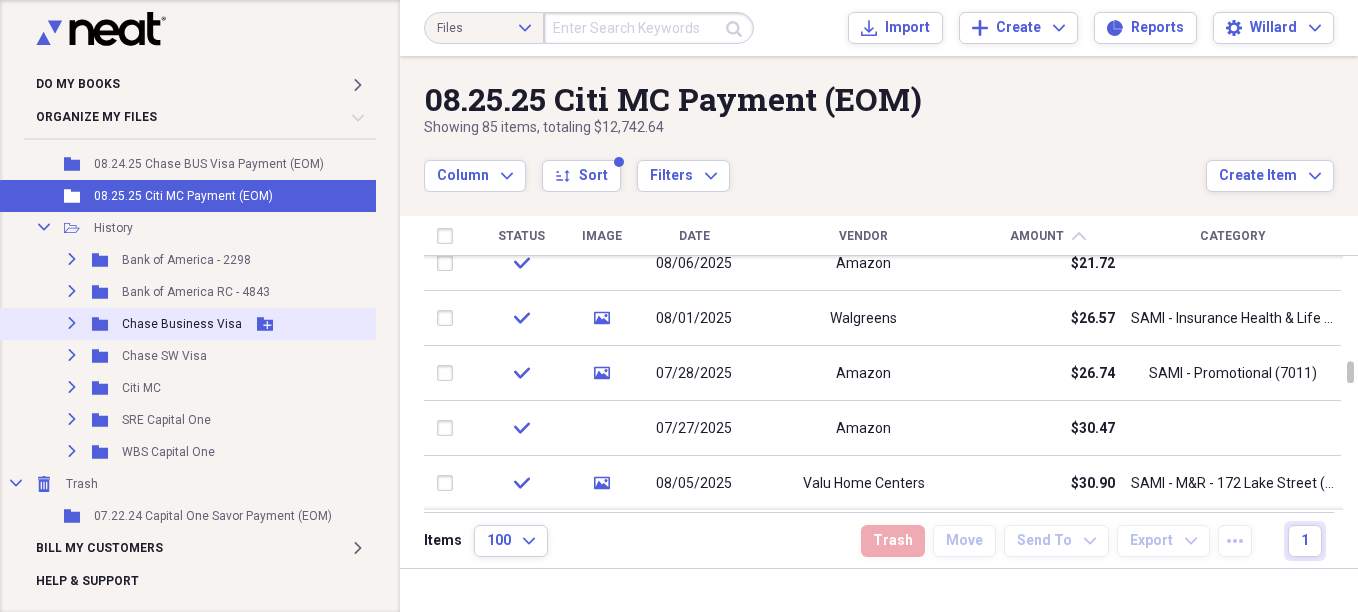 click on "Expand" 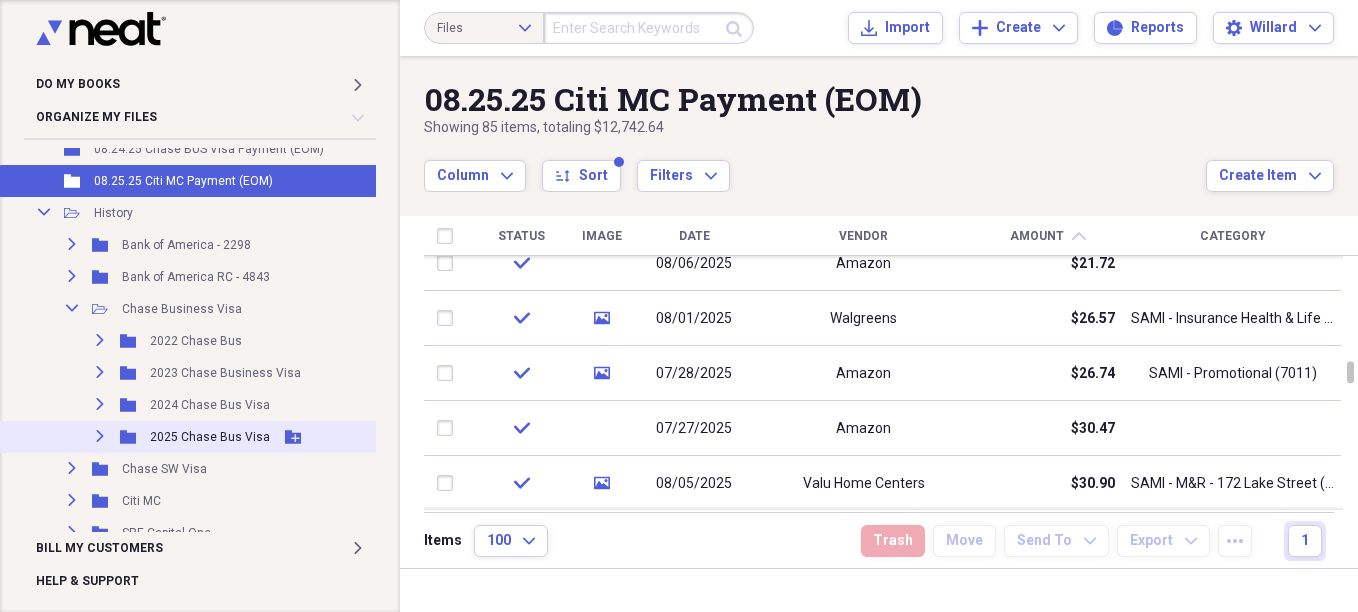 click 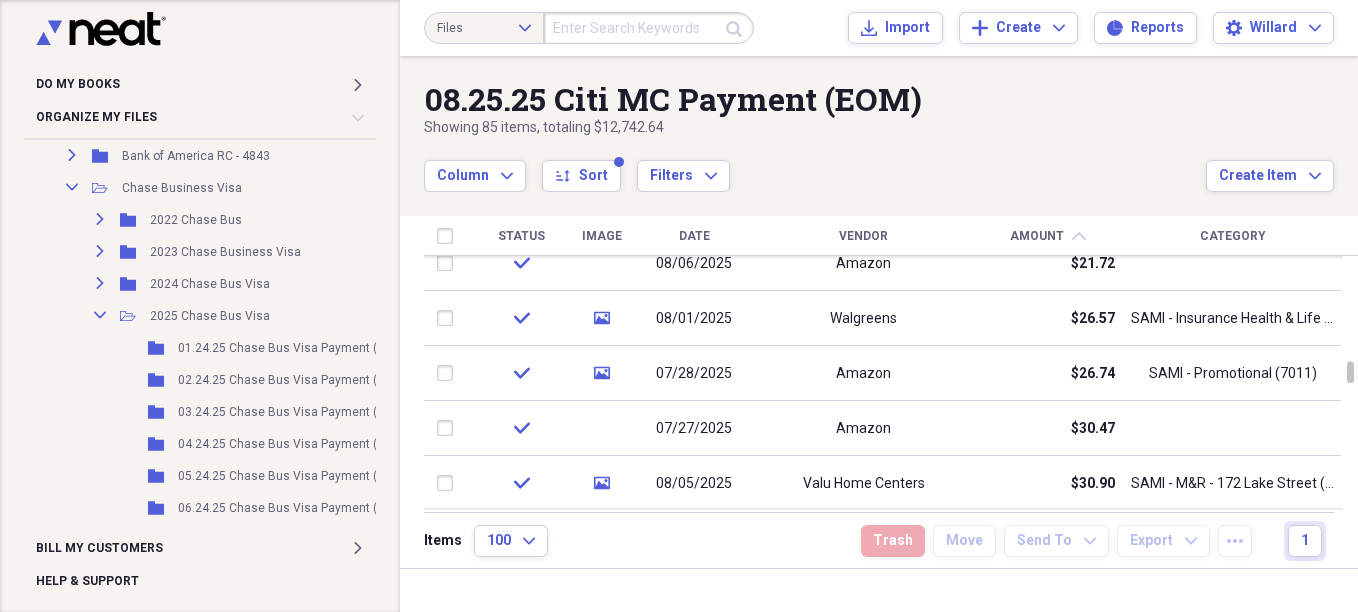 scroll, scrollTop: 591, scrollLeft: 0, axis: vertical 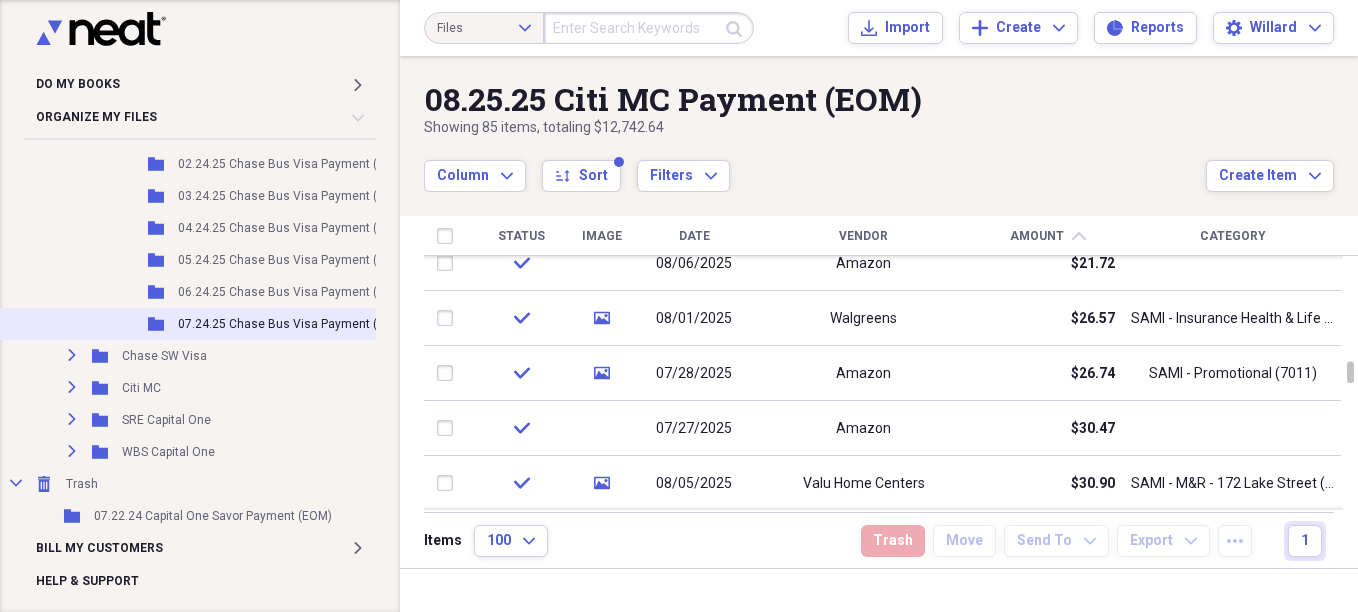 click on "07.24.25 Chase Bus Visa Payment (EOM)" at bounding box center [292, 324] 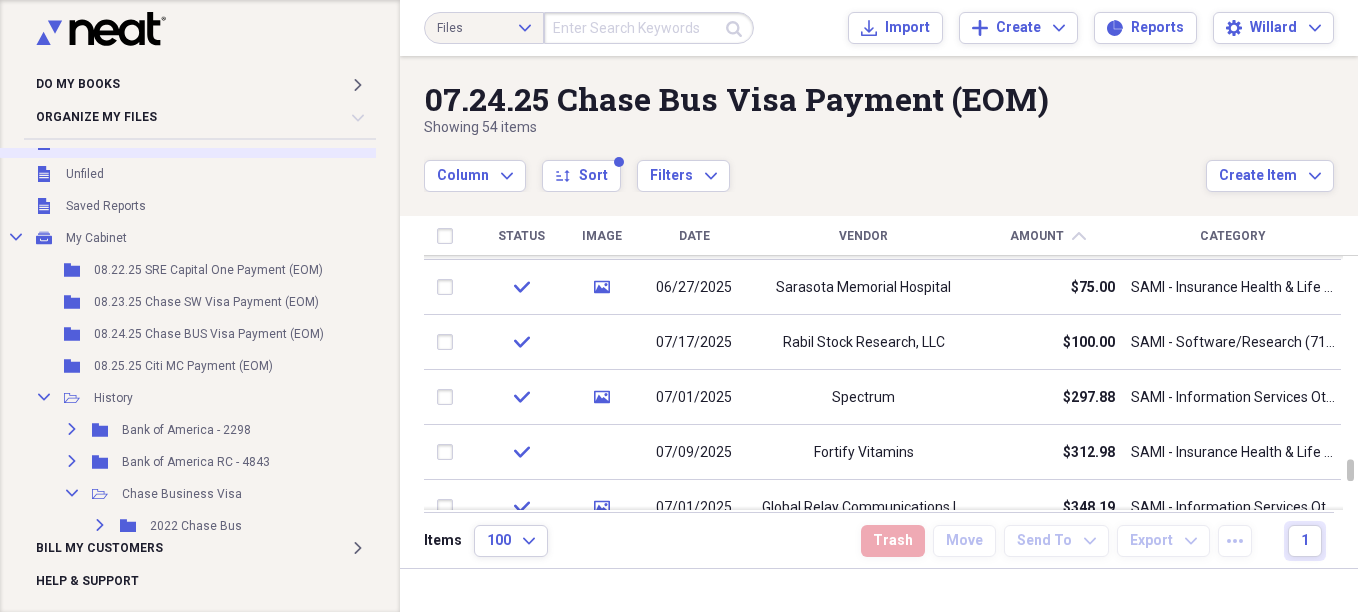scroll, scrollTop: 0, scrollLeft: 0, axis: both 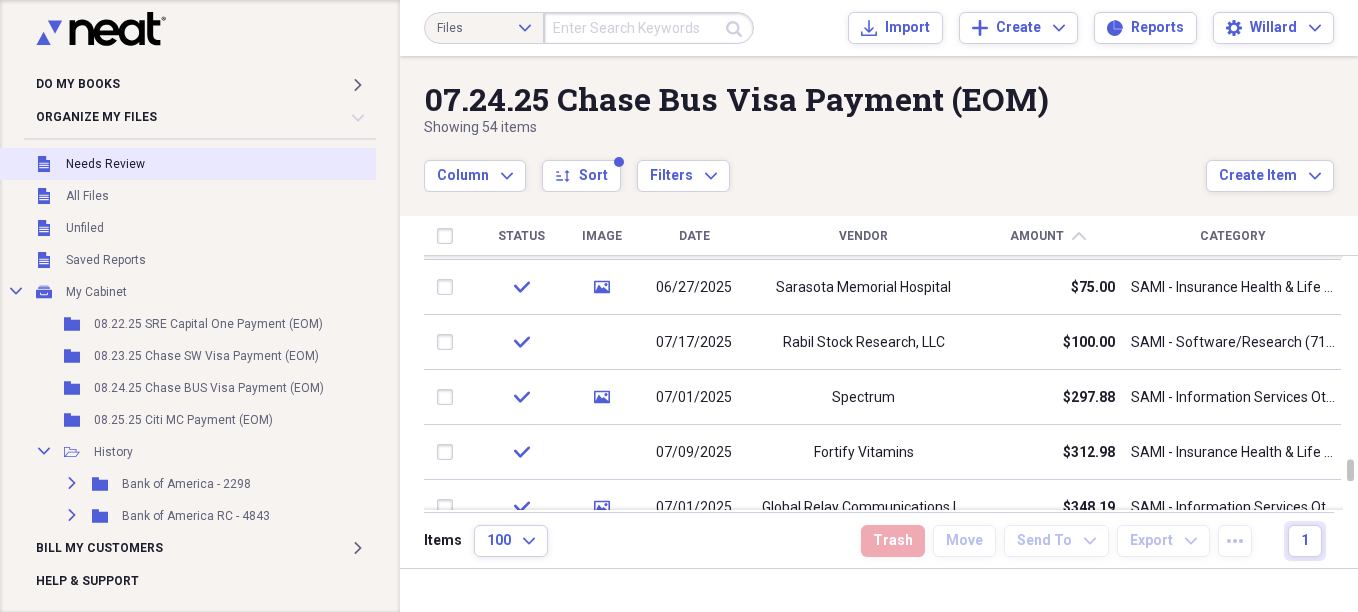 click on "Unfiled Needs Review" at bounding box center (234, 164) 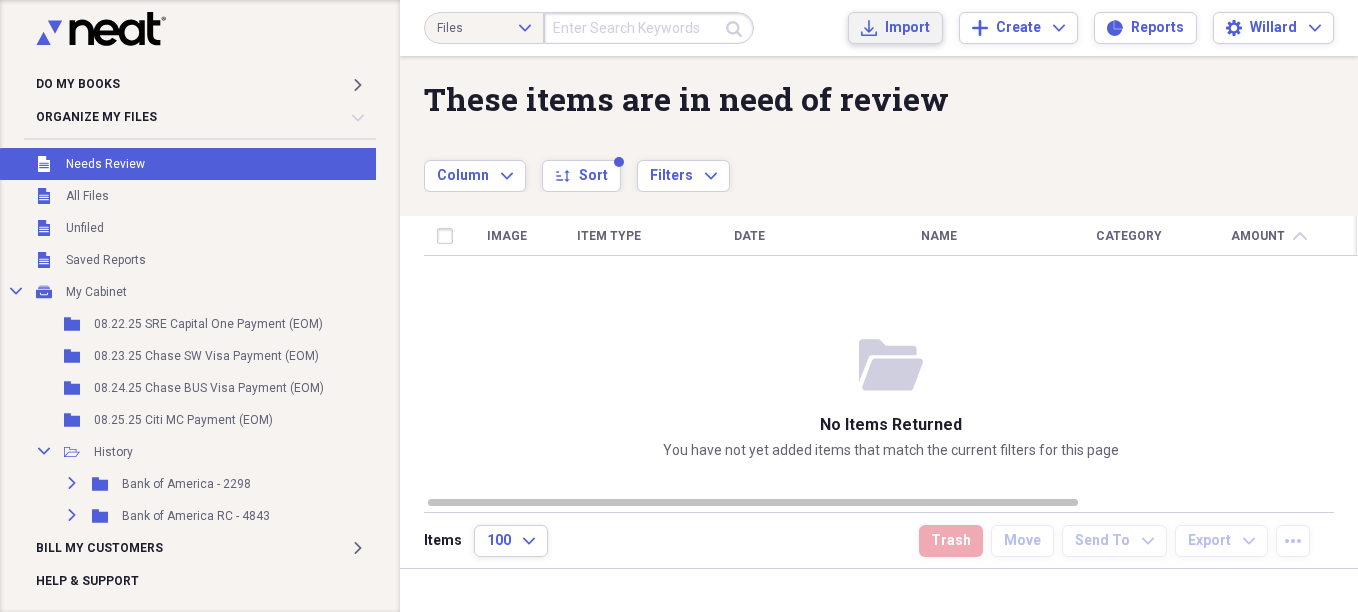 click on "Import" at bounding box center [907, 28] 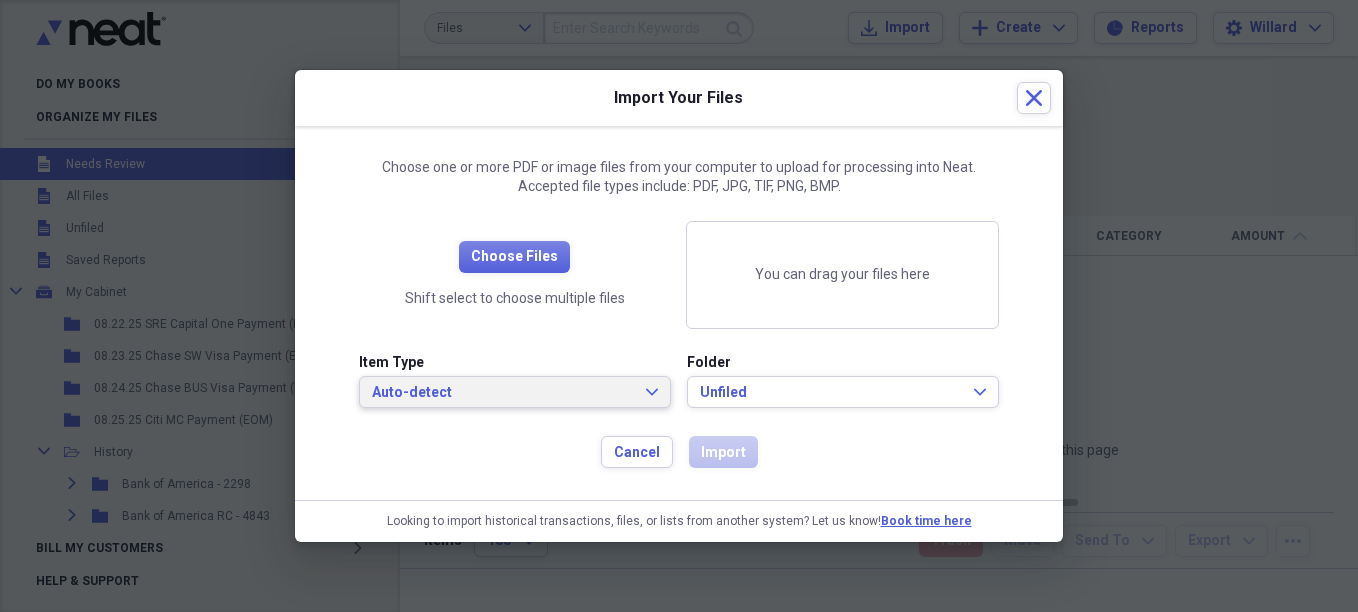 click on "Expand" 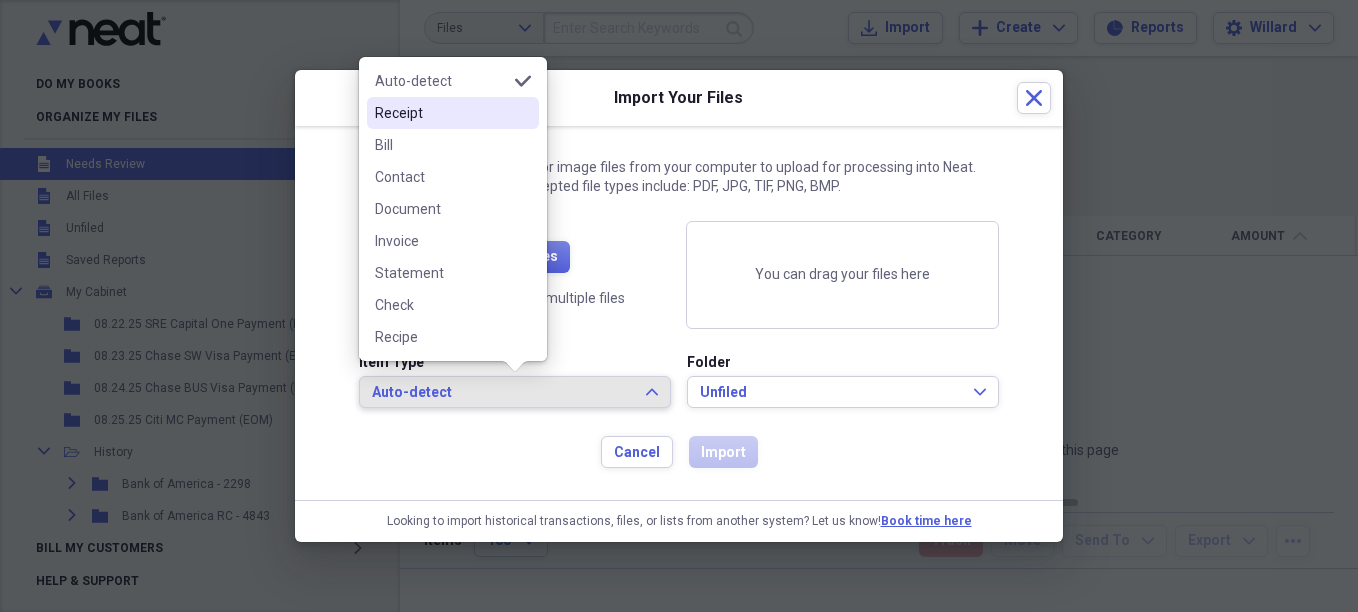 click on "Receipt" at bounding box center [441, 113] 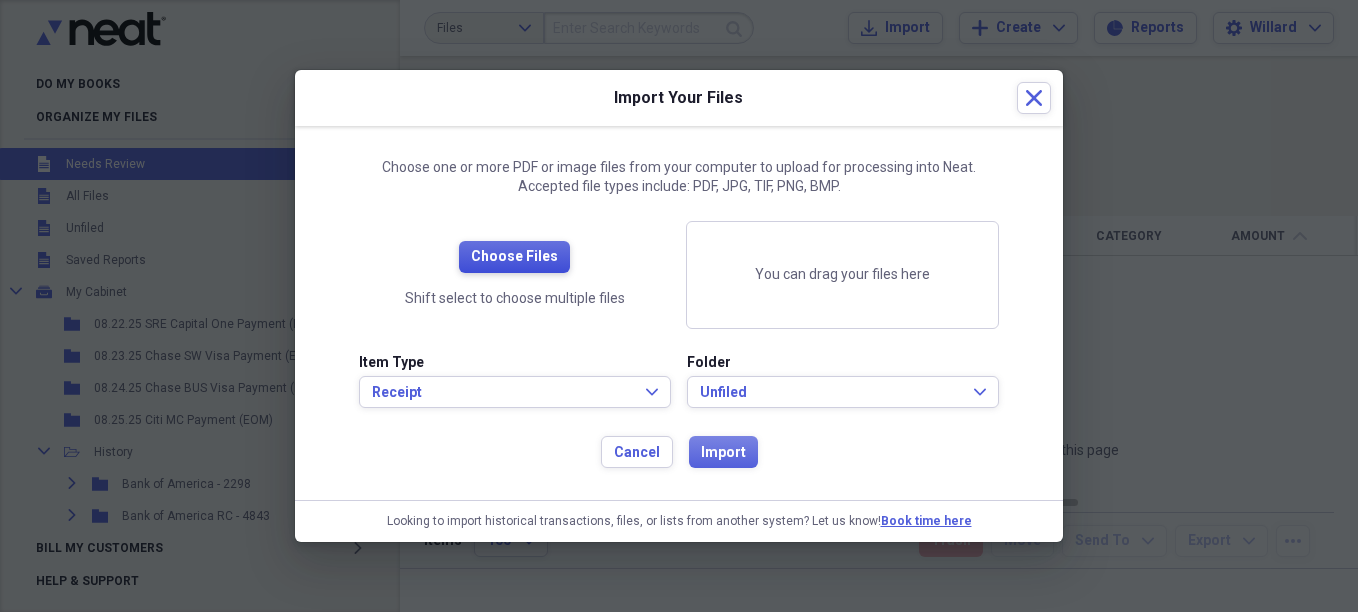 click on "Choose Files" at bounding box center [514, 257] 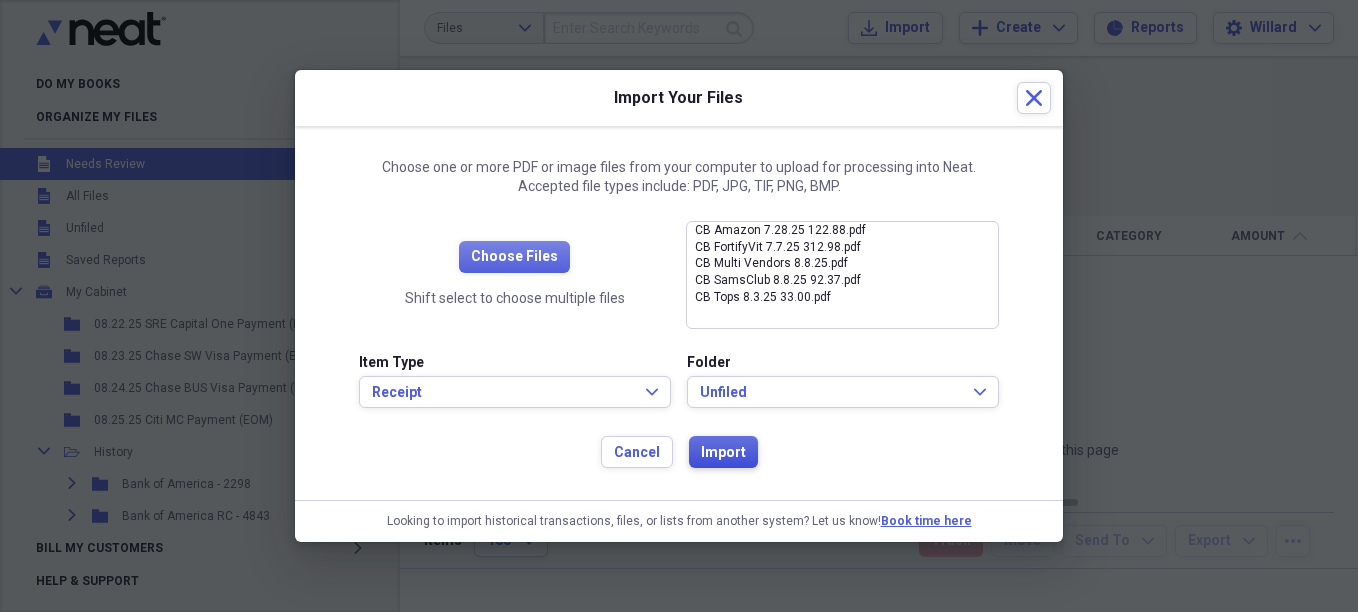 click on "Import" at bounding box center (723, 452) 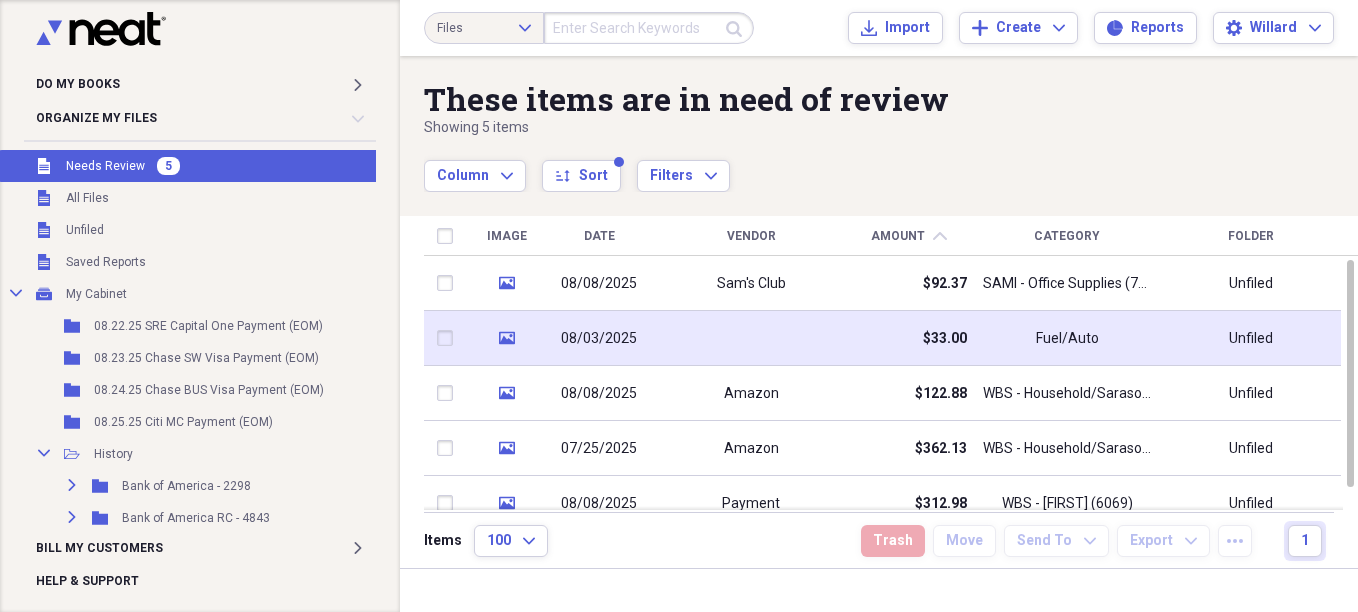 click at bounding box center (751, 338) 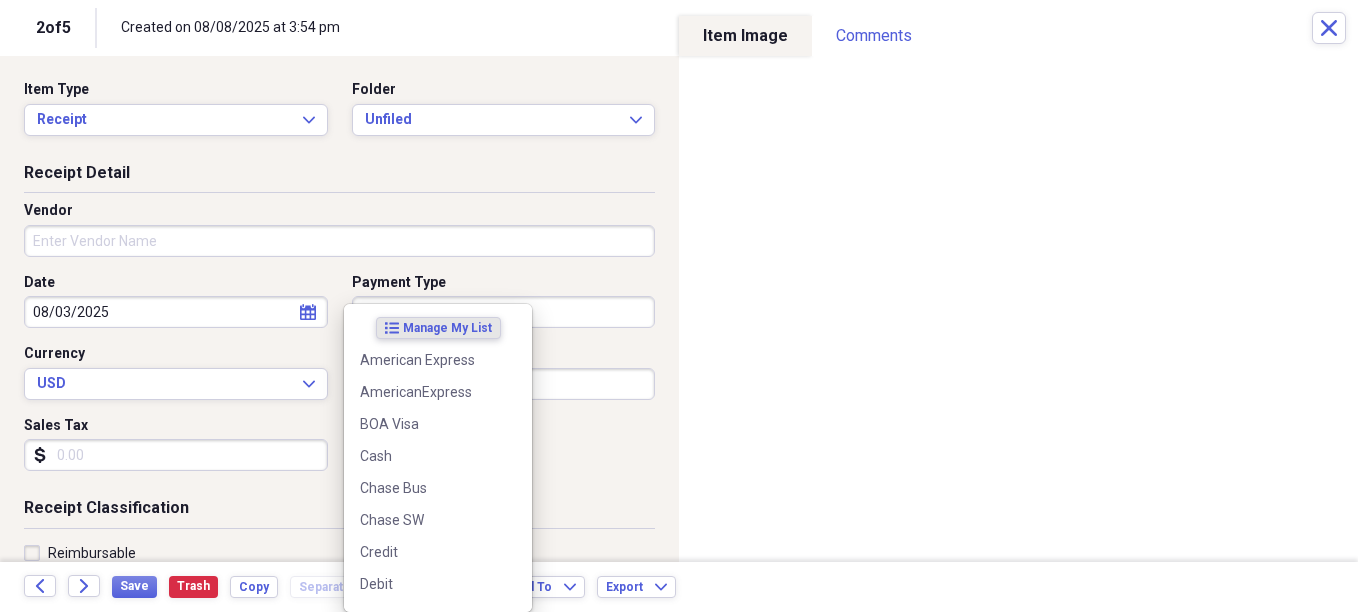click on "Do My Books Expand Organize My Files 4 Collapse Unfiled Needs Review 4 Unfiled All Files Unfiled Unfiled Unfiled Saved Reports Collapse My Cabinet My Cabinet Add Folder Folder 08.22.25 SRE Capital One Payment (EOM) Add Folder Folder 08.23.25 Chase SW Visa Payment (EOM) Add Folder Folder 08.24.25 Chase BUS Visa Payment (EOM) Add Folder Folder 08.25.25 Citi MC Payment (EOM) Add Folder Collapse Open Folder History Add Folder Expand Folder Bank of America - 2298 Add Folder Expand Folder Bank of America RC - 4843 Add Folder Collapse Open Folder Chase Business Visa Add Folder Expand Folder 2022 Chase Bus Add Folder Expand Folder 2023 Chase Business Visa Add Folder Expand Folder 2024 Chase Bus Visa Add Folder Collapse Open Folder 2025 Chase Bus Visa Add Folder Folder 01.24.25 Chase Bus Visa Payment (EOM) Add Folder Folder 02.24.25 Chase Bus Visa Payment (EOM) Add Folder Folder 03.24.25 Chase Bus Visa Payment (EOM) Add Folder Folder 04.24.25 Chase Bus Visa Payment (EOM) Add Folder Folder Add Folder Folder Add Folder" at bounding box center (679, 306) 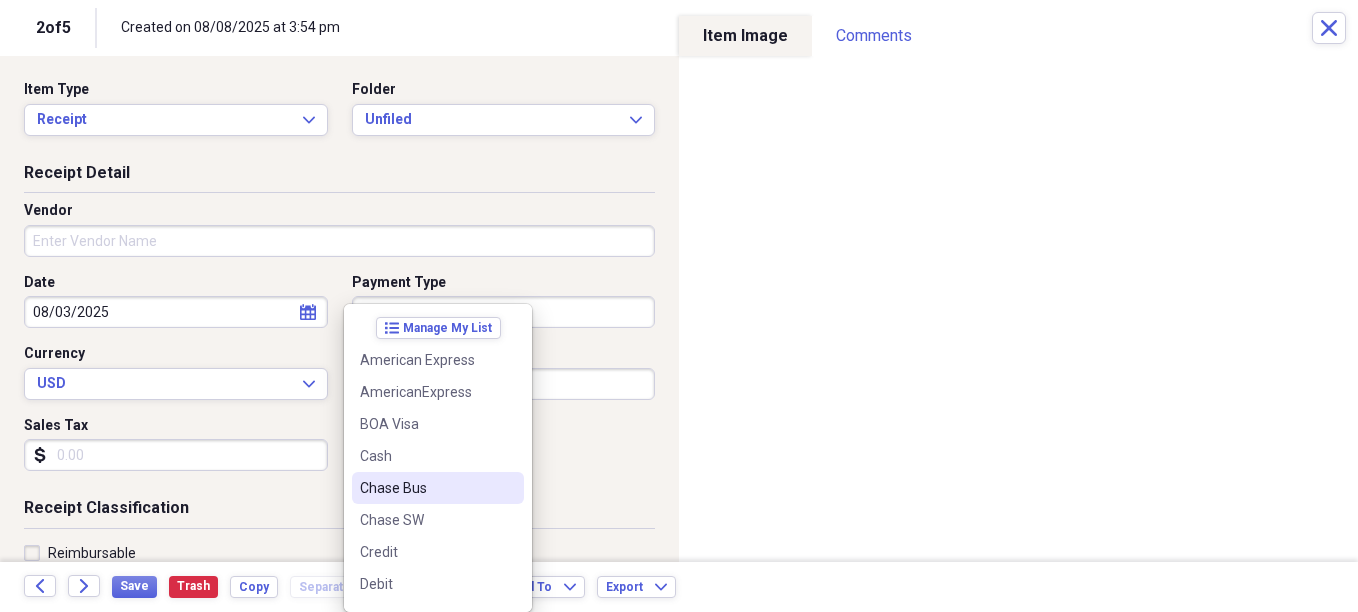click on "Chase Bus" at bounding box center [426, 488] 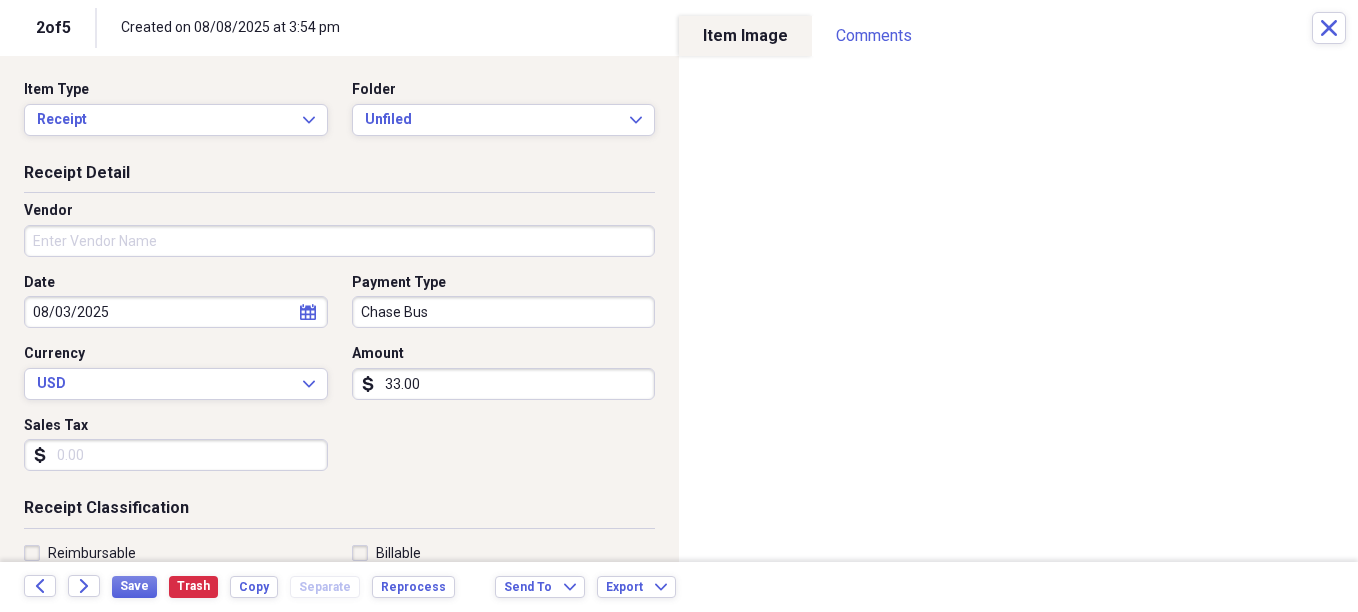 click on "Vendor" at bounding box center [339, 241] 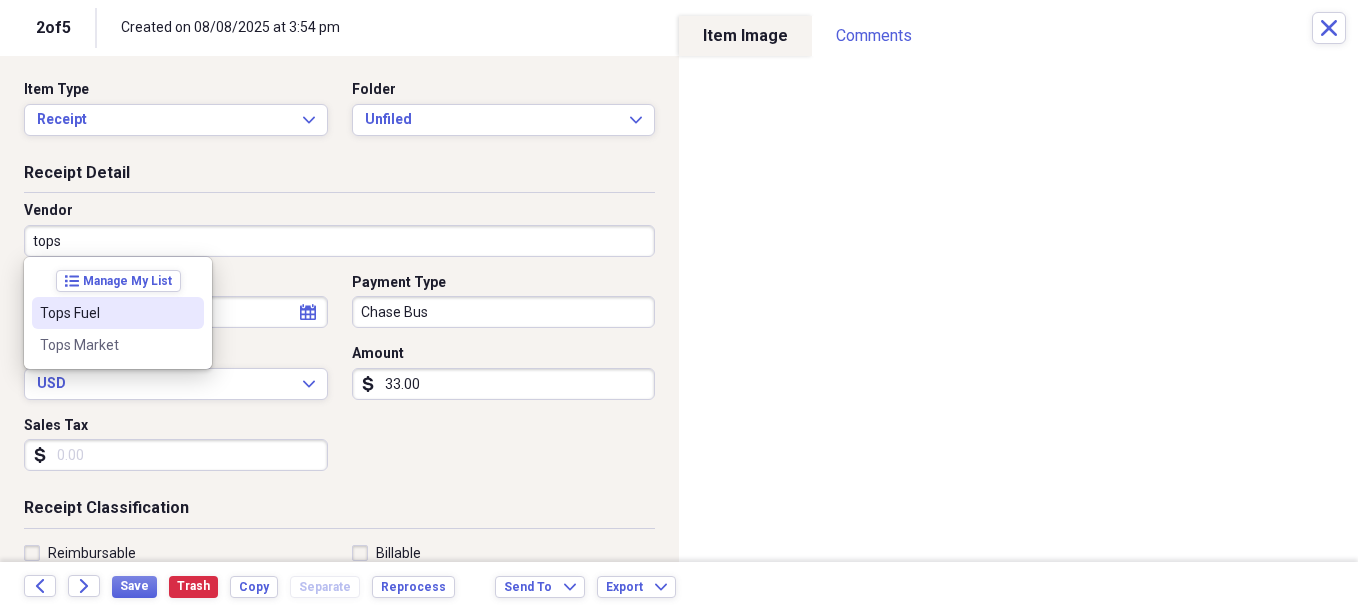 click on "Tops Fuel" at bounding box center [106, 313] 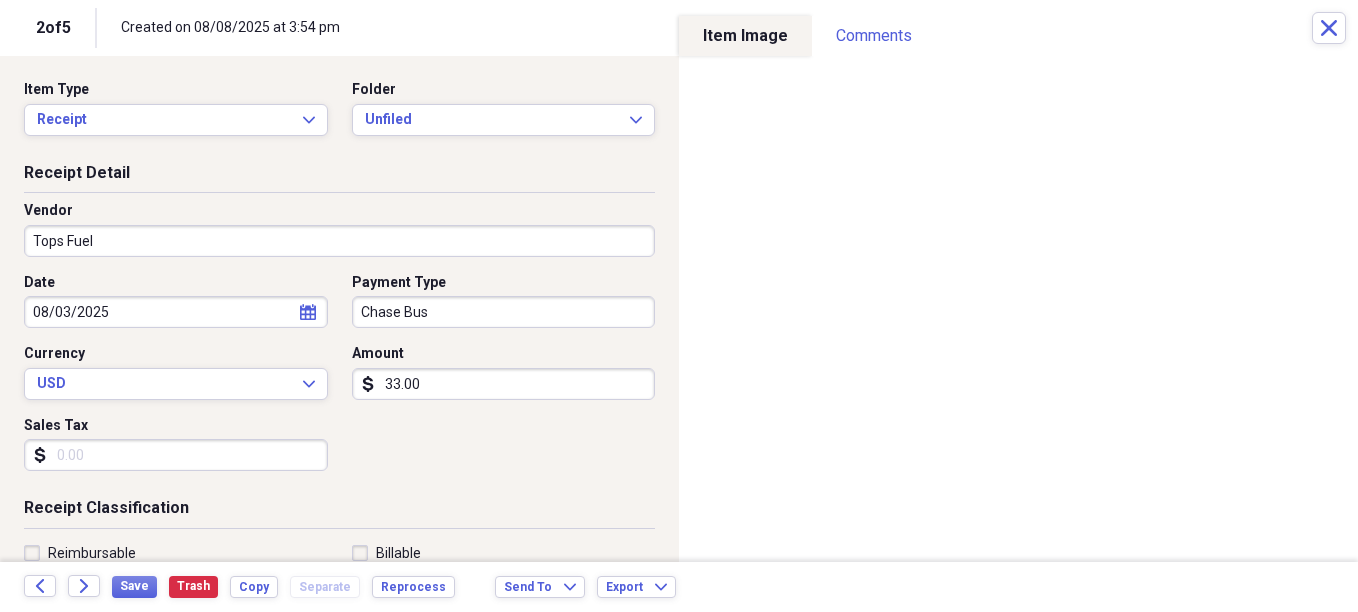 type on "SAMI - Auto (7016)" 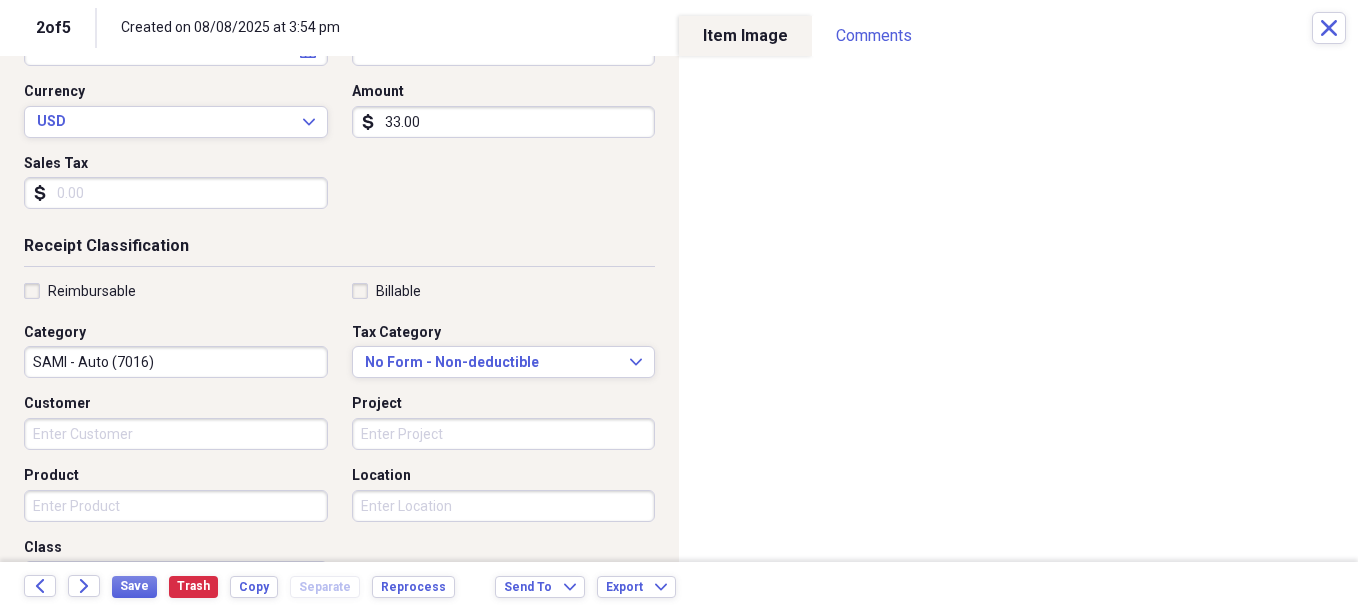 scroll, scrollTop: 500, scrollLeft: 0, axis: vertical 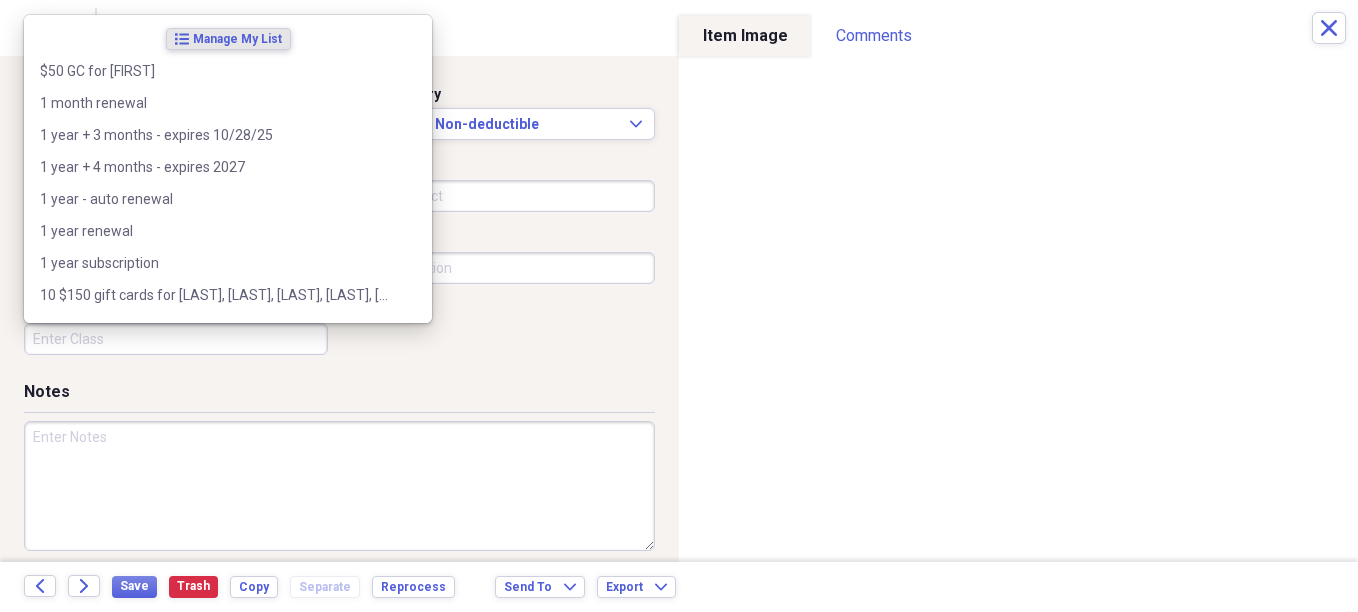 click on "Class" at bounding box center [176, 339] 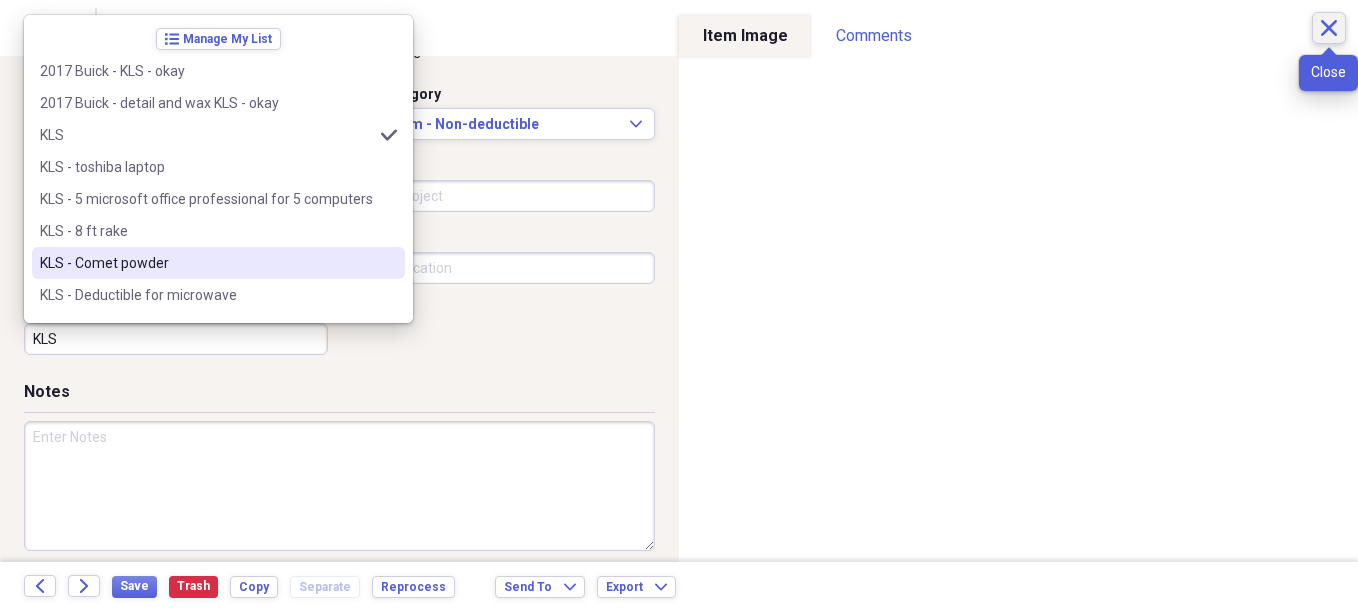 type on "KLS" 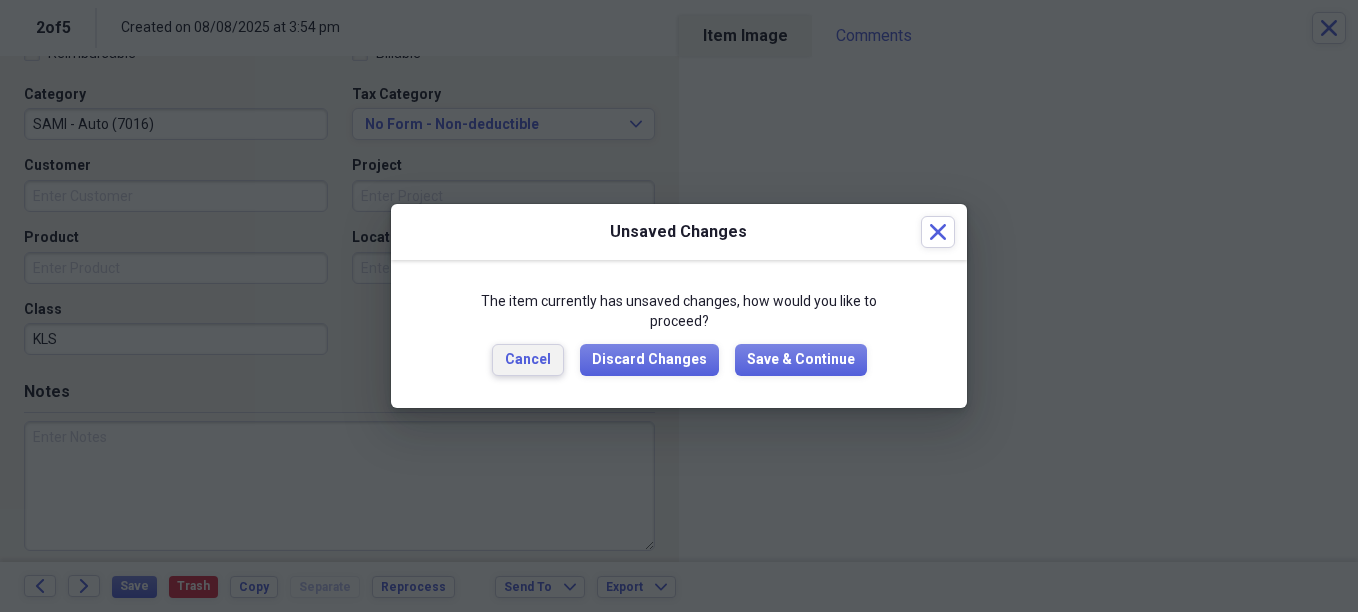 click on "Cancel" at bounding box center [528, 360] 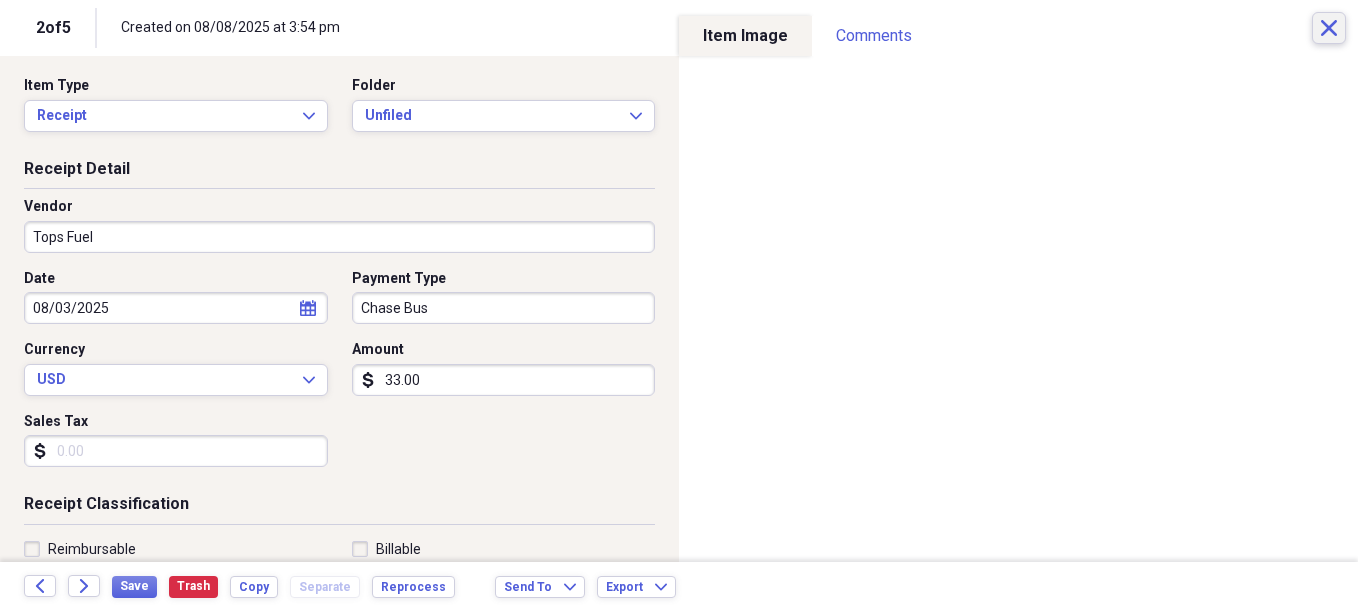 scroll, scrollTop: 0, scrollLeft: 0, axis: both 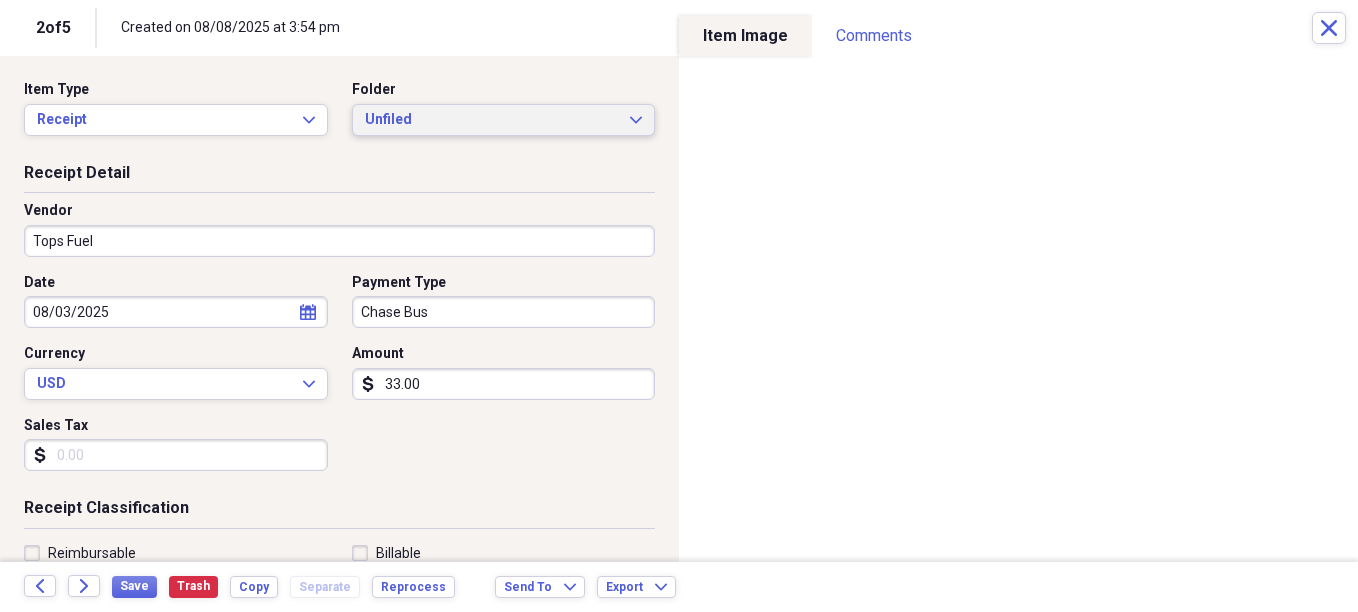 click on "Unfiled" at bounding box center [492, 120] 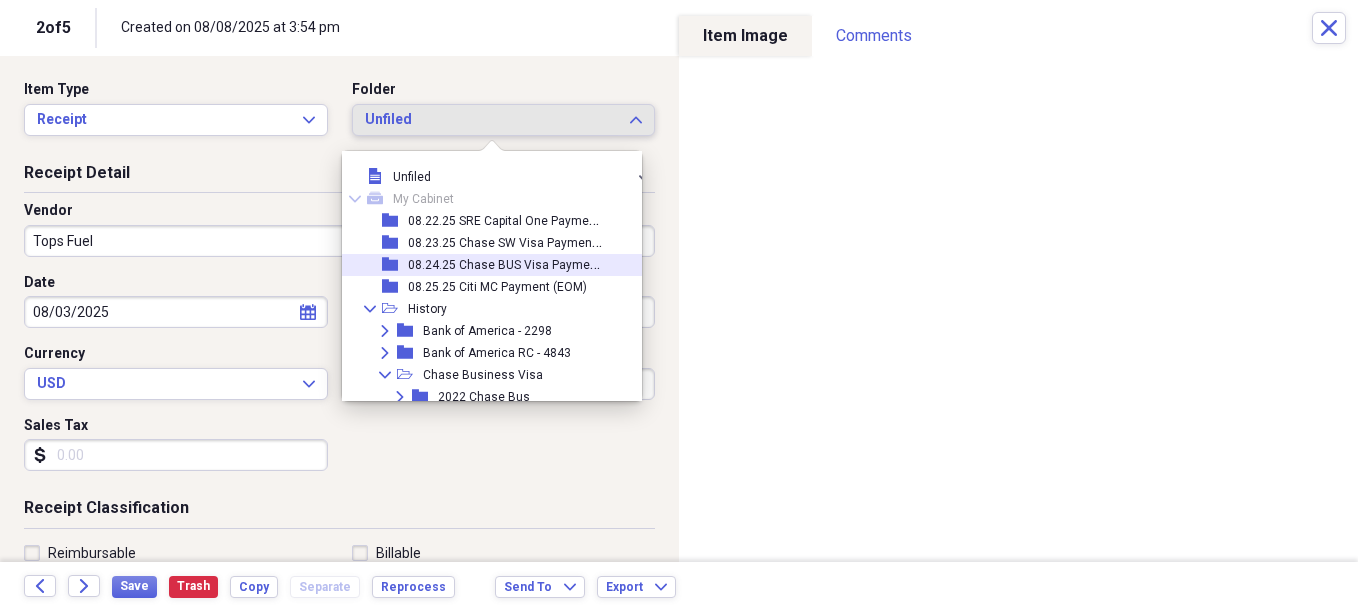 click on "08.24.25 Chase BUS Visa Payment (EOM)" at bounding box center (523, 263) 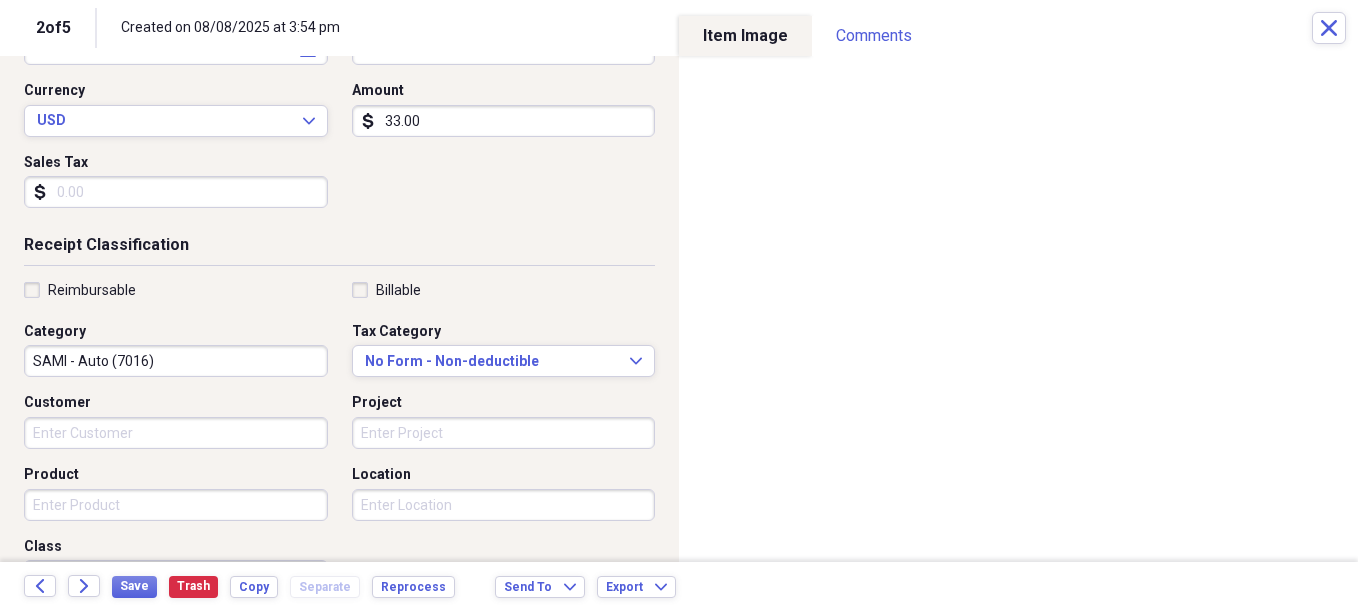 scroll, scrollTop: 300, scrollLeft: 0, axis: vertical 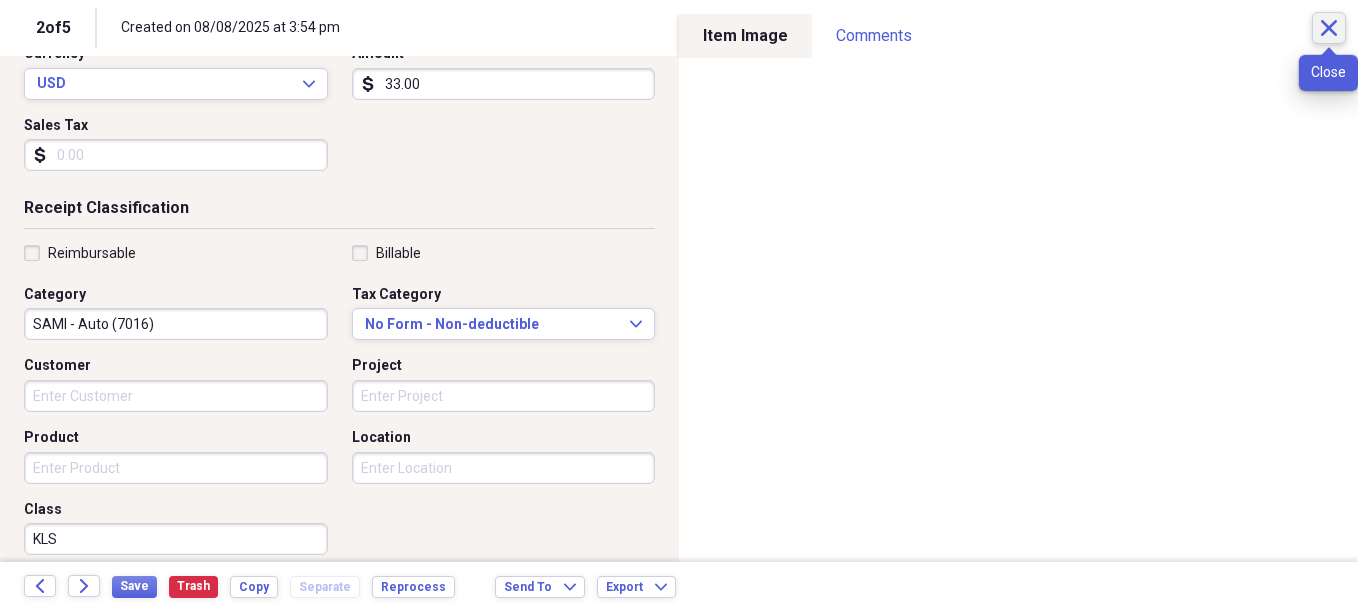 click on "Close" 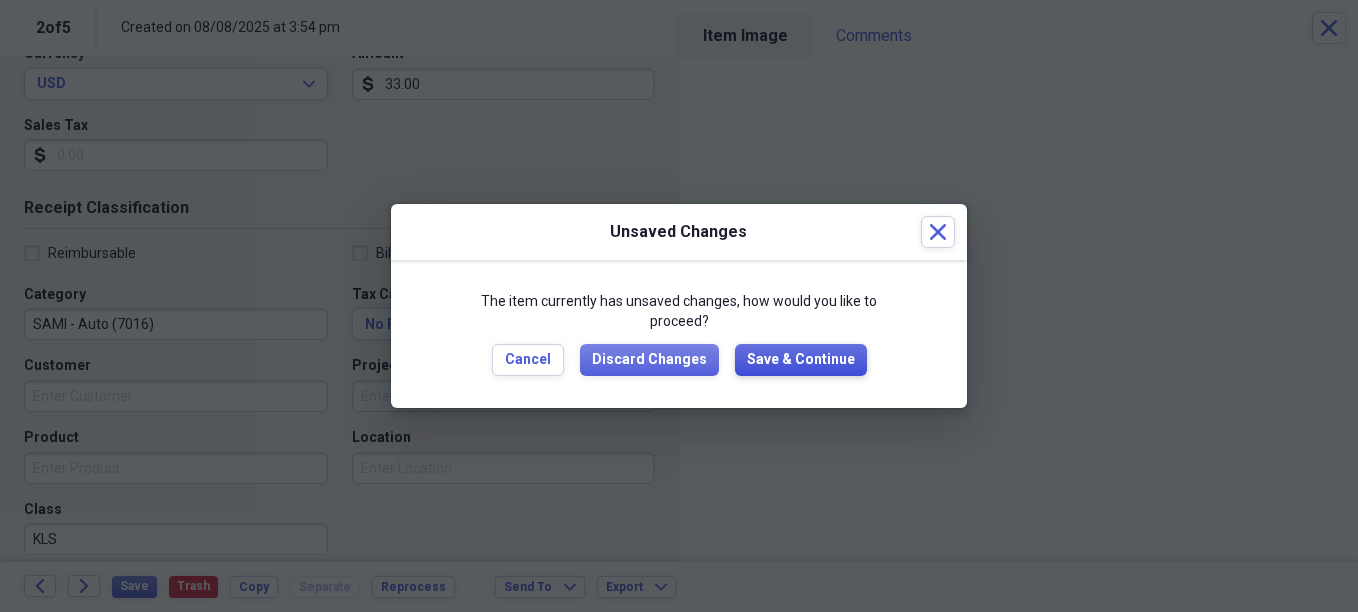 click on "Save & Continue" at bounding box center [801, 360] 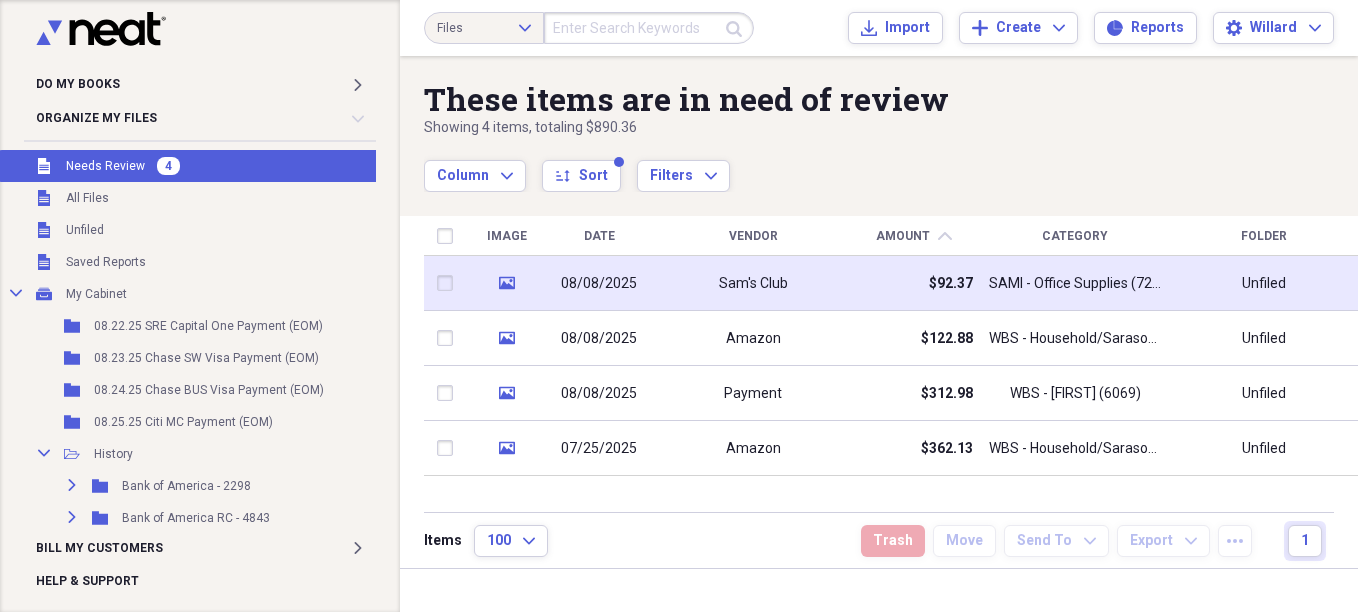 click on "Sam's Club" at bounding box center [753, 284] 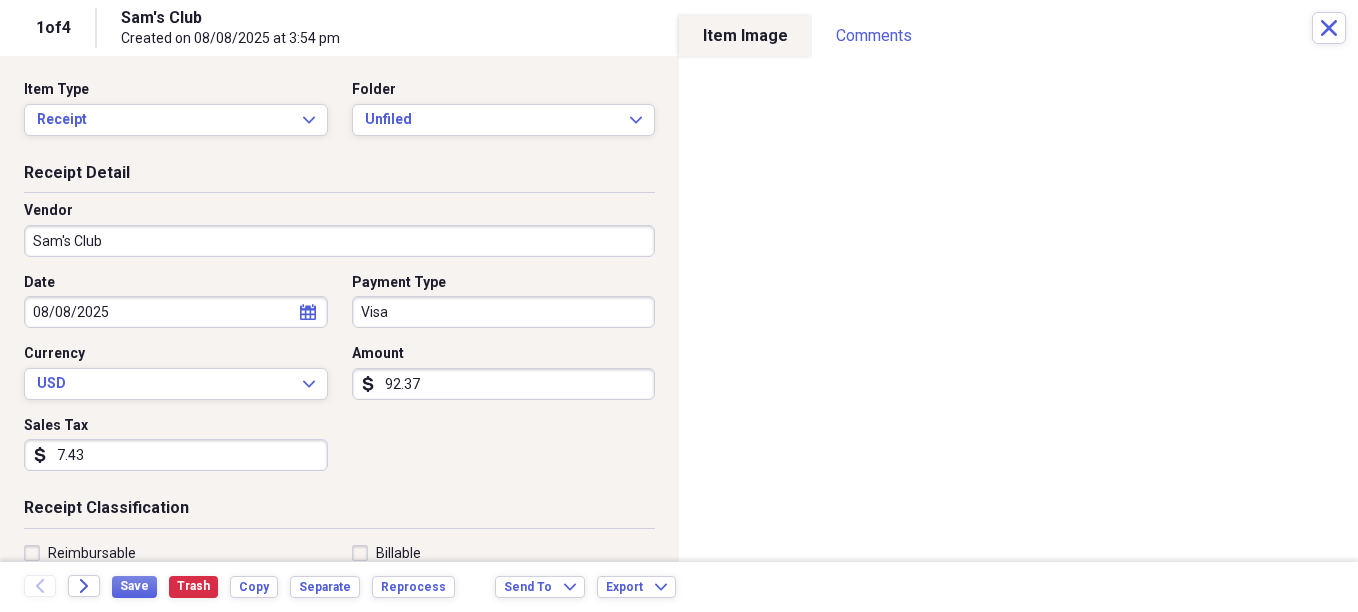 click on "Do My Books Expand Organize My Files 3 Collapse Unfiled Needs Review 3 Unfiled All Files Unfiled Unfiled Unfiled Saved Reports Collapse My Cabinet My Cabinet Add Folder Folder 08.22.25 SRE Capital One Payment (EOM) Add Folder Folder 08.23.25 Chase SW Visa Payment (EOM) Add Folder Folder 08.24.25 Chase BUS Visa Payment (EOM) Add Folder Folder 08.25.25 Citi MC Payment (EOM) Add Folder Collapse Open Folder History Add Folder Expand Folder Bank of America - 2298 Add Folder Expand Folder Bank of America RC - 4843 Add Folder Collapse Open Folder Chase Business Visa Add Folder Expand Folder 2022 Chase Bus Add Folder Expand Folder 2023 Chase Business Visa Add Folder Expand Folder 2024 Chase Bus Visa Add Folder Collapse Open Folder 2025 Chase Bus Visa Add Folder Folder 01.24.25 Chase Bus Visa Payment (EOM) Add Folder Folder 02.24.25 Chase Bus Visa Payment (EOM) Add Folder Folder 03.24.25 Chase Bus Visa Payment (EOM) Add Folder Folder 04.24.25 Chase Bus Visa Payment (EOM) Add Folder Folder Add Folder Folder Add Folder" at bounding box center [679, 306] 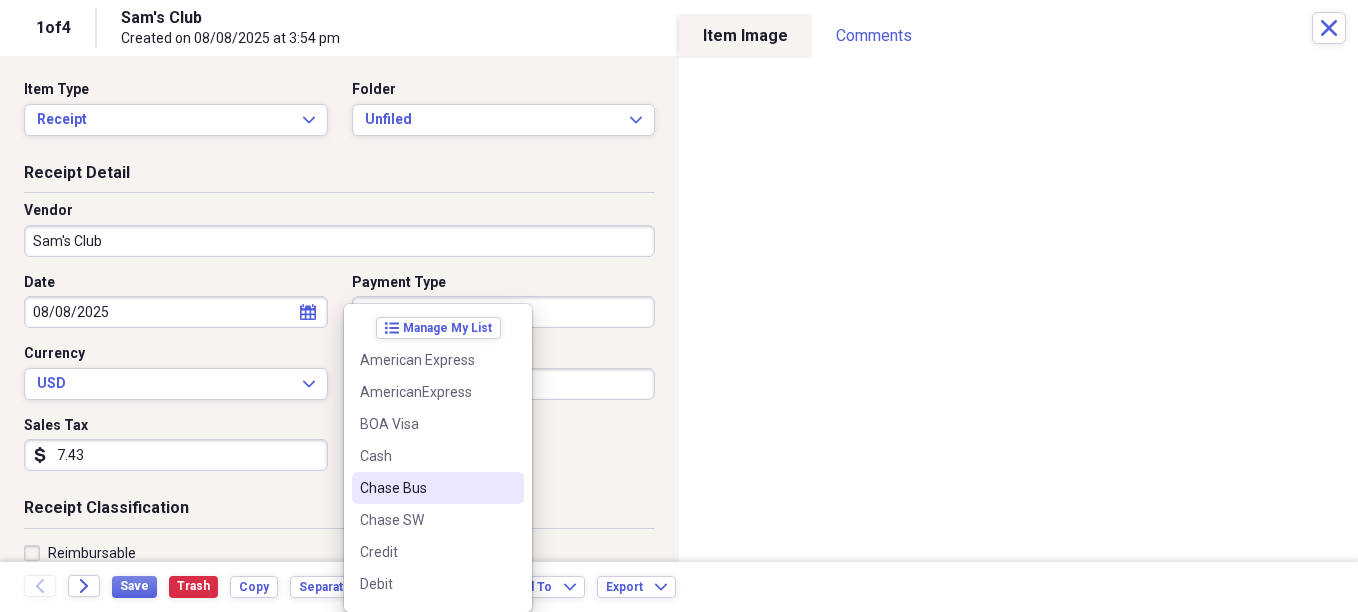 click on "Chase Bus" at bounding box center [438, 488] 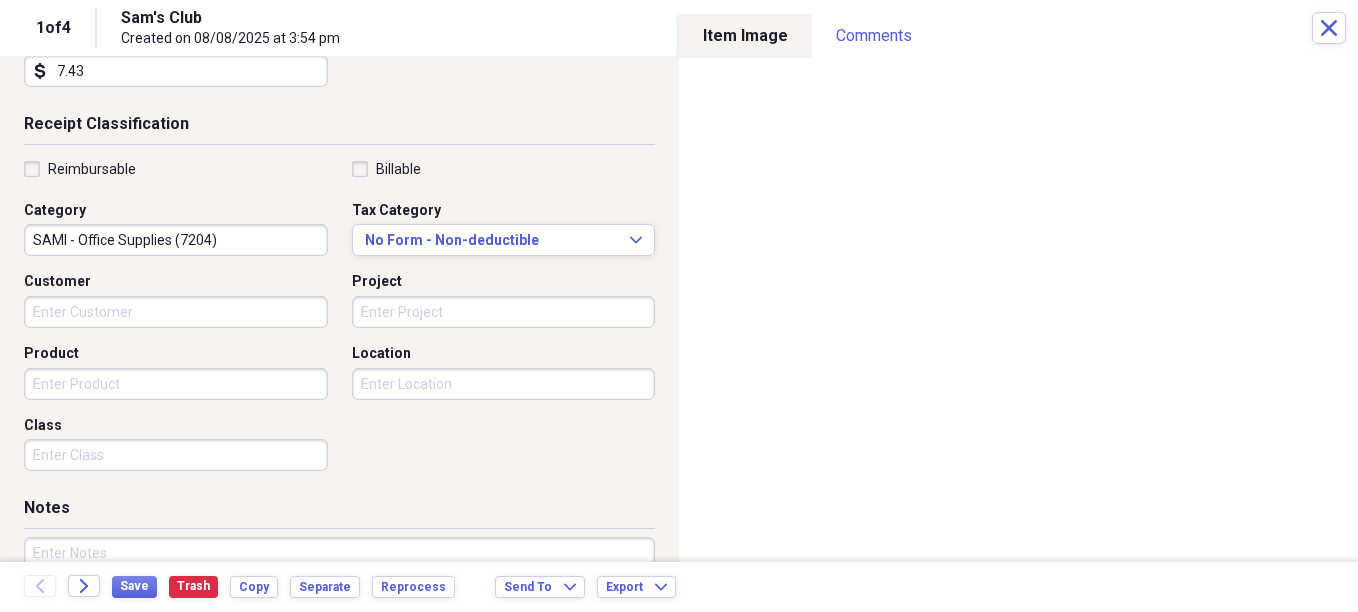 scroll, scrollTop: 400, scrollLeft: 0, axis: vertical 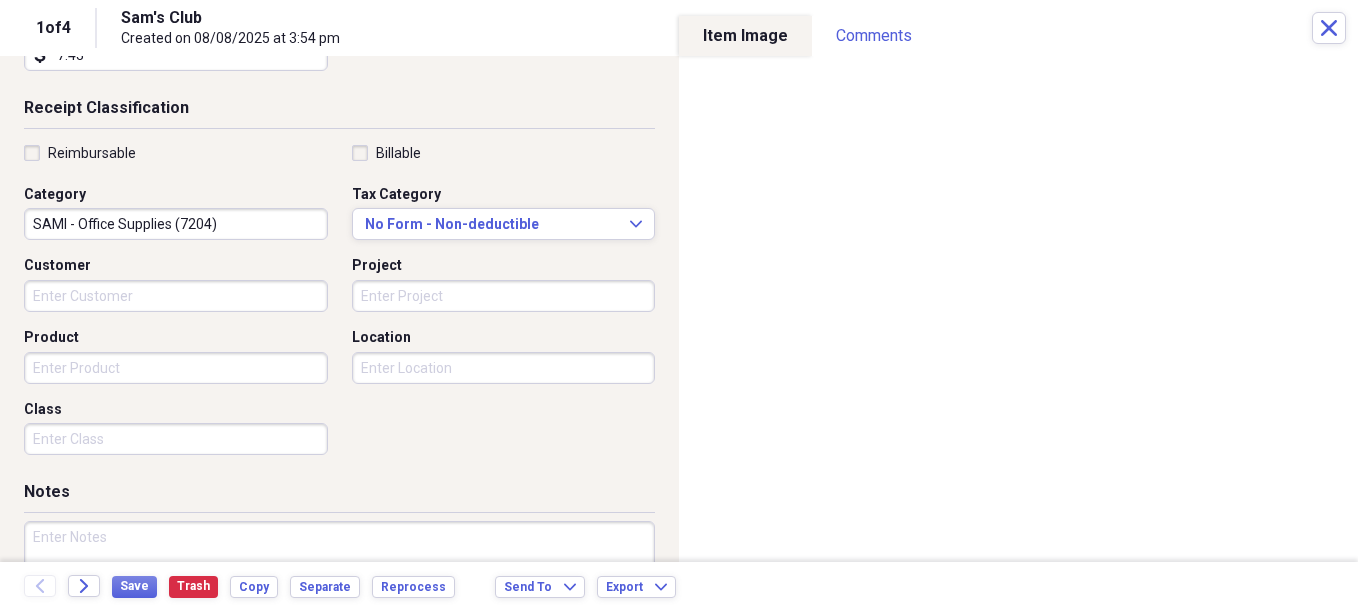 click on "Class" at bounding box center (176, 439) 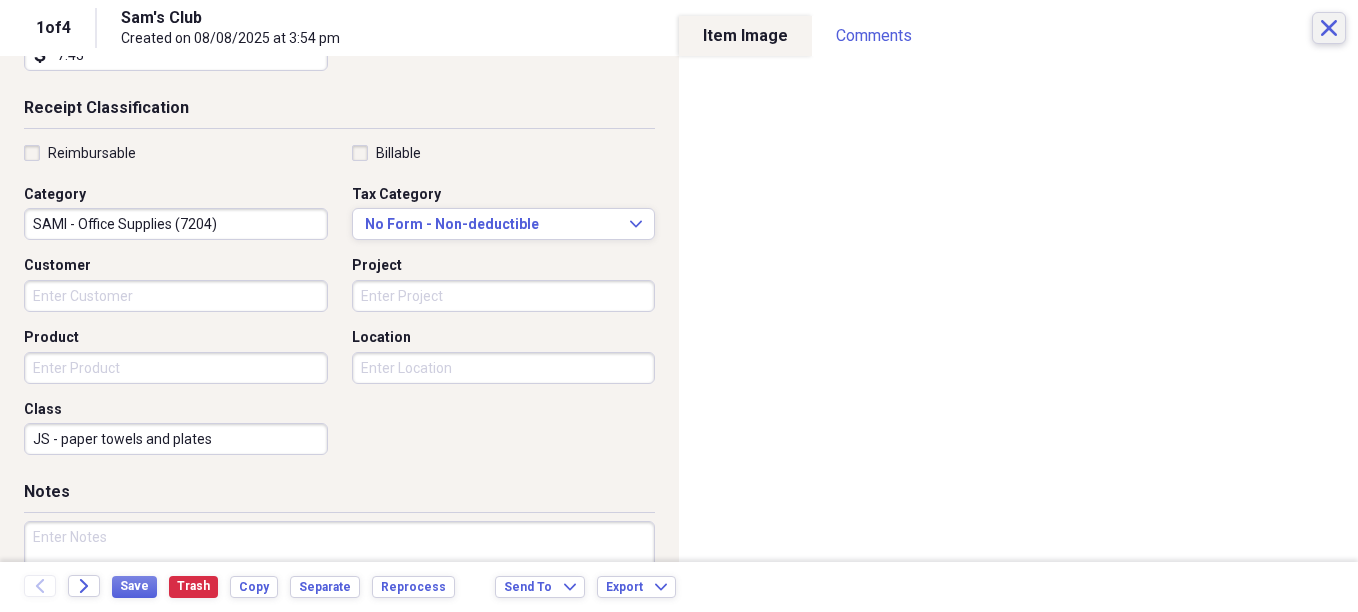 type on "JS - paper towels and plates" 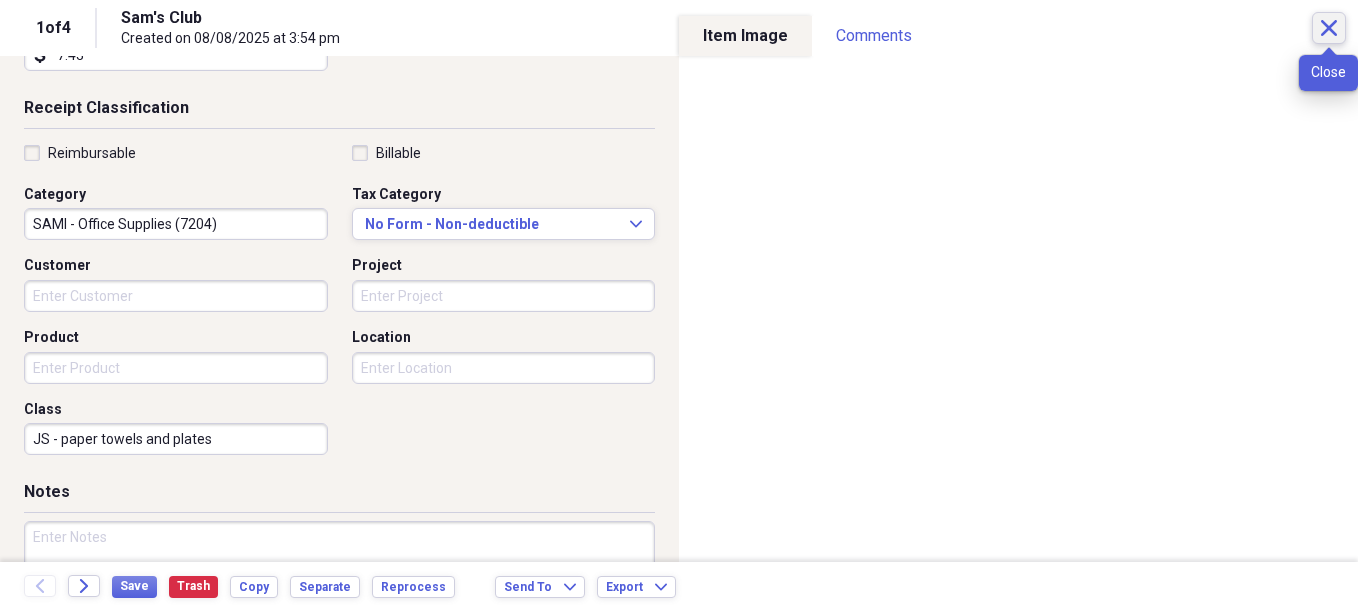 click on "Close" at bounding box center (1329, 28) 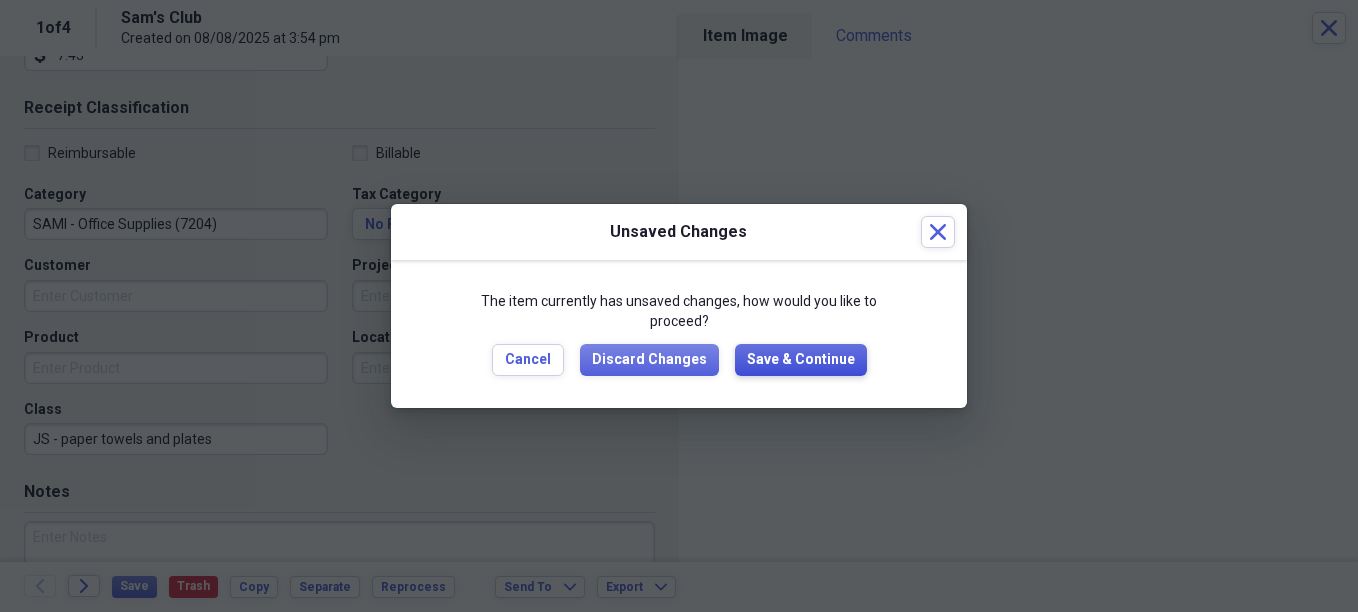 click on "Save & Continue" at bounding box center [801, 360] 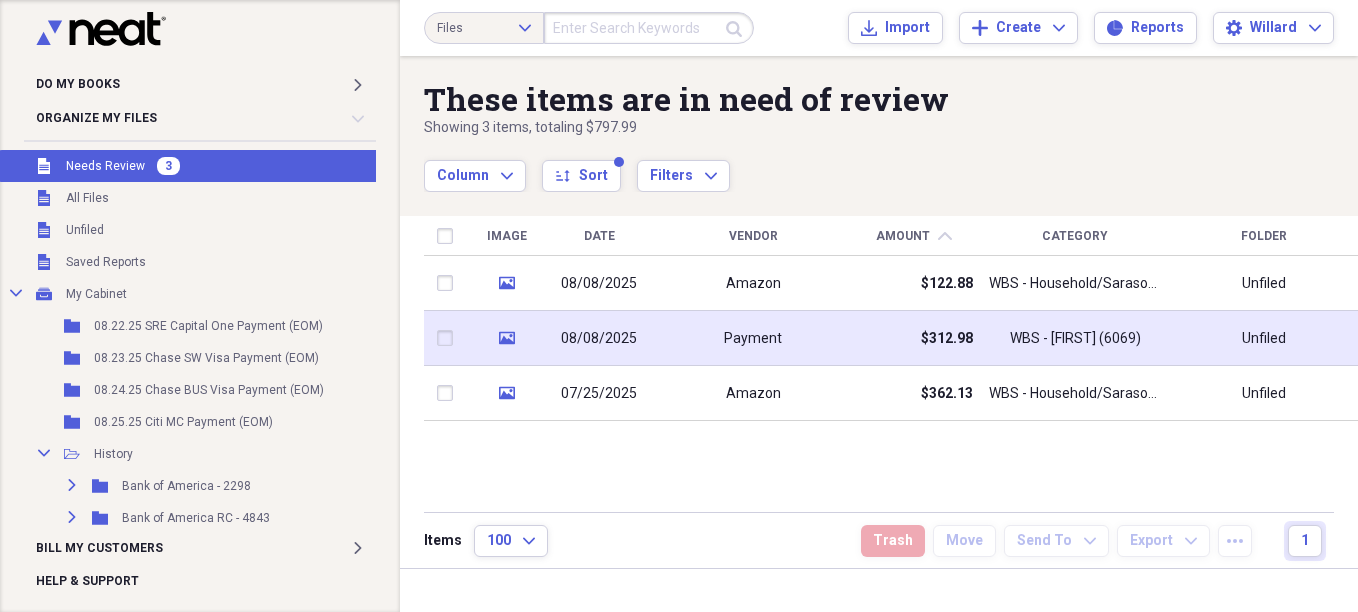 click on "Payment" at bounding box center [753, 339] 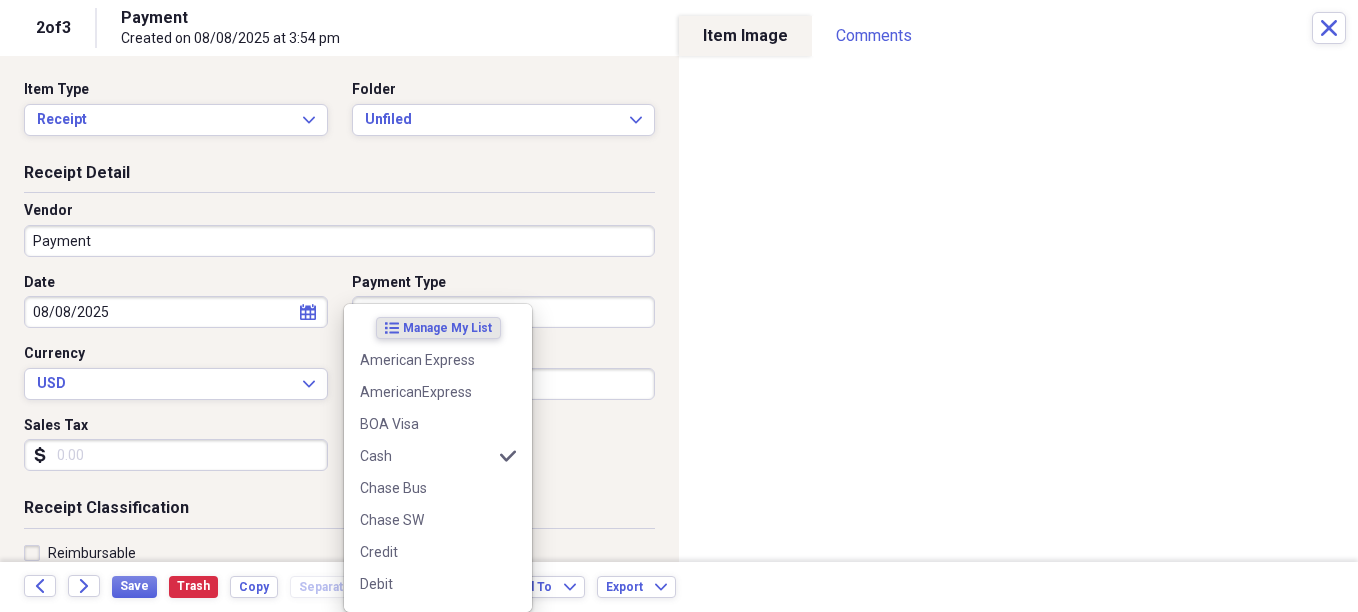 click on "Do My Books Expand Organize My Files 2 Collapse Unfiled Needs Review 2 Unfiled All Files Unfiled Unfiled Unfiled Saved Reports Collapse My Cabinet My Cabinet Add Folder Folder 08.22.25 SRE Capital One Payment (EOM) Add Folder Folder 08.23.25 Chase SW Visa Payment (EOM) Add Folder Folder 08.24.25 Chase BUS Visa Payment (EOM) Add Folder Folder 08.25.25 Citi MC Payment (EOM) Add Folder Collapse Open Folder History Add Folder Expand Folder Bank of America - 2298 Add Folder Expand Folder Bank of America RC - 4843 Add Folder Collapse Open Folder Chase Business Visa Add Folder Expand Folder 2022 Chase Bus Add Folder Expand Folder 2023 Chase Business Visa Add Folder Expand Folder 2024 Chase Bus Visa Add Folder Collapse Open Folder 2025 Chase Bus Visa Add Folder Folder 01.24.25 Chase Bus Visa Payment (EOM) Add Folder Folder 02.24.25 Chase Bus Visa Payment (EOM) Add Folder Folder 03.24.25 Chase Bus Visa Payment (EOM) Add Folder Folder 04.24.25 Chase Bus Visa Payment (EOM) Add Folder Folder Add Folder Folder Add Folder" at bounding box center (679, 306) 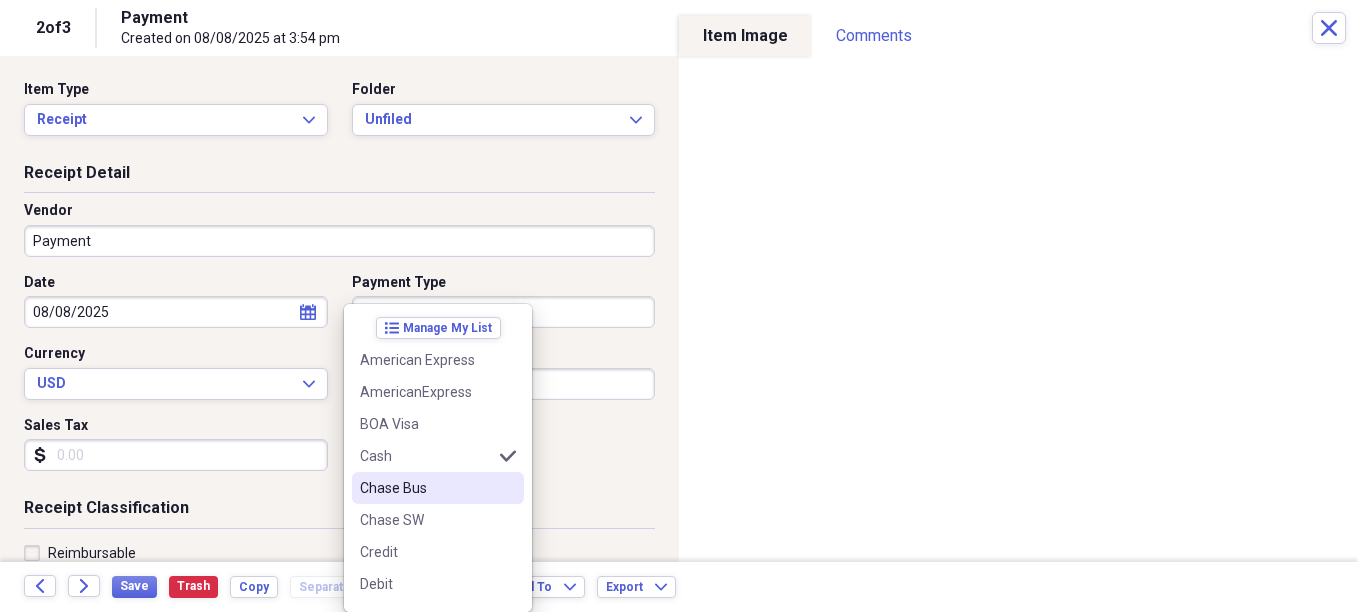 click on "Chase Bus" at bounding box center (426, 488) 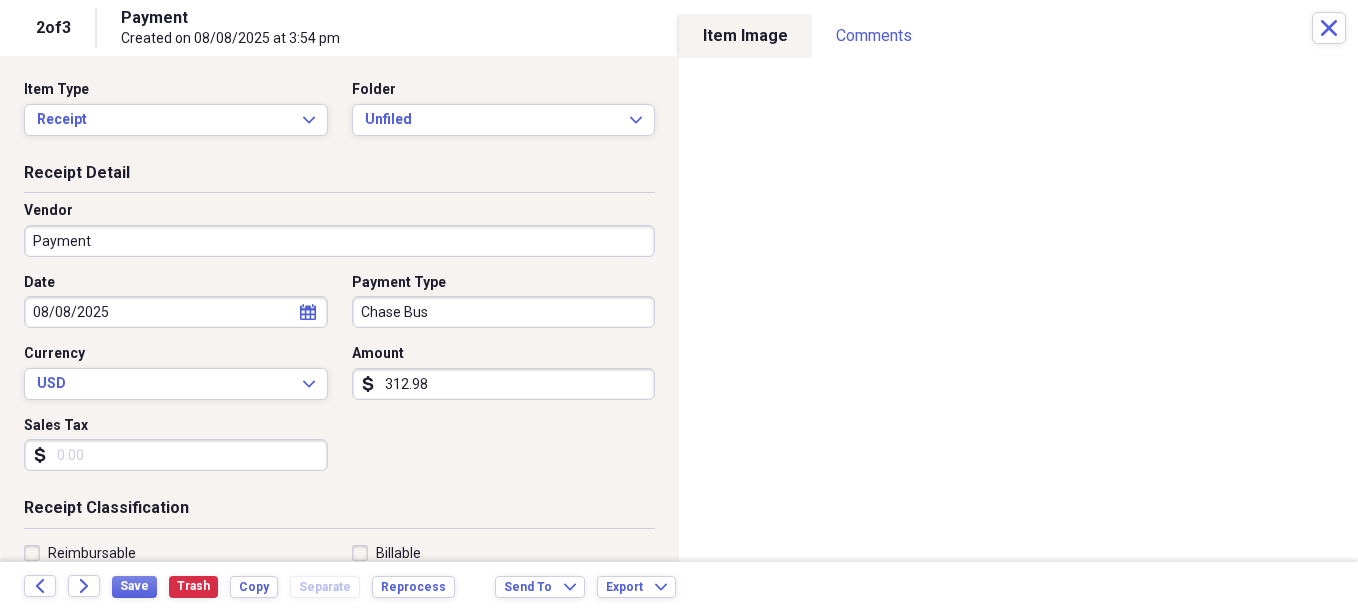 click on "08/08/2025" at bounding box center [176, 312] 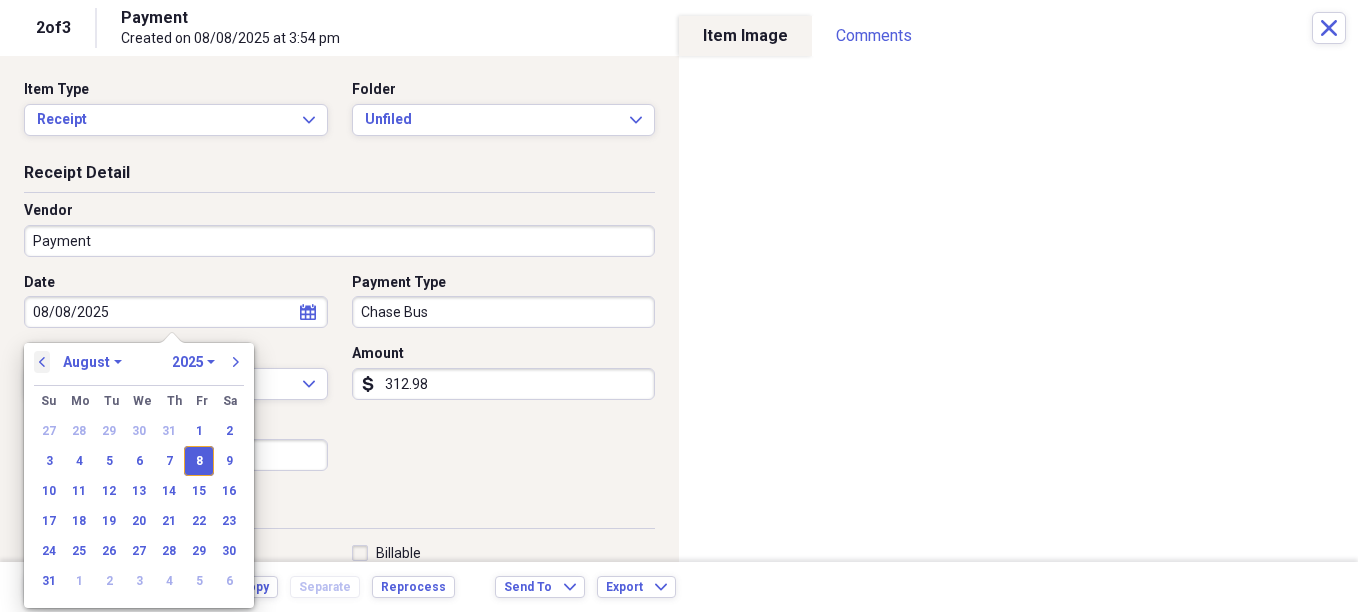 click on "previous" at bounding box center [42, 362] 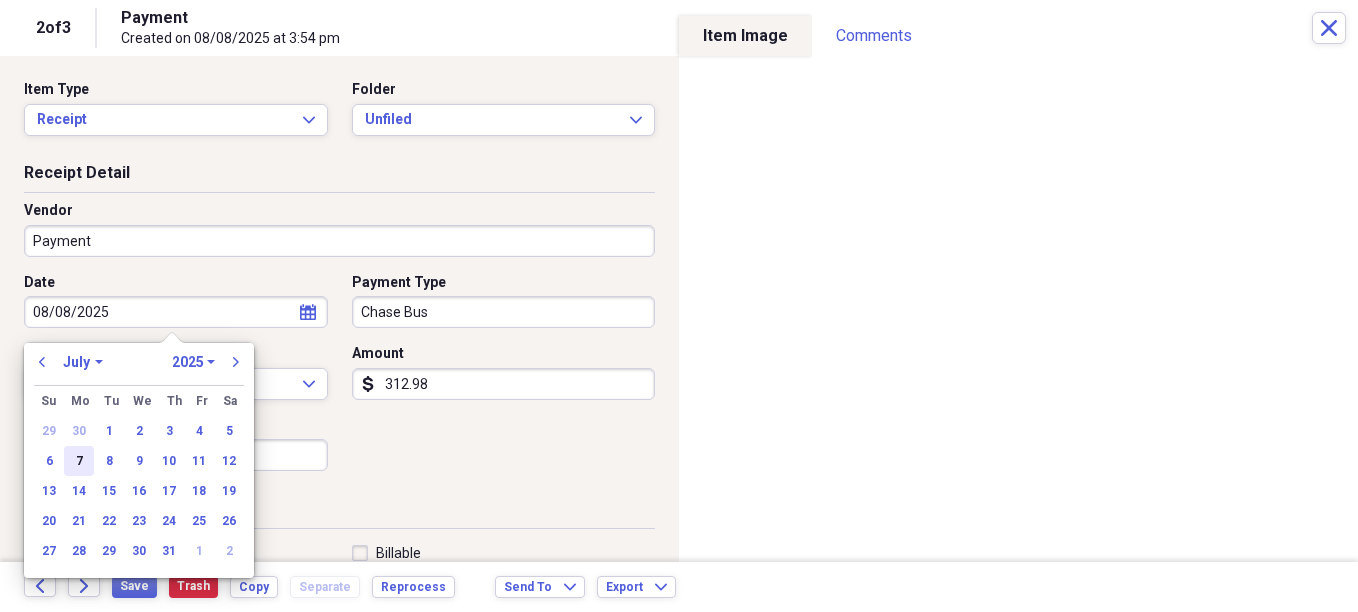 click on "7" at bounding box center (79, 461) 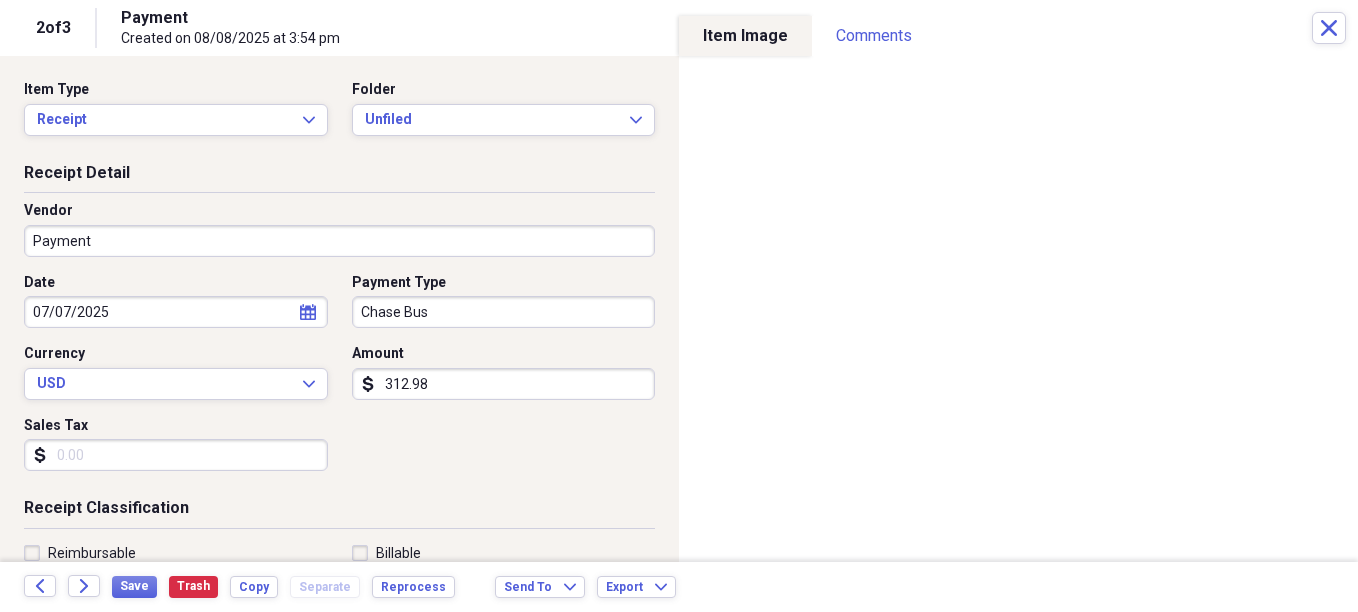 click on "Payment" at bounding box center [339, 241] 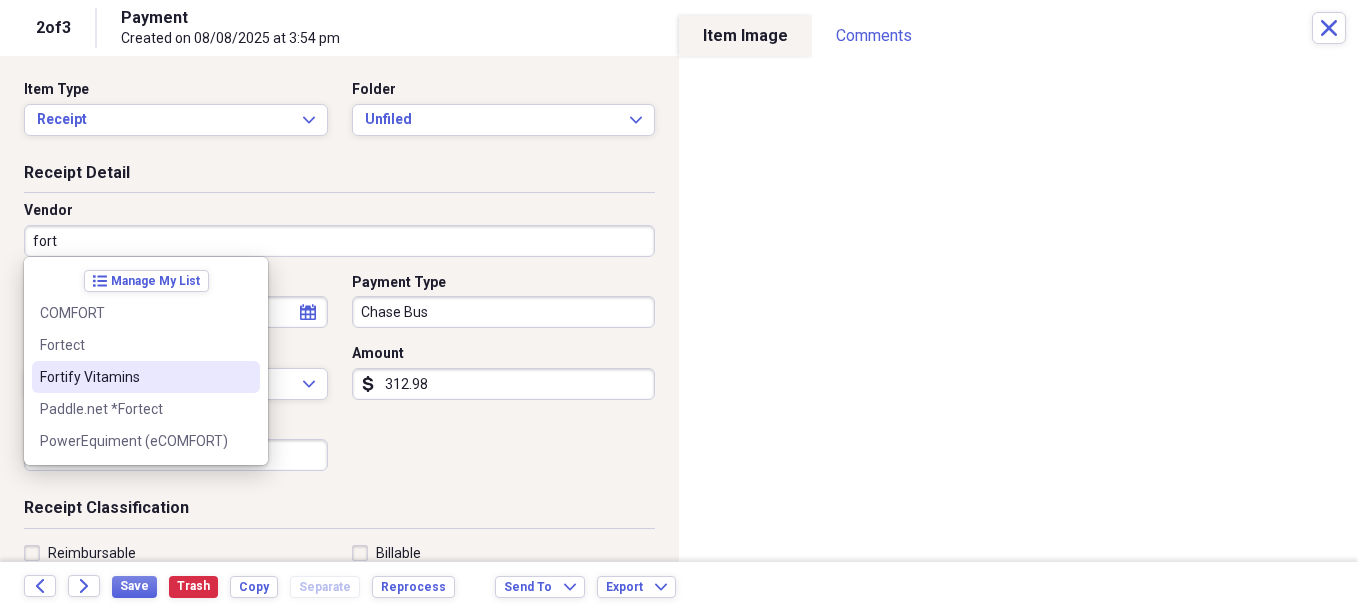 click on "Fortify Vitamins" at bounding box center (146, 377) 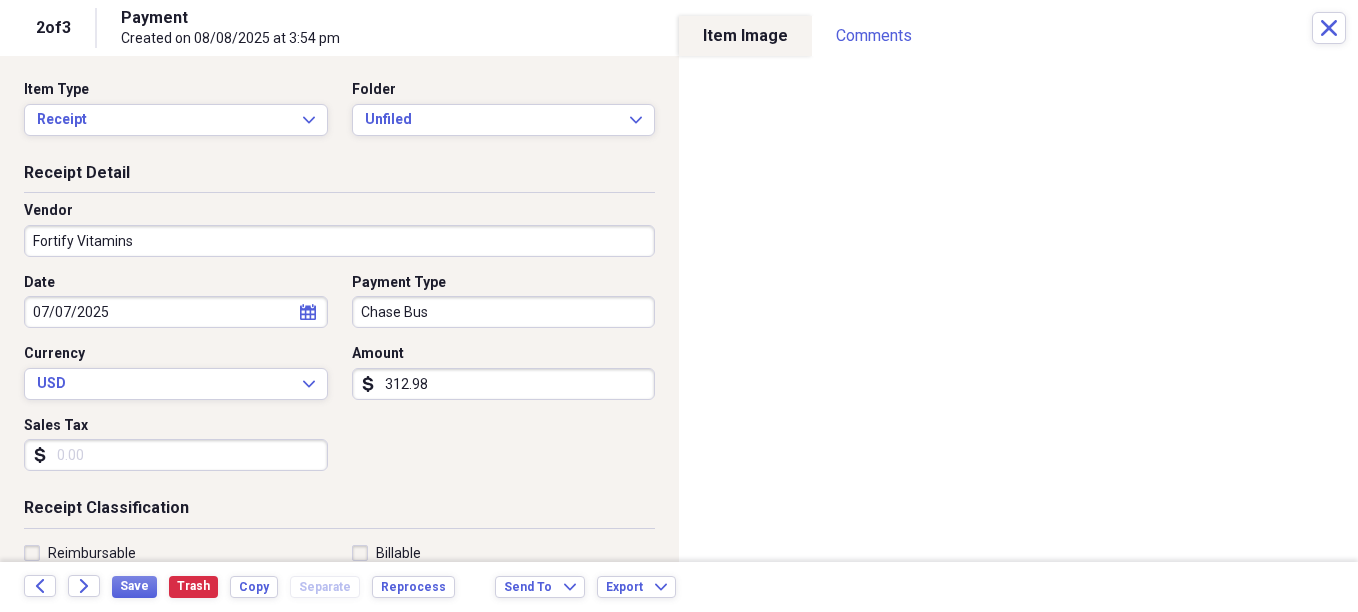 type on "SAMI - Insurance Health & Life (7006-3)" 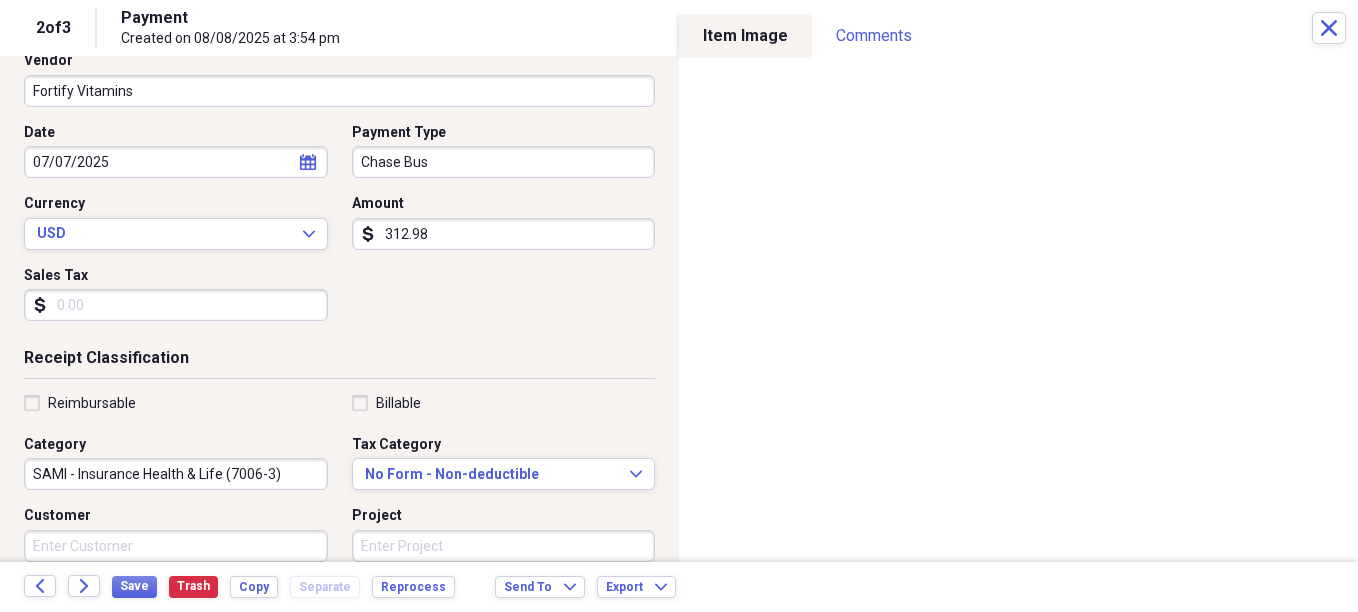 scroll, scrollTop: 200, scrollLeft: 0, axis: vertical 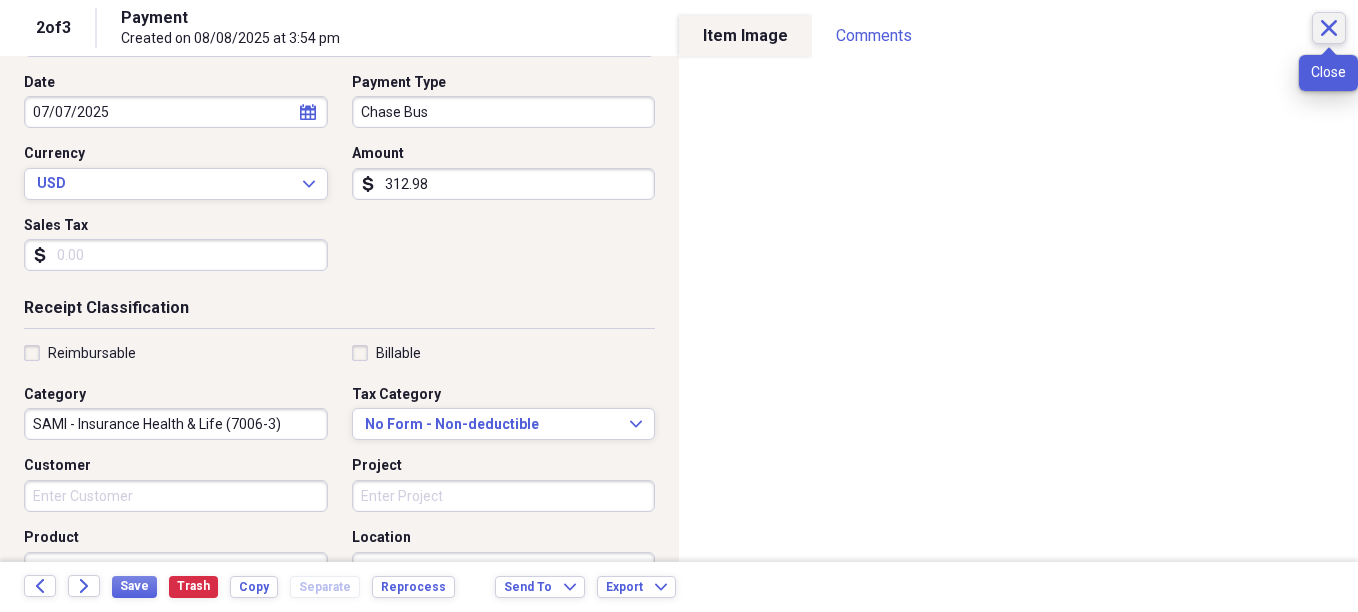 click 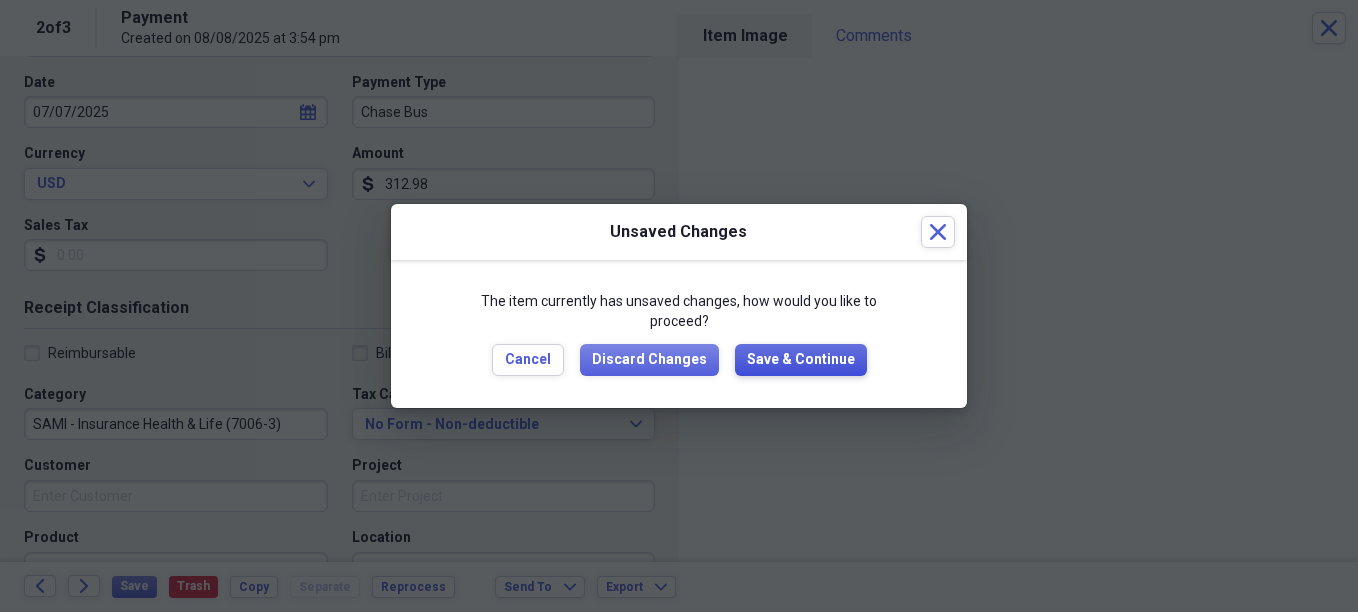 click on "Save & Continue" at bounding box center (801, 360) 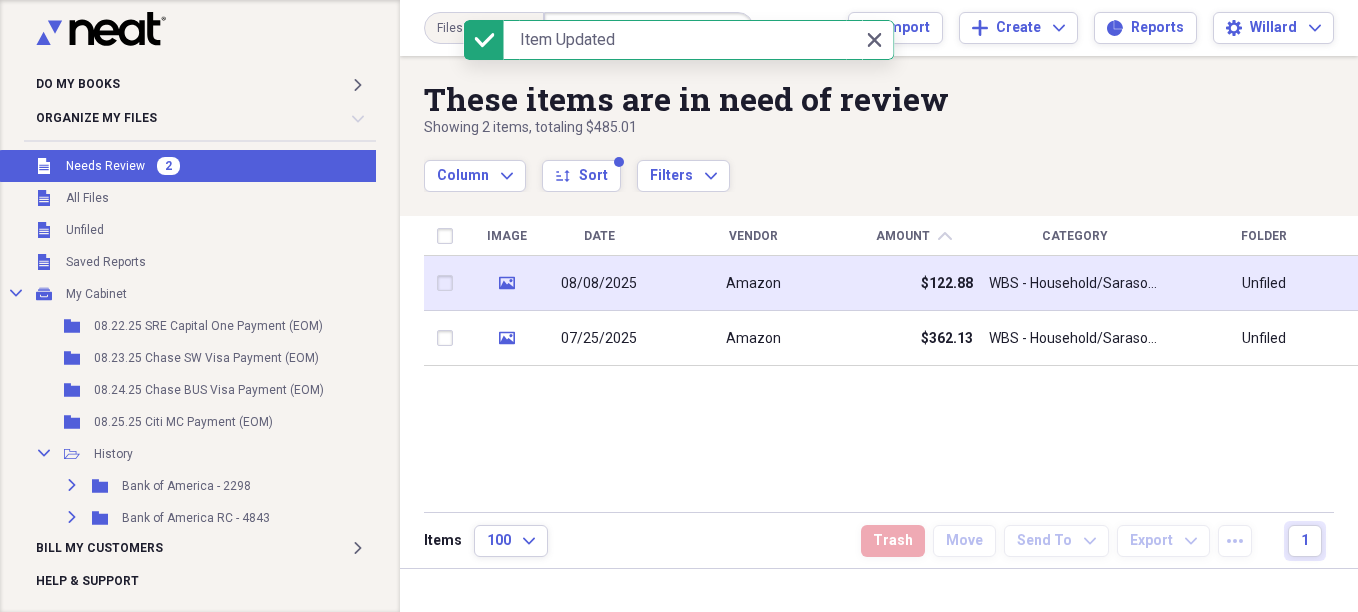 click on "Amazon" at bounding box center (753, 284) 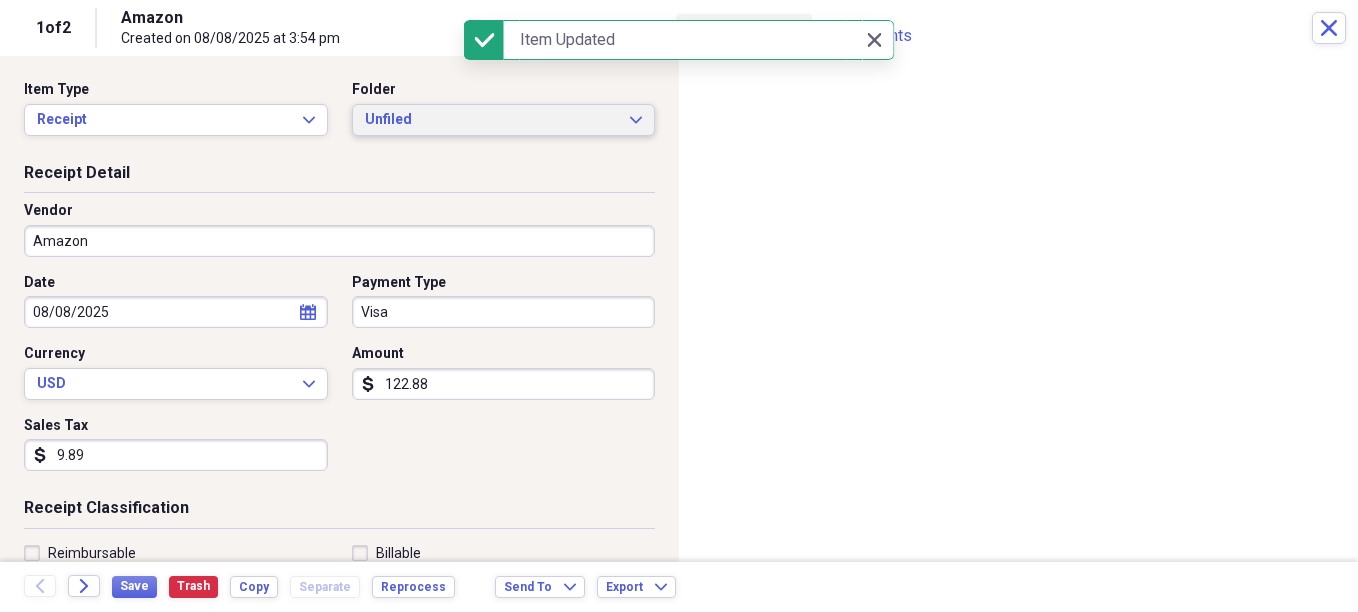 click on "Unfiled" at bounding box center (492, 120) 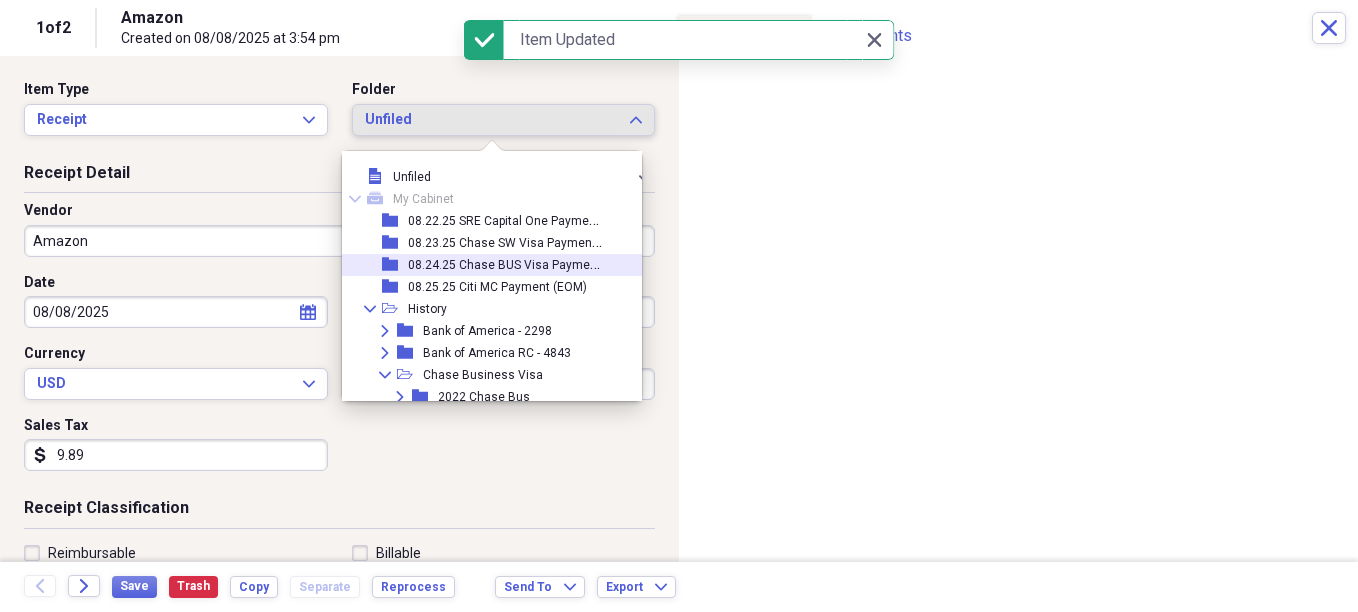 click on "08.24.25 Chase BUS Visa Payment (EOM)" at bounding box center (506, 265) 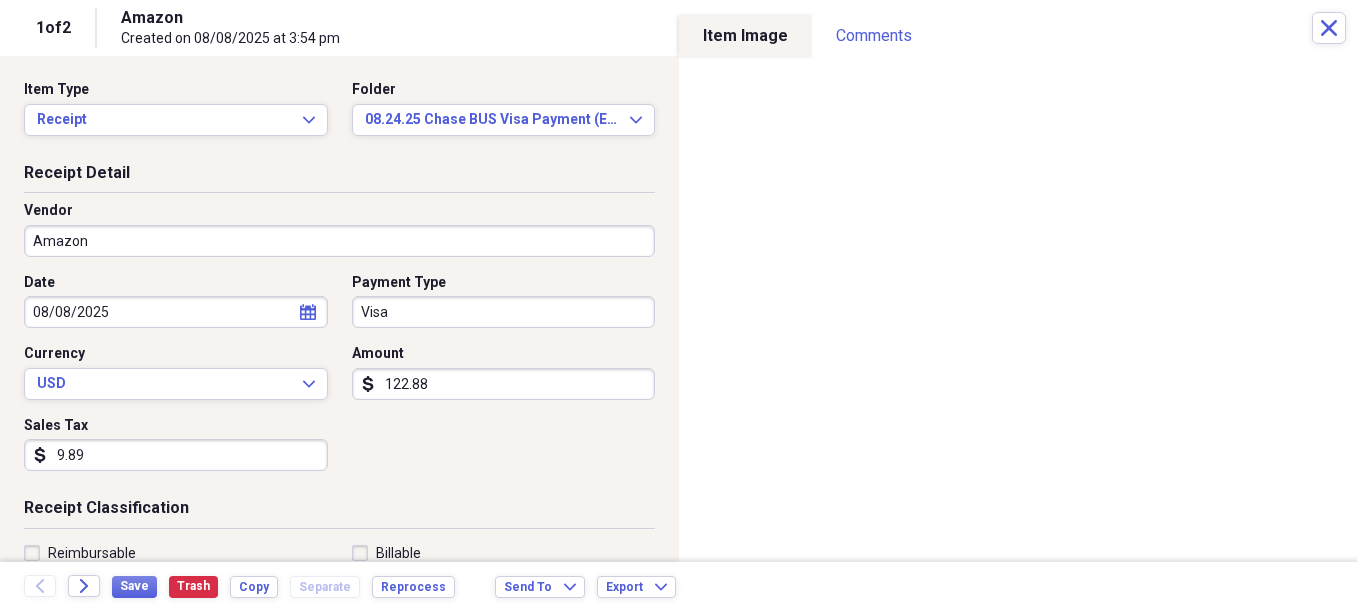 click on "Do My Books Expand Organize My Files 1 Collapse Unfiled Needs Review 1 Unfiled All Files Unfiled Unfiled Unfiled Saved Reports Collapse My Cabinet My Cabinet Add Folder Folder 08.22.25 SRE Capital One Payment (EOM) Add Folder Folder 08.23.25 Chase SW Visa Payment (EOM) Add Folder Folder 08.24.25 Chase BUS Visa Payment (EOM) Add Folder Folder 08.25.25 Citi MC Payment (EOM) Add Folder Collapse Open Folder History Add Folder Expand Folder Bank of America - 2298 Add Folder Expand Folder Bank of America RC - 4843 Add Folder Collapse Open Folder Chase Business Visa Add Folder Expand Folder 2022 Chase Bus Add Folder Expand Folder 2023 Chase Business Visa Add Folder Expand Folder 2024 Chase Bus Visa Add Folder Collapse Open Folder 2025 Chase Bus Visa Add Folder Folder 01.24.25 Chase Bus Visa Payment (EOM) Add Folder Folder 02.24.25 Chase Bus Visa Payment (EOM) Add Folder Folder 03.24.25 Chase Bus Visa Payment (EOM) Add Folder Folder 04.24.25 Chase Bus Visa Payment (EOM) Add Folder Folder Add Folder Folder Add Folder" at bounding box center [679, 306] 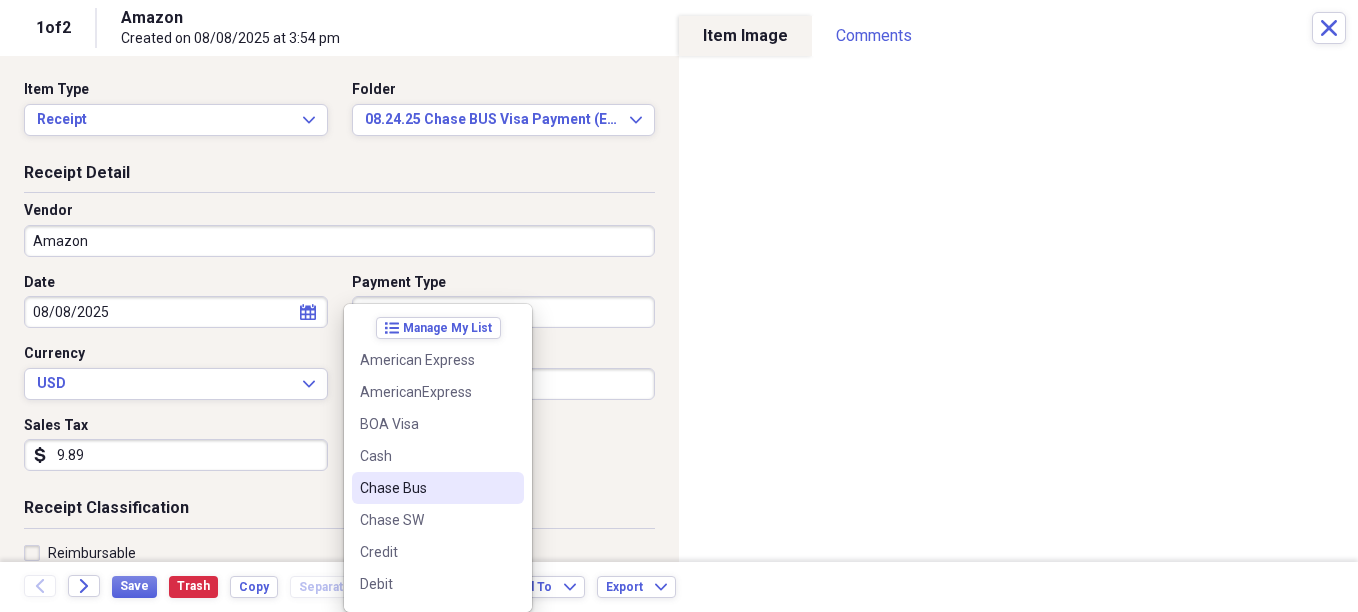 click on "Chase Bus" at bounding box center (426, 488) 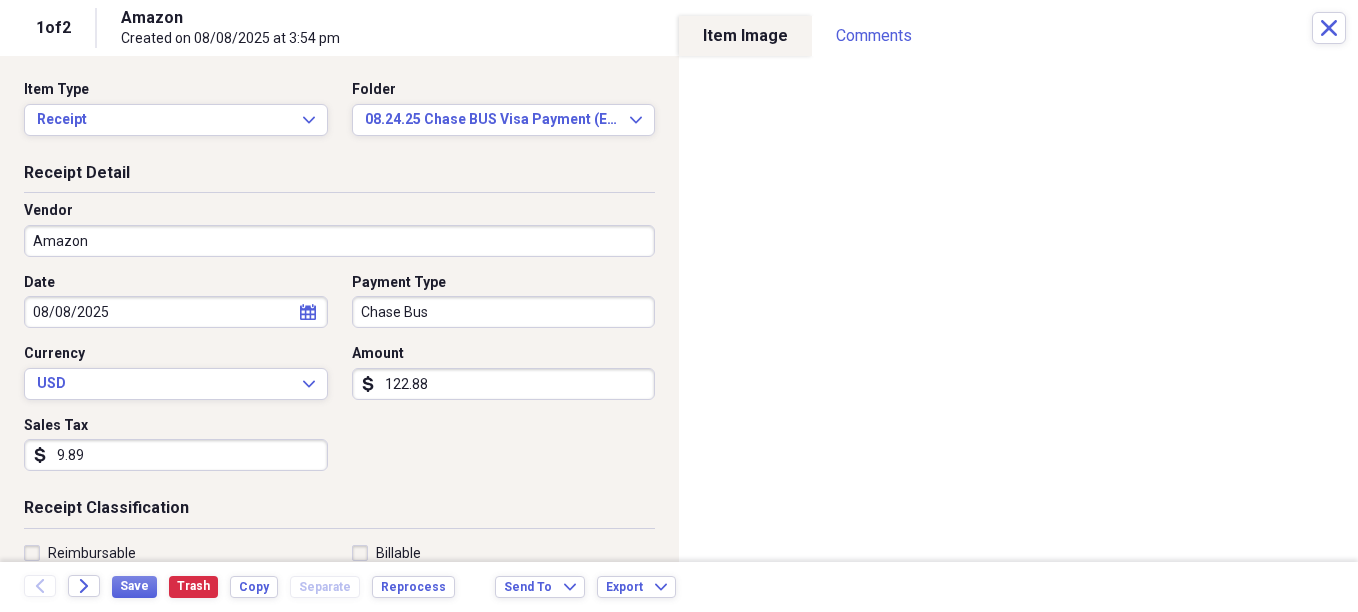 click on "calendar" 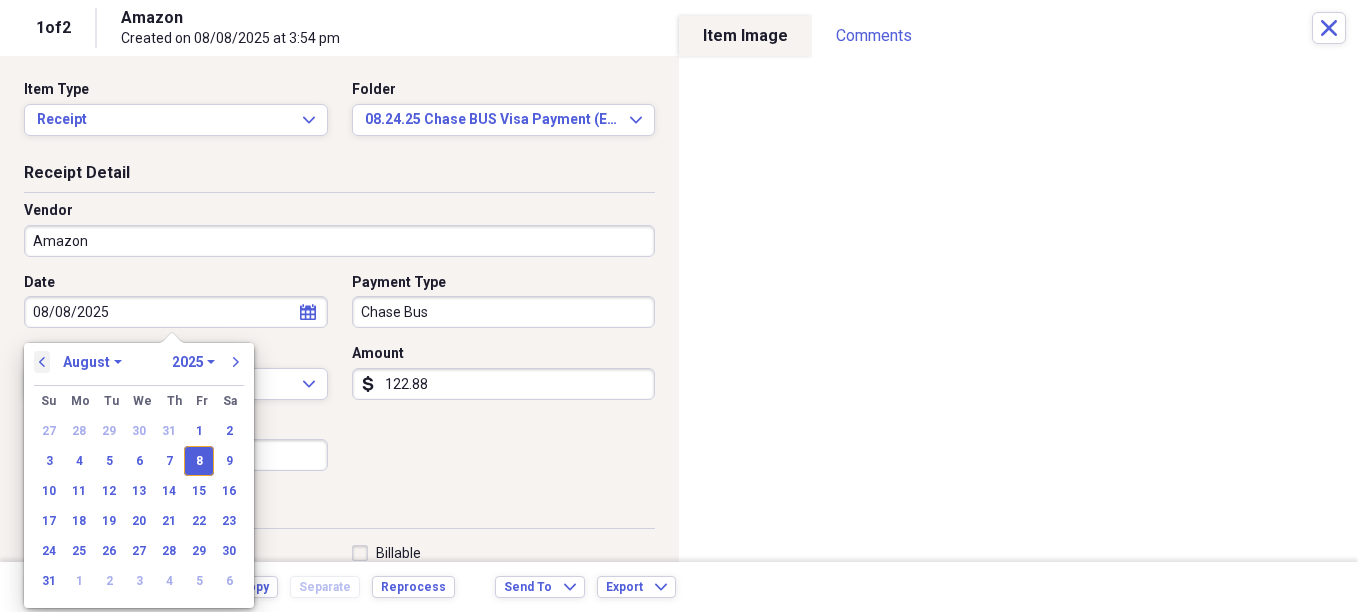 click on "previous" at bounding box center (42, 362) 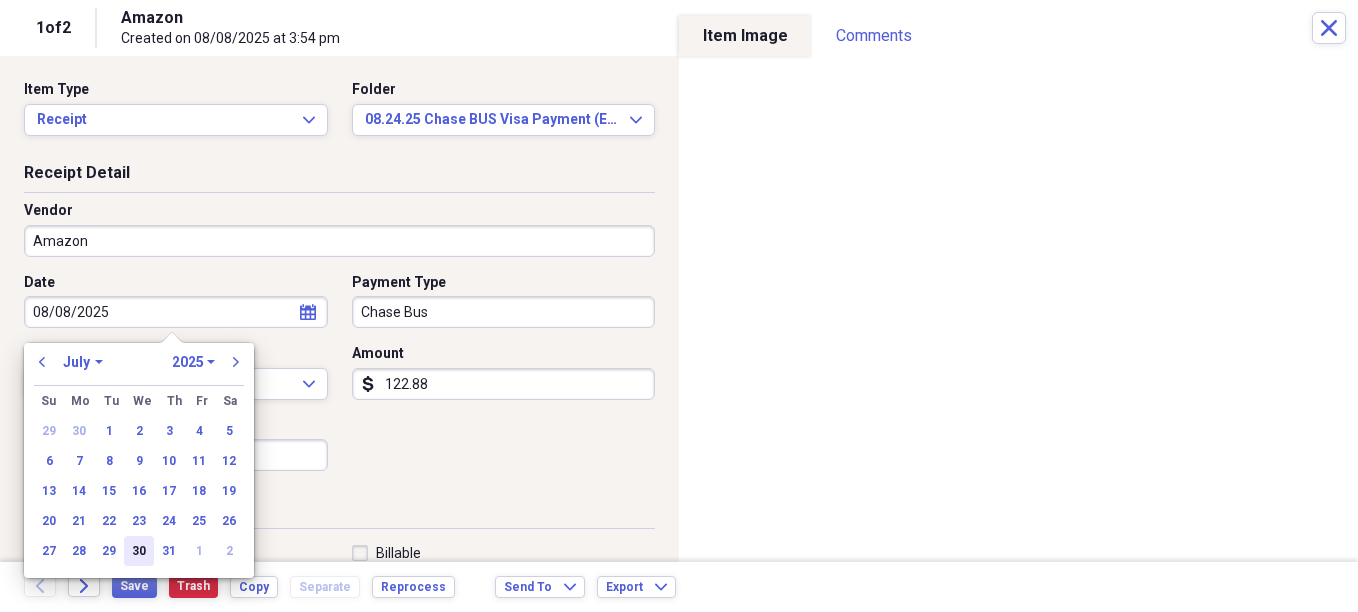 click on "30" at bounding box center (139, 551) 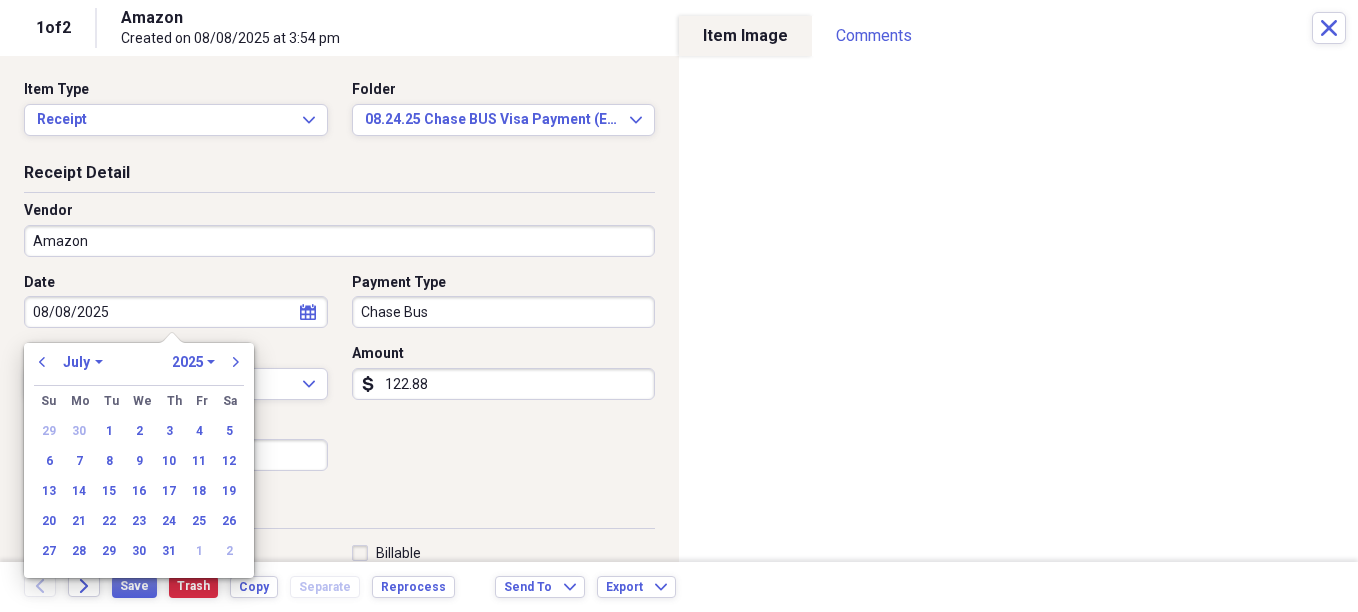 type on "07/30/2025" 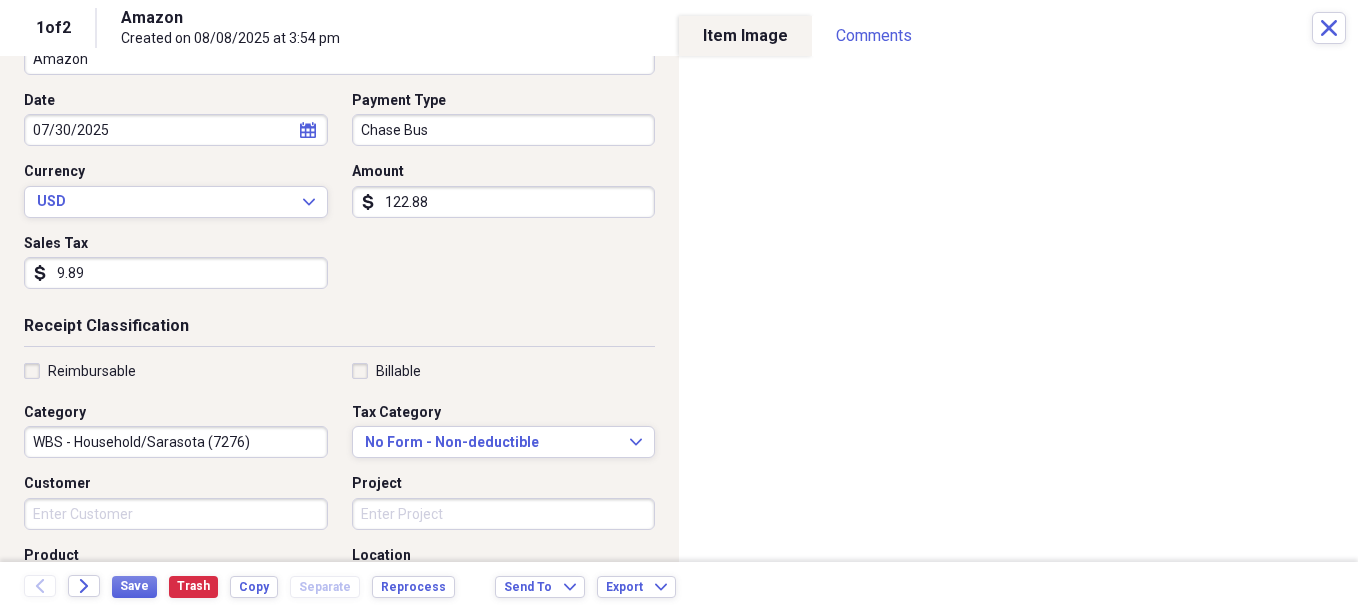 scroll, scrollTop: 200, scrollLeft: 0, axis: vertical 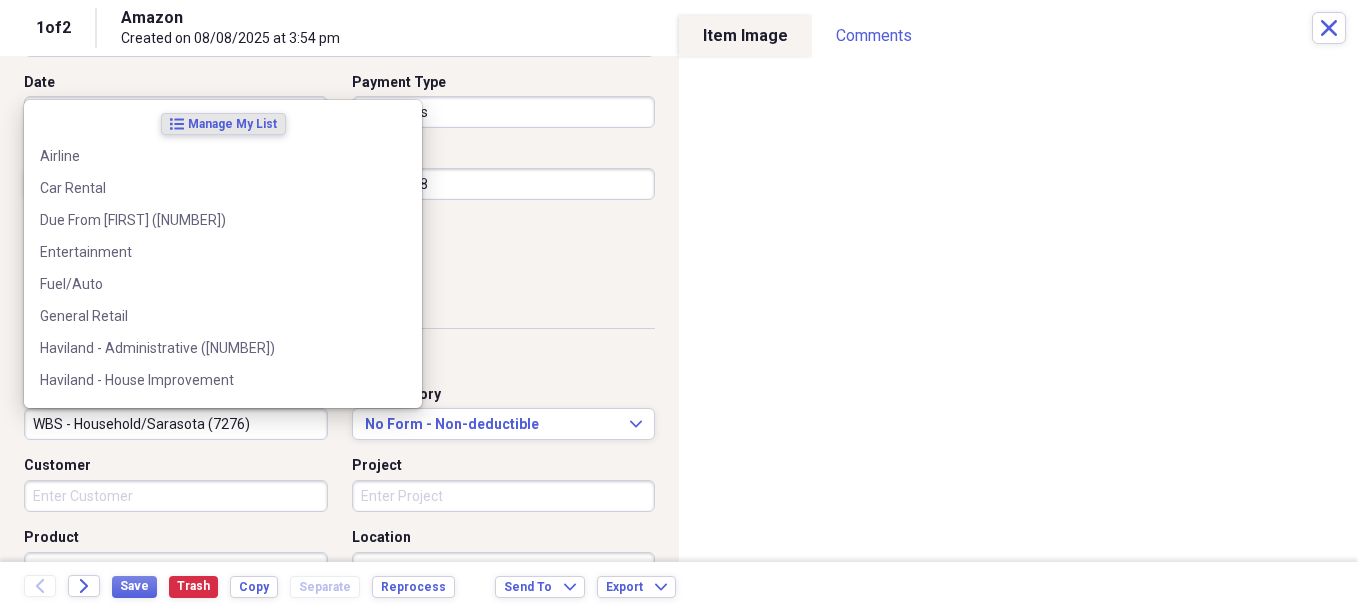 click on "WBS - Household/Sarasota (7276)" at bounding box center (176, 424) 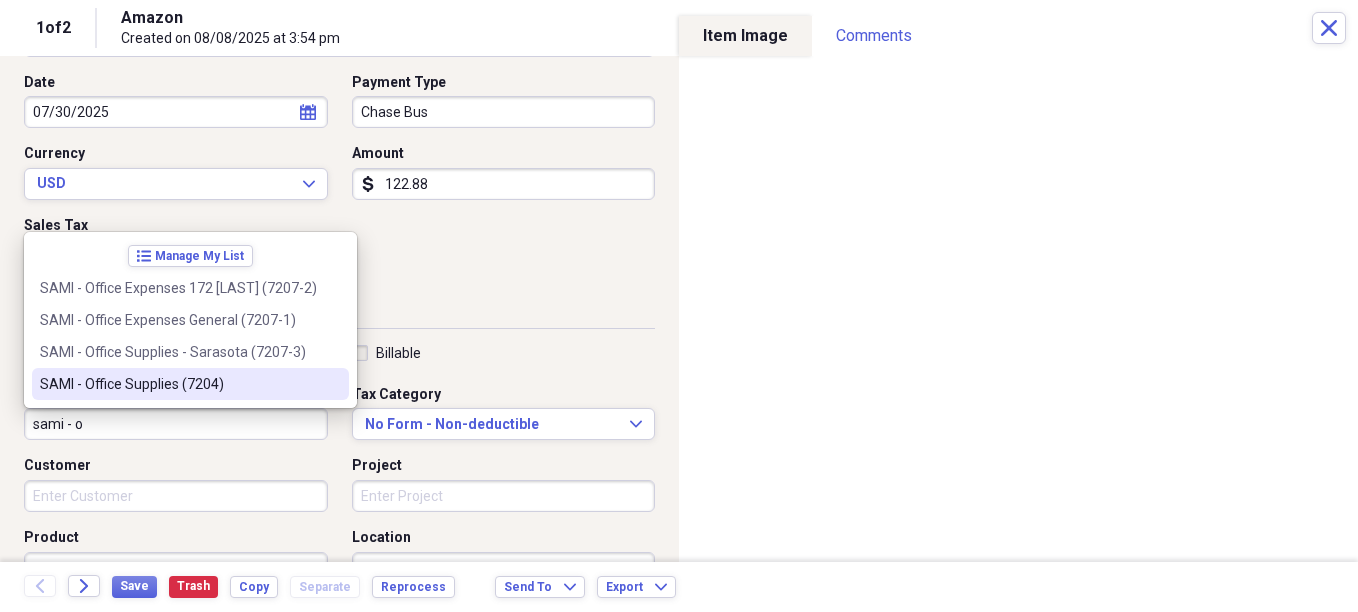 click on "SAMI - Office Supplies (7204)" at bounding box center [178, 384] 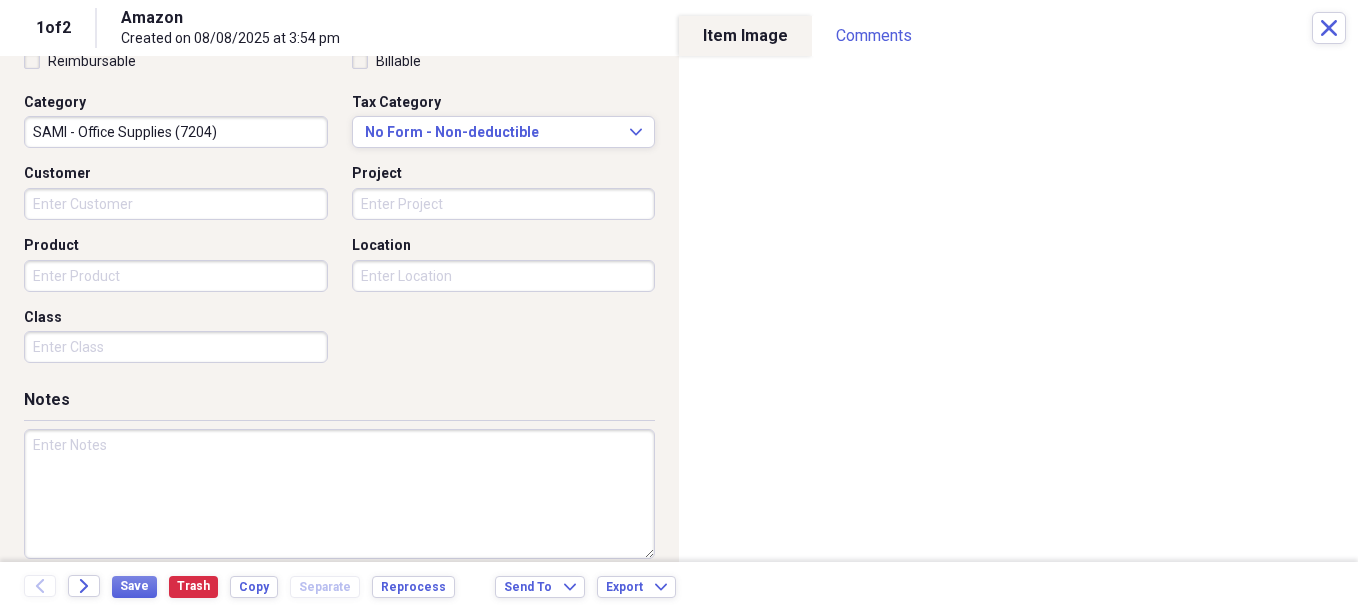 scroll, scrollTop: 500, scrollLeft: 0, axis: vertical 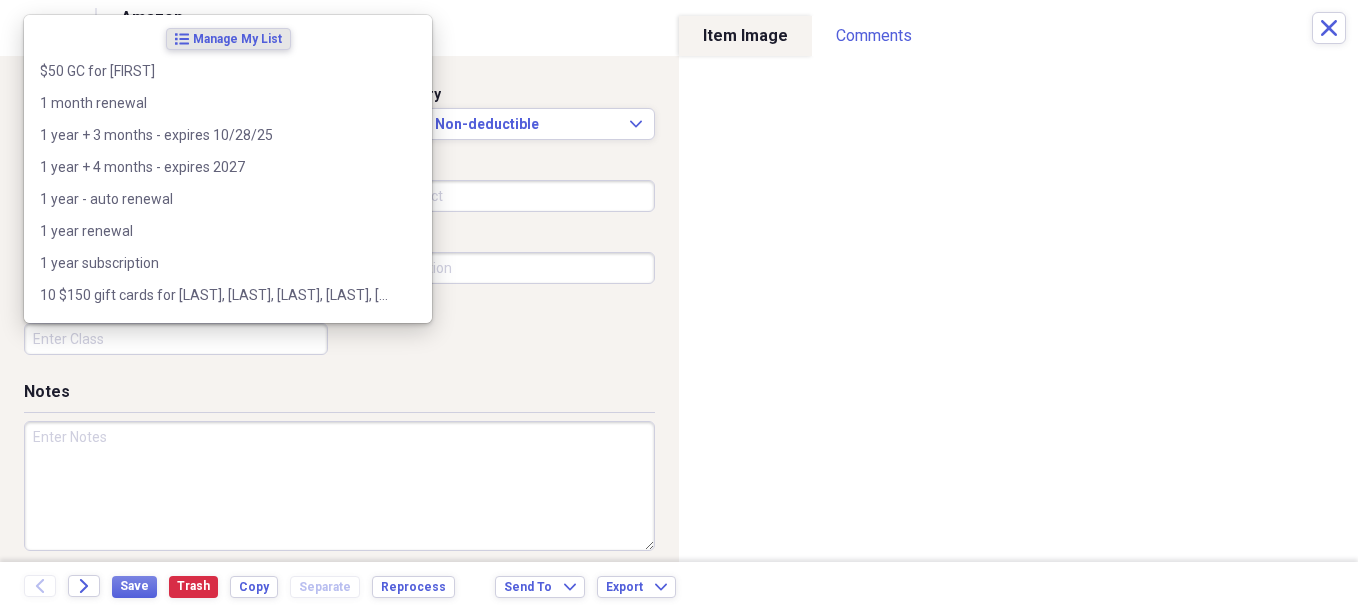 click on "Class" at bounding box center (176, 339) 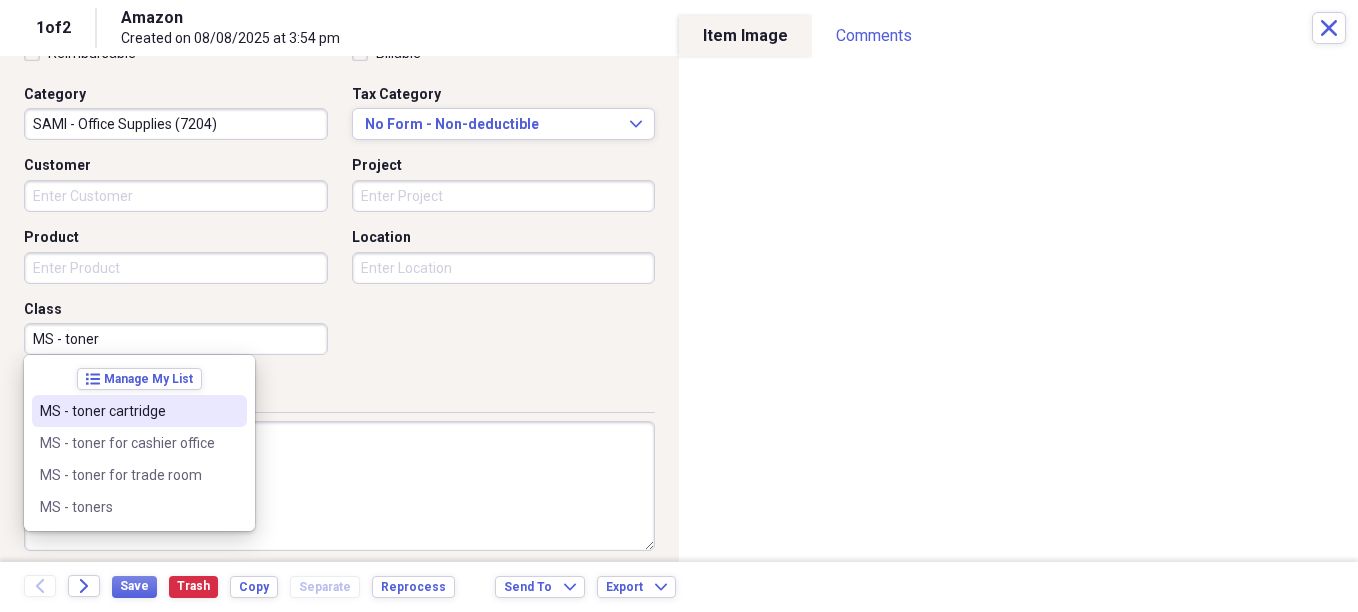 click on "MS - toner cartridge" at bounding box center [127, 411] 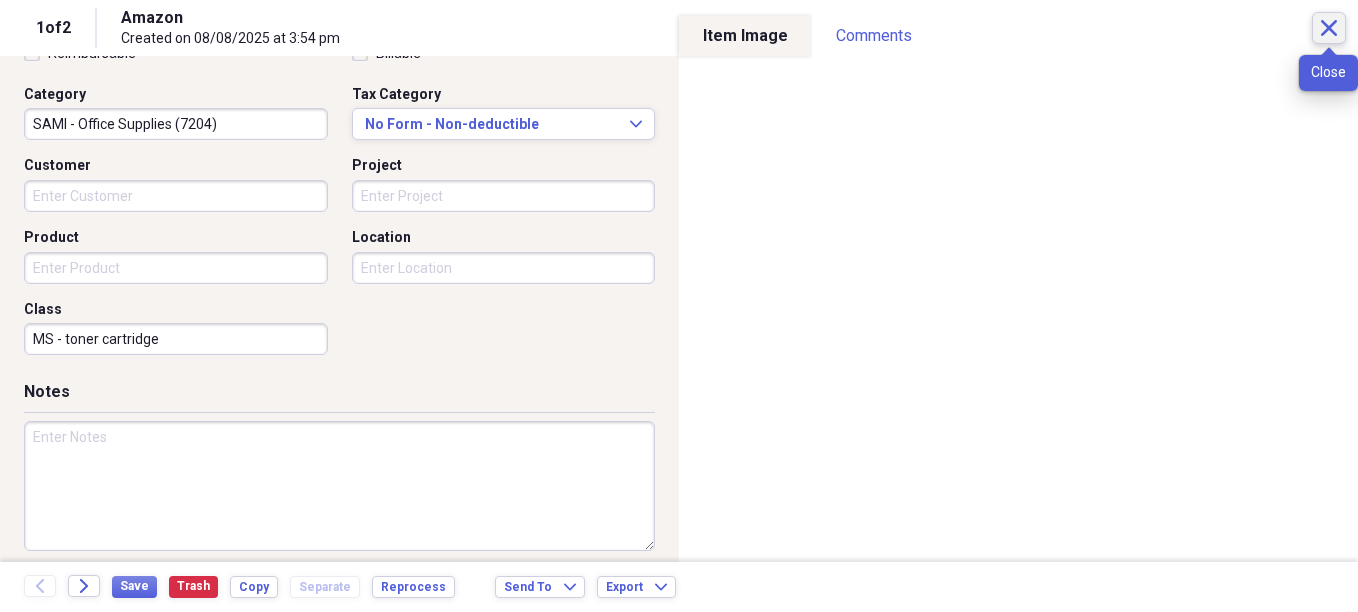 click on "Close" 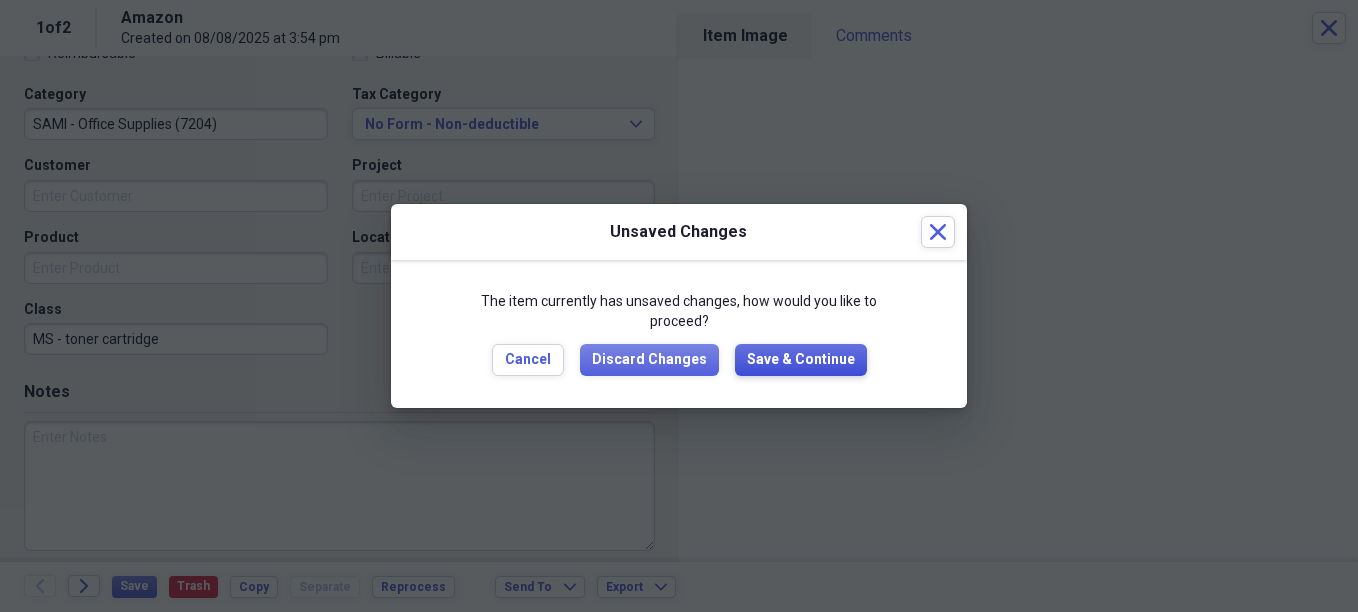 click on "Save & Continue" at bounding box center (801, 360) 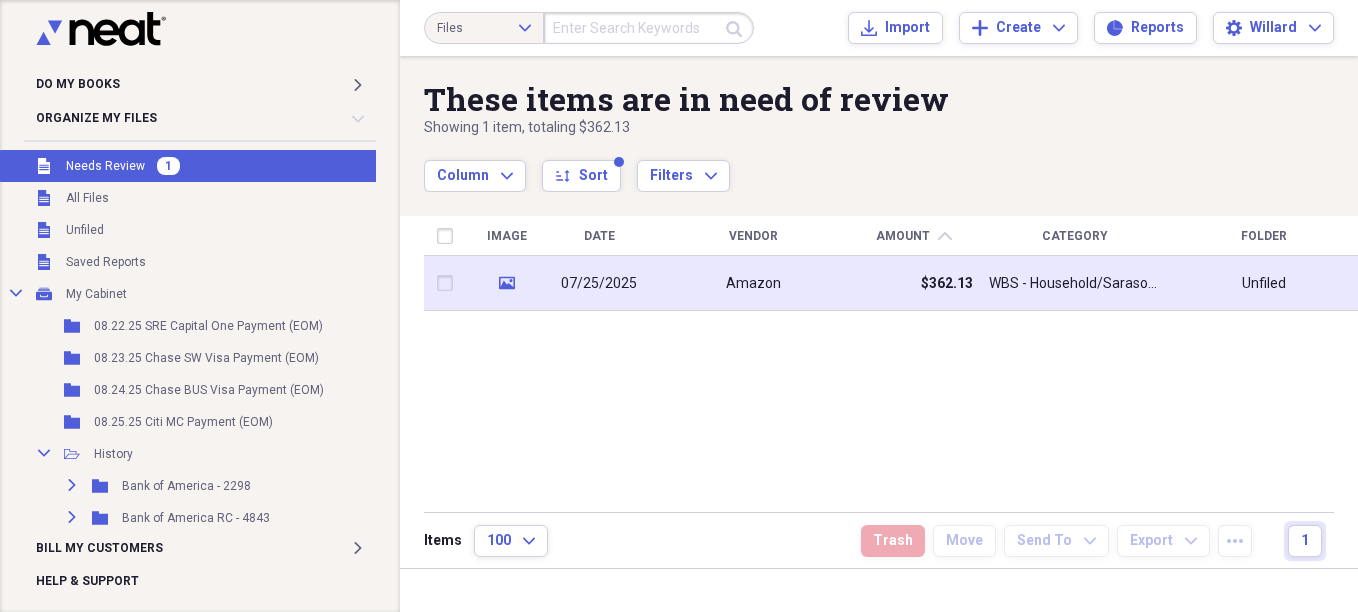 click on "Amazon" at bounding box center (753, 284) 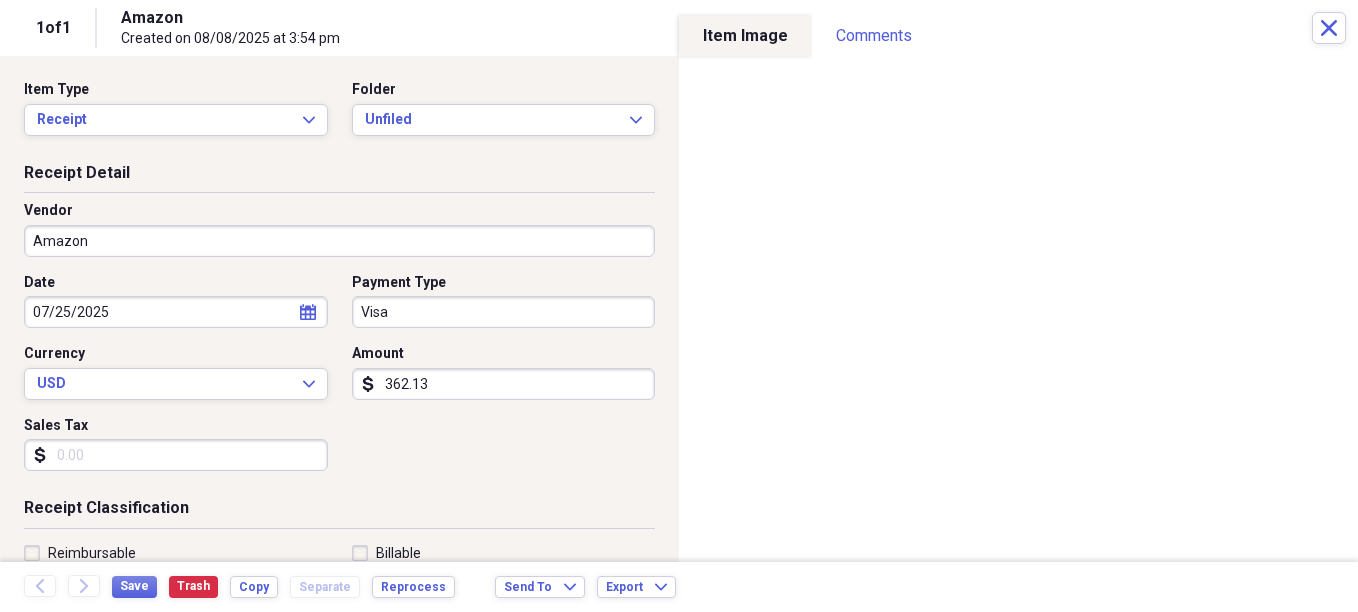 drag, startPoint x: 456, startPoint y: 372, endPoint x: 467, endPoint y: 374, distance: 11.18034 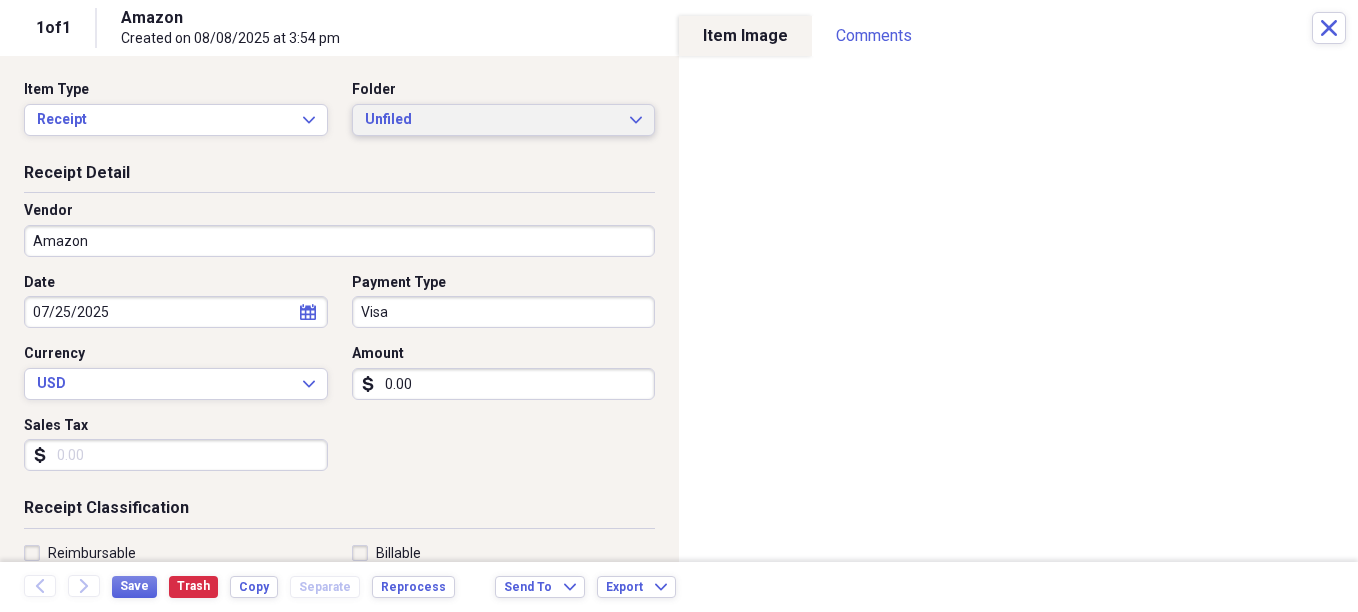 type on "0.00" 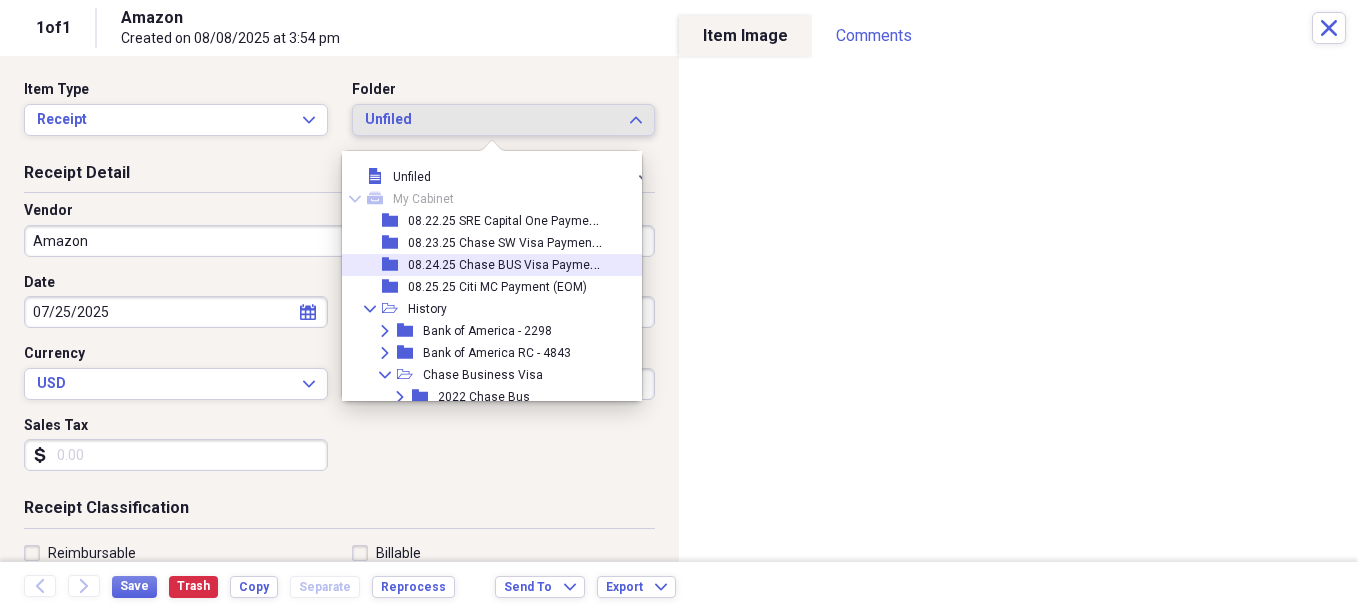 click on "08.24.25 Chase BUS Visa Payment (EOM)" at bounding box center (523, 263) 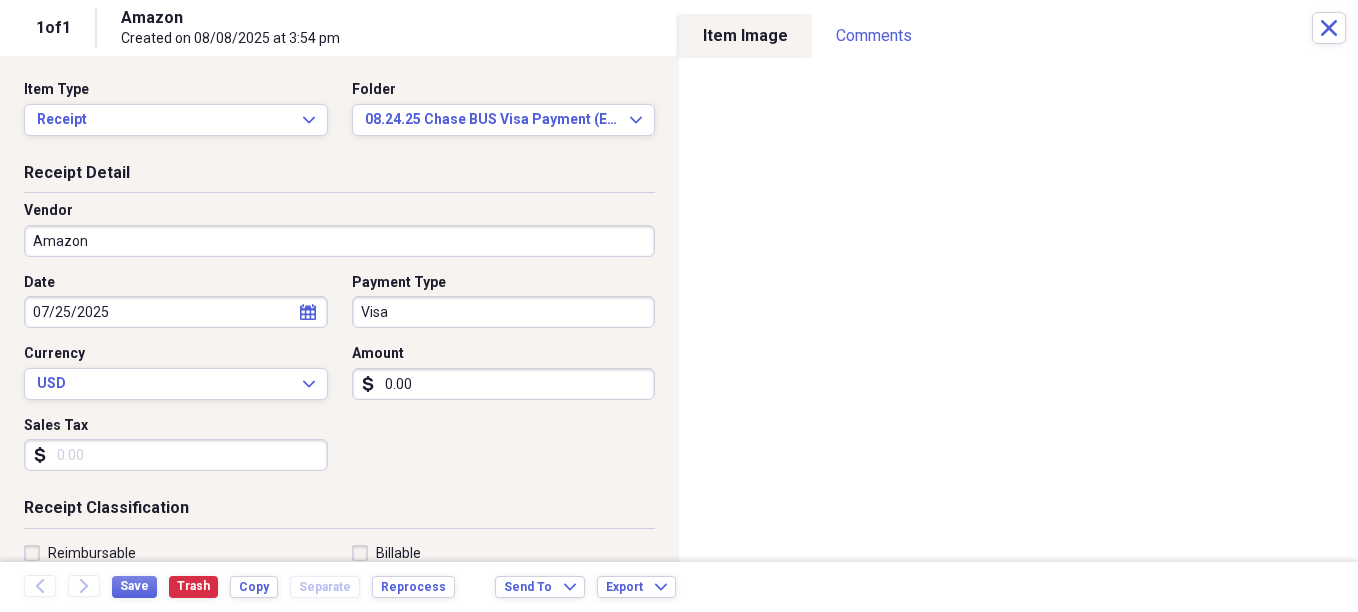 click on "Do My Books Expand Organize My Files Collapse Unfiled Needs Review Unfiled All Files Unfiled Unfiled Unfiled Saved Reports Collapse My Cabinet My Cabinet Add Folder Folder 08.22.25 SRE Capital One Payment (EOM) Add Folder Folder 08.23.25 Chase SW Visa Payment (EOM) Add Folder Folder 08.24.25 Chase BUS Visa Payment (EOM) Add Folder Folder 08.25.25 Citi MC Payment (EOM) Add Folder Collapse Open Folder History Add Folder Expand Folder Bank of America - 2298 Add Folder Expand Folder Bank of America RC - 4843 Add Folder Collapse Open Folder Chase Business Visa Add Folder Expand Folder 2022 Chase Bus Add Folder Expand Folder 2023 Chase Business Visa Add Folder Expand Folder 2024 Chase Bus Visa Add Folder Collapse Open Folder 2025 Chase Bus Visa Add Folder Folder 01.24.25 Chase Bus Visa Payment (EOM) Add Folder Folder 02.24.25 Chase Bus Visa Payment (EOM) Add Folder Folder 03.24.25 Chase Bus Visa Payment (EOM) Add Folder Folder 04.24.25 Chase Bus Visa Payment (EOM) Add Folder Folder Add Folder Folder Add Folder Add" at bounding box center [679, 306] 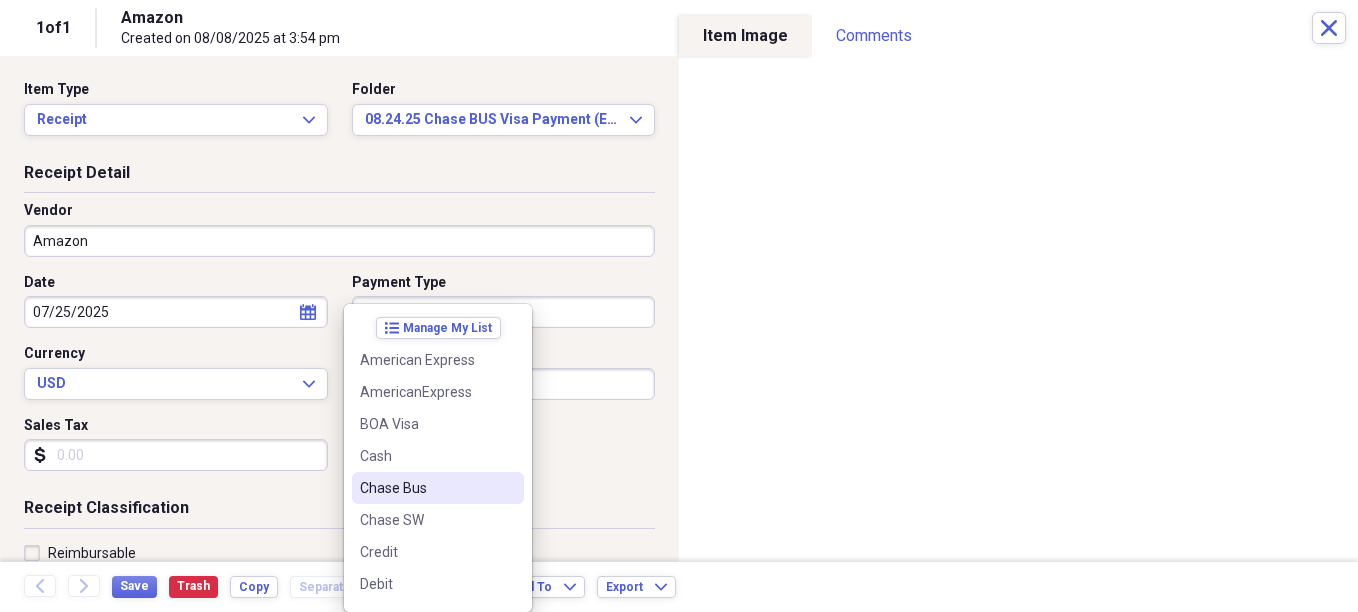 click on "Chase Bus" at bounding box center [426, 488] 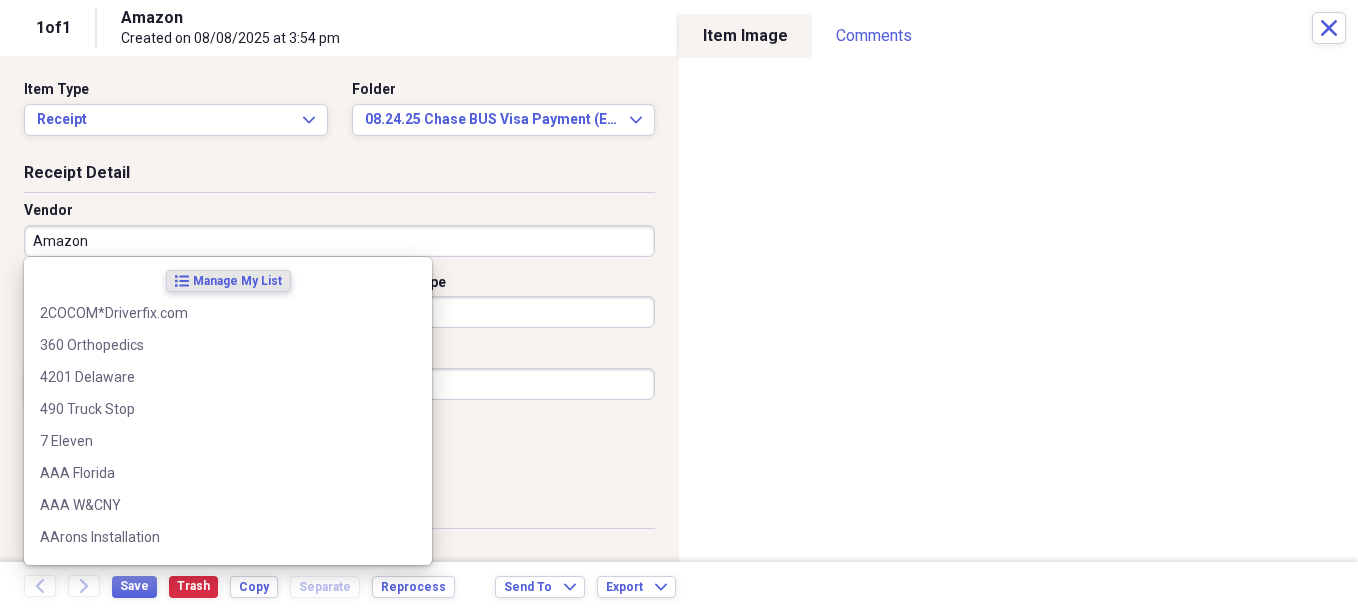 click on "Amazon" at bounding box center [339, 241] 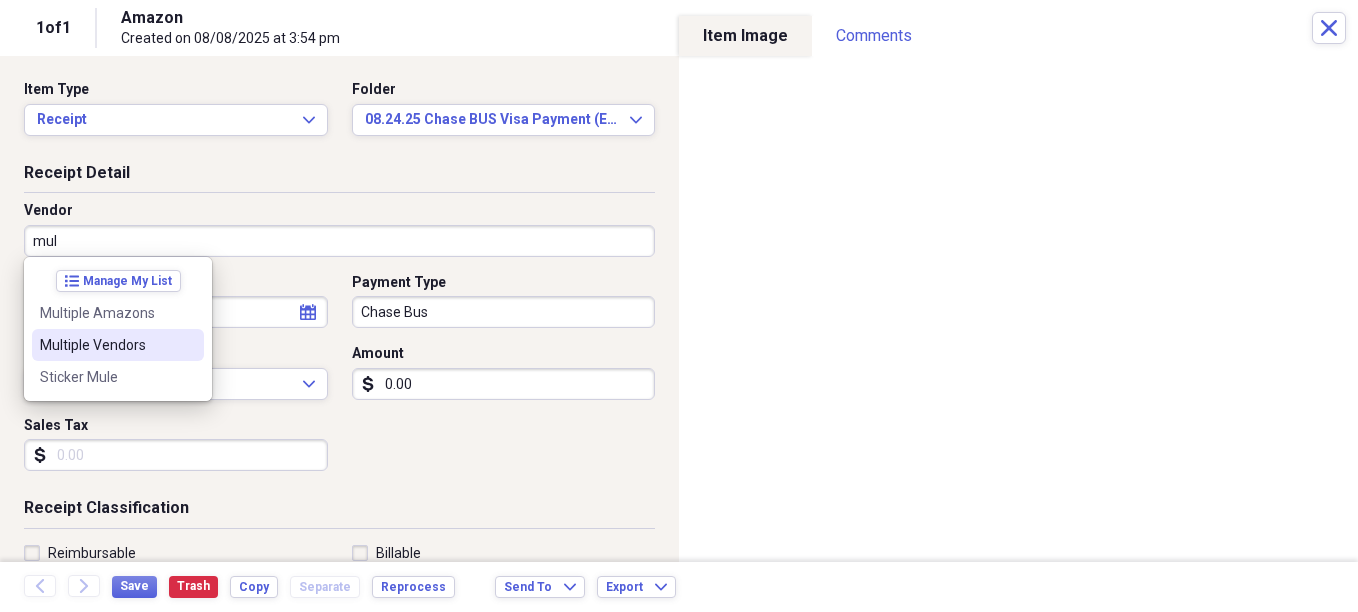 click at bounding box center (188, 345) 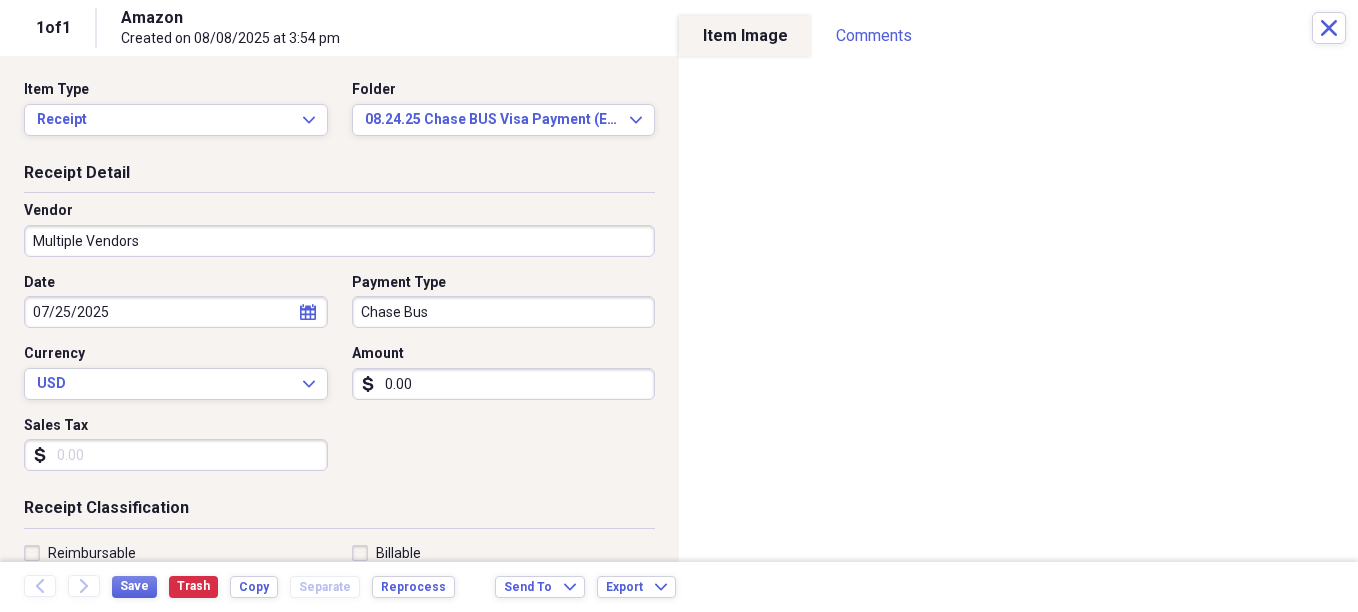 select on "6" 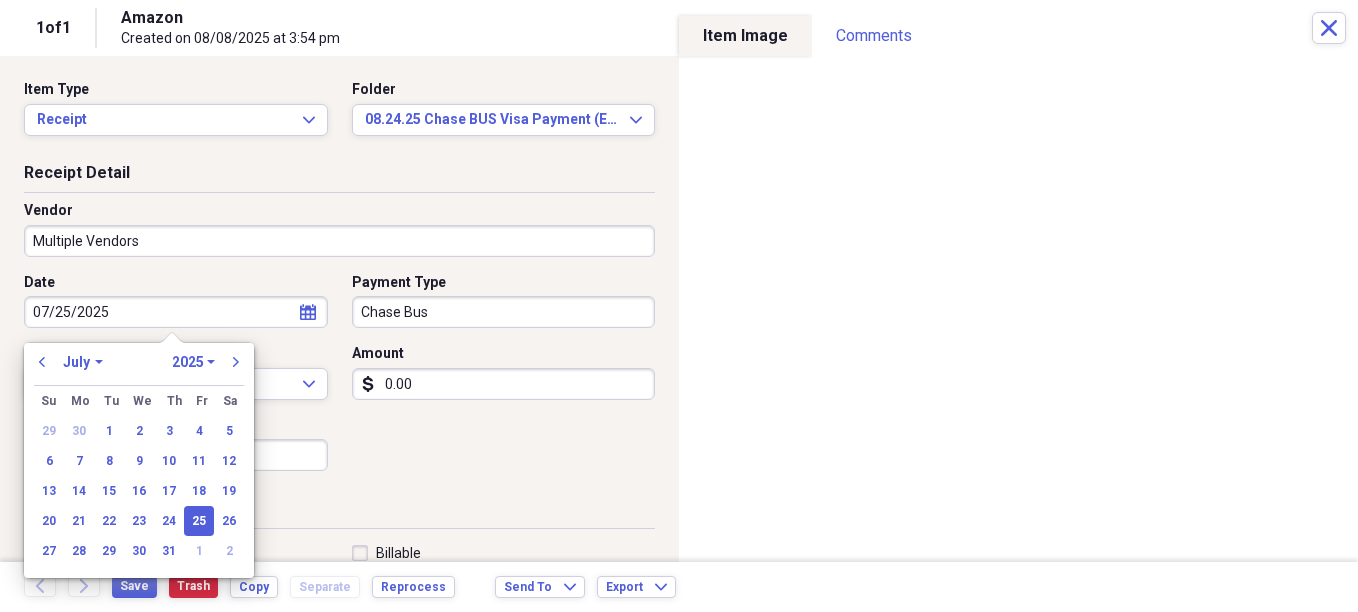 click on "07/25/2025" at bounding box center (176, 312) 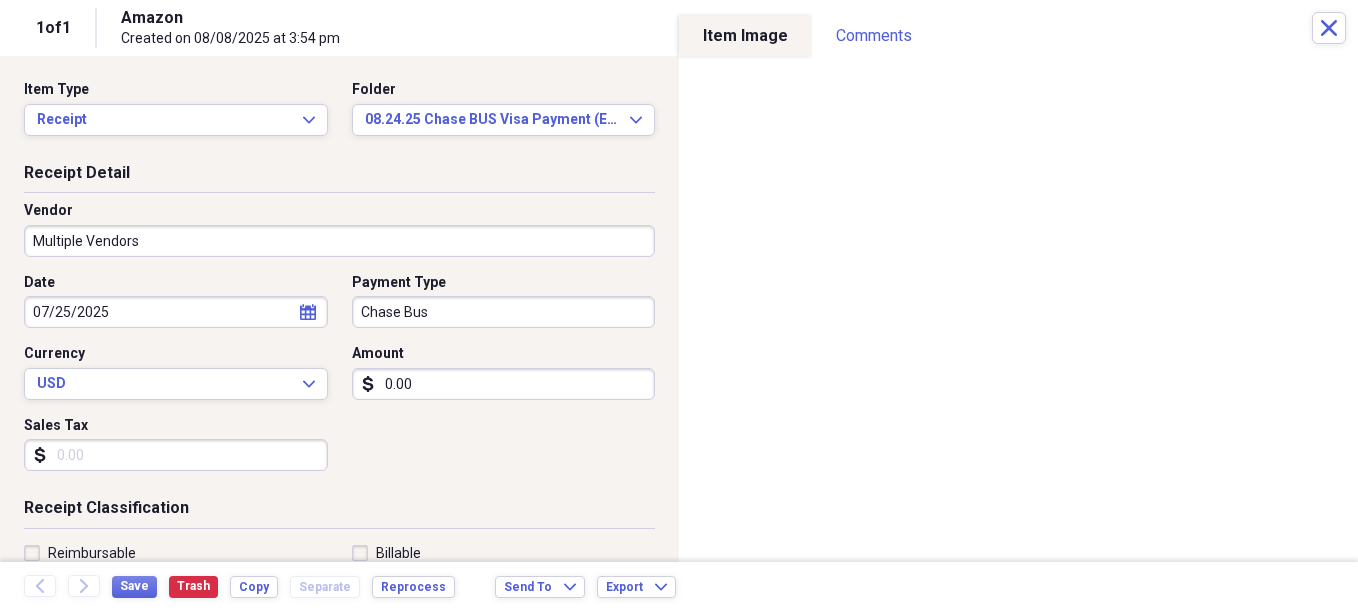 click 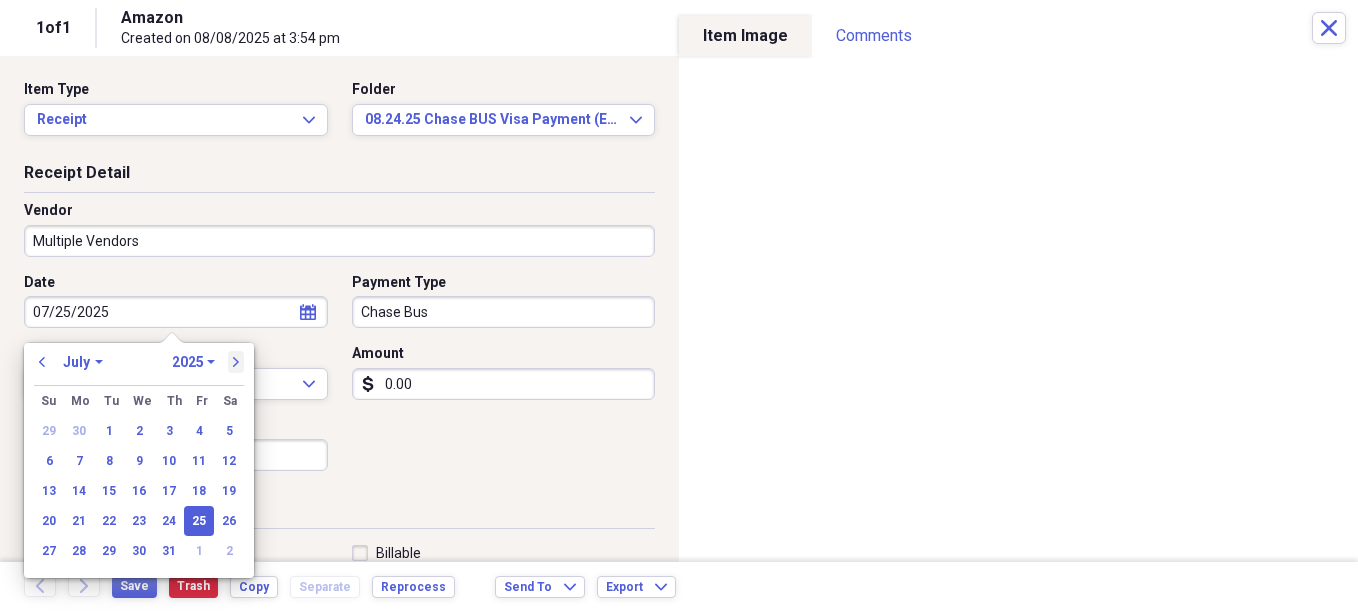 click on "next" at bounding box center (236, 362) 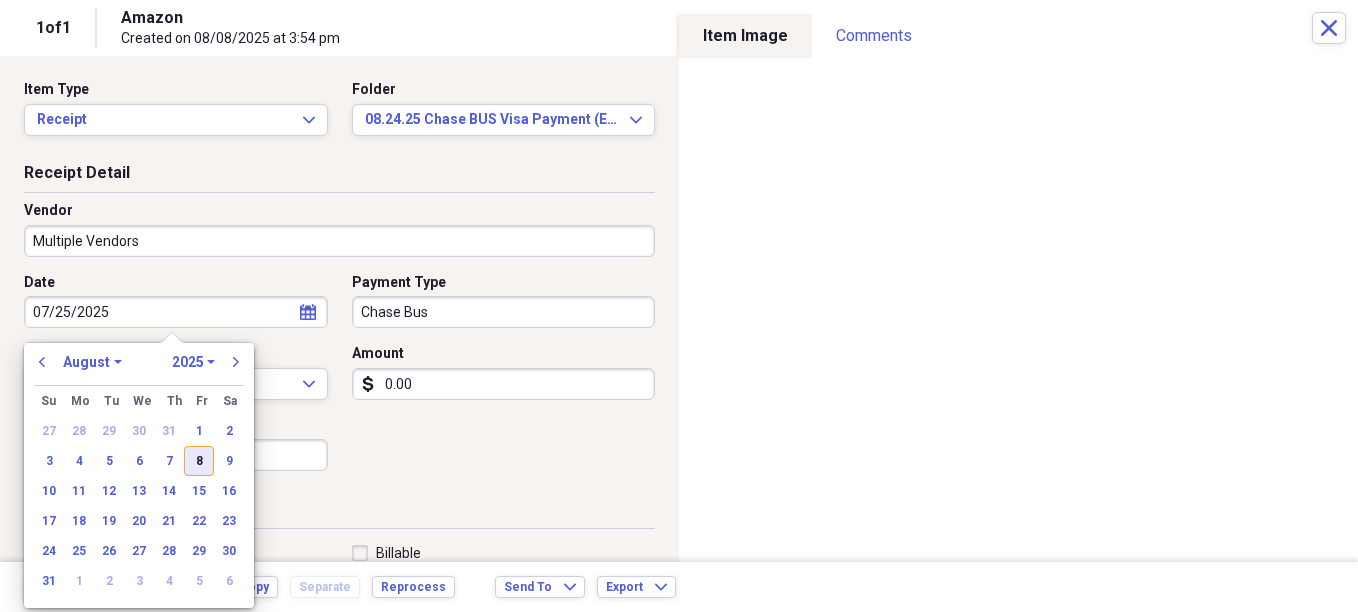 click on "8" at bounding box center [199, 461] 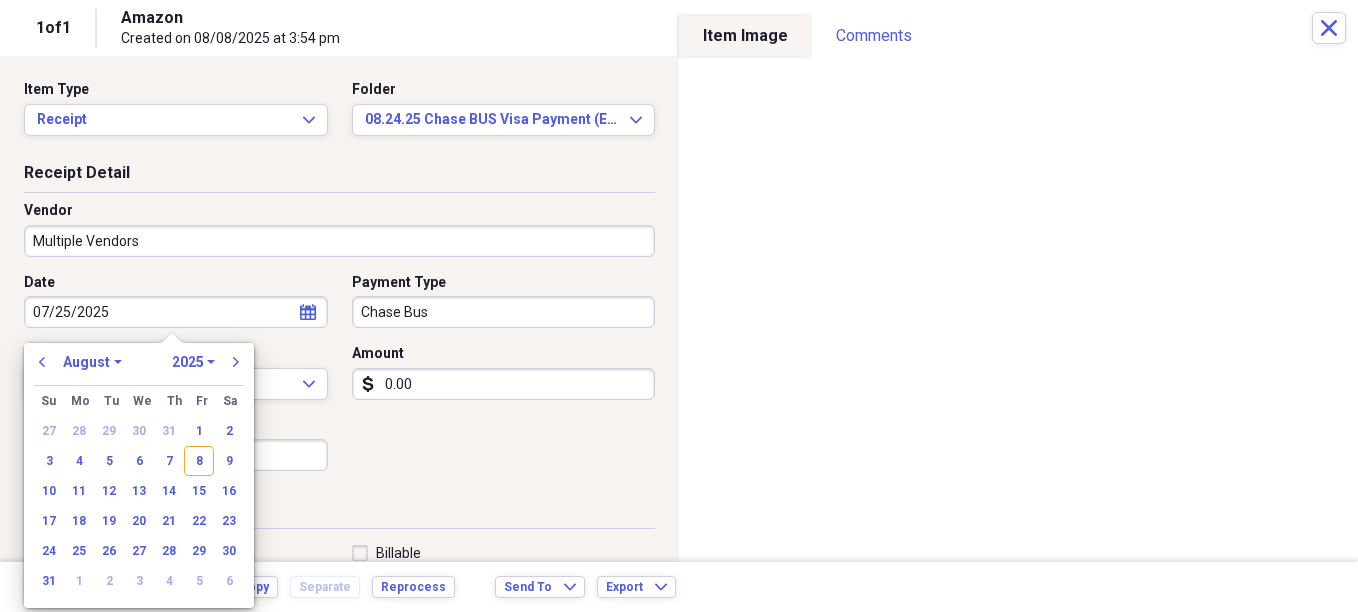 type on "08/08/2025" 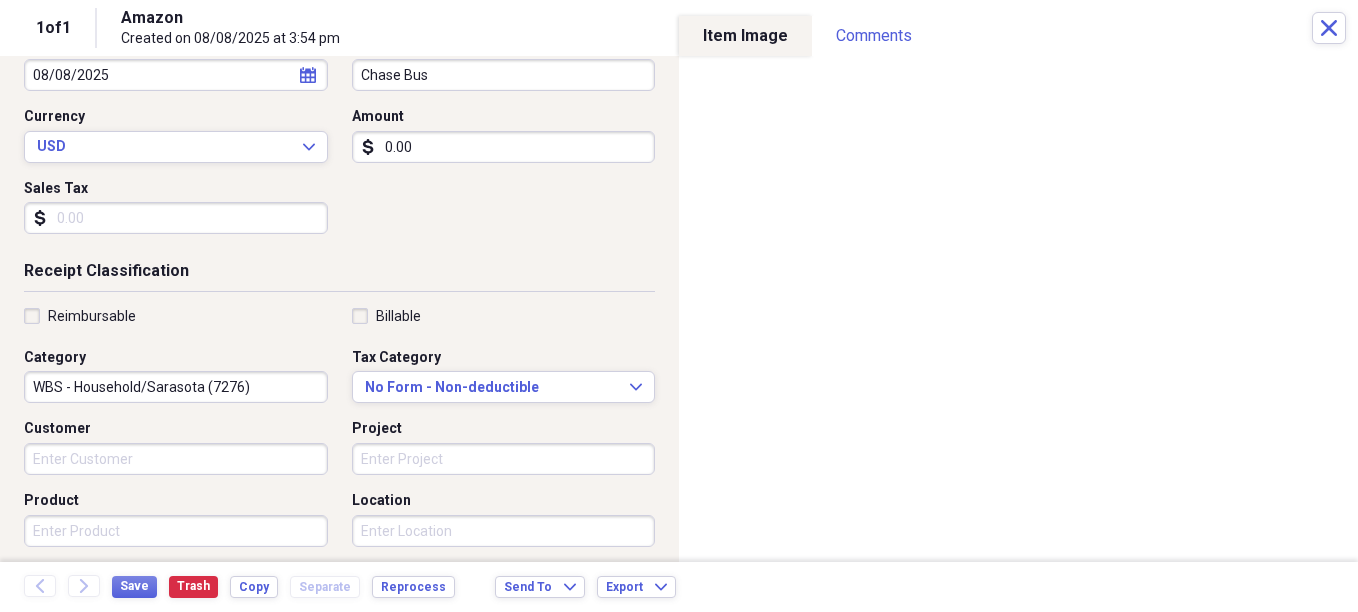 scroll, scrollTop: 300, scrollLeft: 0, axis: vertical 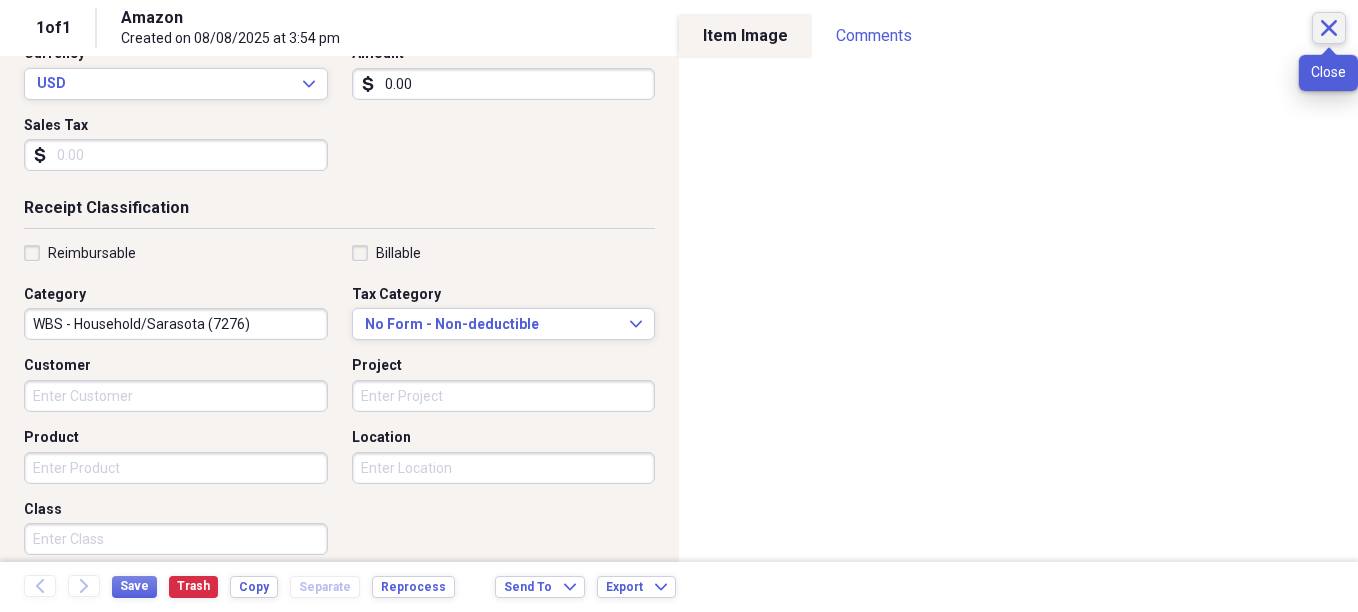 click 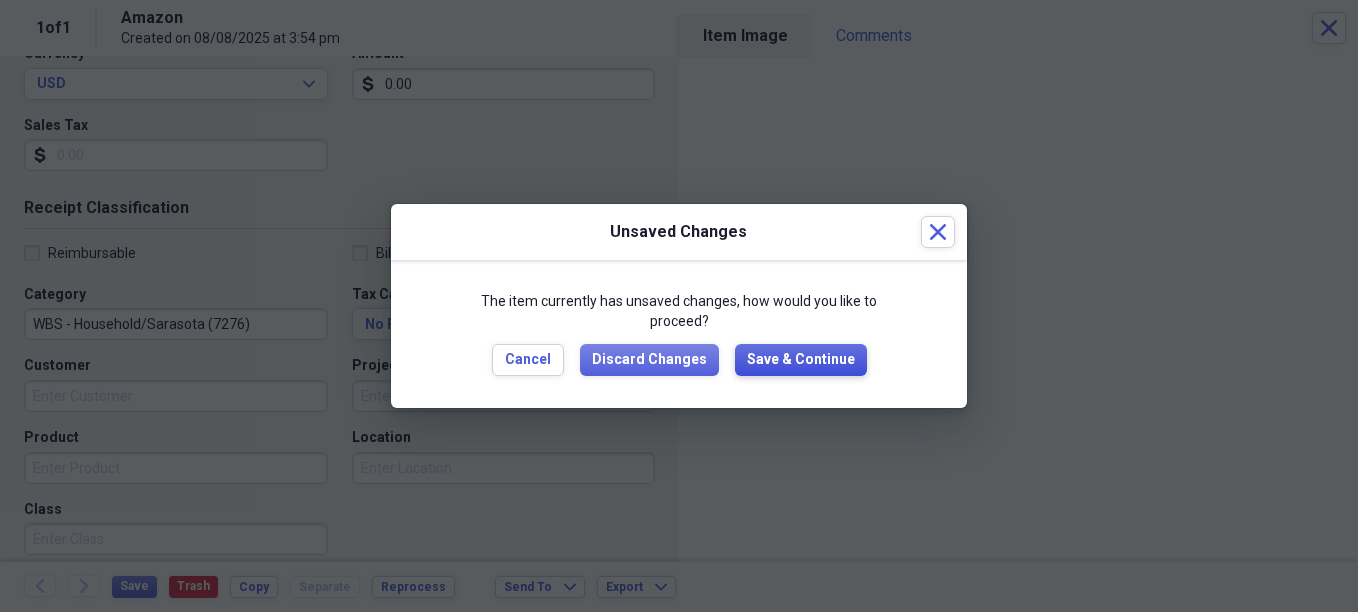 click on "Save & Continue" at bounding box center [801, 360] 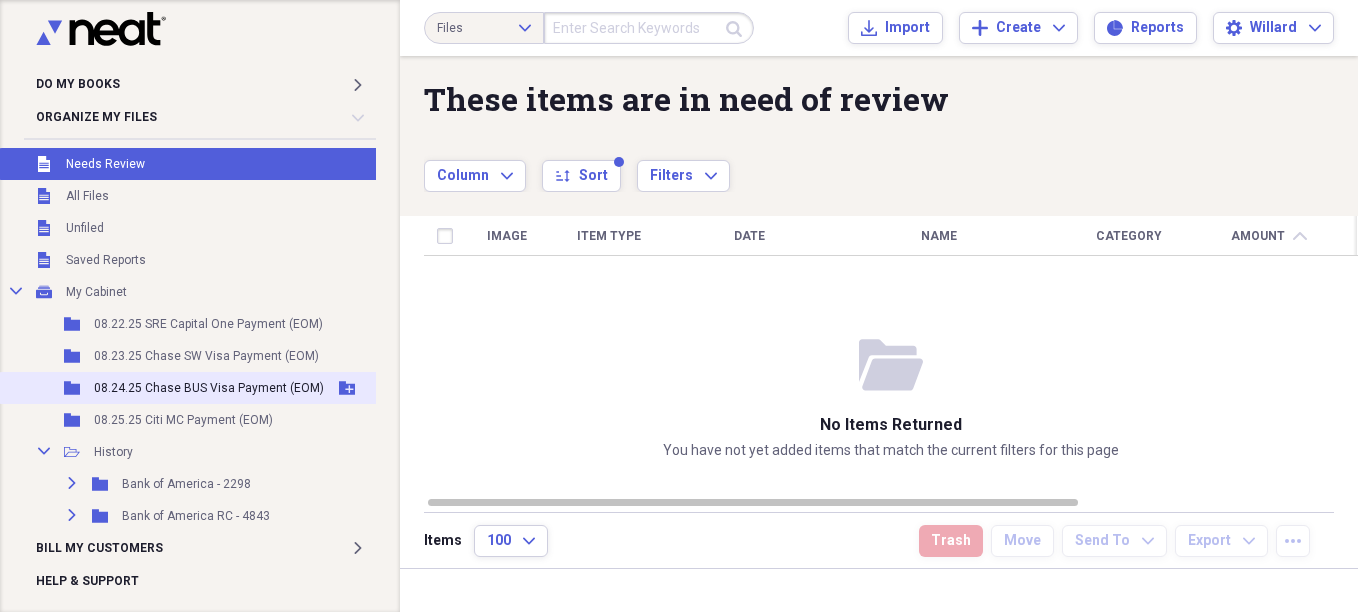 click on "08.24.25 Chase BUS Visa Payment (EOM)" at bounding box center (209, 388) 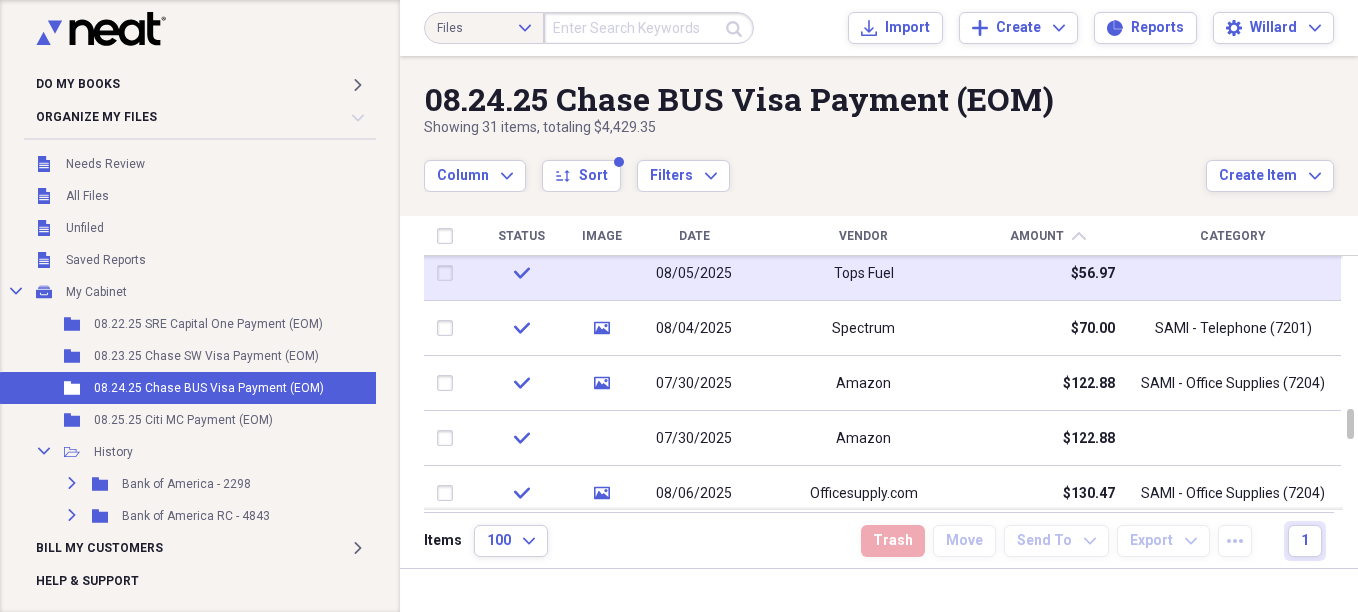click on "Tops Fuel" at bounding box center (864, 274) 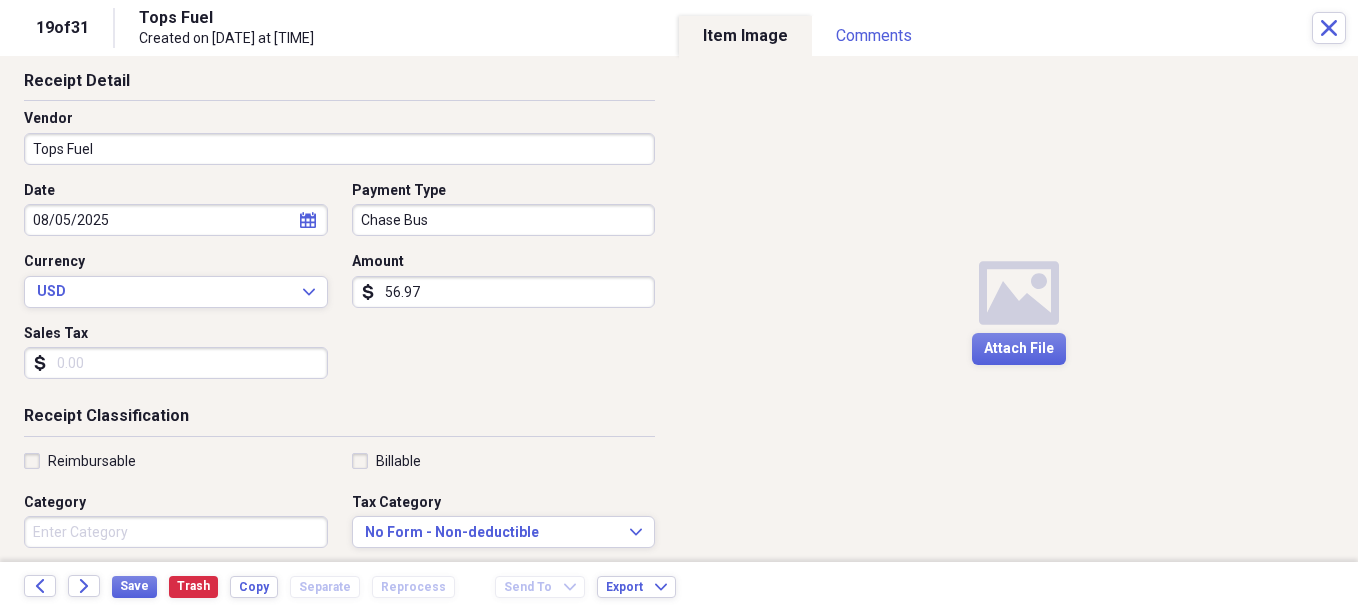 scroll, scrollTop: 200, scrollLeft: 0, axis: vertical 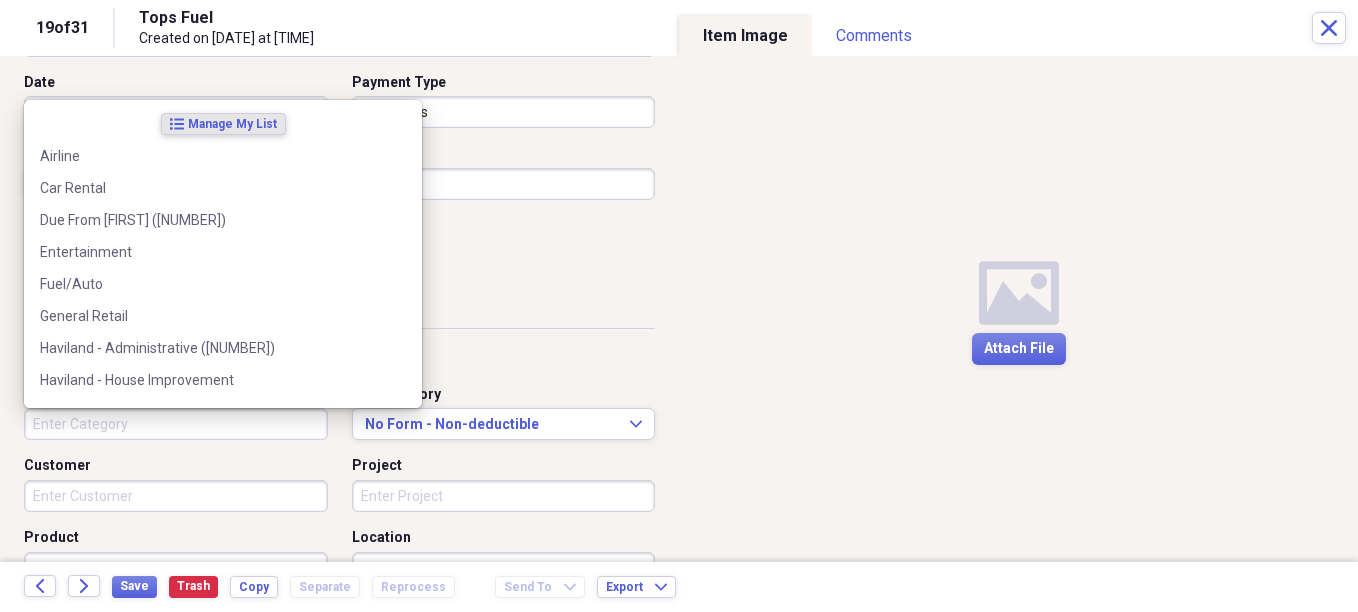 click on "Category" at bounding box center [176, 424] 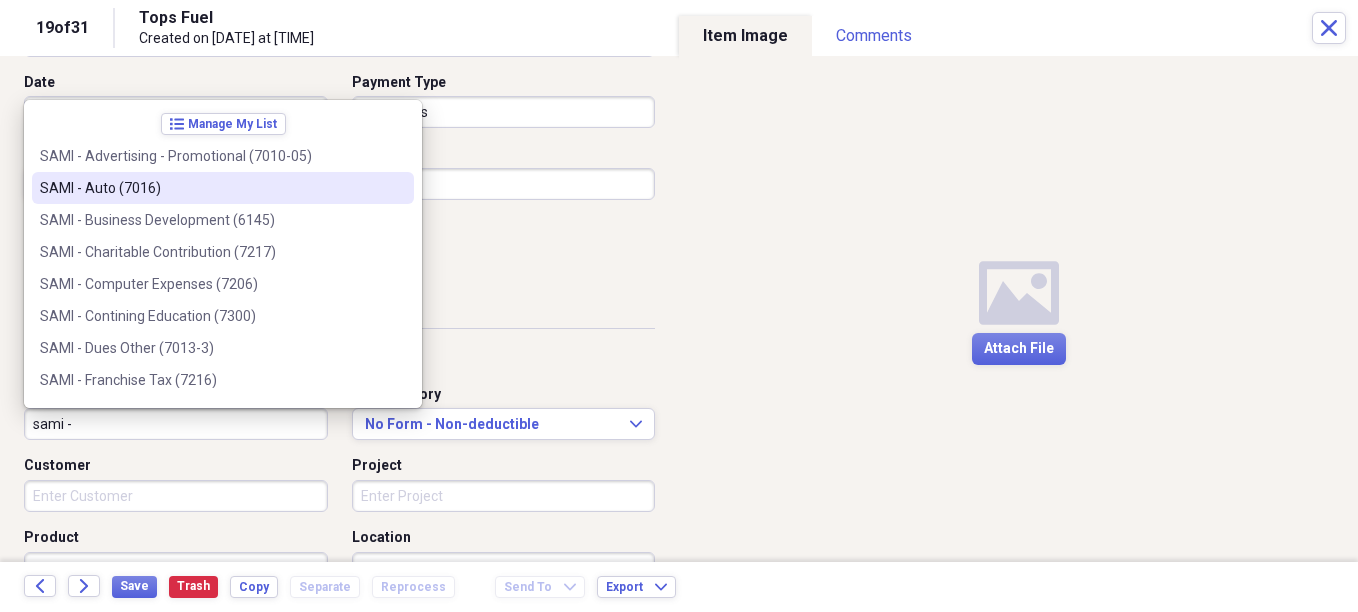 click on "SAMI - Auto (7016)" at bounding box center [211, 188] 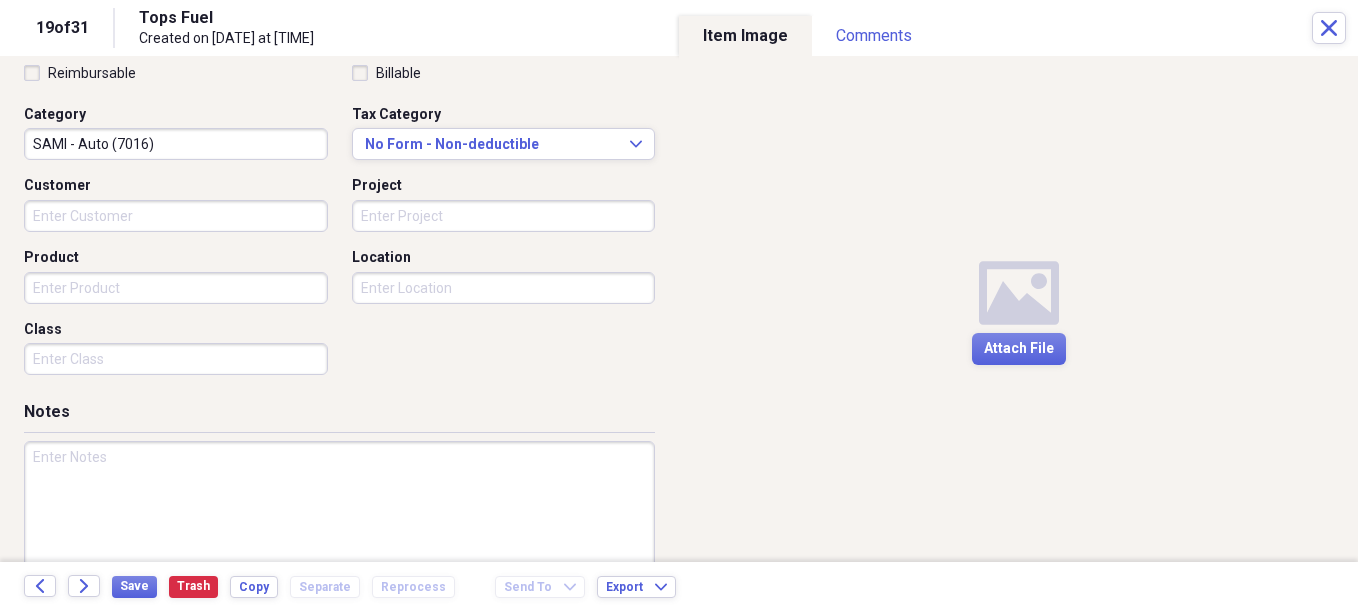 scroll, scrollTop: 500, scrollLeft: 0, axis: vertical 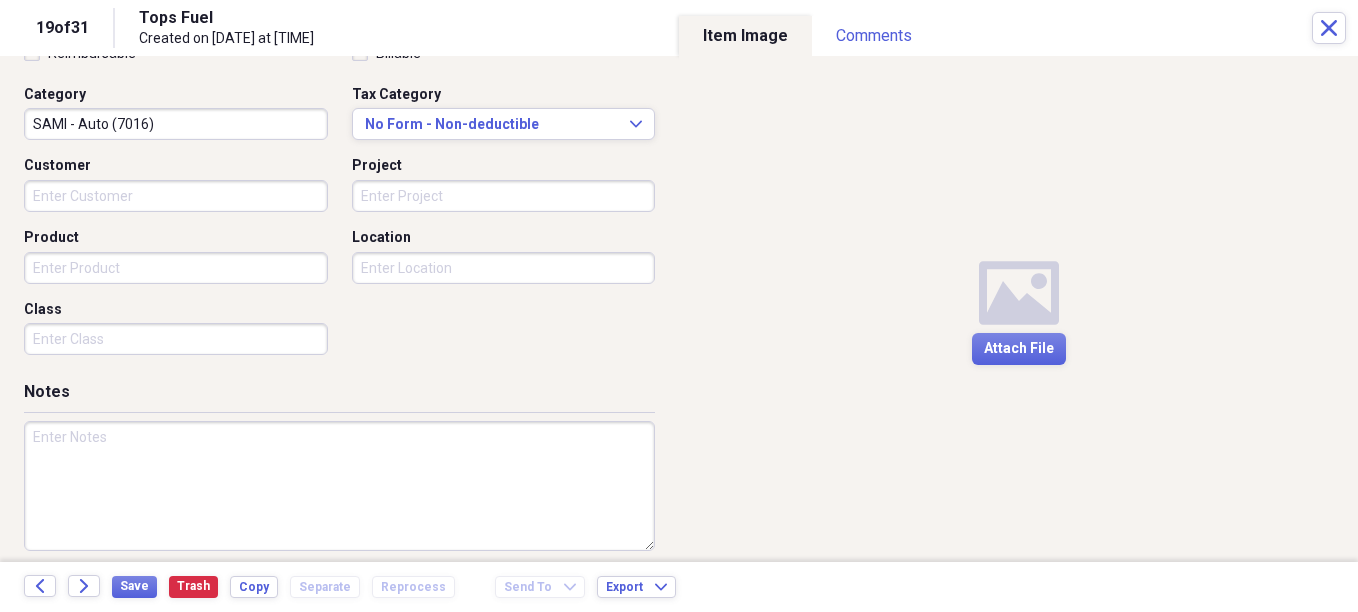click on "Class" at bounding box center [176, 339] 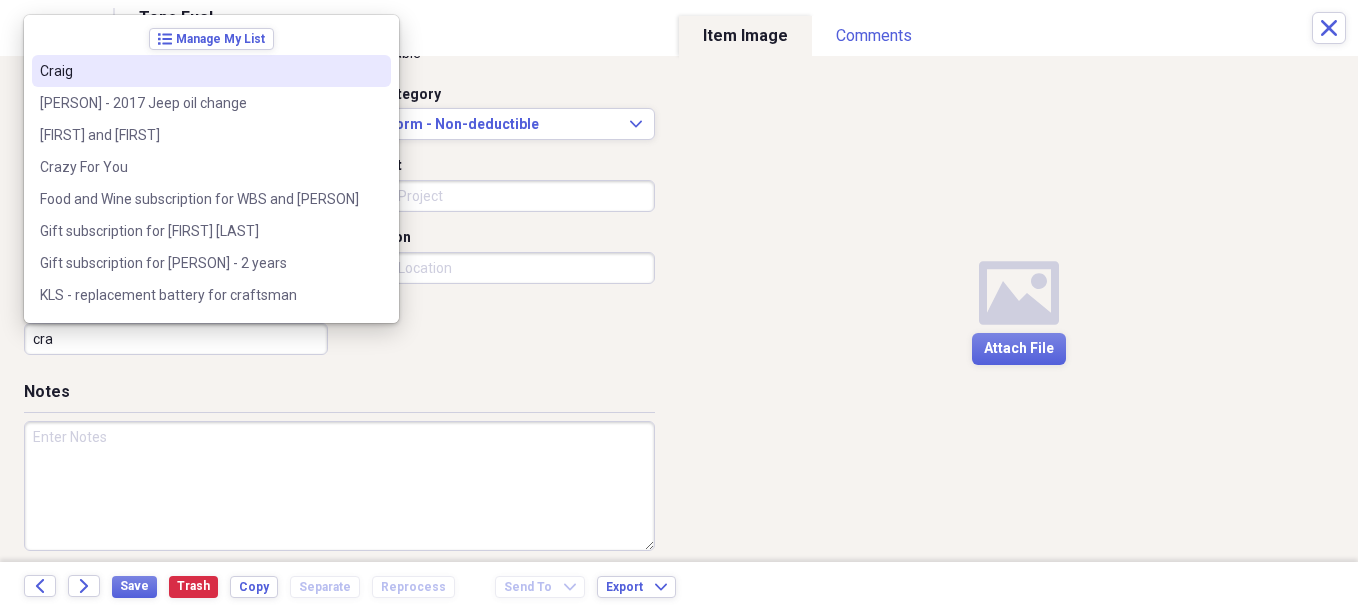drag, startPoint x: 174, startPoint y: 71, endPoint x: 188, endPoint y: 70, distance: 14.035668 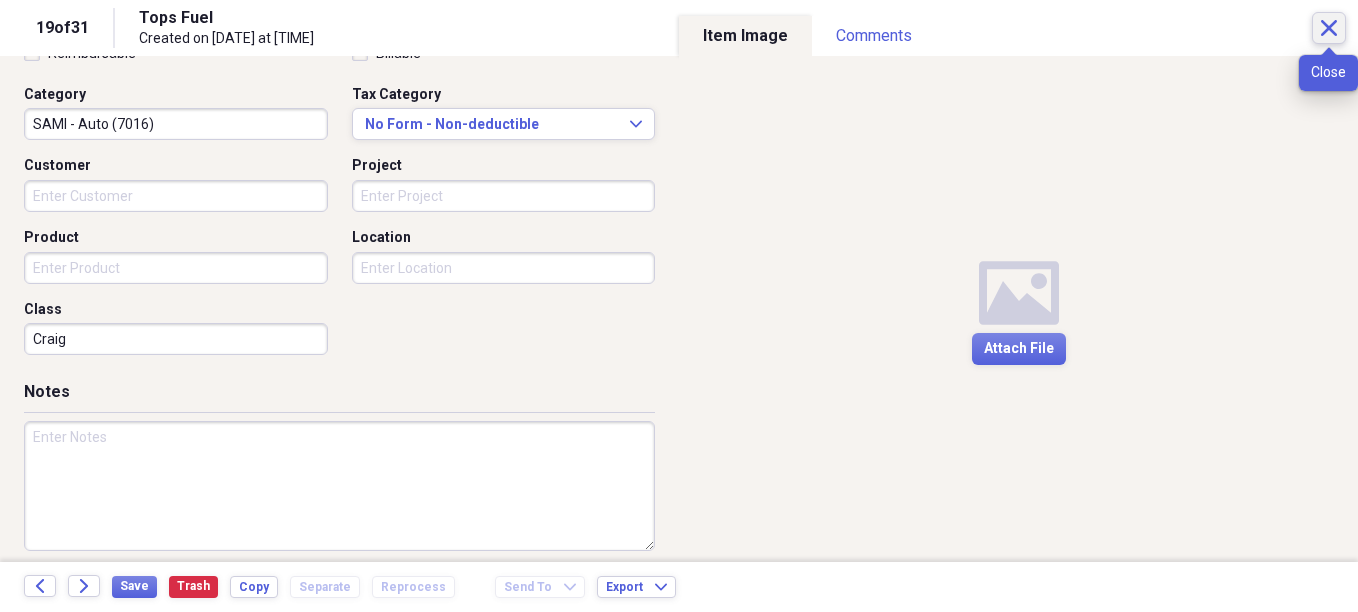 click on "Close" 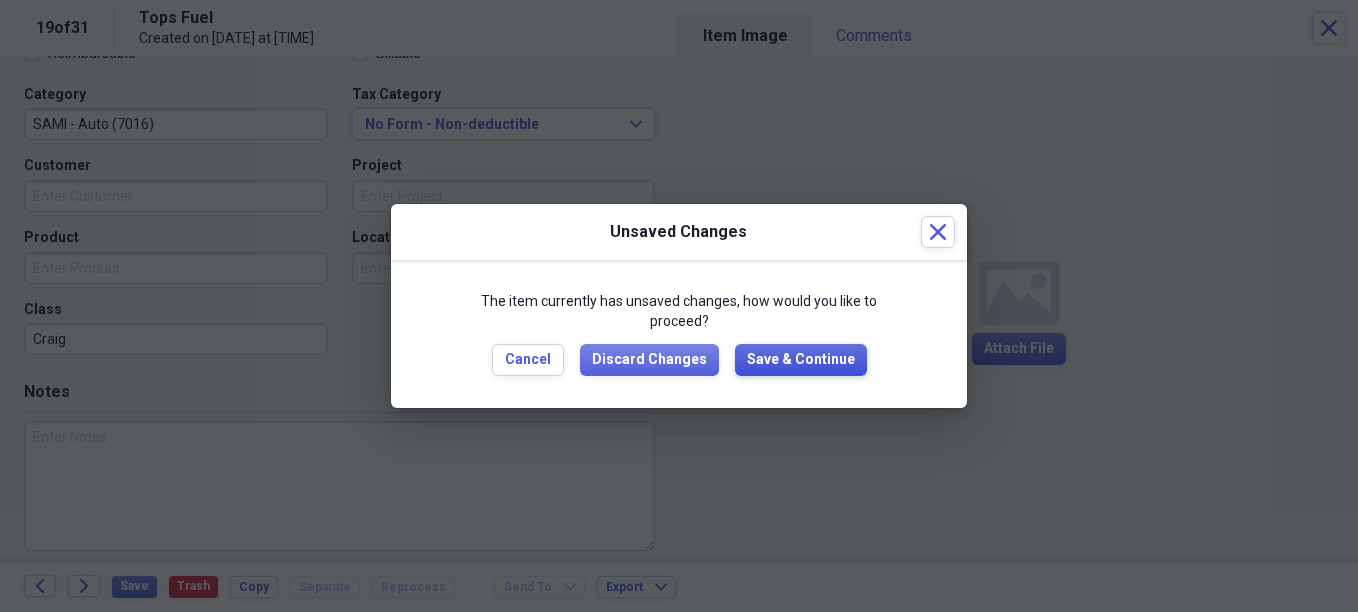 click on "Save & Continue" at bounding box center (801, 360) 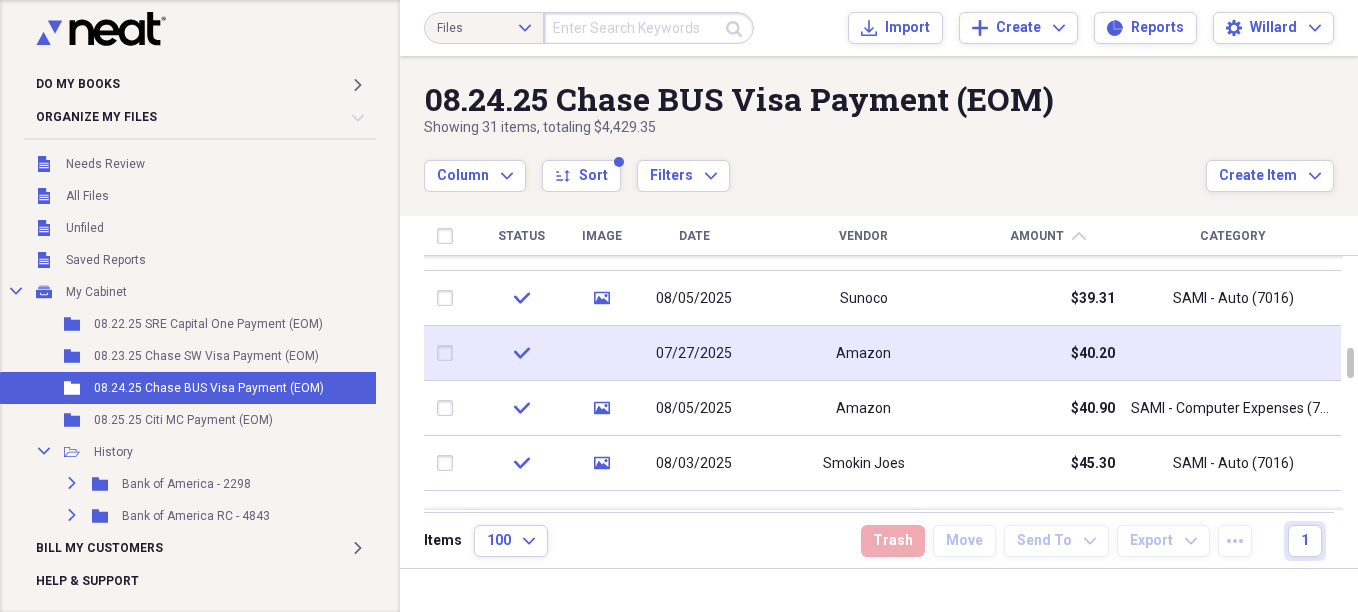 click on "Amazon" at bounding box center [863, 354] 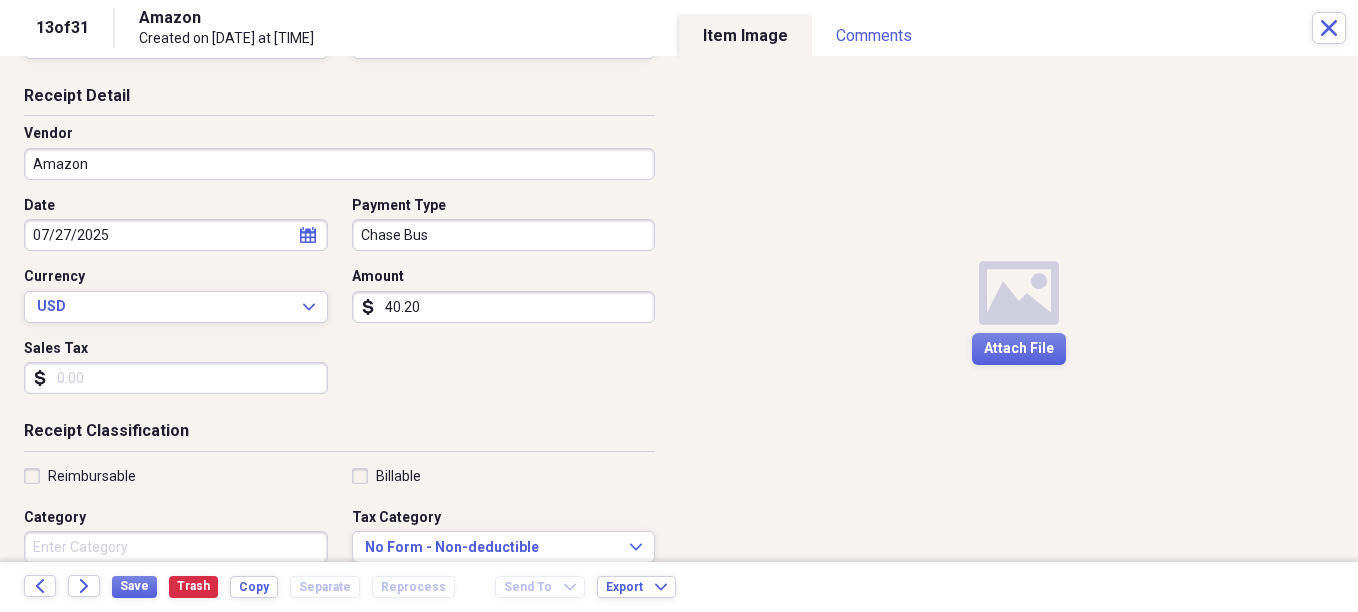 scroll, scrollTop: 300, scrollLeft: 0, axis: vertical 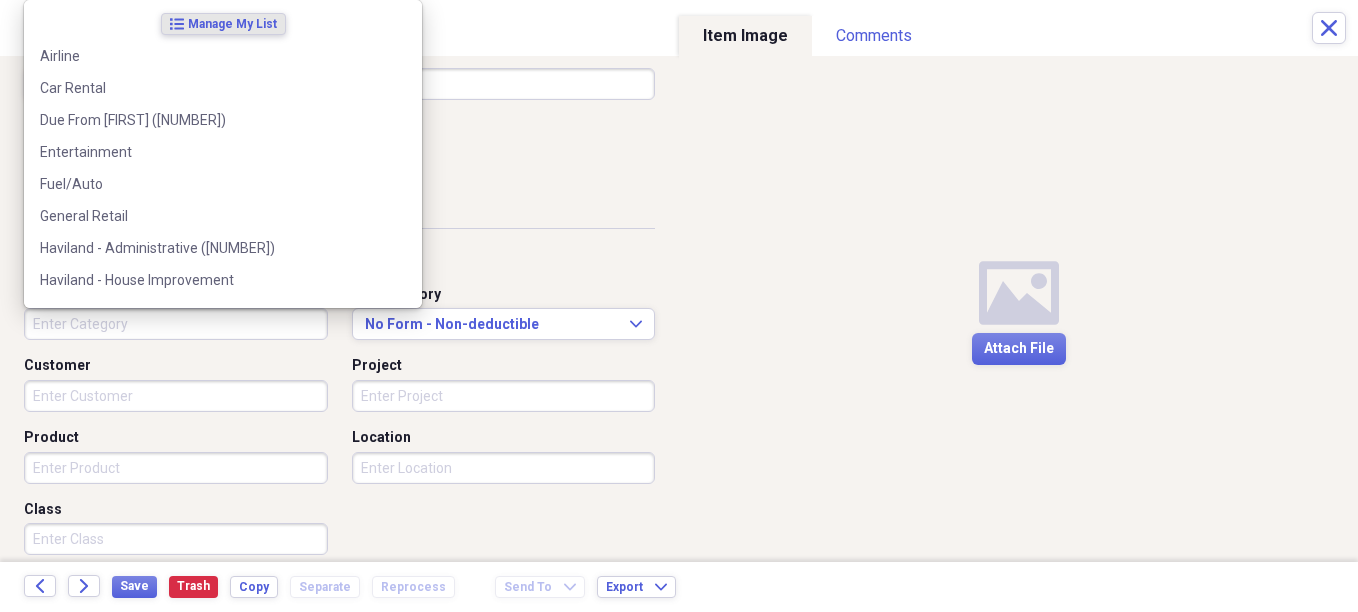 click on "Category" at bounding box center [176, 324] 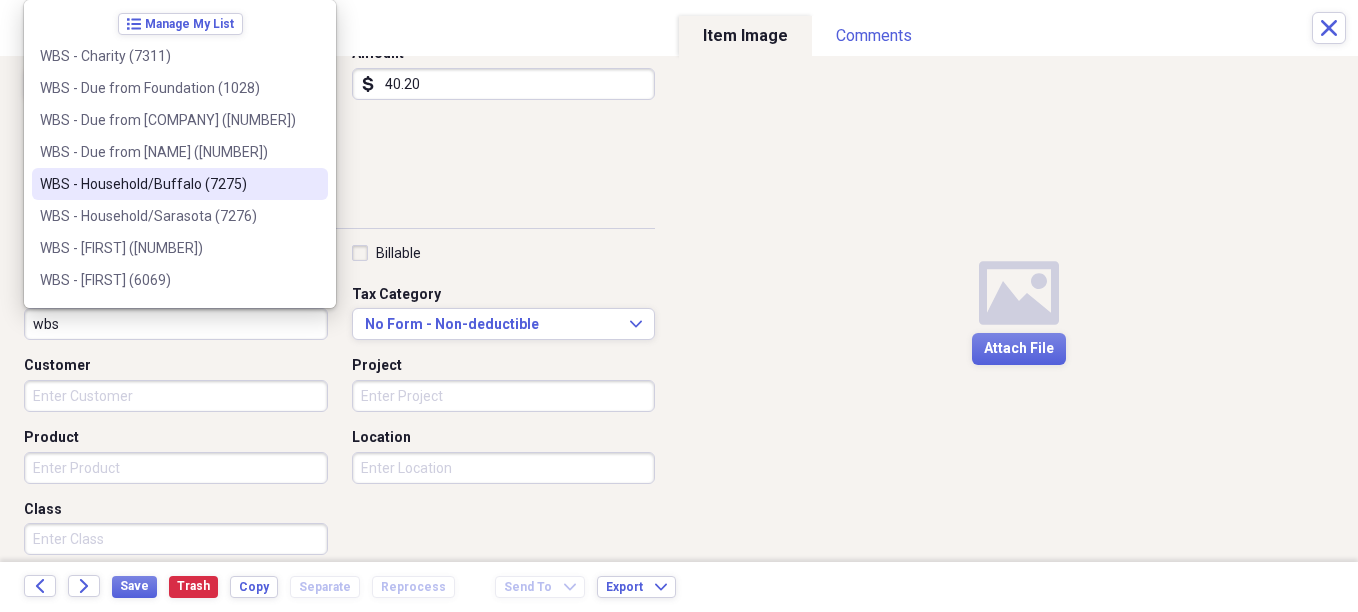click on "WBS - Household/Buffalo (7275)" at bounding box center (168, 184) 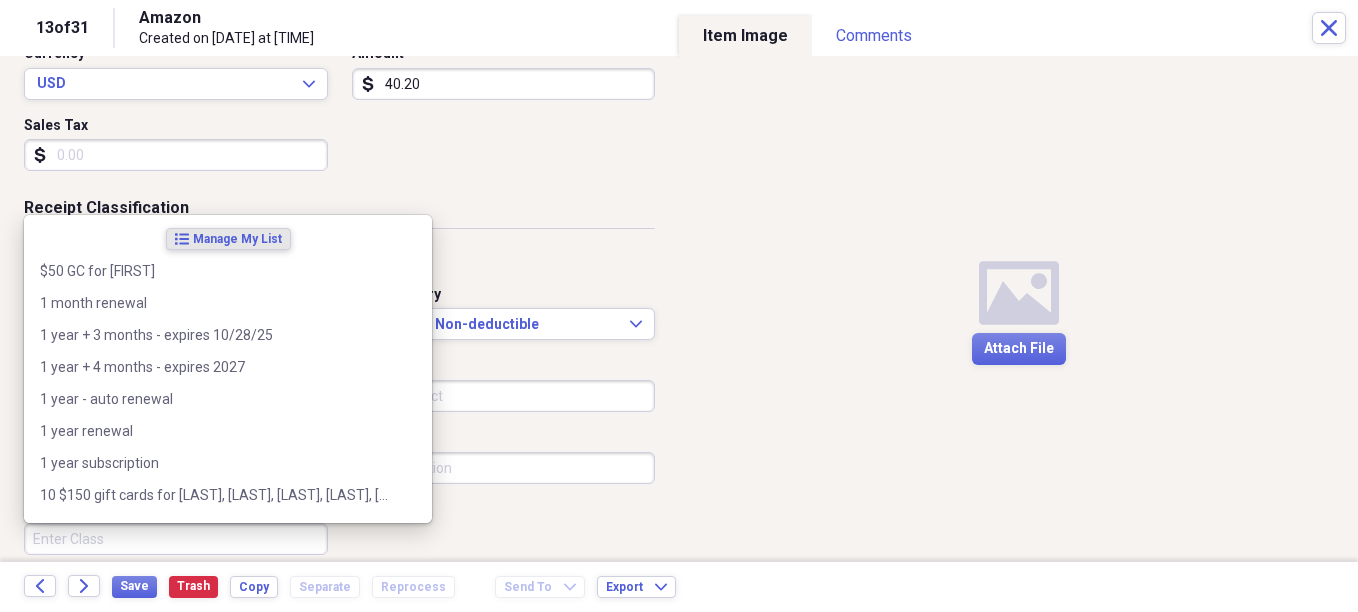 click on "Class" at bounding box center (176, 539) 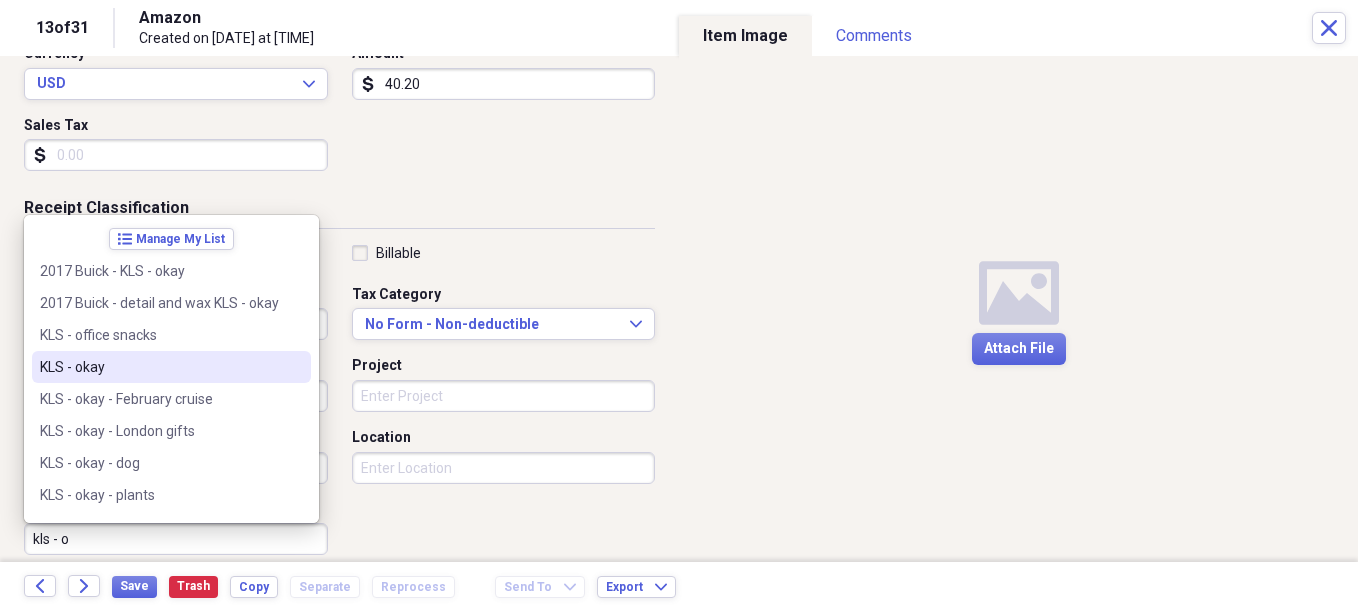 click on "KLS - okay" at bounding box center (159, 367) 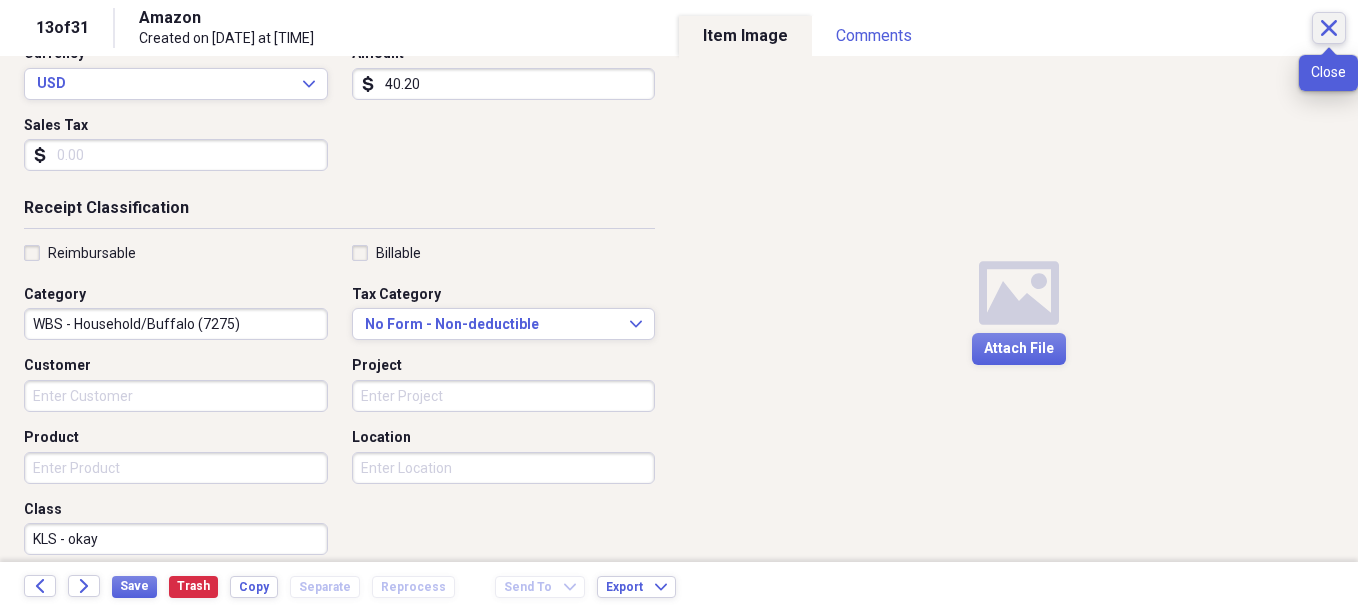 click on "Close" at bounding box center [1329, 28] 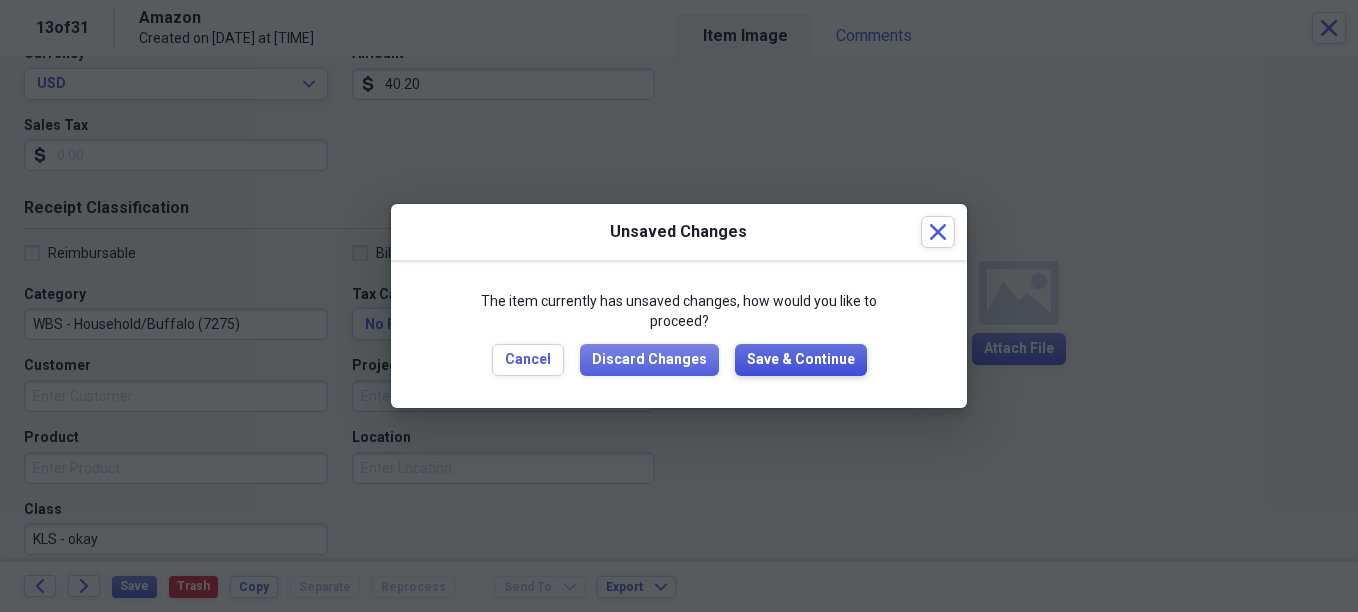 click on "Save & Continue" at bounding box center (801, 360) 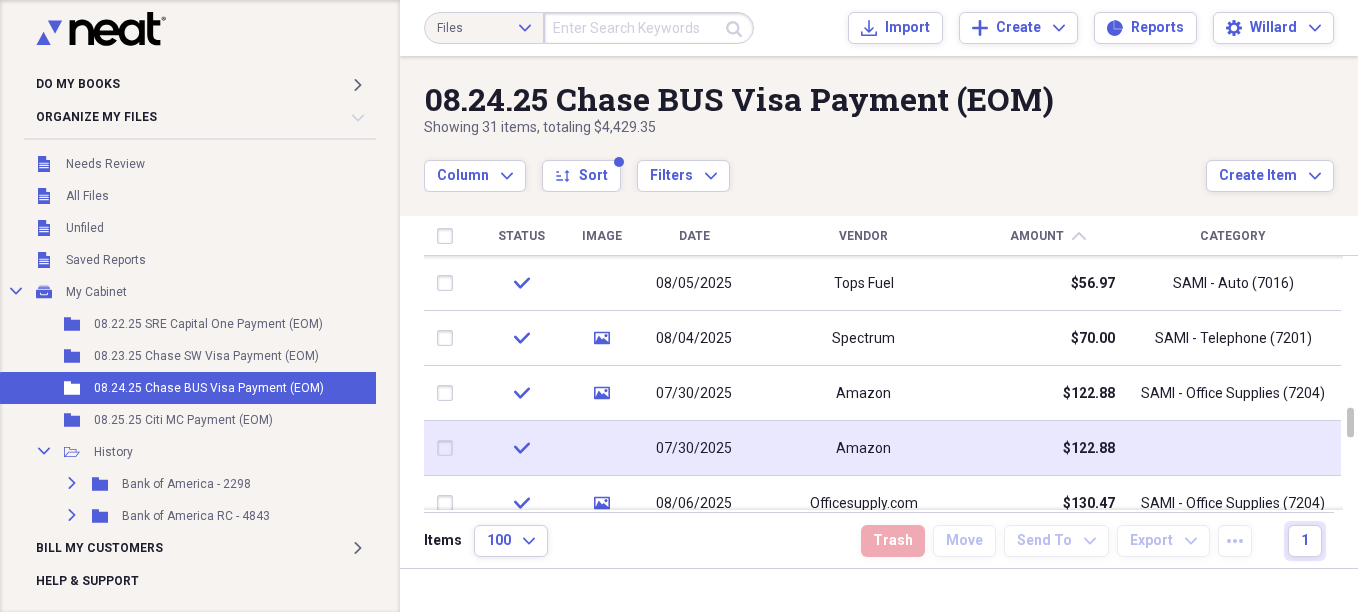 click at bounding box center [449, 448] 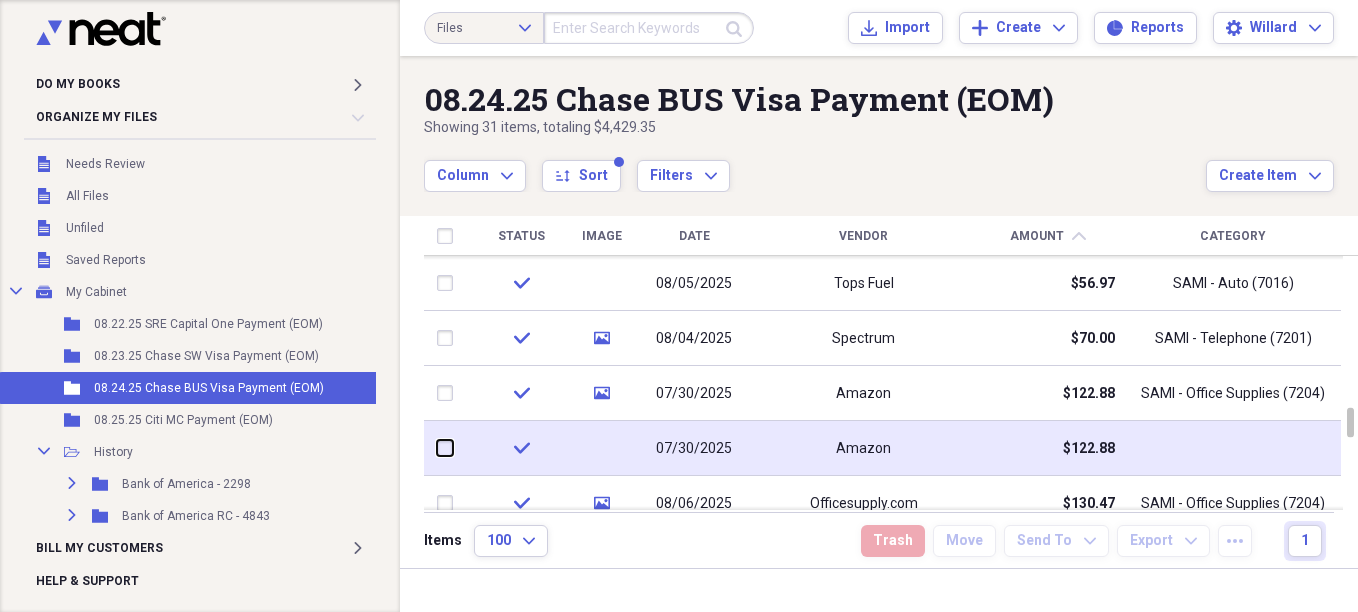 click at bounding box center [437, 448] 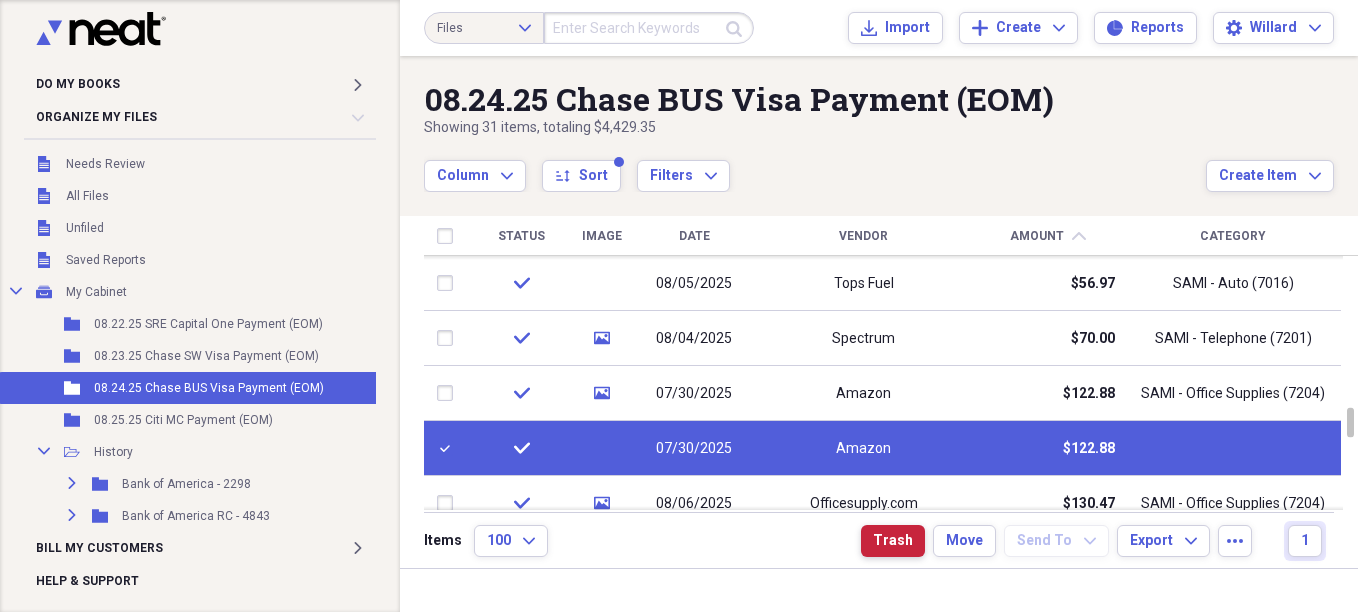 click on "Trash" at bounding box center [893, 541] 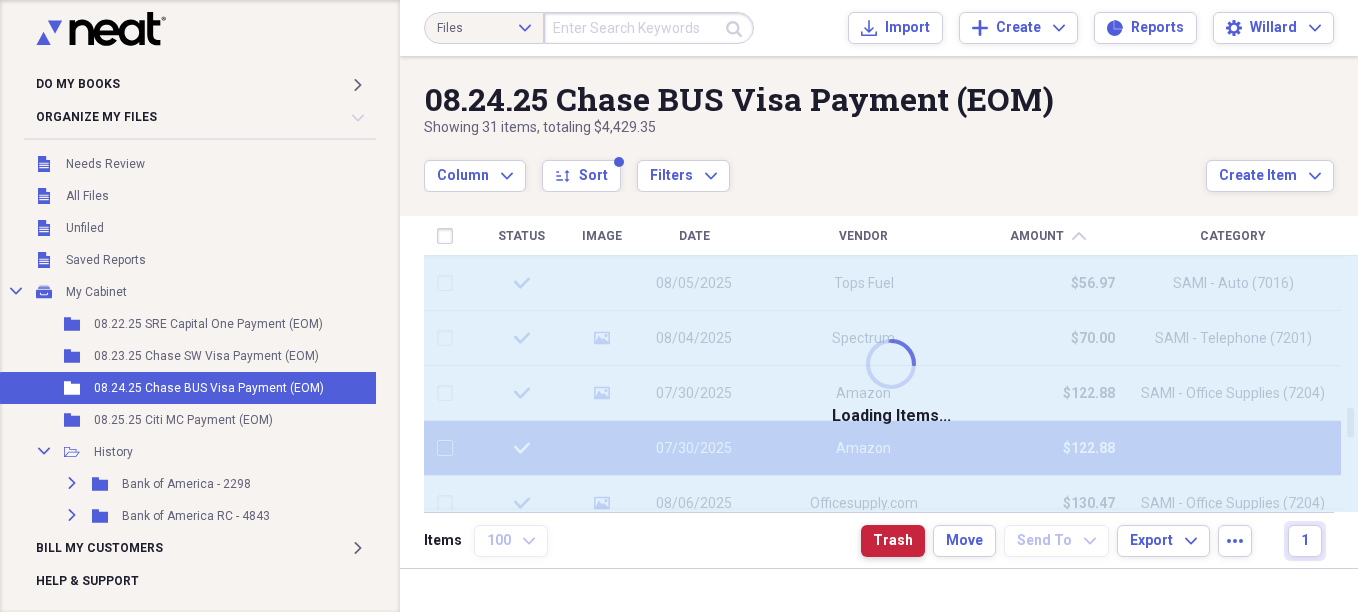 checkbox on "false" 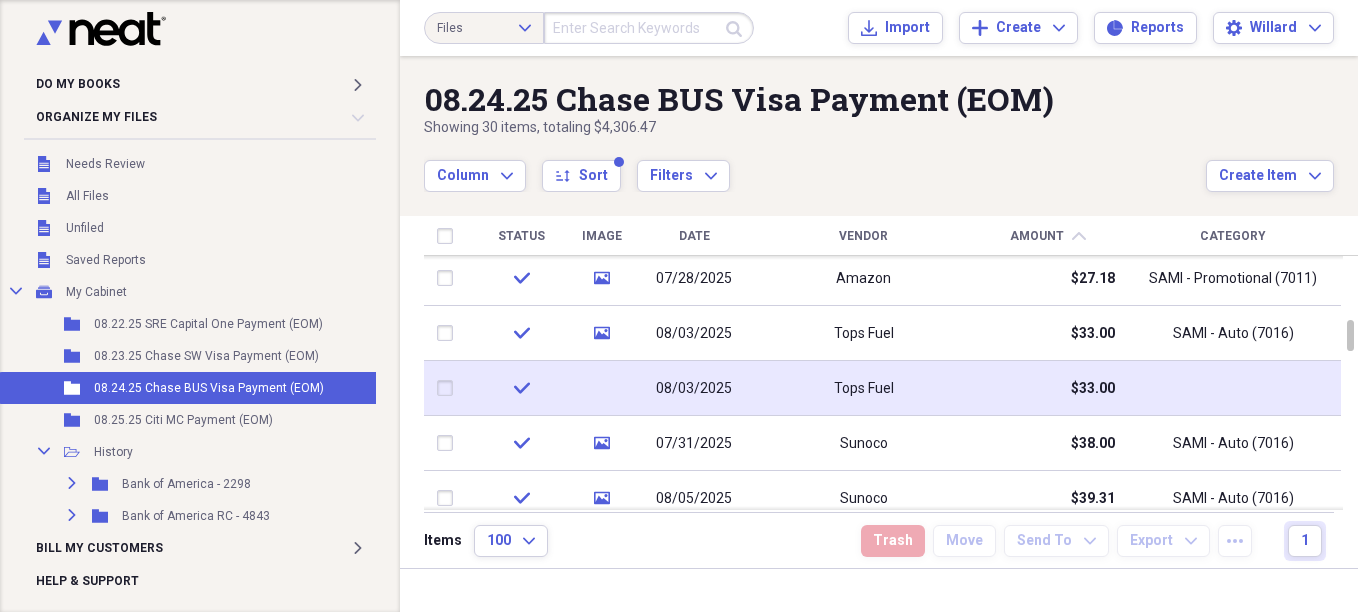 click at bounding box center [449, 388] 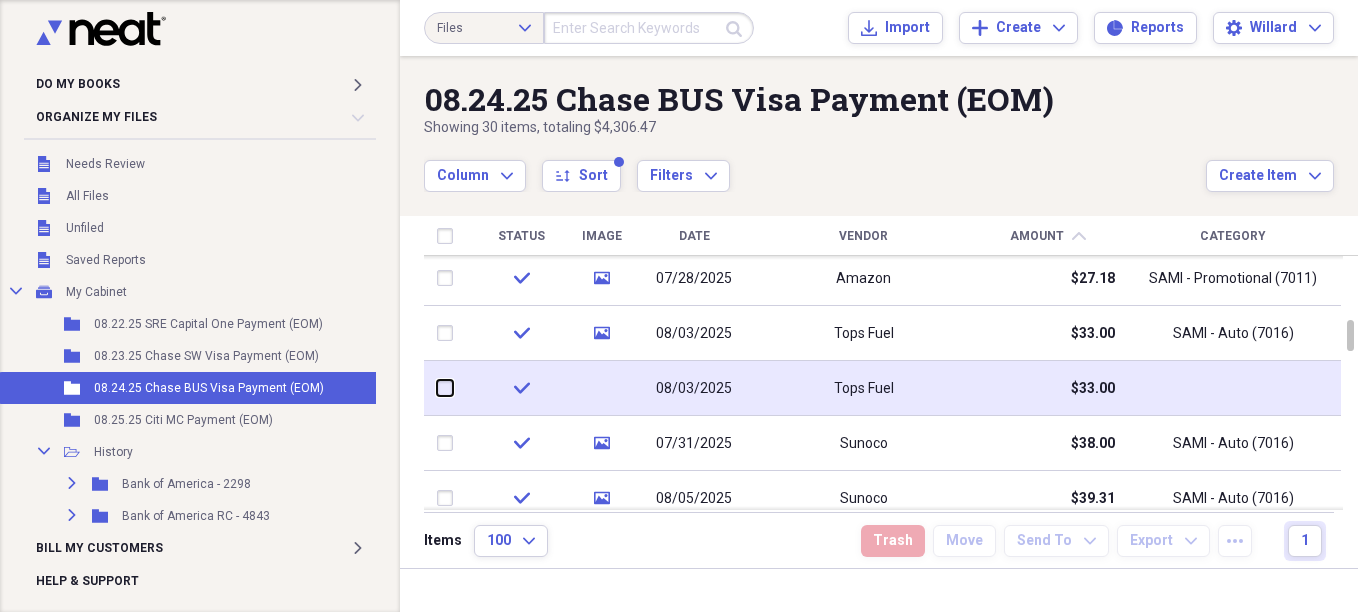 click at bounding box center (437, 388) 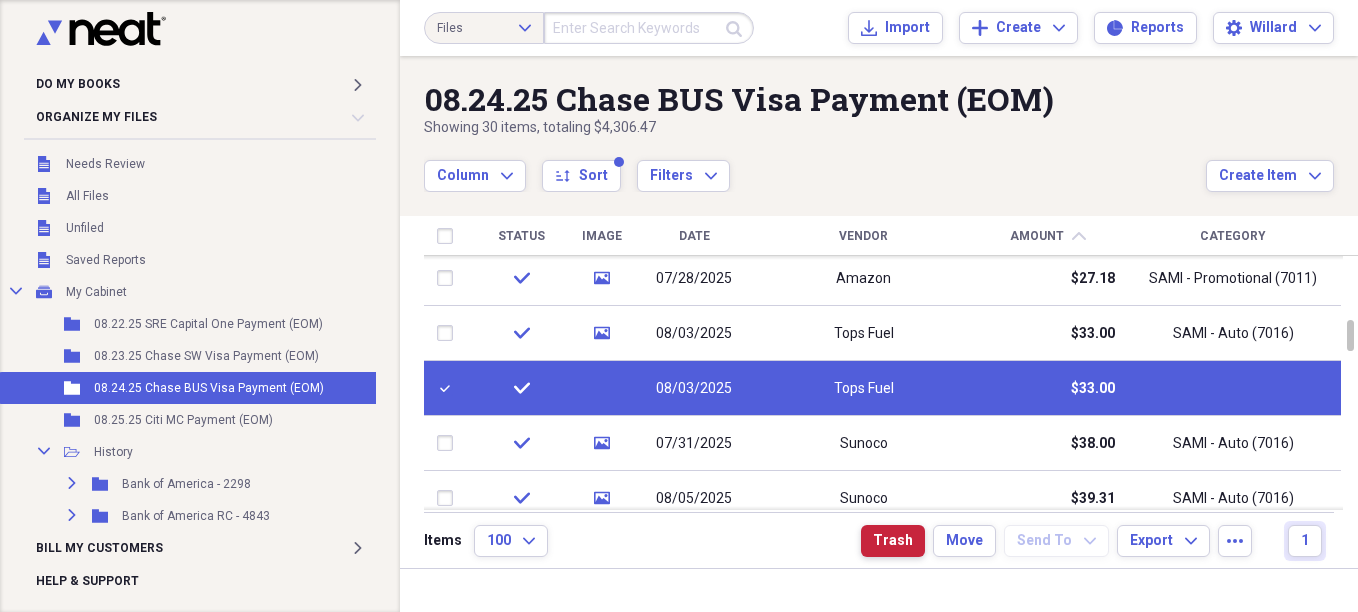 click on "Trash" at bounding box center (893, 541) 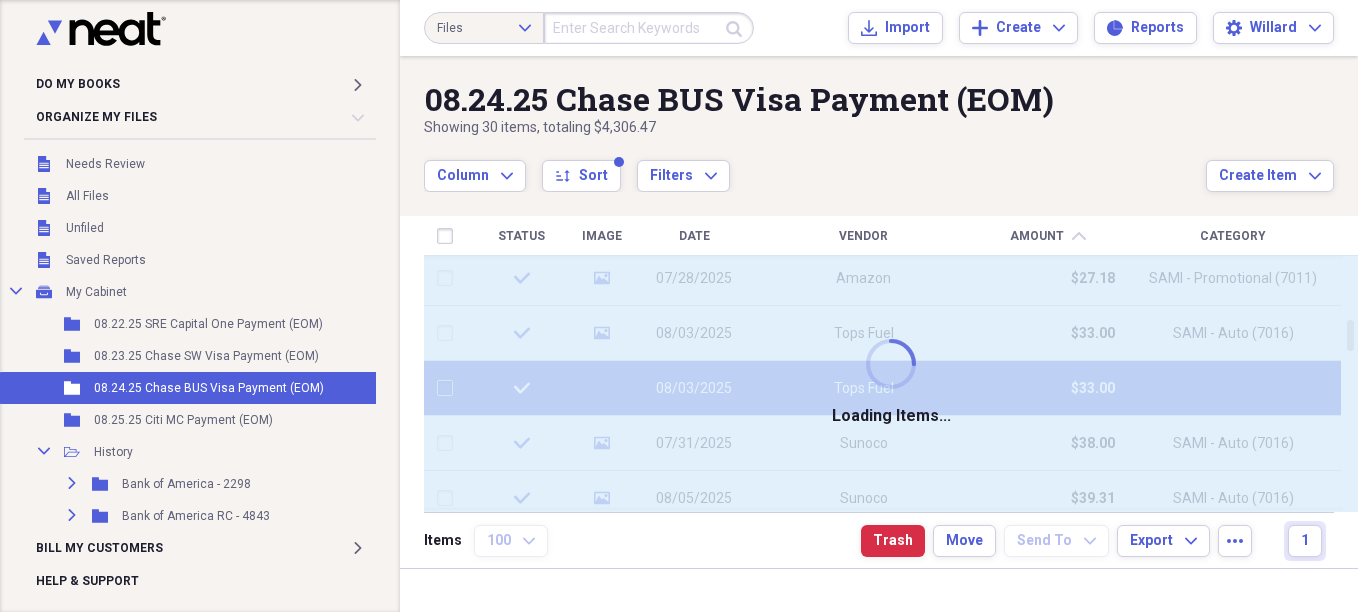 checkbox on "false" 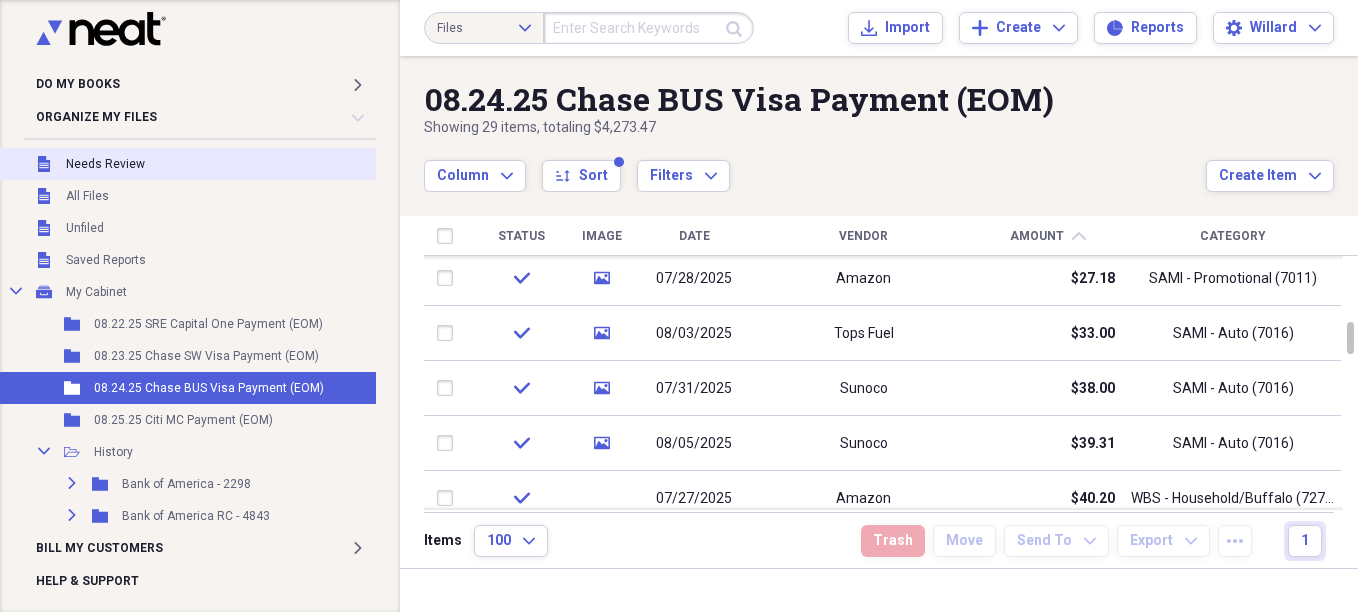 click on "Needs Review" at bounding box center [105, 164] 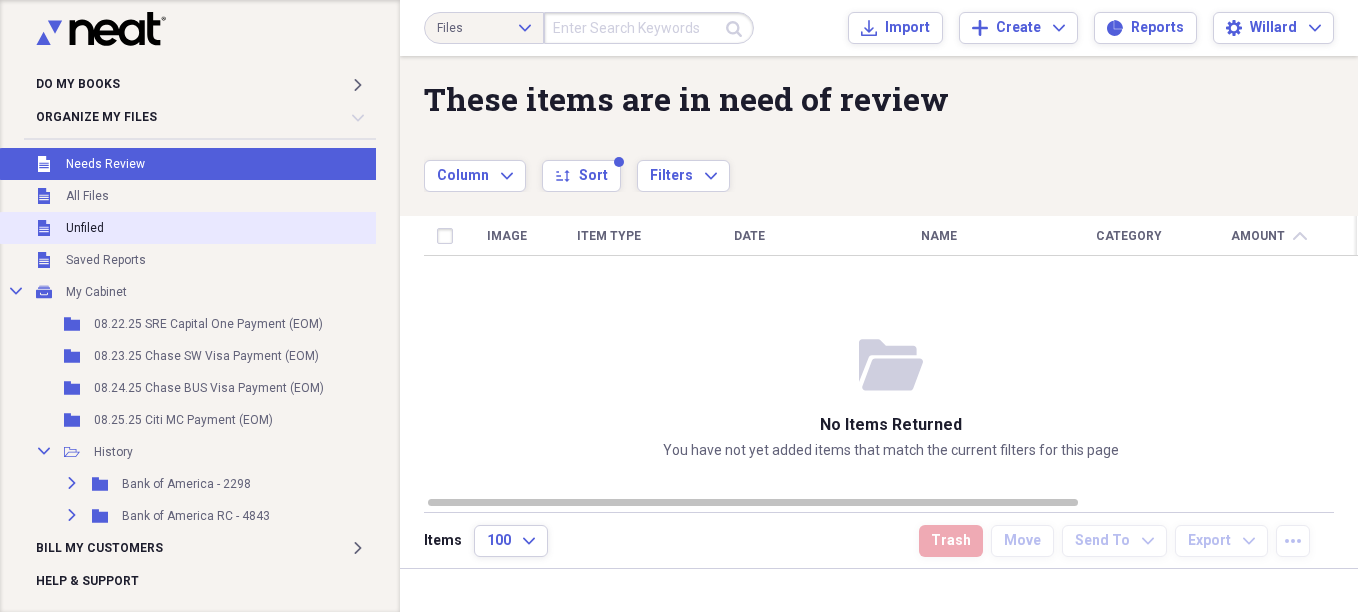 click on "Unfiled" at bounding box center [85, 228] 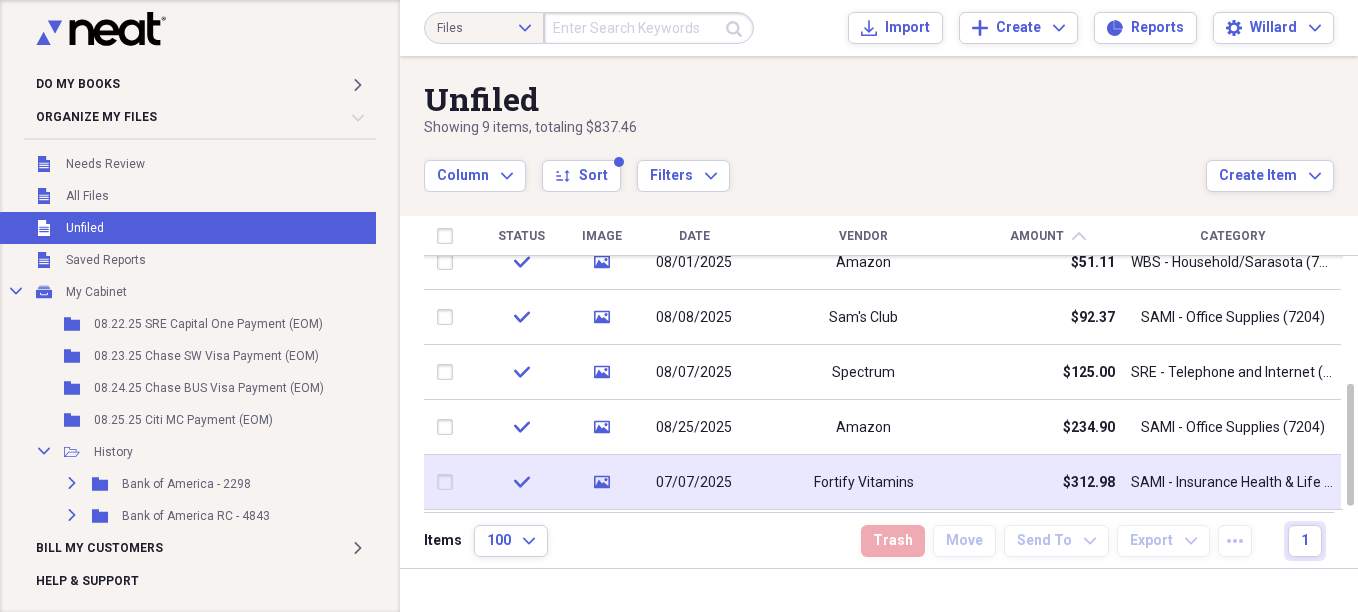 click at bounding box center [449, 482] 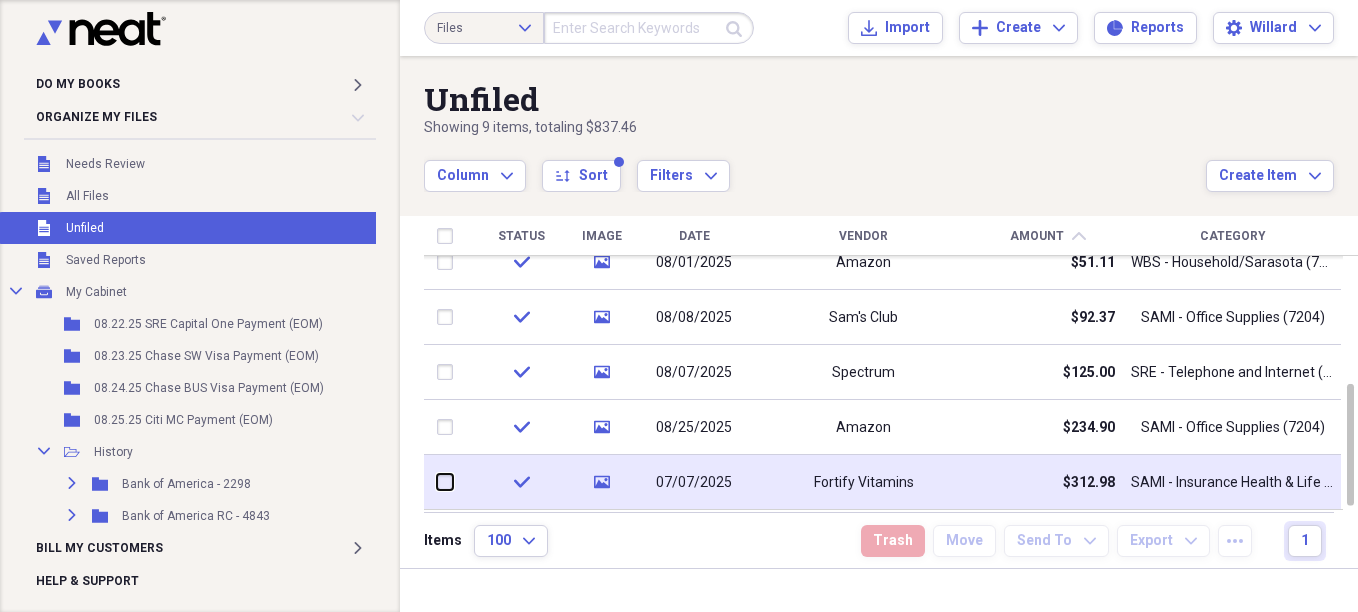 click at bounding box center (437, 482) 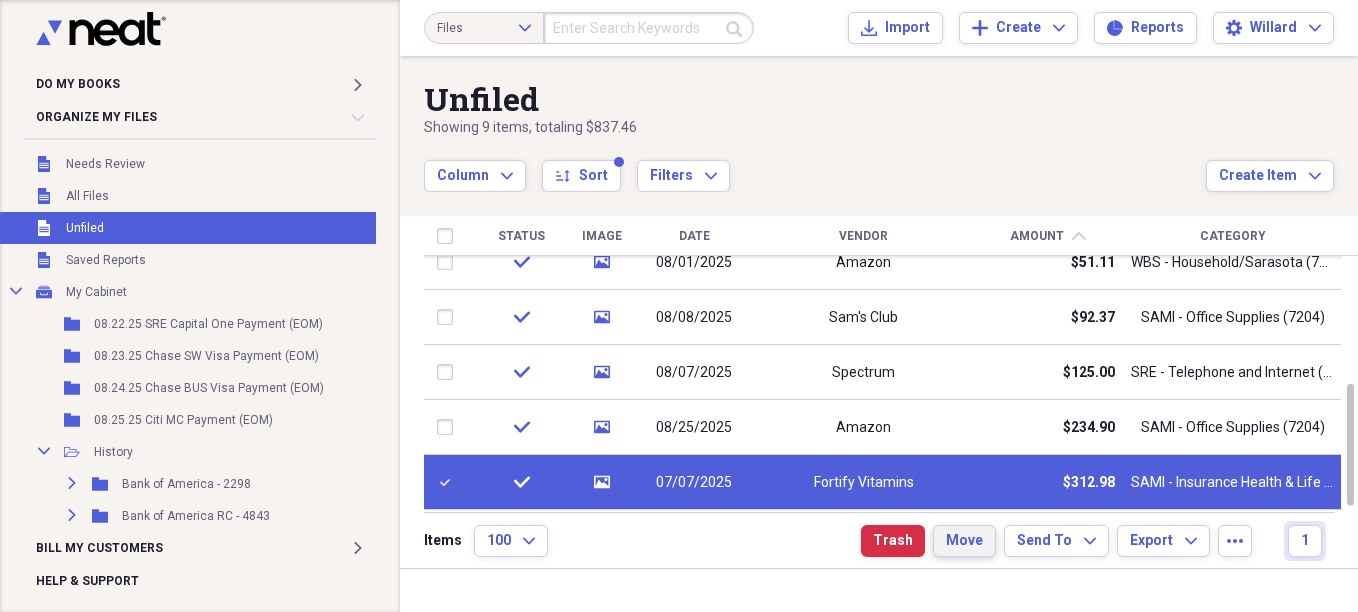 click on "Move" at bounding box center [964, 541] 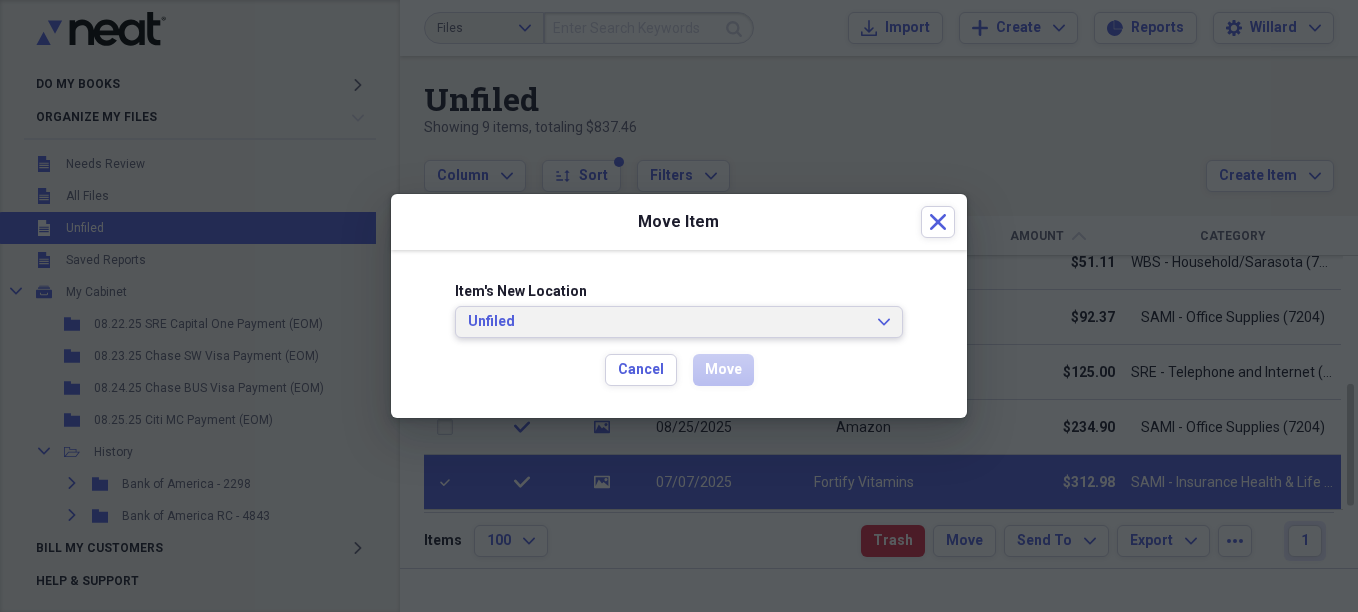 click on "Unfiled" at bounding box center [667, 322] 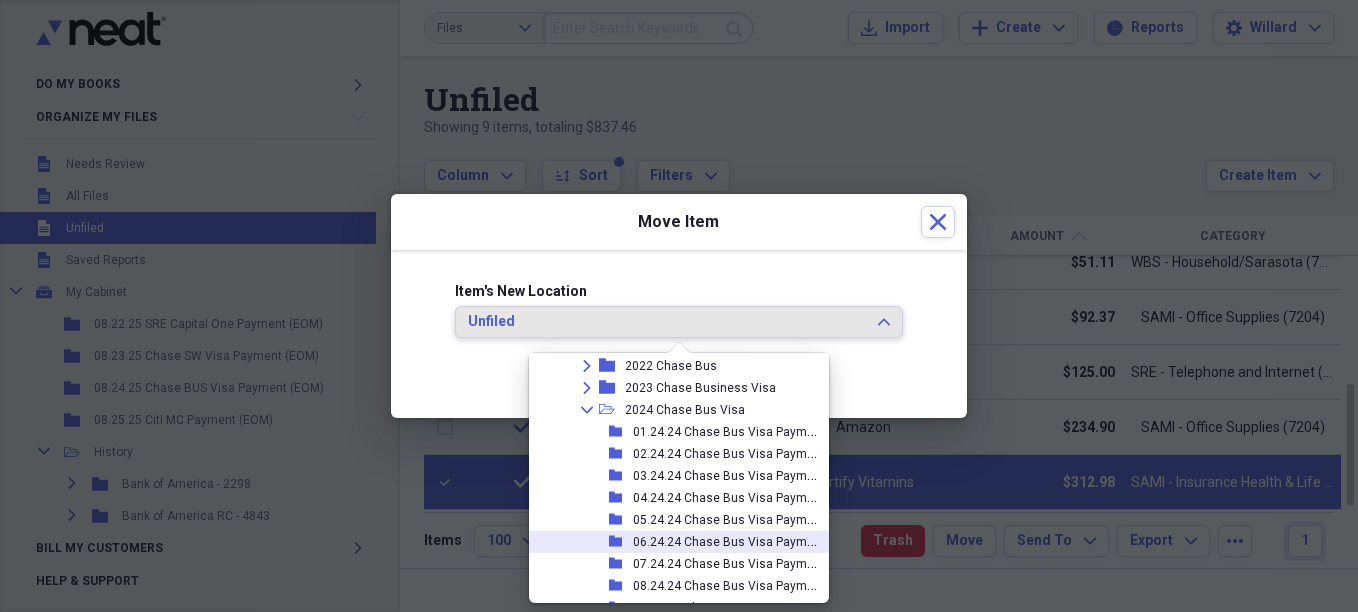 scroll, scrollTop: 200, scrollLeft: 0, axis: vertical 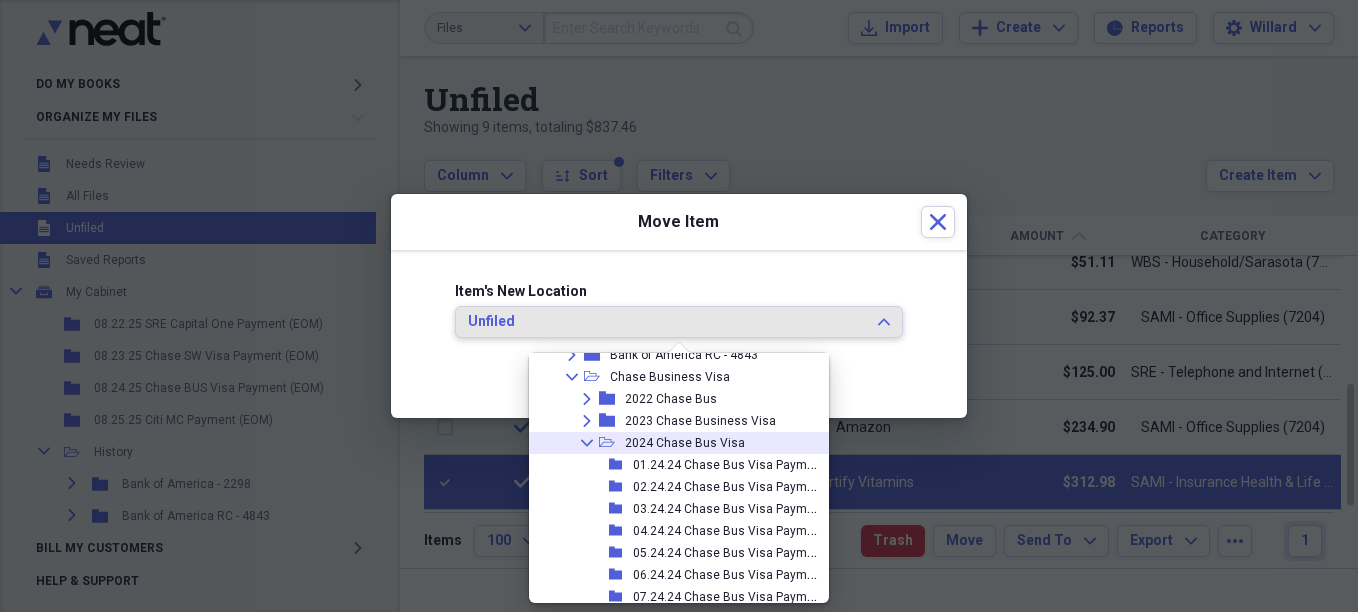 click on "Collapse" 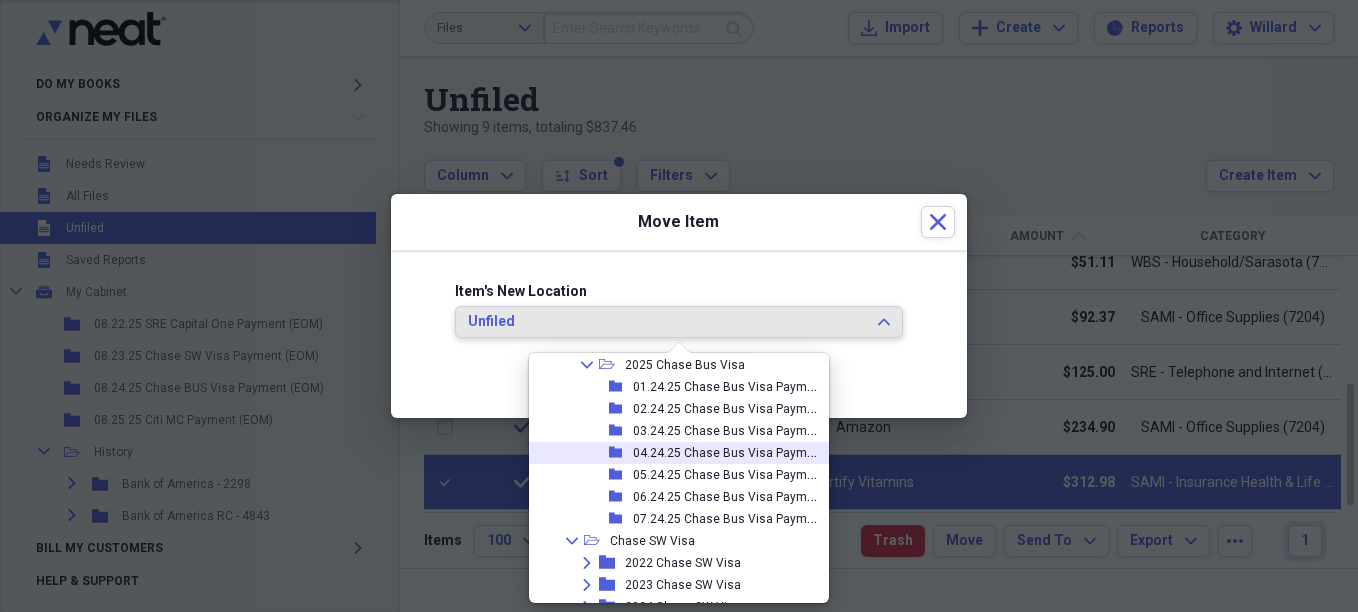 scroll, scrollTop: 283, scrollLeft: 0, axis: vertical 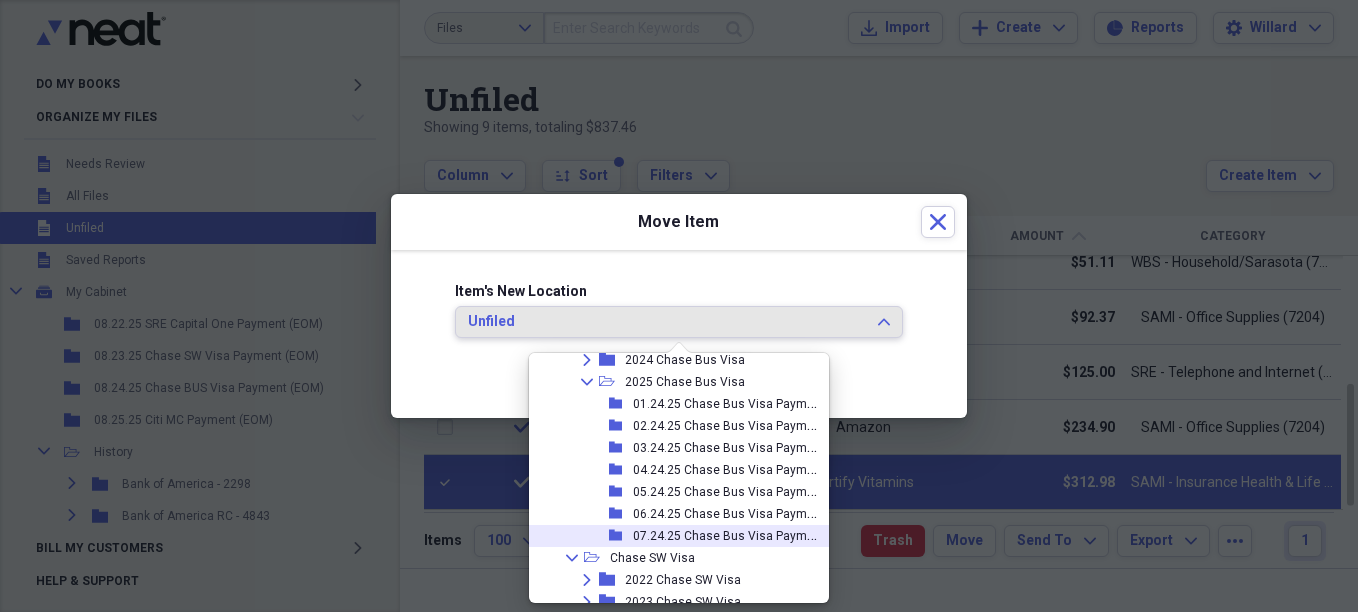 click on "07.24.25 Chase Bus Visa Payment (EOM)" at bounding box center [747, 534] 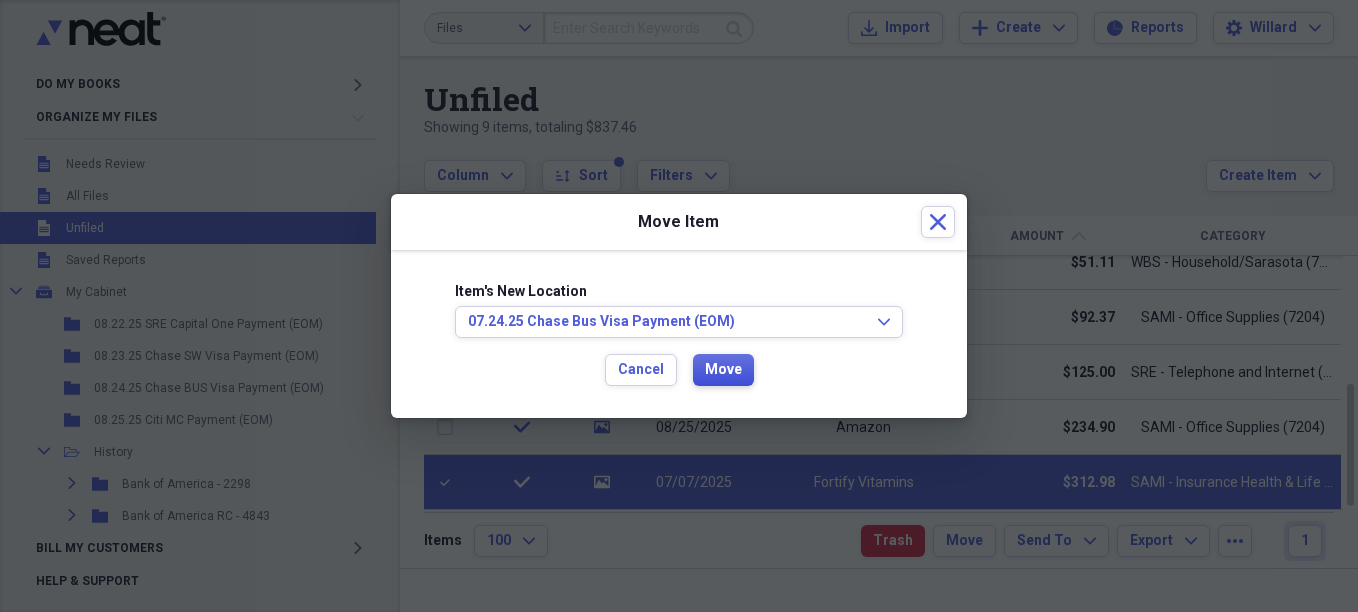 click on "Move" at bounding box center [723, 370] 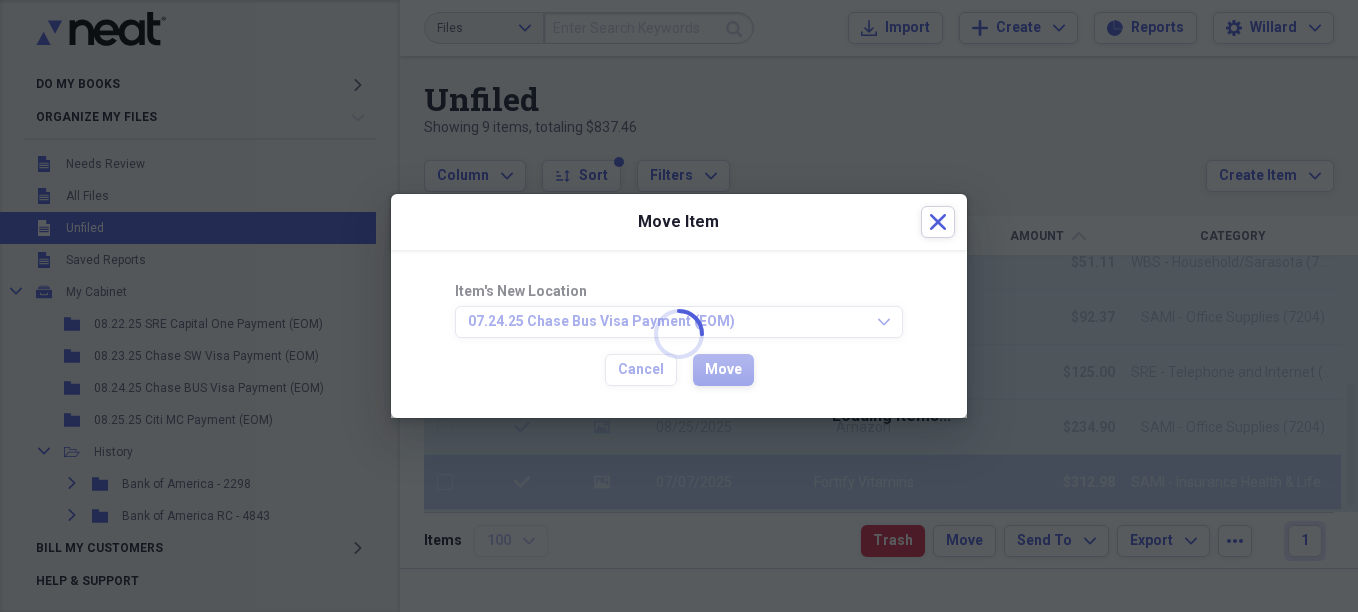 checkbox on "false" 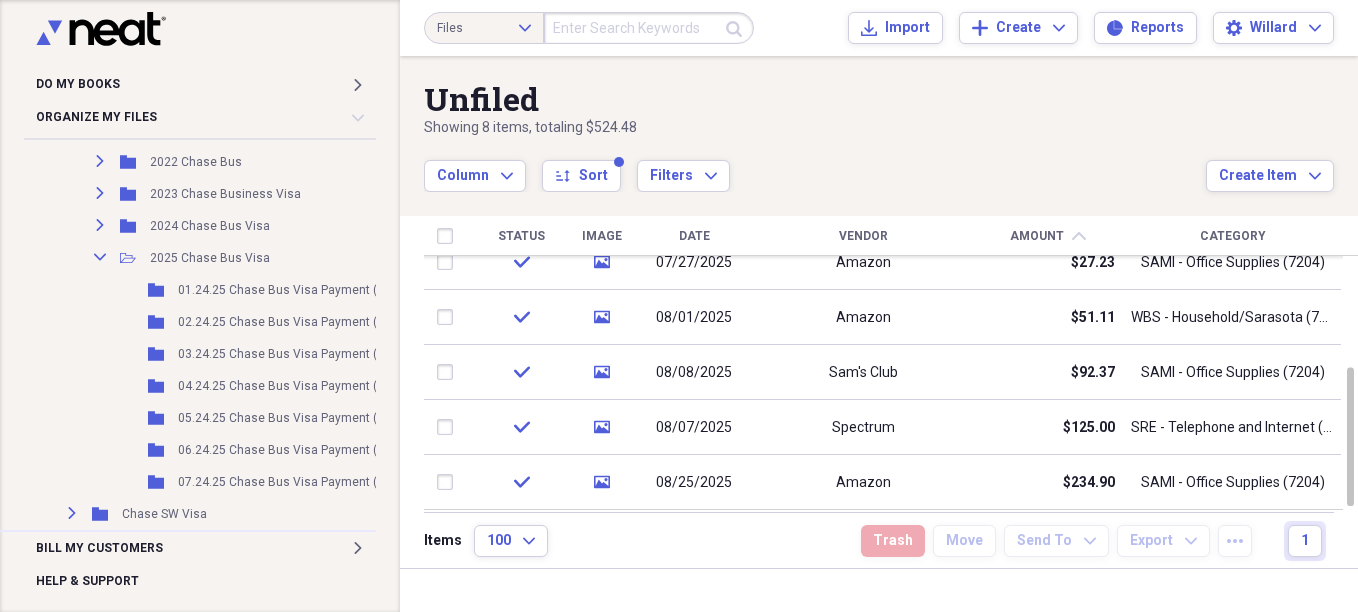 scroll, scrollTop: 591, scrollLeft: 0, axis: vertical 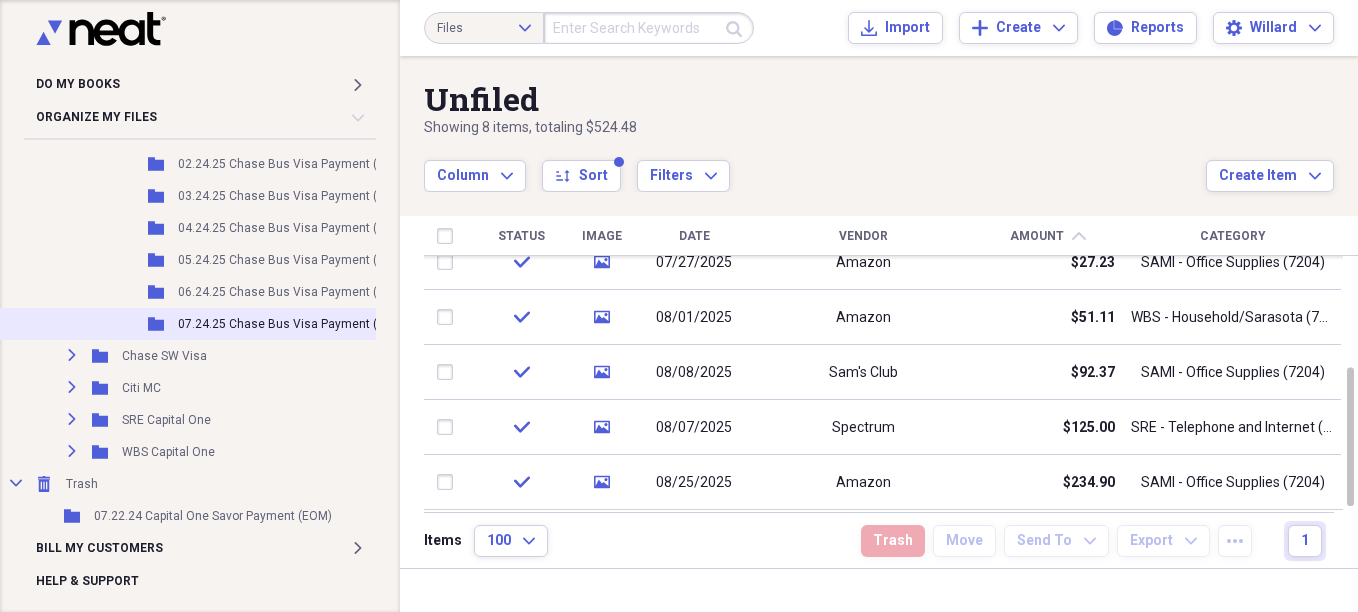 click on "07.24.25 Chase Bus Visa Payment (EOM)" at bounding box center (292, 324) 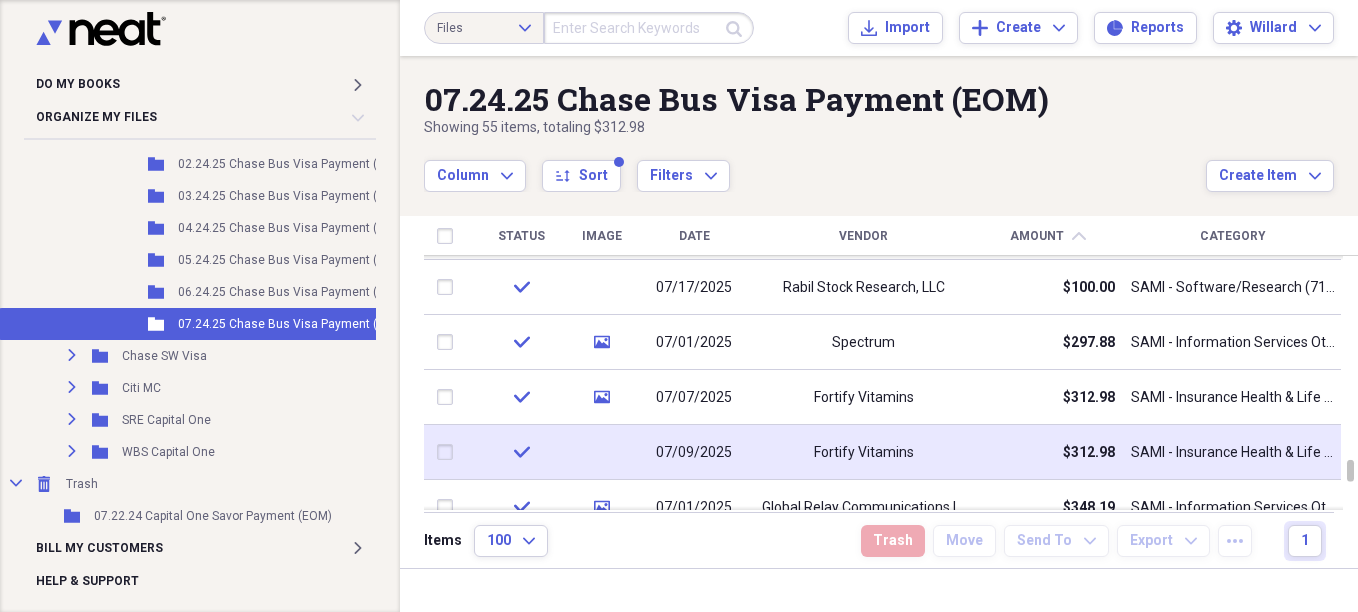 click at bounding box center (449, 452) 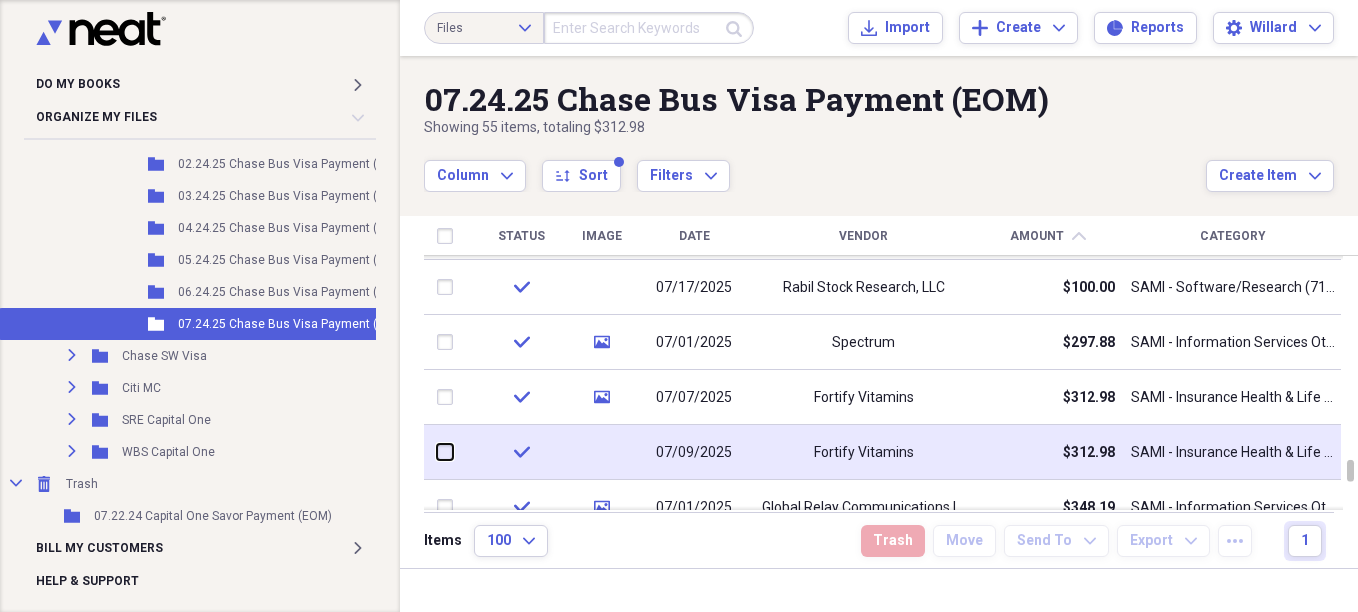 click at bounding box center (437, 452) 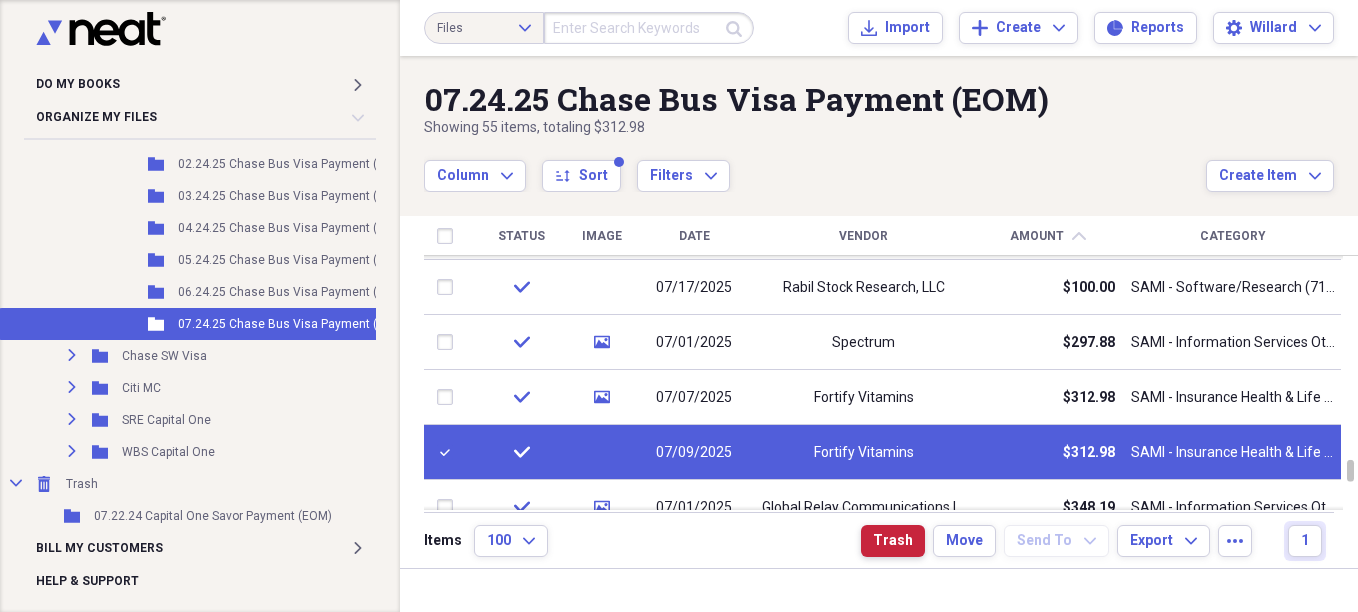 click on "Trash" at bounding box center (893, 541) 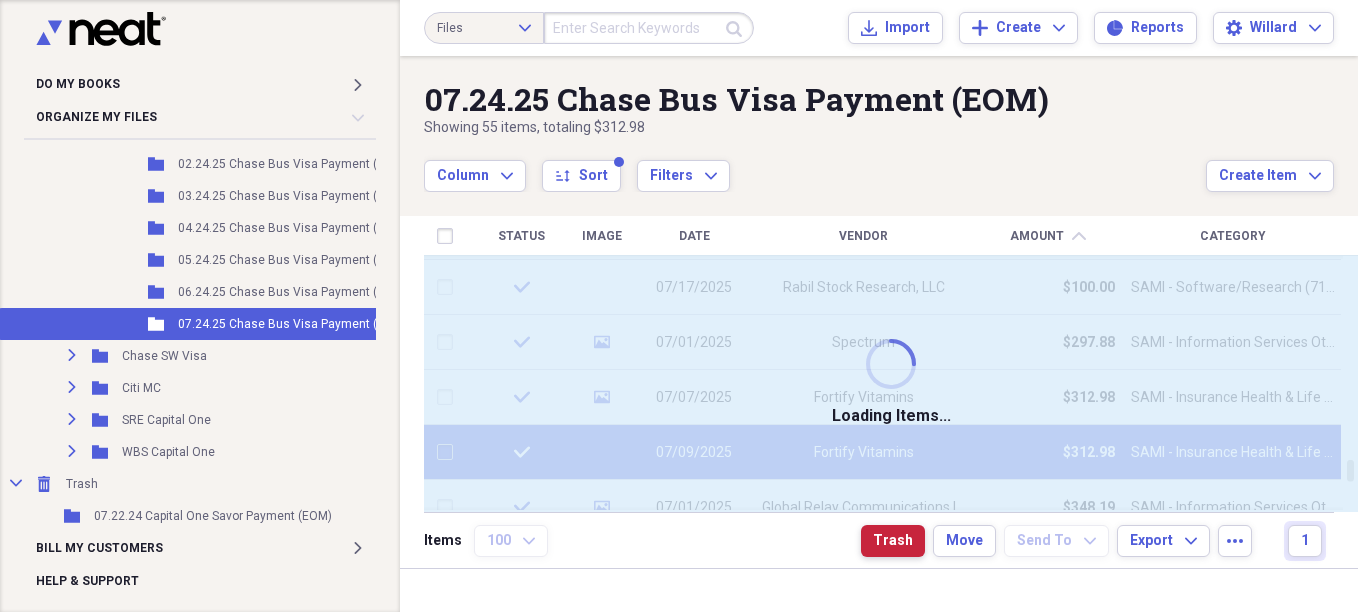 checkbox on "false" 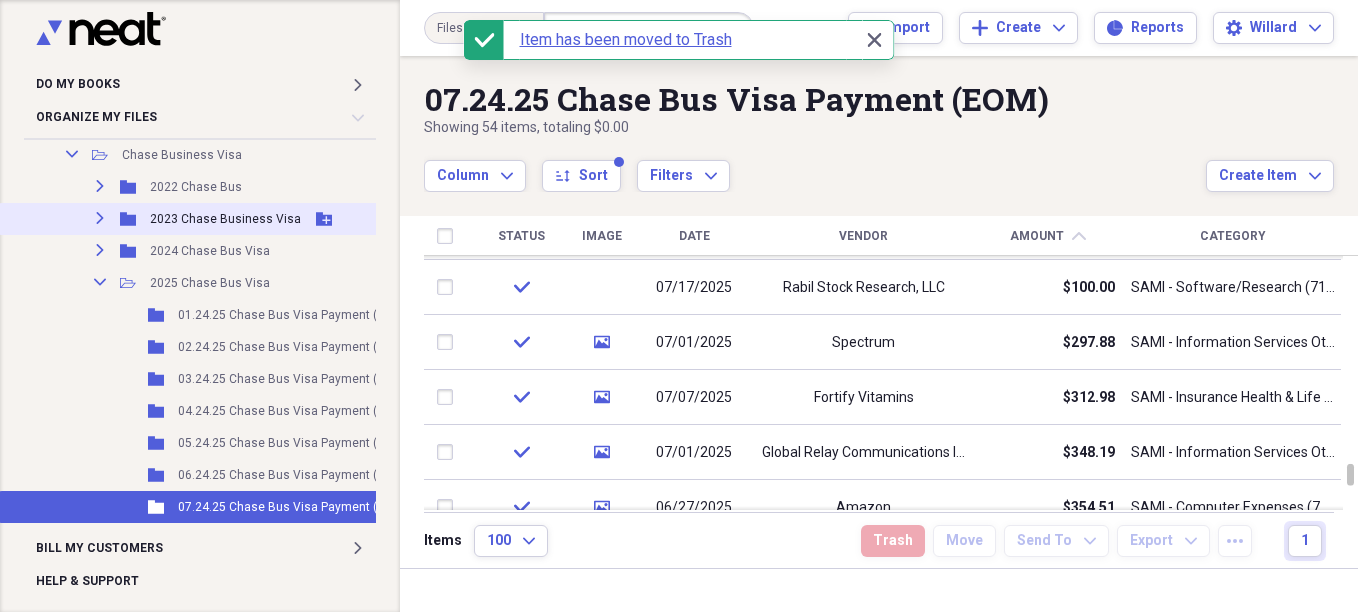 scroll, scrollTop: 391, scrollLeft: 0, axis: vertical 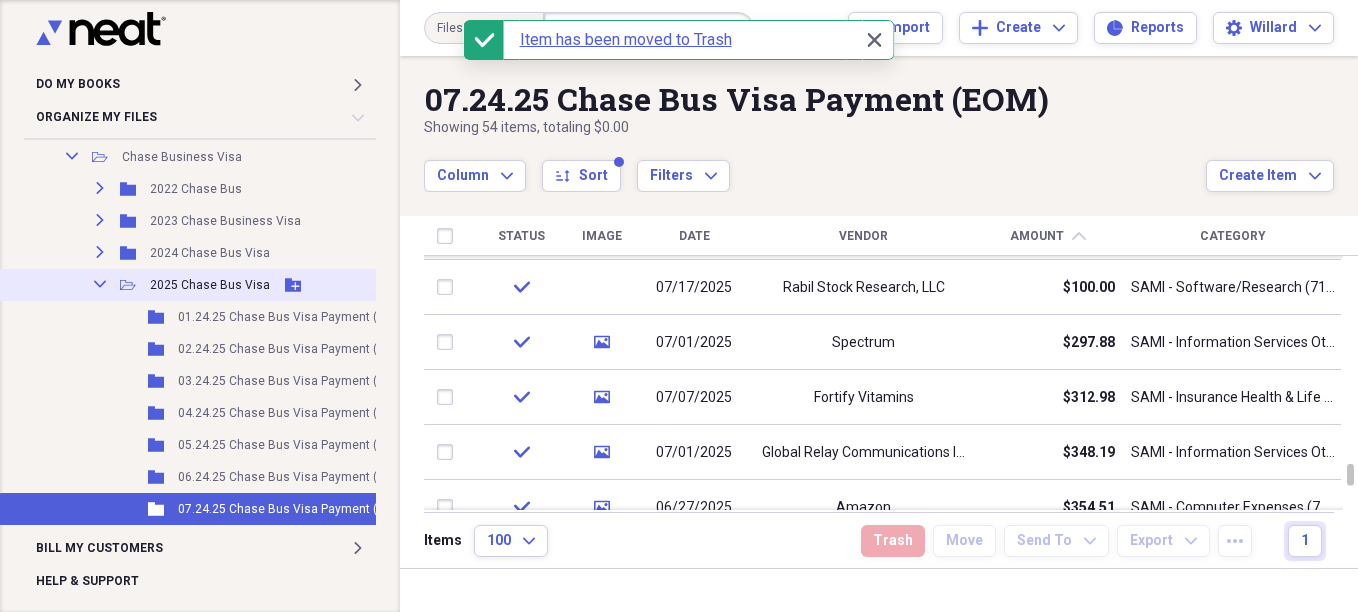 click on "Collapse" at bounding box center [100, 284] 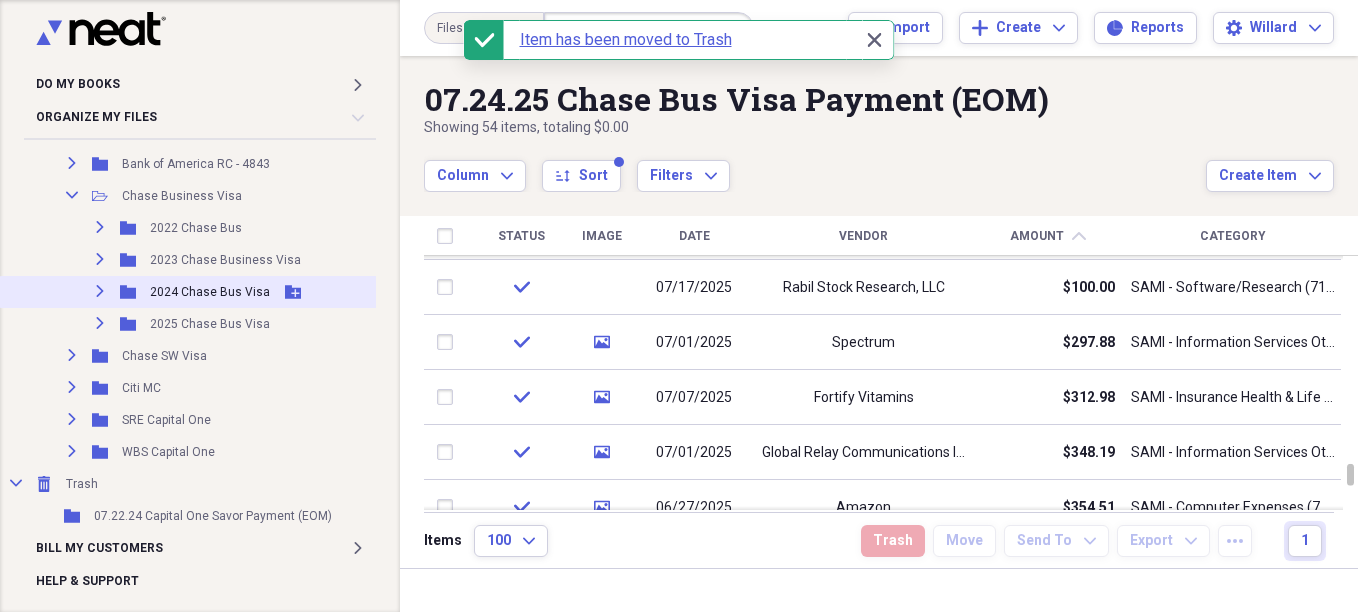 scroll, scrollTop: 367, scrollLeft: 0, axis: vertical 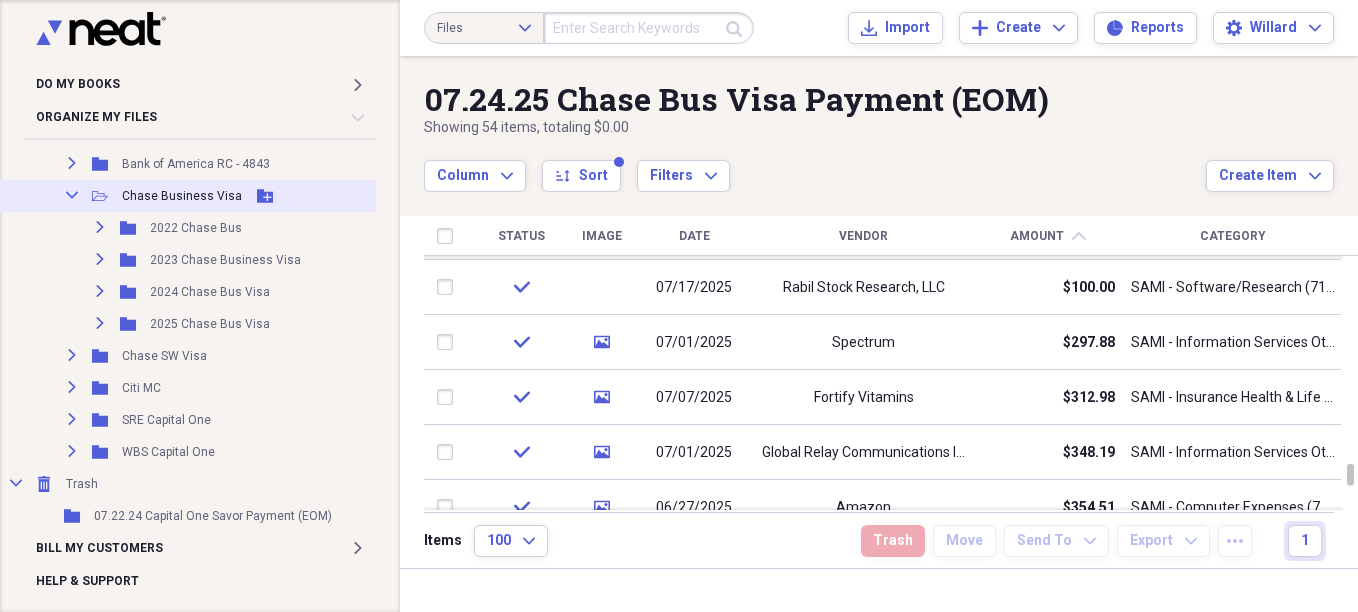 click on "Collapse" 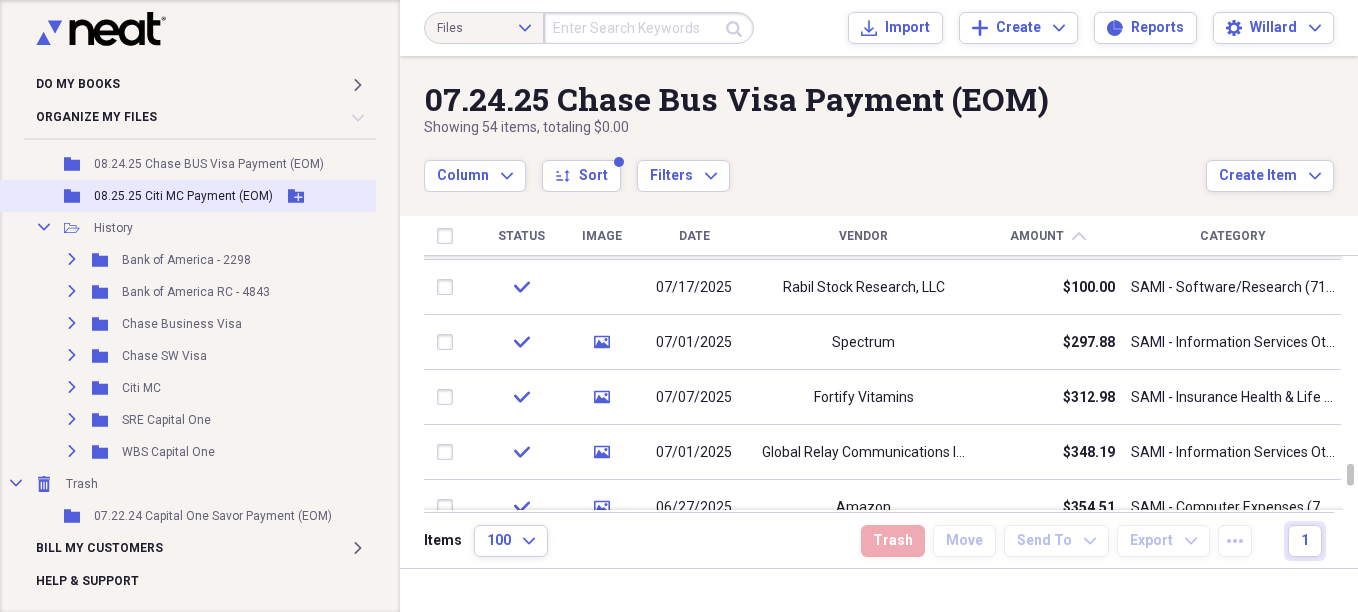 scroll, scrollTop: 239, scrollLeft: 0, axis: vertical 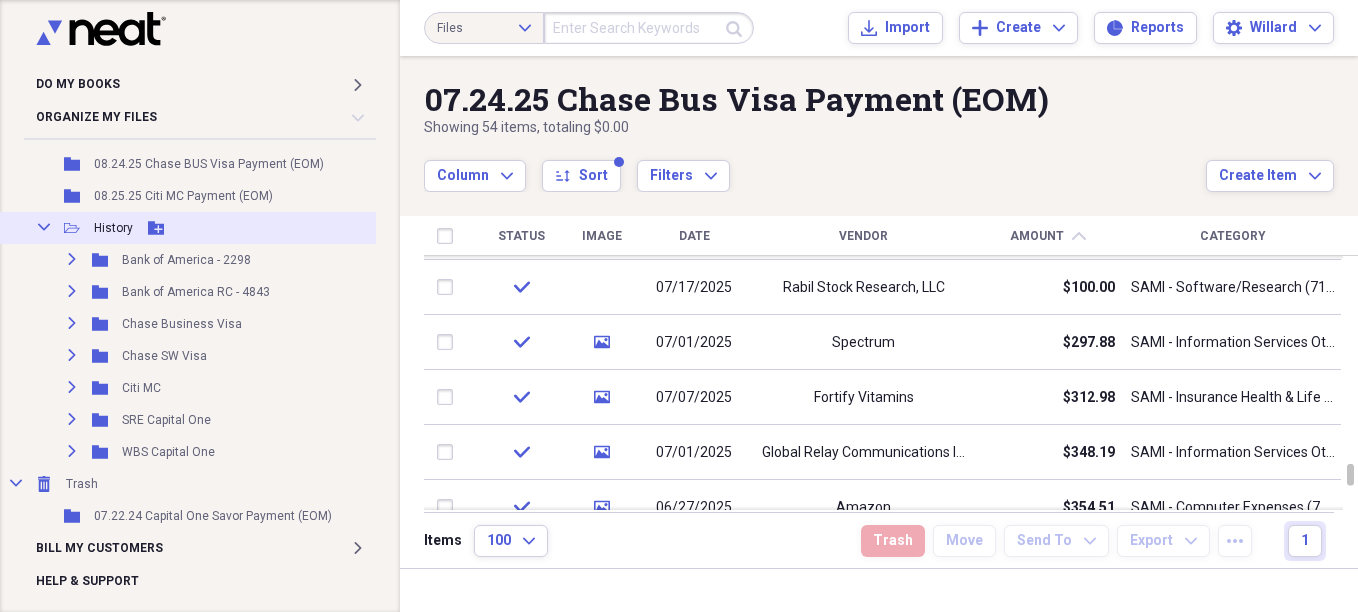 click 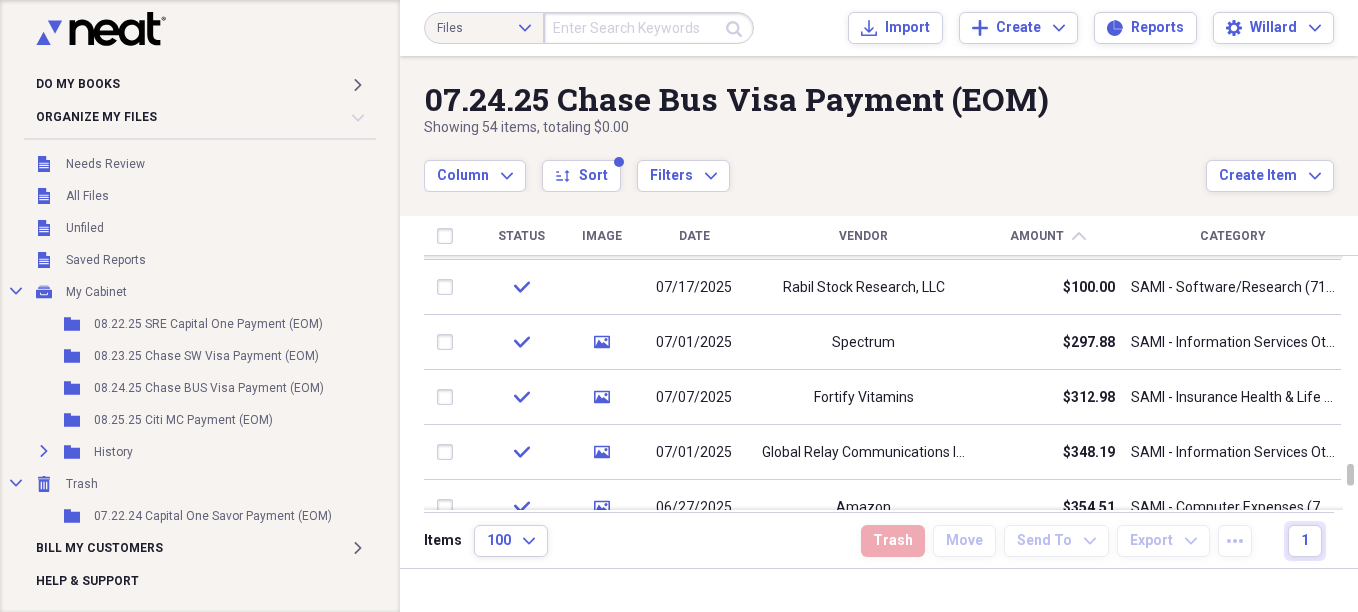 click on "Showing 54 items , totaling $0.00" at bounding box center [815, 128] 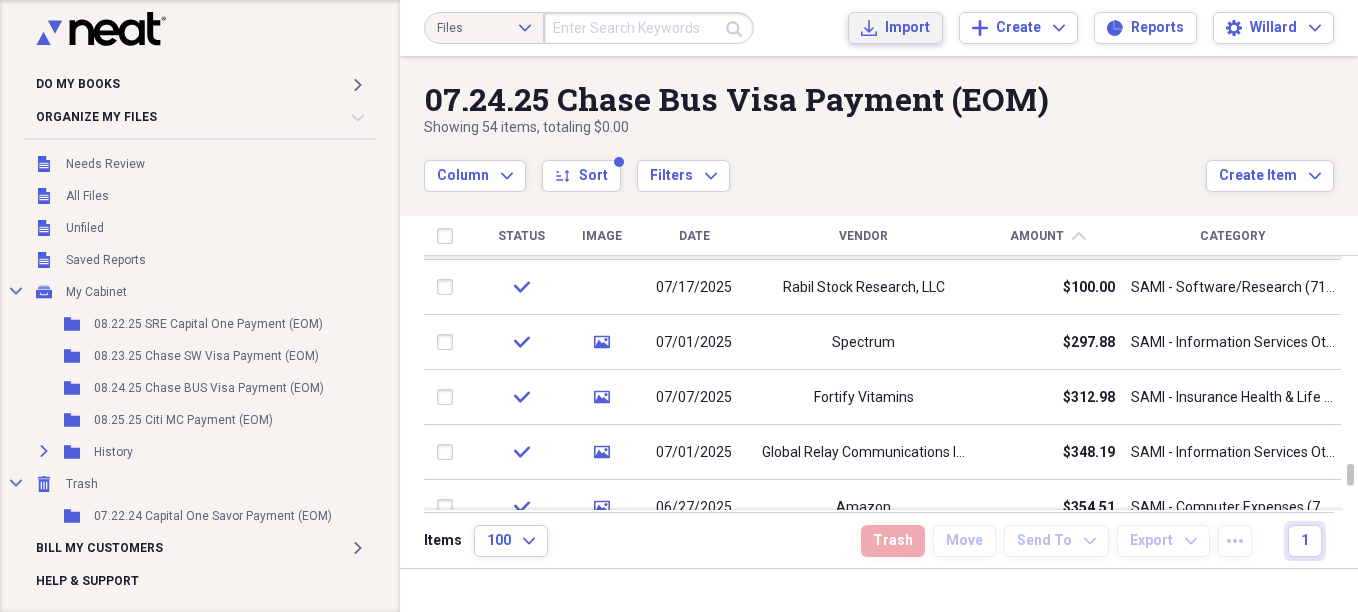 click on "Import" at bounding box center [907, 28] 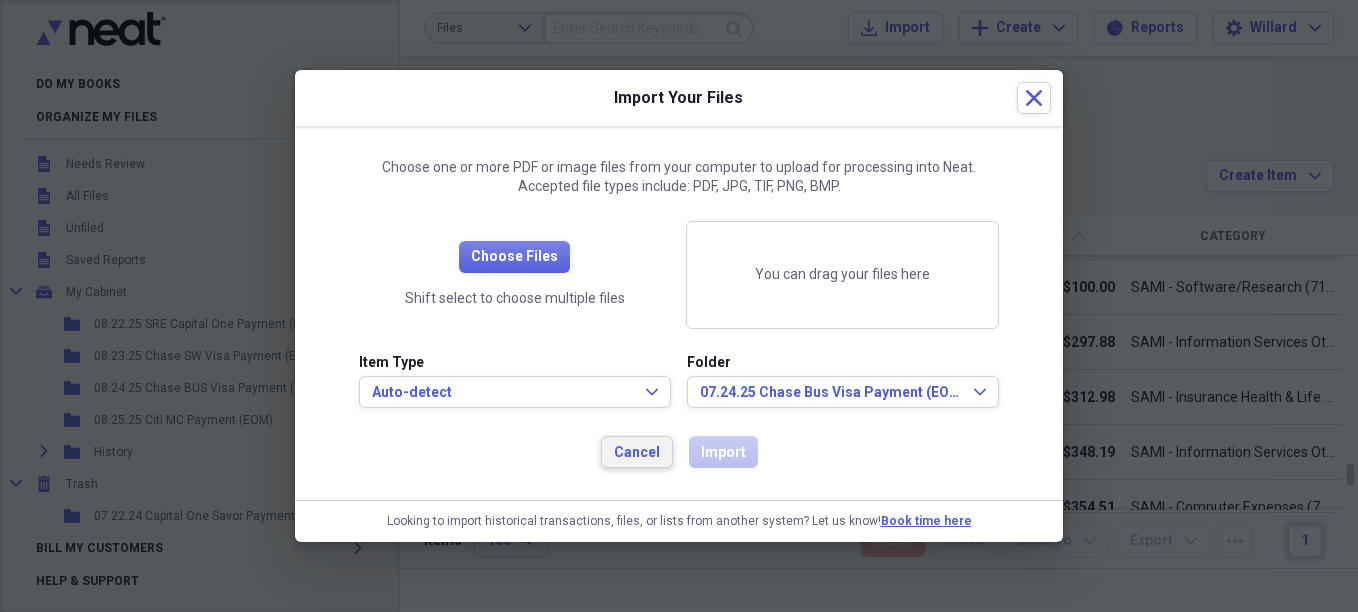 click on "Cancel" at bounding box center [637, 453] 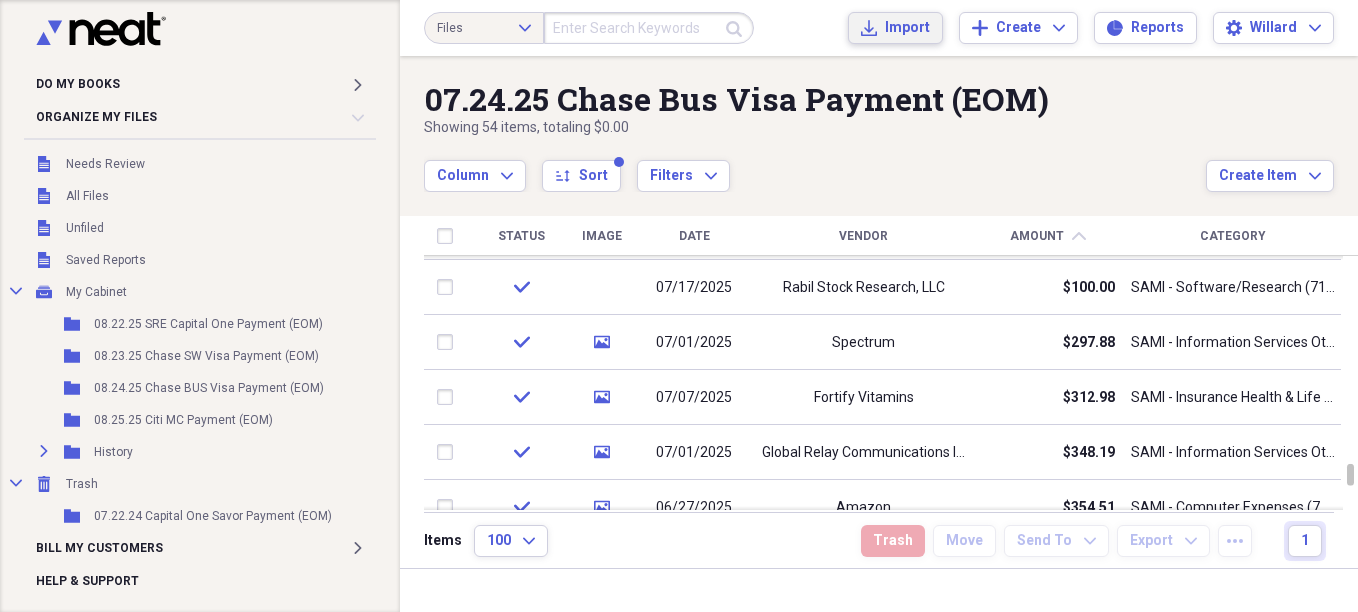 click on "Import" at bounding box center (907, 28) 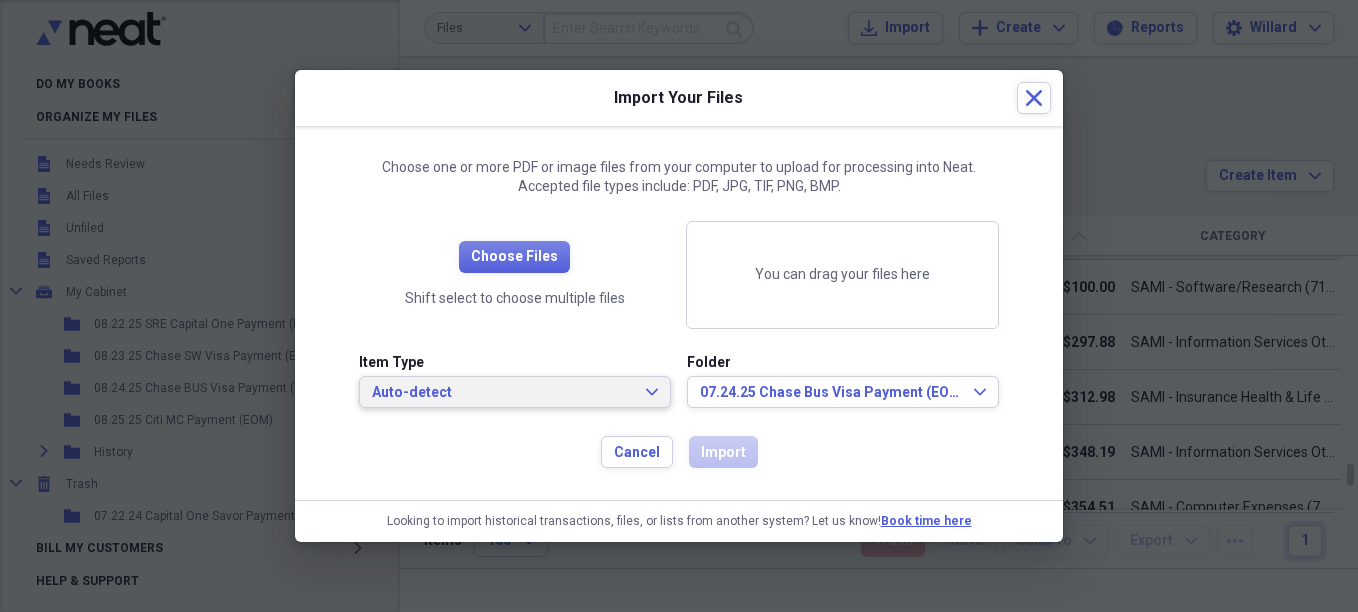 click on "Auto-detect Expand" at bounding box center [515, 393] 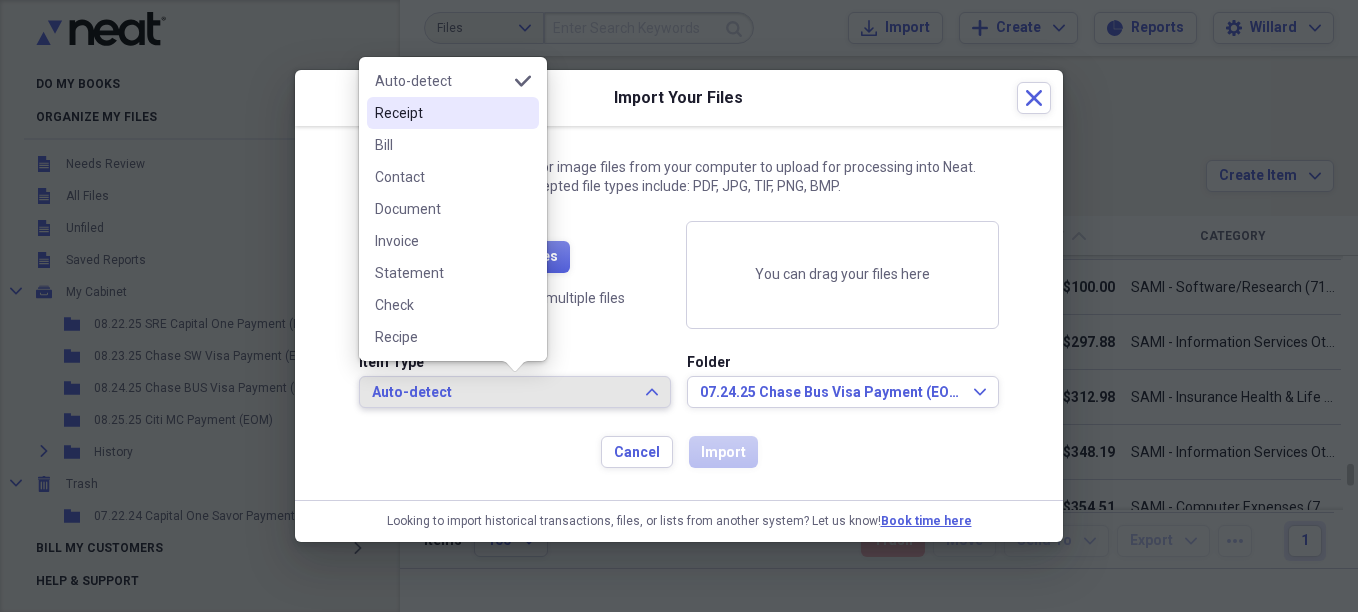 click on "Receipt" at bounding box center [441, 113] 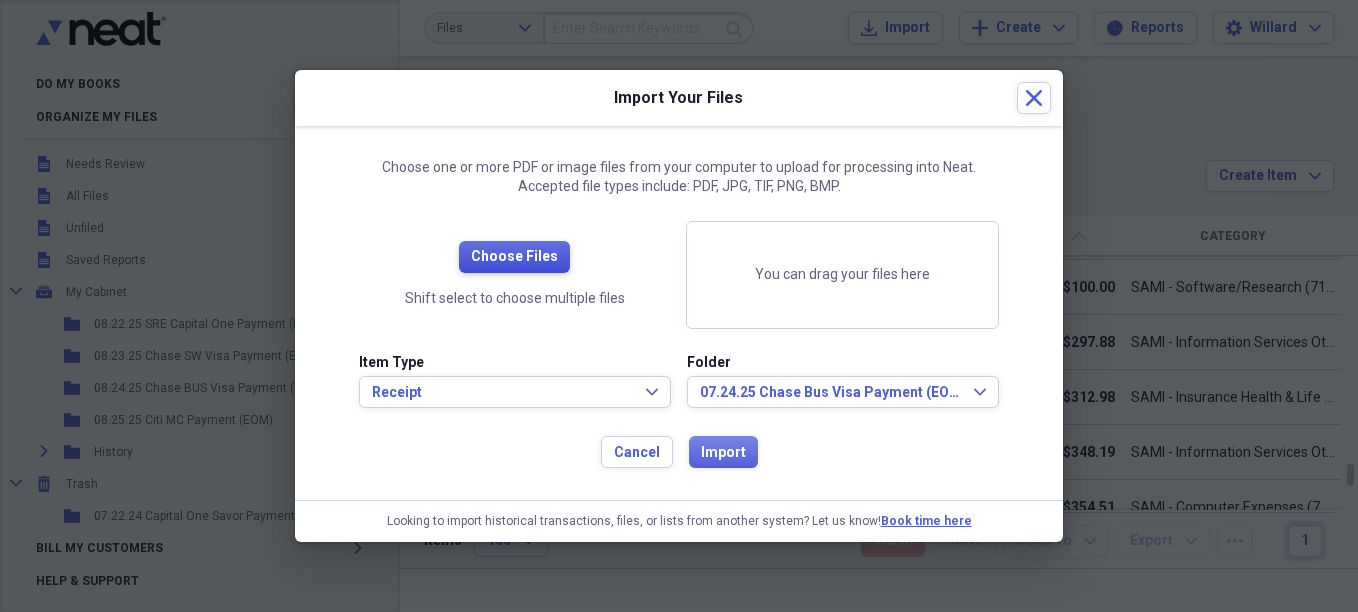 click on "Choose Files" at bounding box center [514, 257] 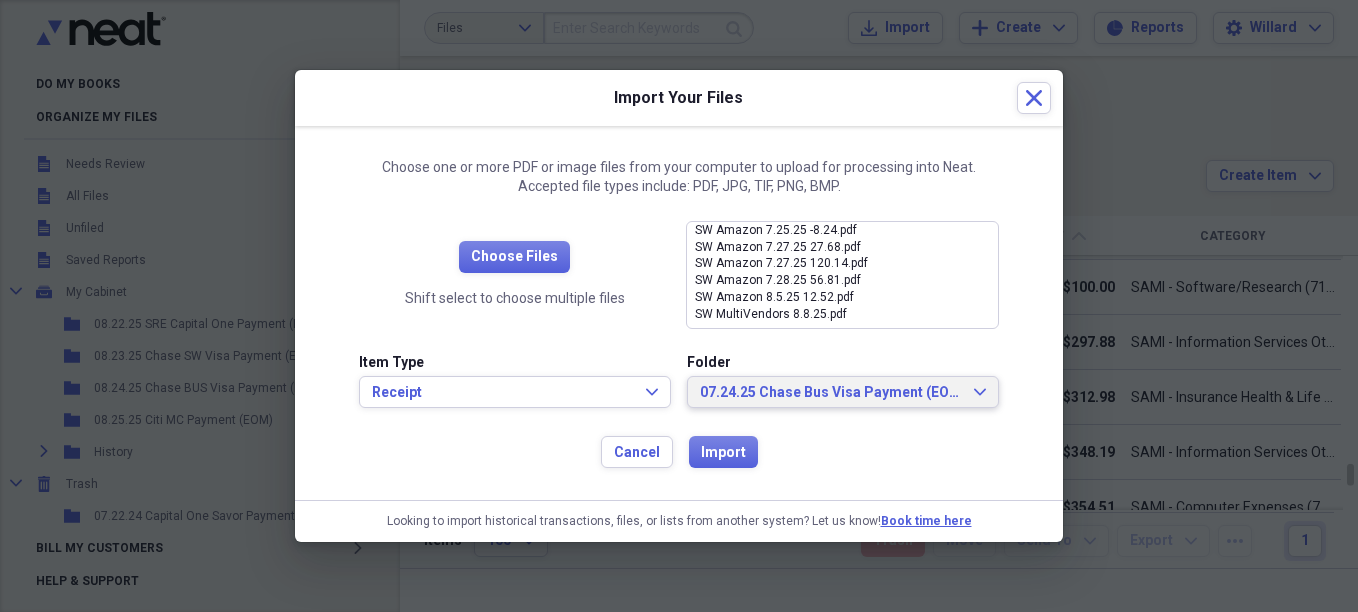 click on "[DATE] Chase Bus Visa Payment (EOM) Expand" at bounding box center [843, 393] 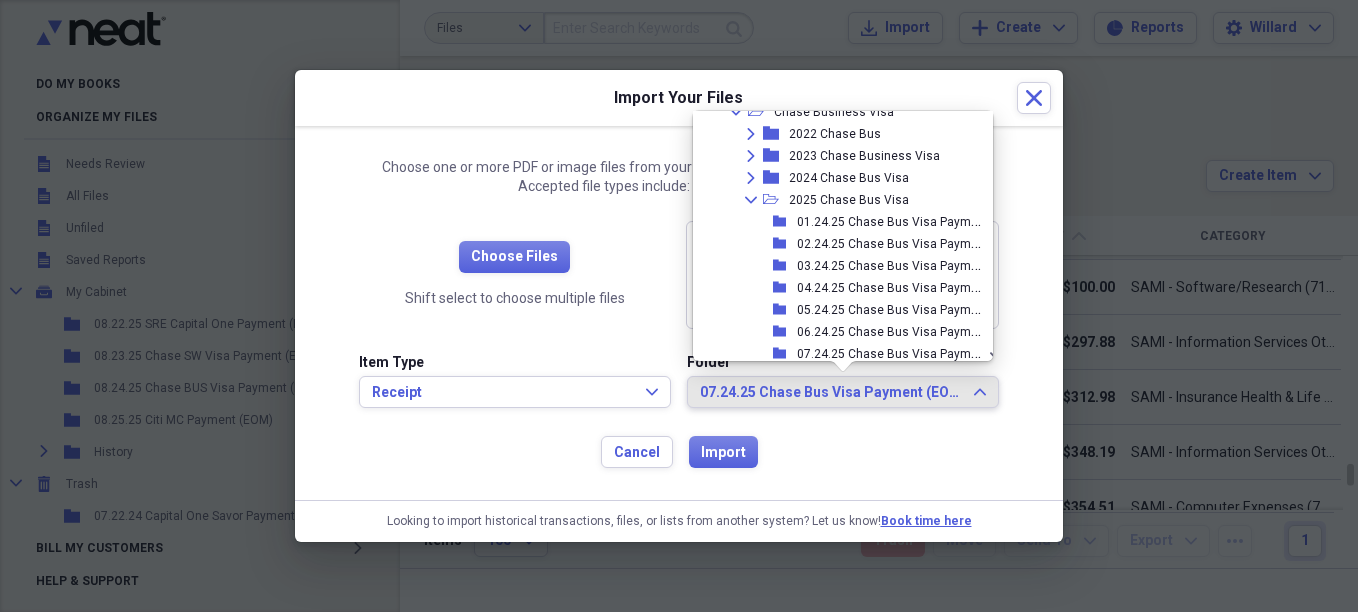 scroll, scrollTop: 0, scrollLeft: 0, axis: both 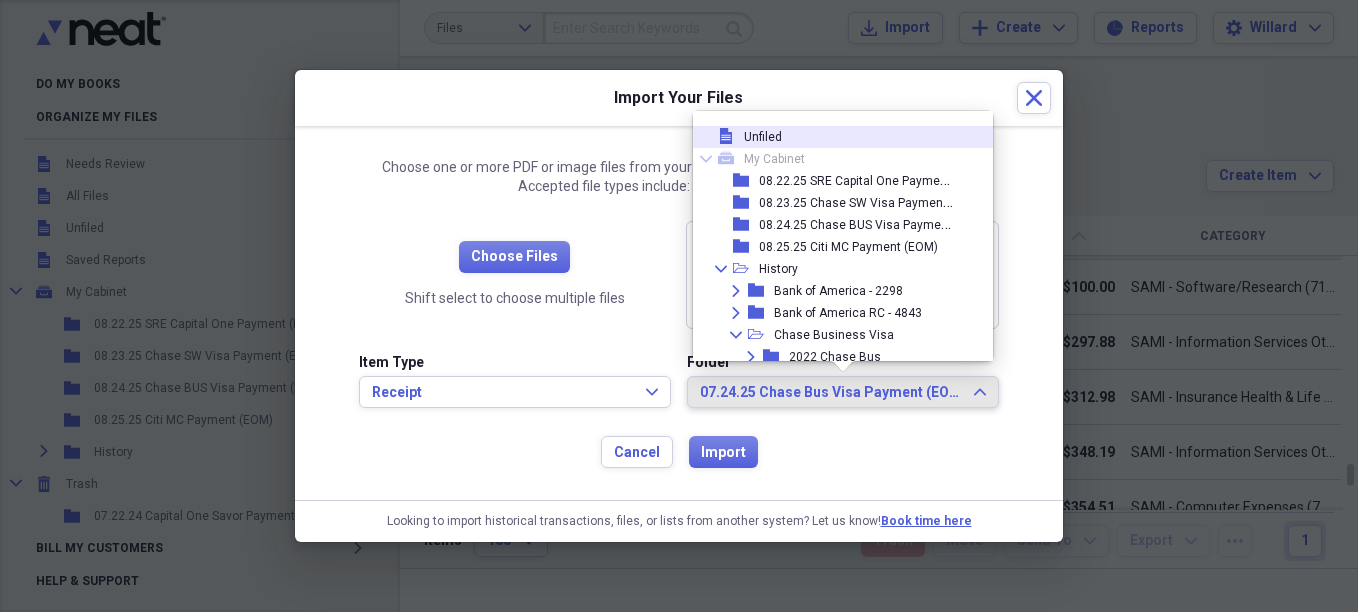 click on "Unfiled" at bounding box center (763, 137) 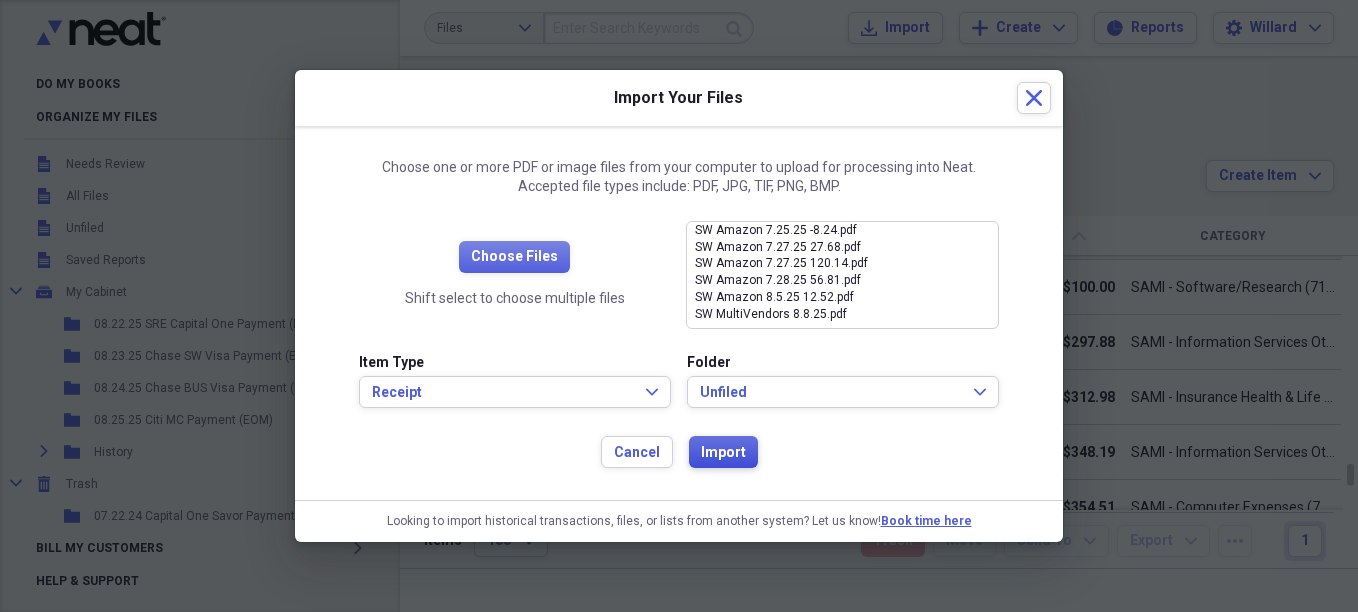 click on "Import" at bounding box center (723, 453) 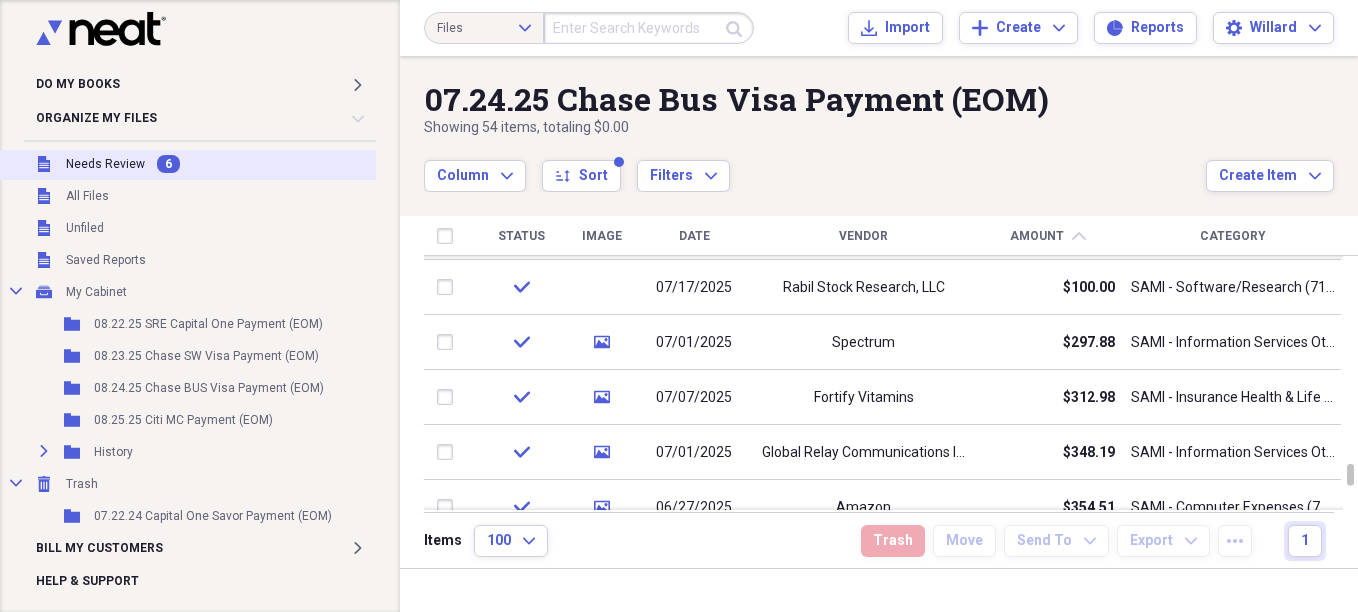 click on "Needs Review" at bounding box center [105, 164] 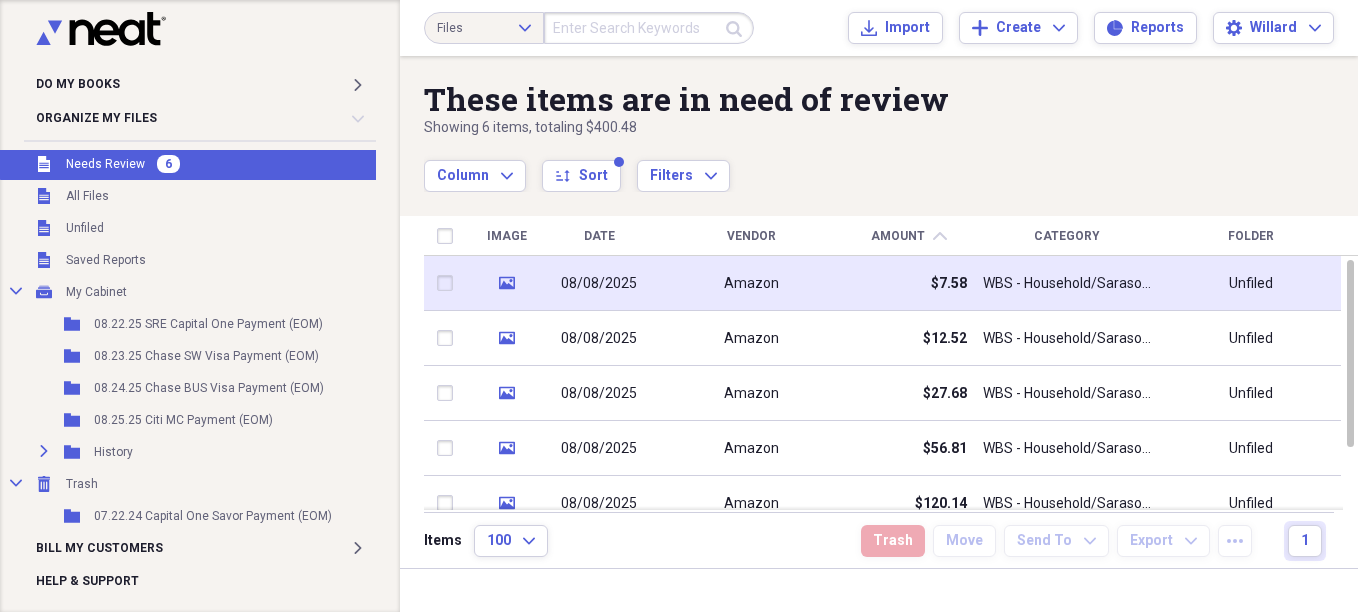 click on "Amazon" at bounding box center (751, 284) 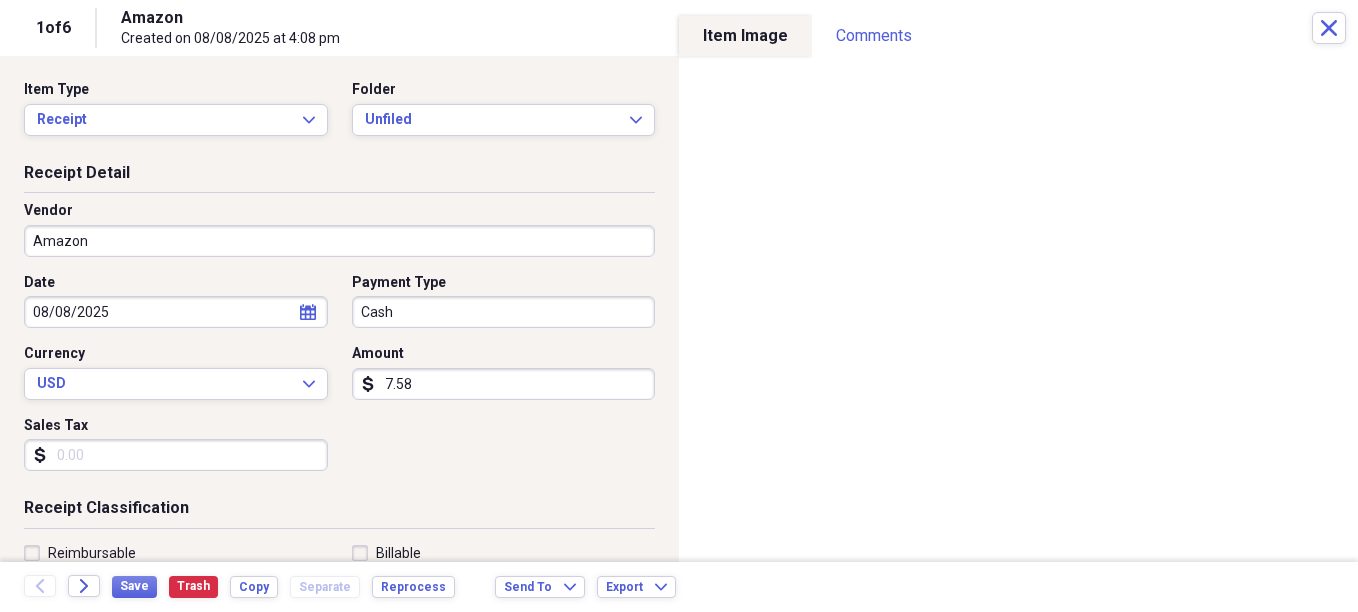 click on "7.58" at bounding box center (504, 384) 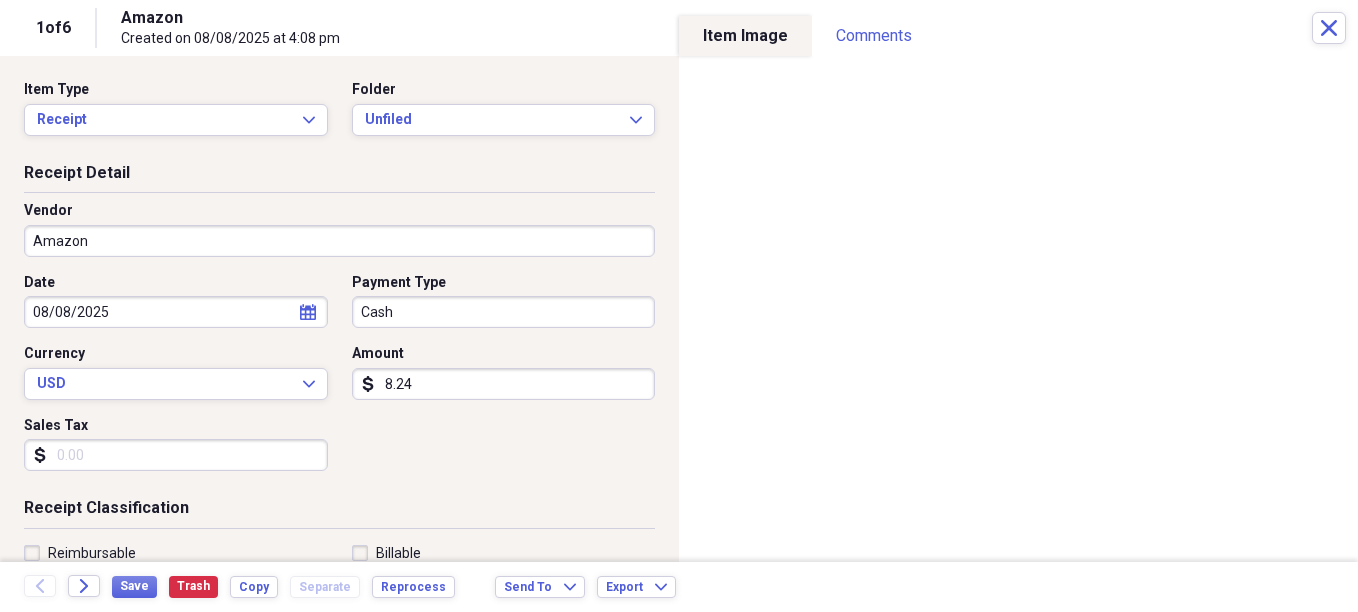 click on "8.24" at bounding box center [504, 384] 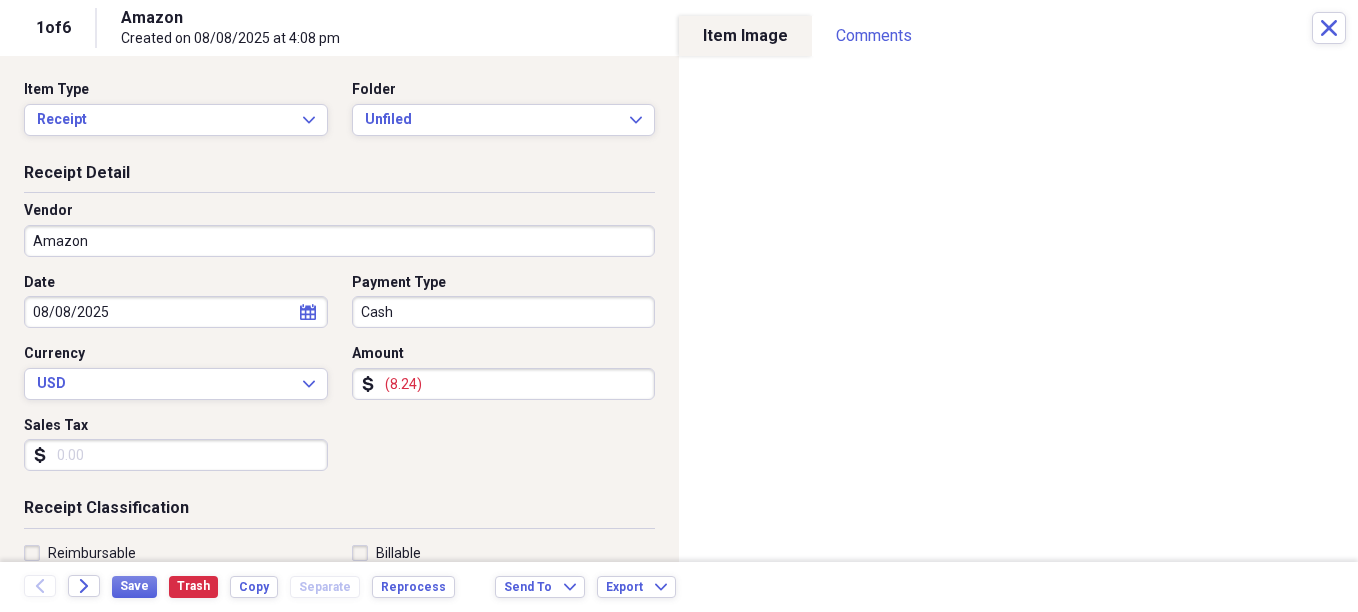 type on "(8.24)" 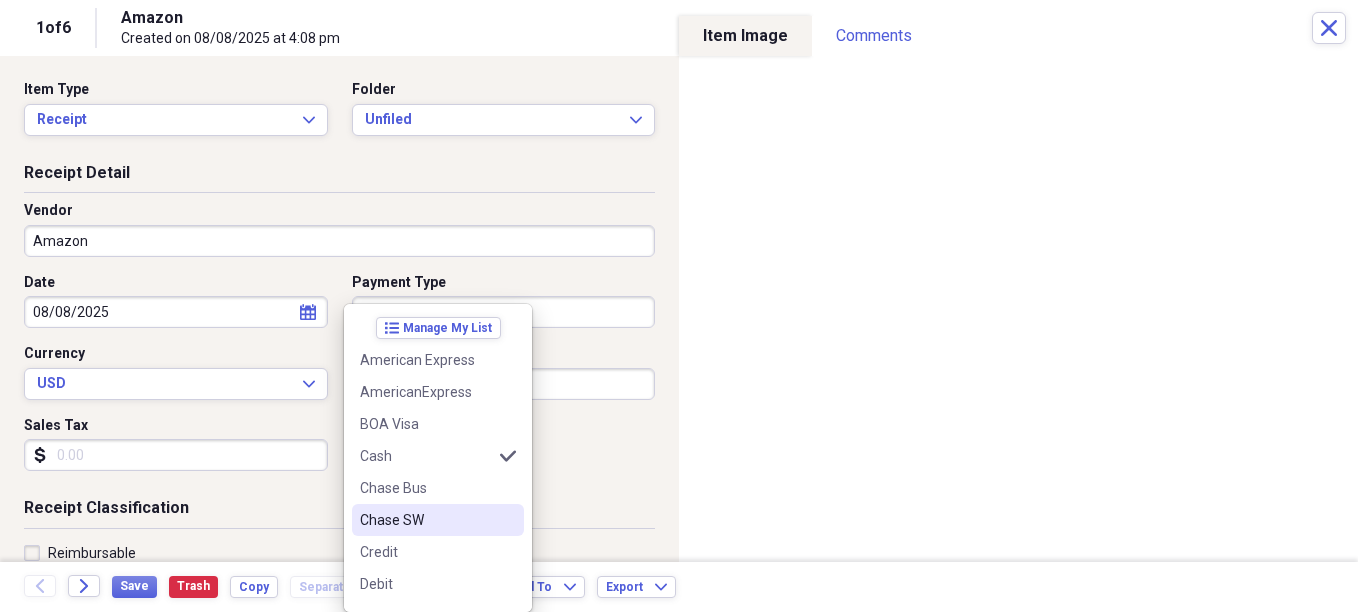 click on "Chase SW" at bounding box center [438, 520] 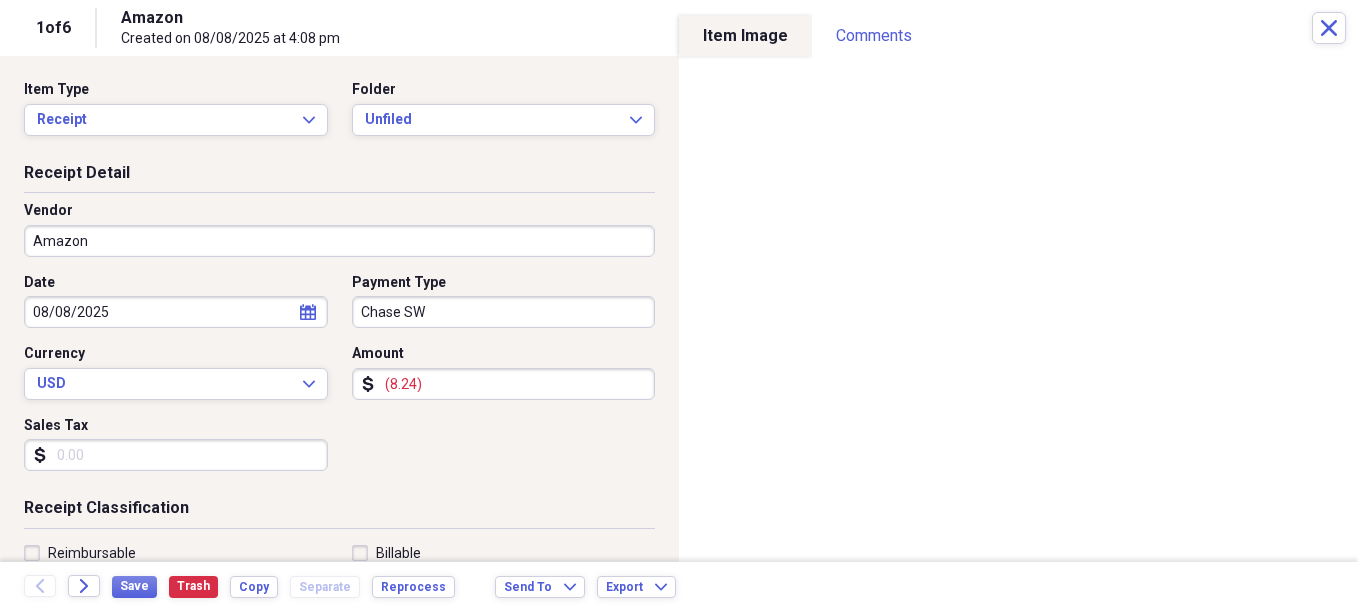 click 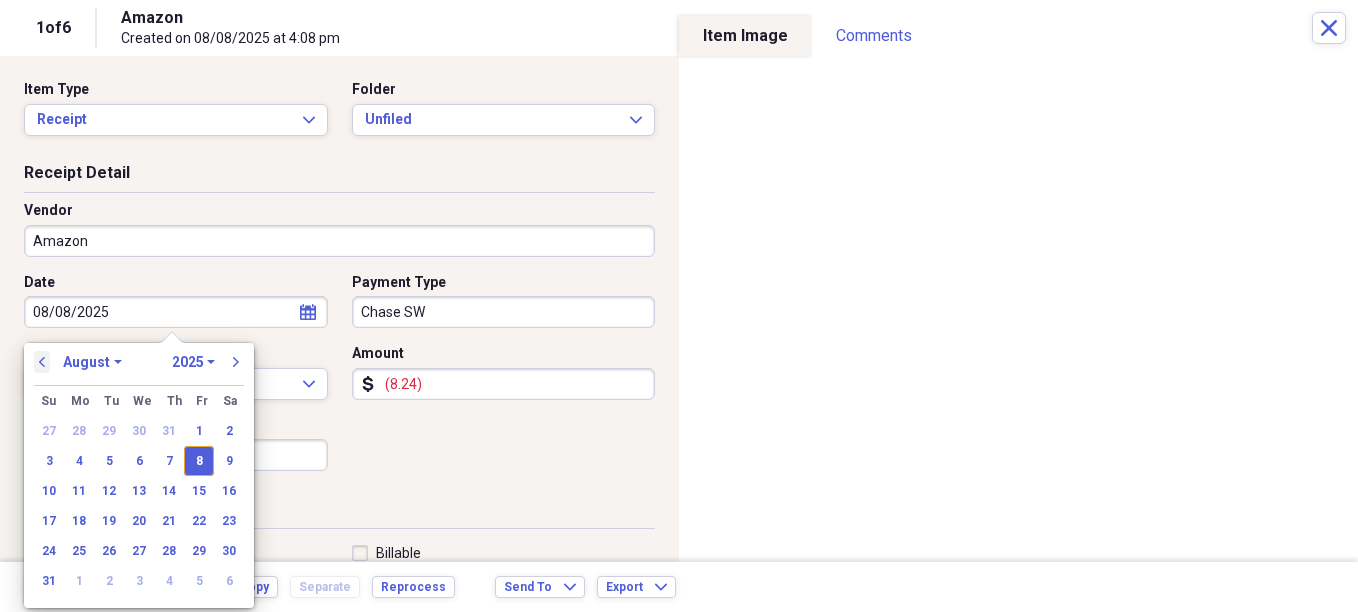 click on "previous" at bounding box center (42, 362) 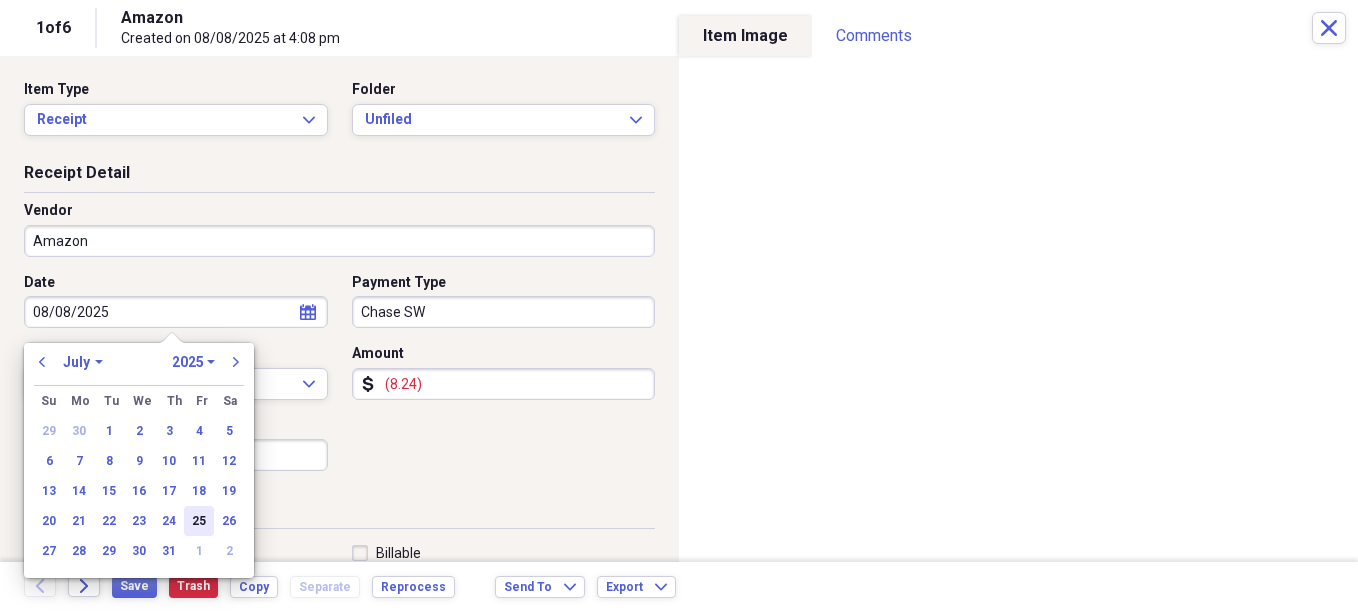 drag, startPoint x: 195, startPoint y: 515, endPoint x: 189, endPoint y: 498, distance: 18.027756 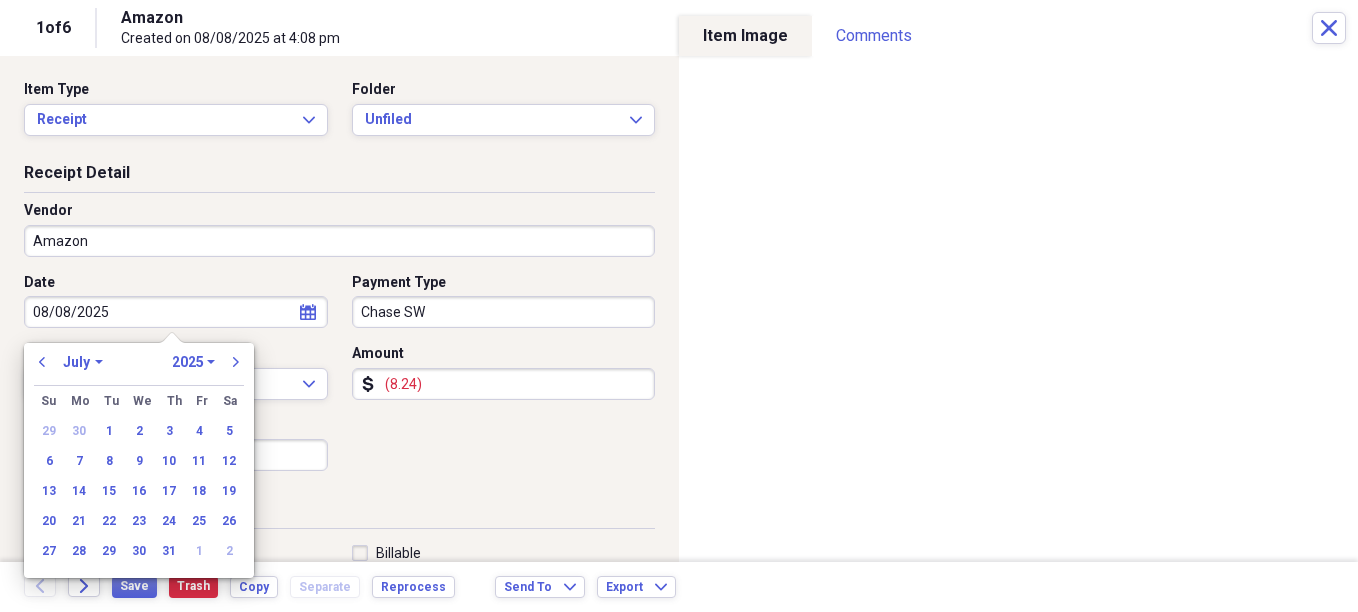 type on "07/25/2025" 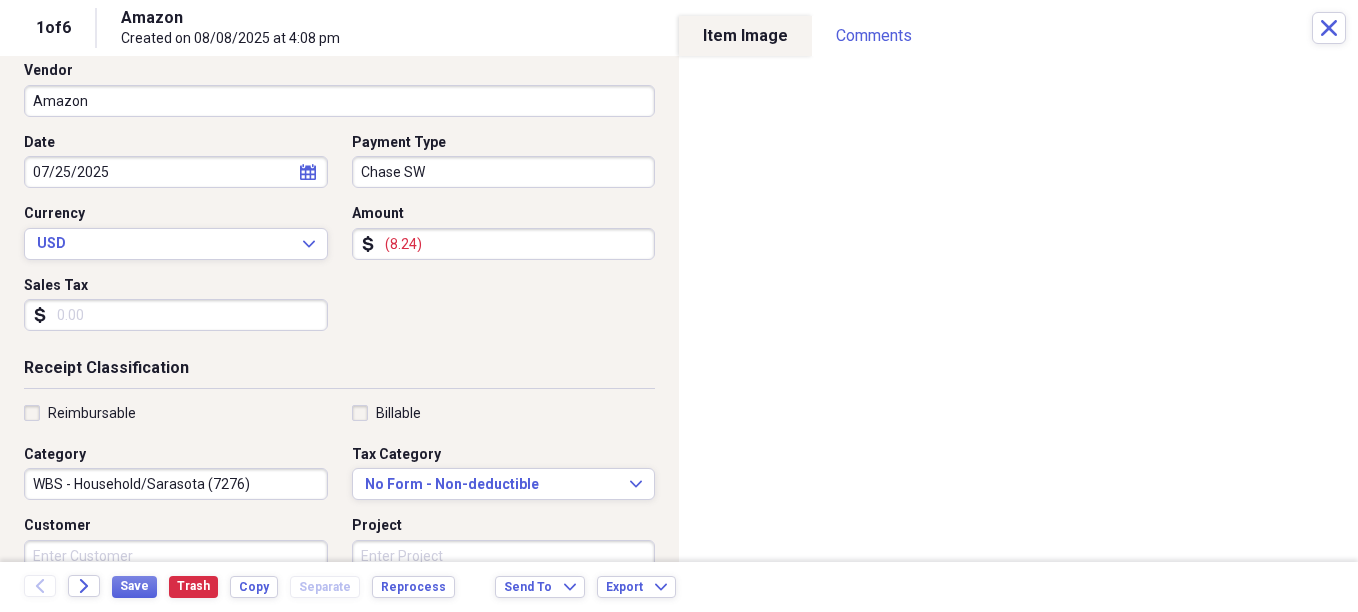 scroll, scrollTop: 200, scrollLeft: 0, axis: vertical 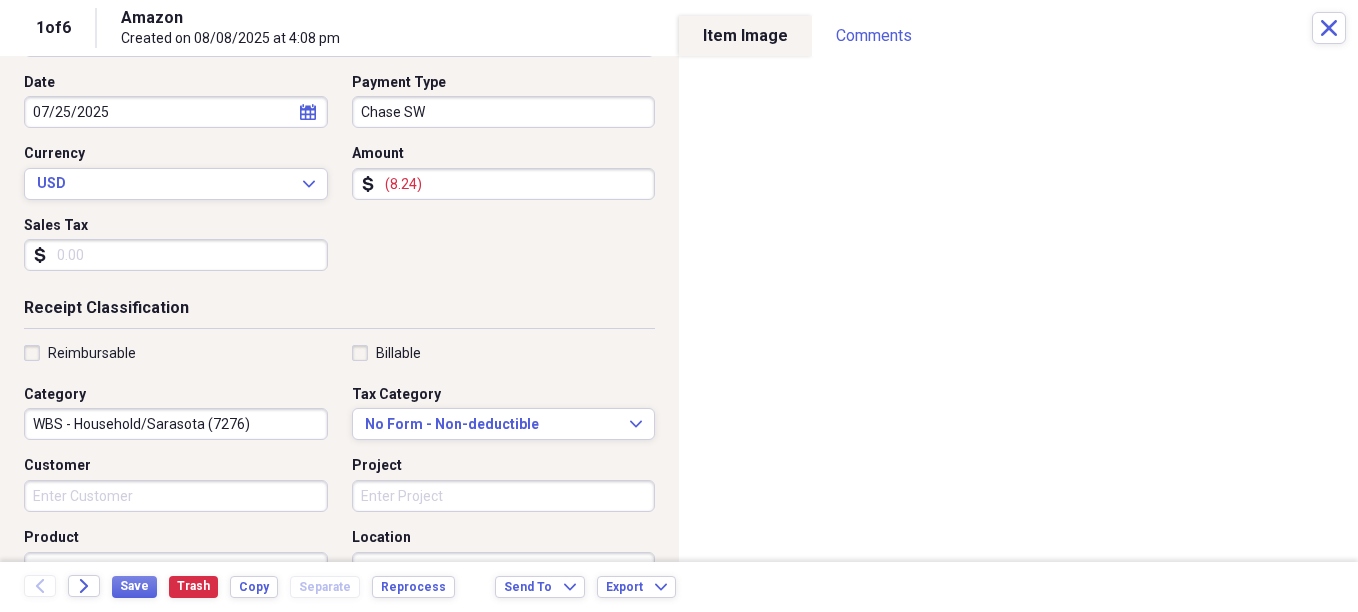 click on "WBS - Household/Sarasota (7276)" at bounding box center (176, 424) 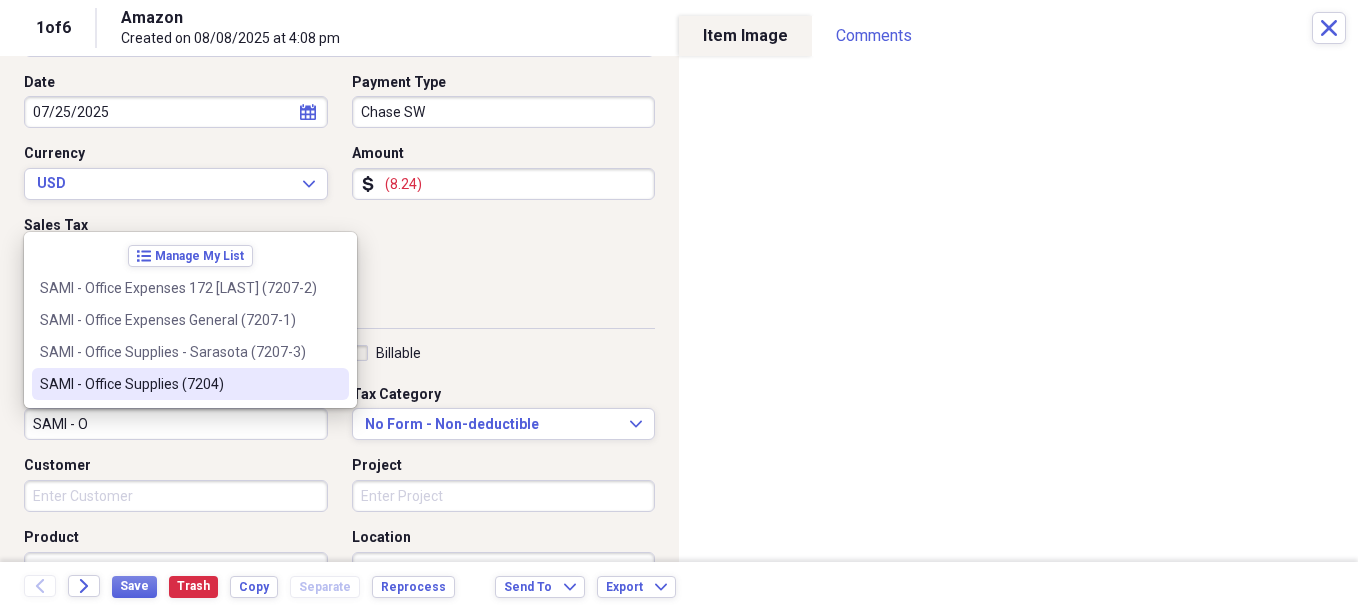 click on "SAMI - Office Supplies (7204)" at bounding box center (178, 384) 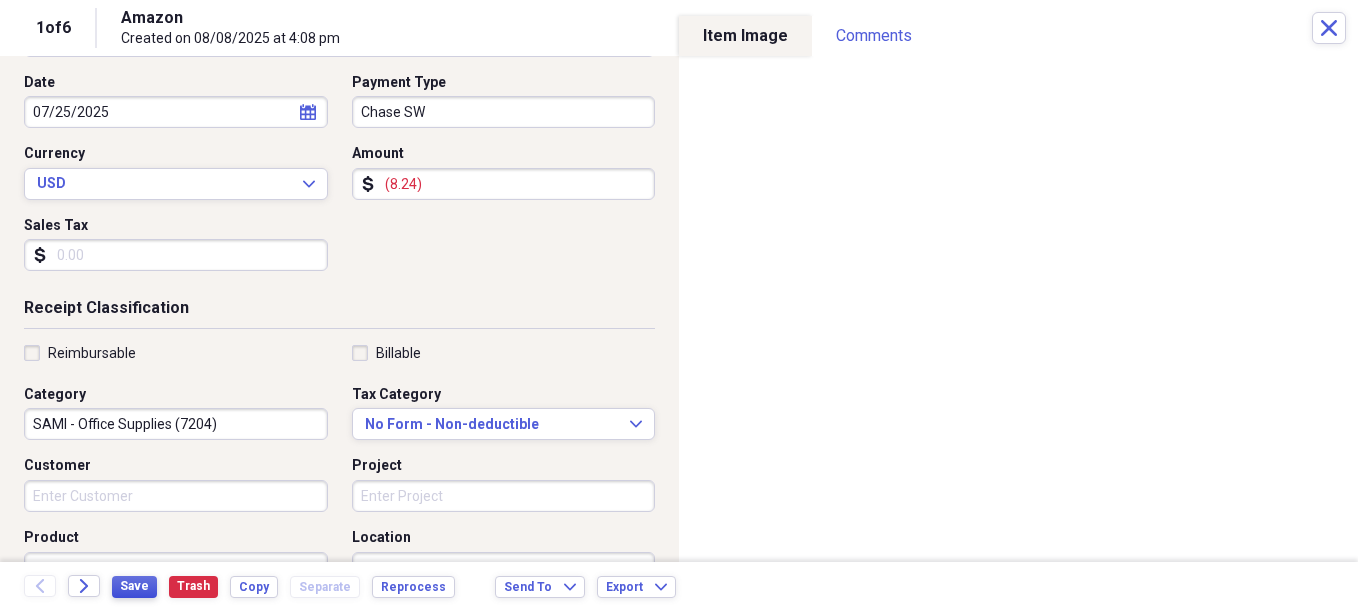 click on "Save" at bounding box center [134, 586] 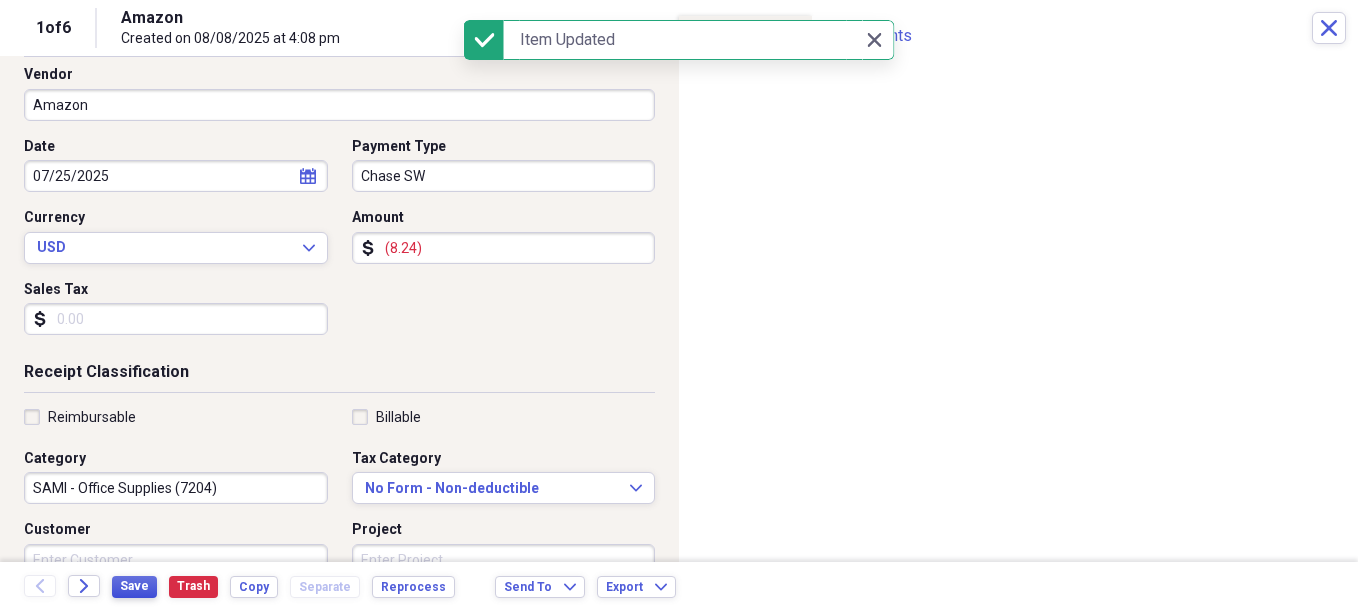 scroll, scrollTop: 0, scrollLeft: 0, axis: both 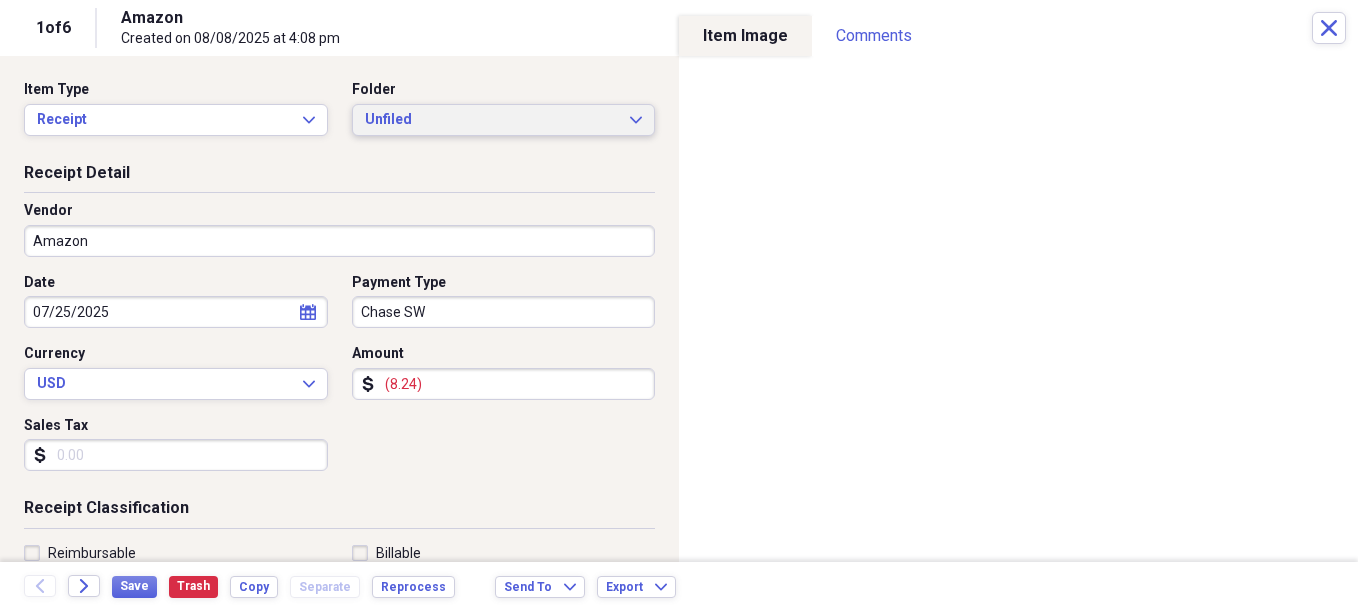 click on "Unfiled" at bounding box center (492, 120) 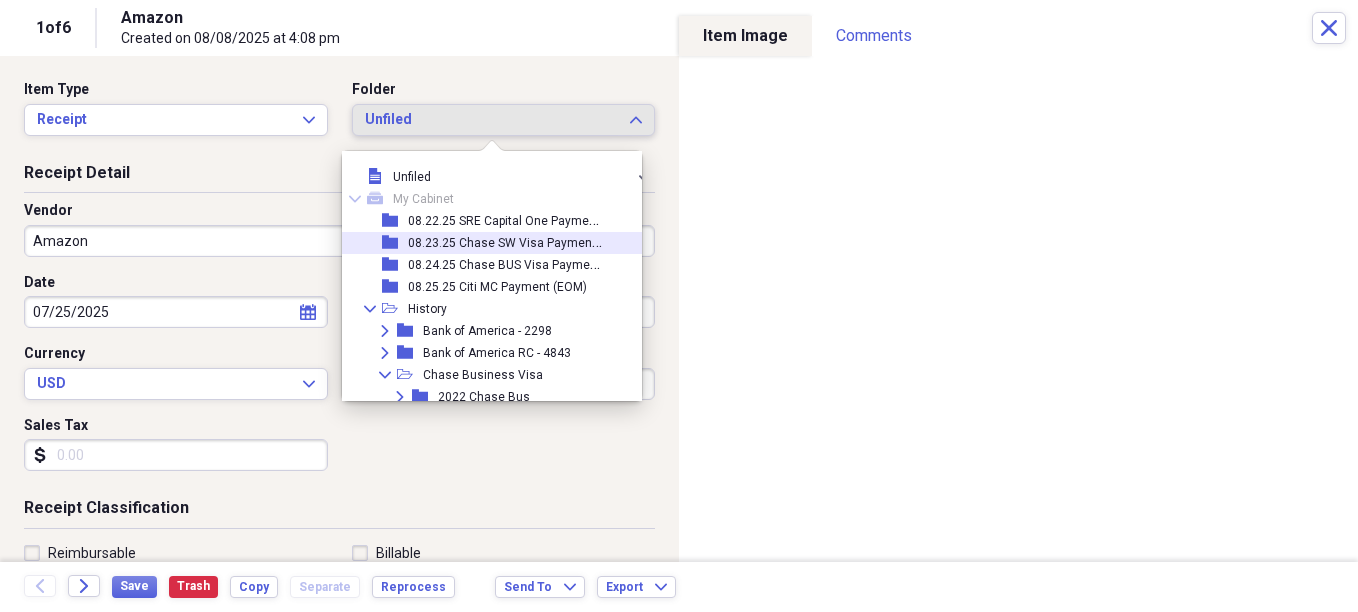 click on "08.23.25 Chase SW Visa Payment (EOM)" at bounding box center (520, 241) 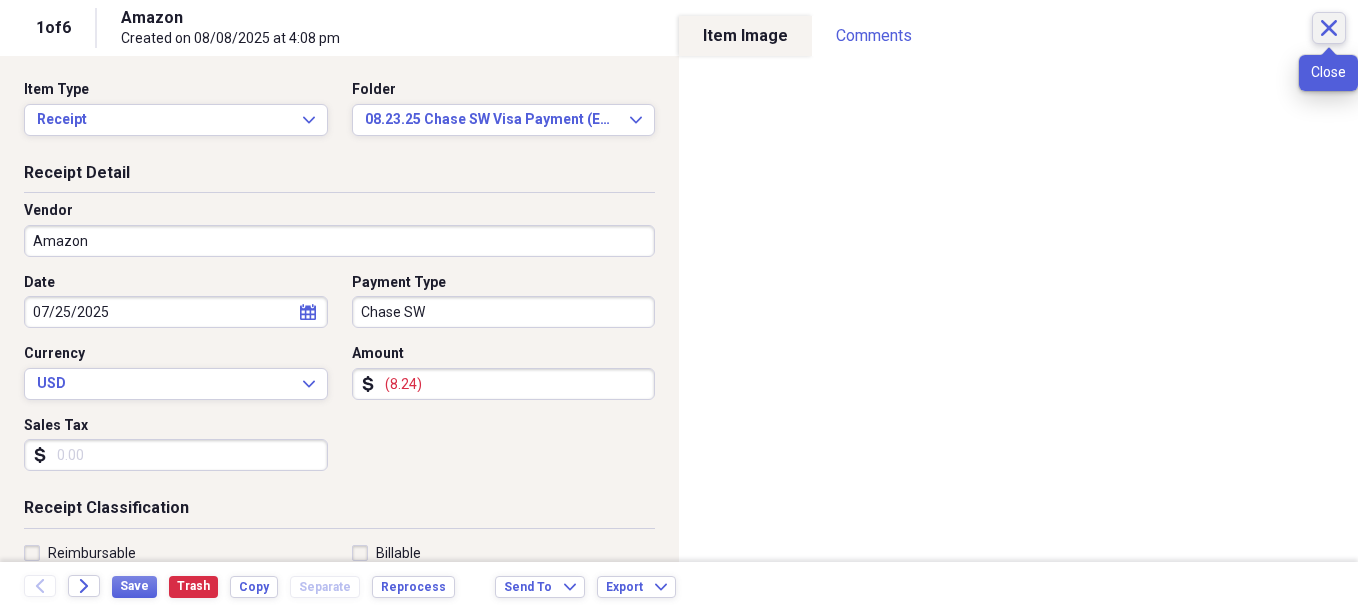 click on "Close" at bounding box center [1329, 28] 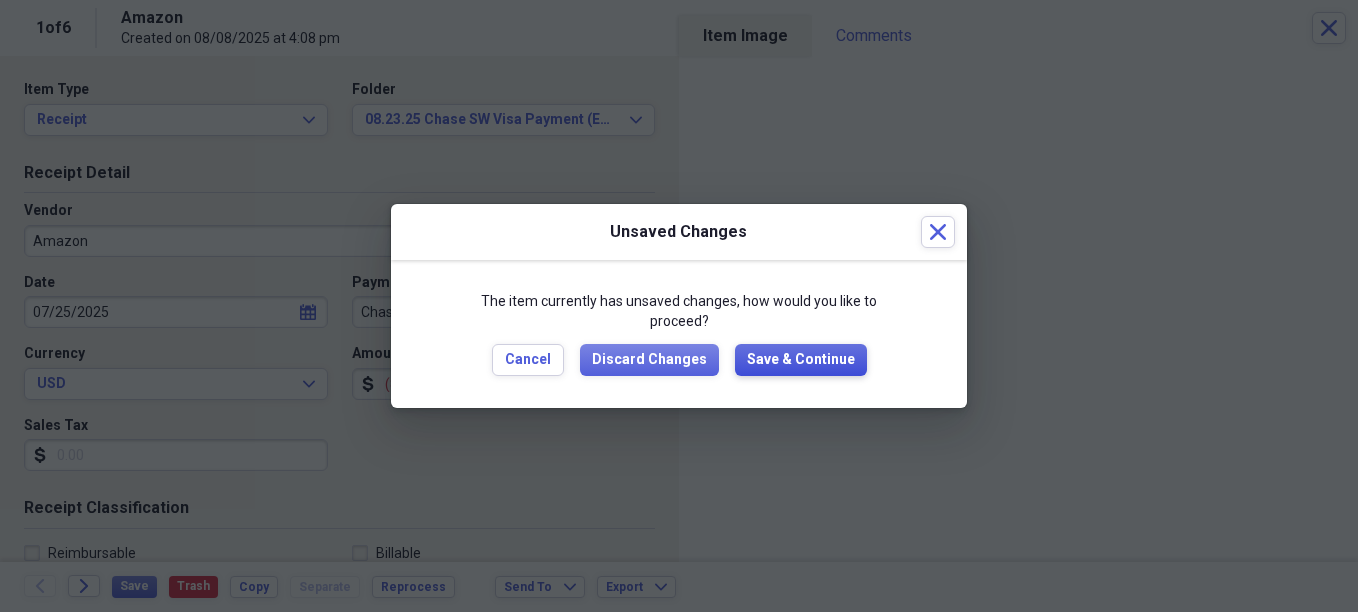 click on "Save & Continue" at bounding box center (801, 360) 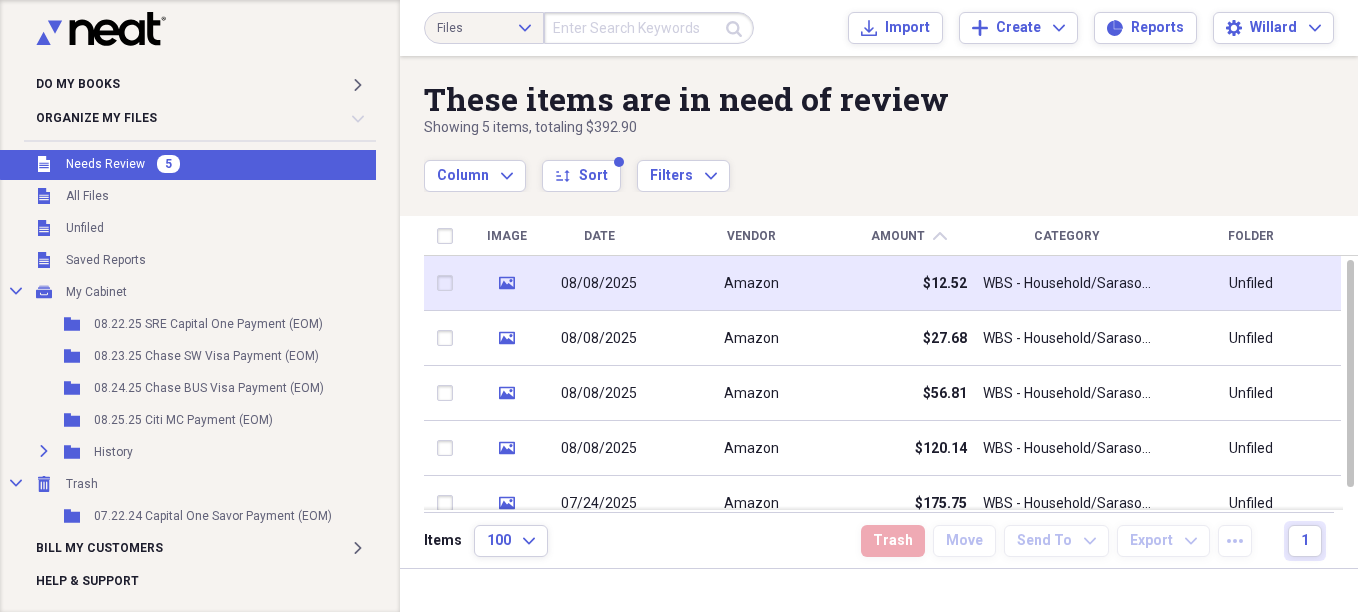 click on "Amazon" at bounding box center (751, 284) 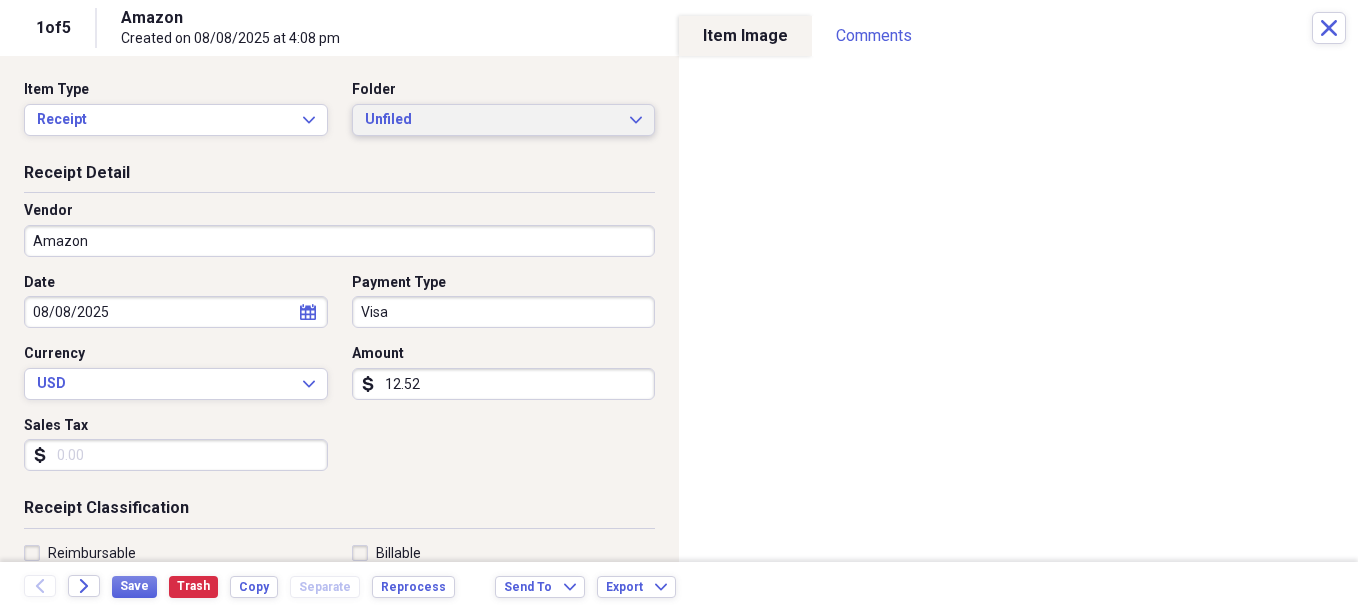 click on "Unfiled" at bounding box center [492, 120] 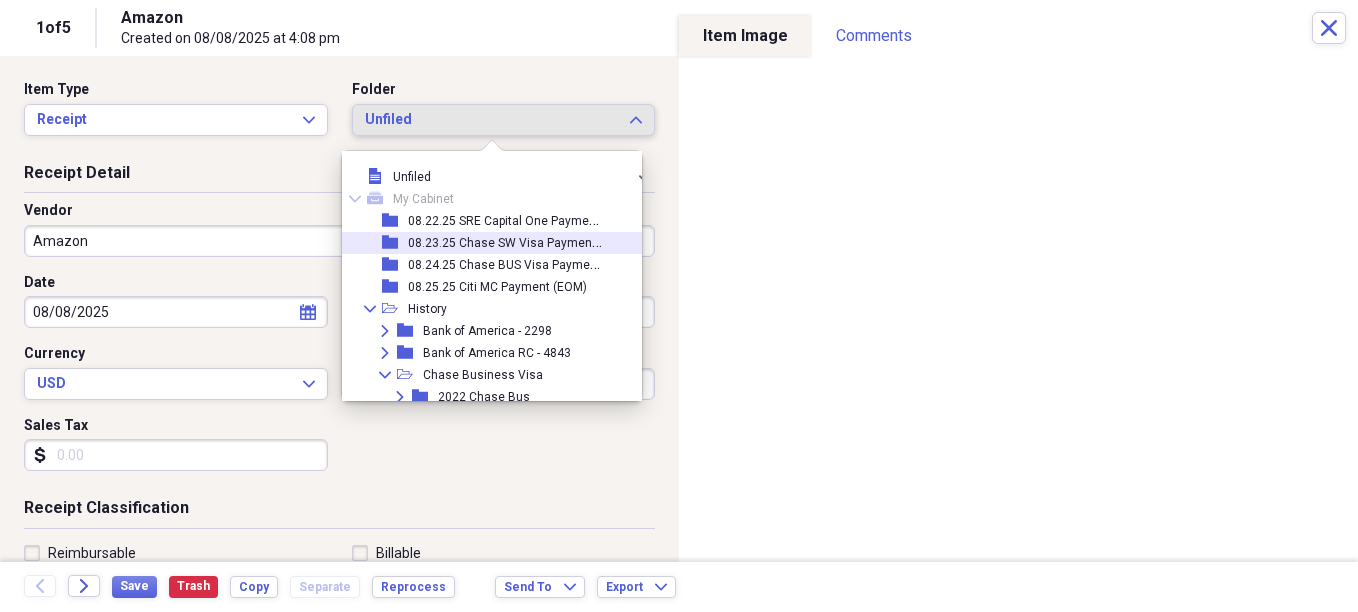 click on "08.23.25 Chase SW Visa Payment (EOM)" at bounding box center [520, 241] 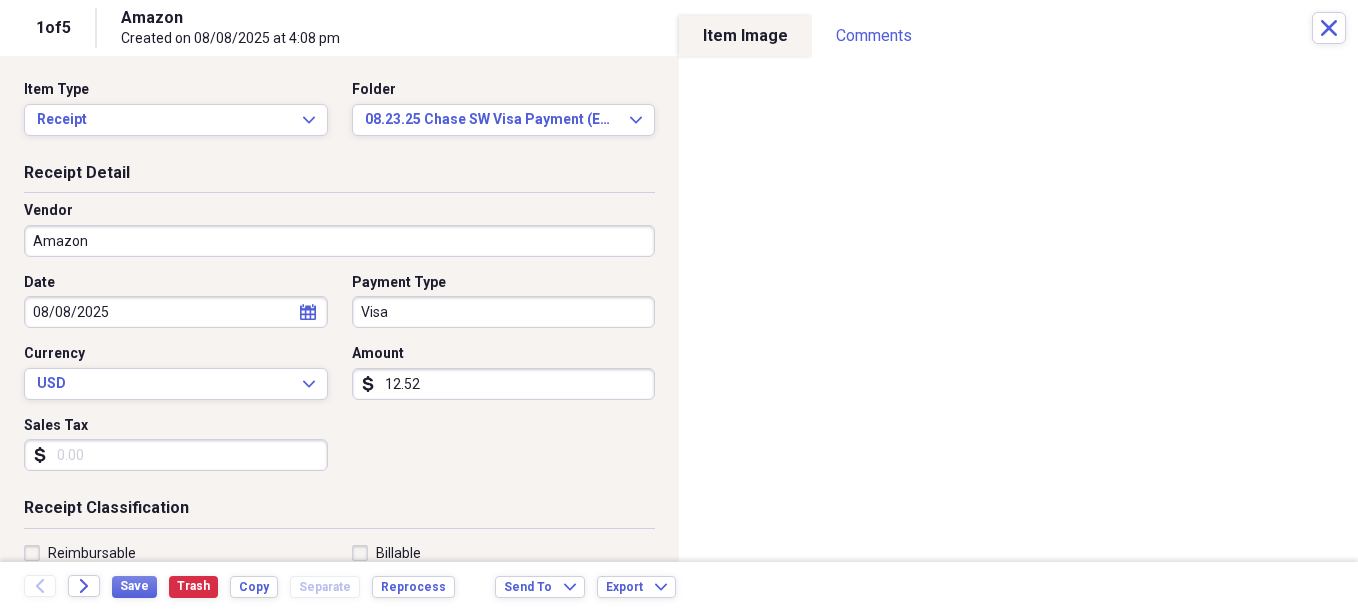 click on "Do My Books Expand Organize My Files 4 Collapse Unfiled Needs Review 4 Unfiled All Files Unfiled Unfiled Unfiled Saved Reports Collapse My Cabinet My Cabinet Add Folder Folder 08.22.25 SRE Capital One Payment (EOM) Add Folder Folder 08.23.25 Chase SW Visa Payment (EOM) Add Folder Folder 08.24.25 Chase BUS Visa Payment (EOM) Add Folder Folder 08.25.25 Citi MC Payment (EOM) Add Folder Expand Folder History Add Folder Collapse Trash Trash Folder 07.22.24 Capital One Savor Payment (EOM) Bill My Customers Expand Help & Support Files Expand Submit Import Import Add Create Expand Reports Reports Settings Willard Expand These items are in need of review Showing 5 items , totaling $392.90 Column Expand sort Sort Filters Expand Create Item Expand Image Date Vendor Amount chevron-up Category Folder media 08/08/2025 [VENDOR] $[AMOUNT] [CATEGORY] - Household/Sarasota (7276) Unfiled media 08/08/2025 [VENDOR] $[AMOUNT] [CATEGORY] - Household/Sarasota (7276) Unfiled media 08/08/2025 [VENDOR] $[AMOUNT] [CATEGORY] - Household/Sarasota (7276) Unfiled media media" at bounding box center (679, 306) 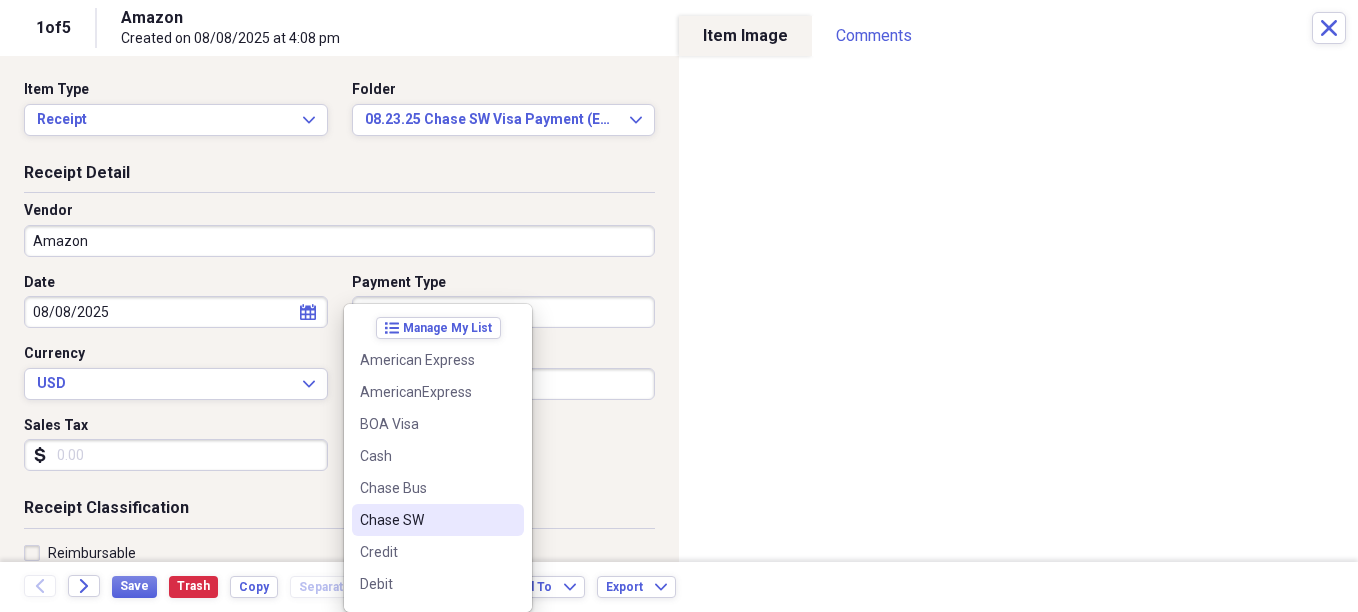 click on "Chase SW" at bounding box center (438, 520) 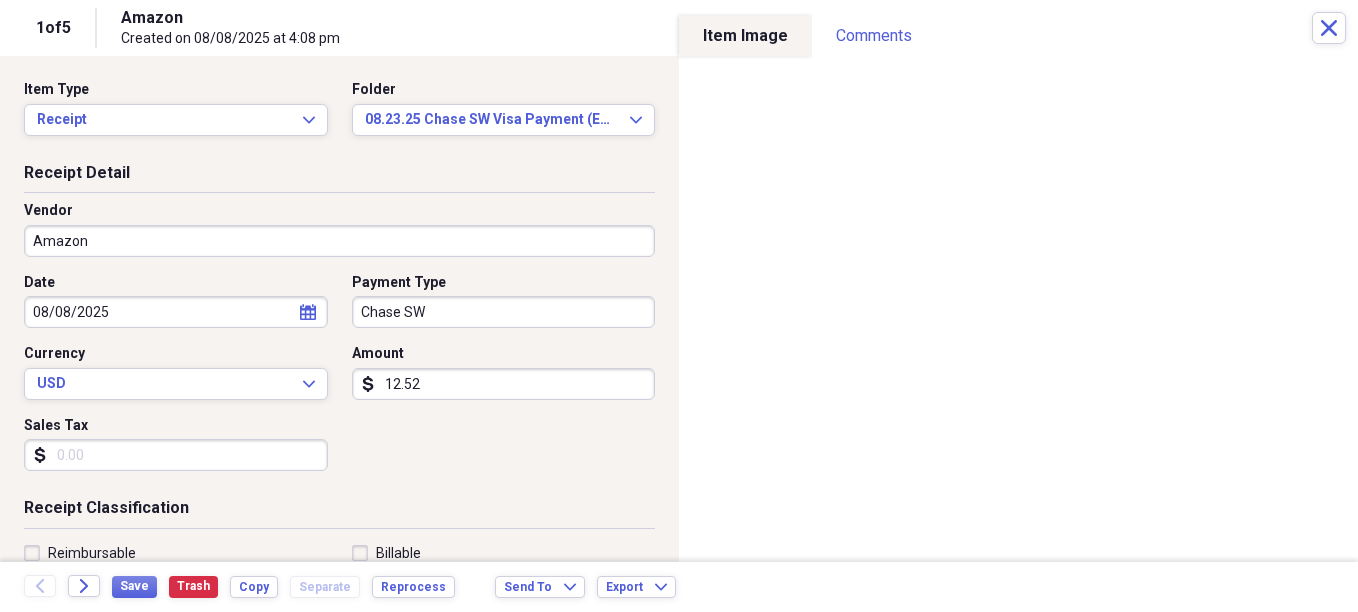 click on "calendar" 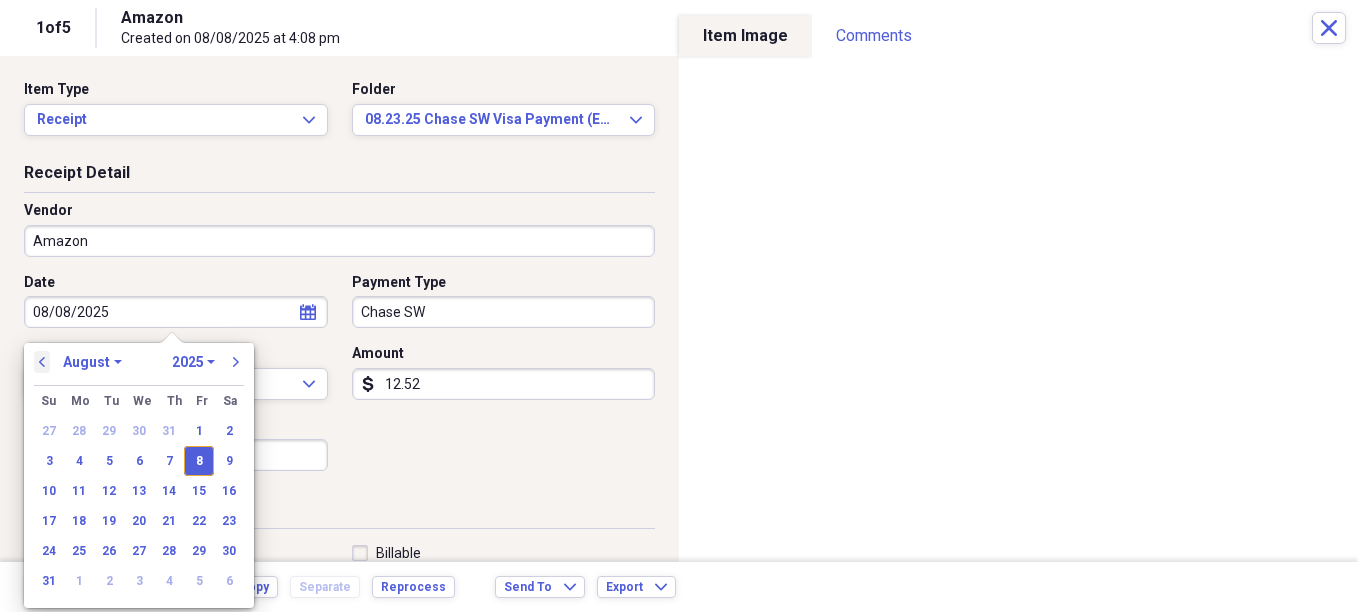click on "previous" at bounding box center [42, 362] 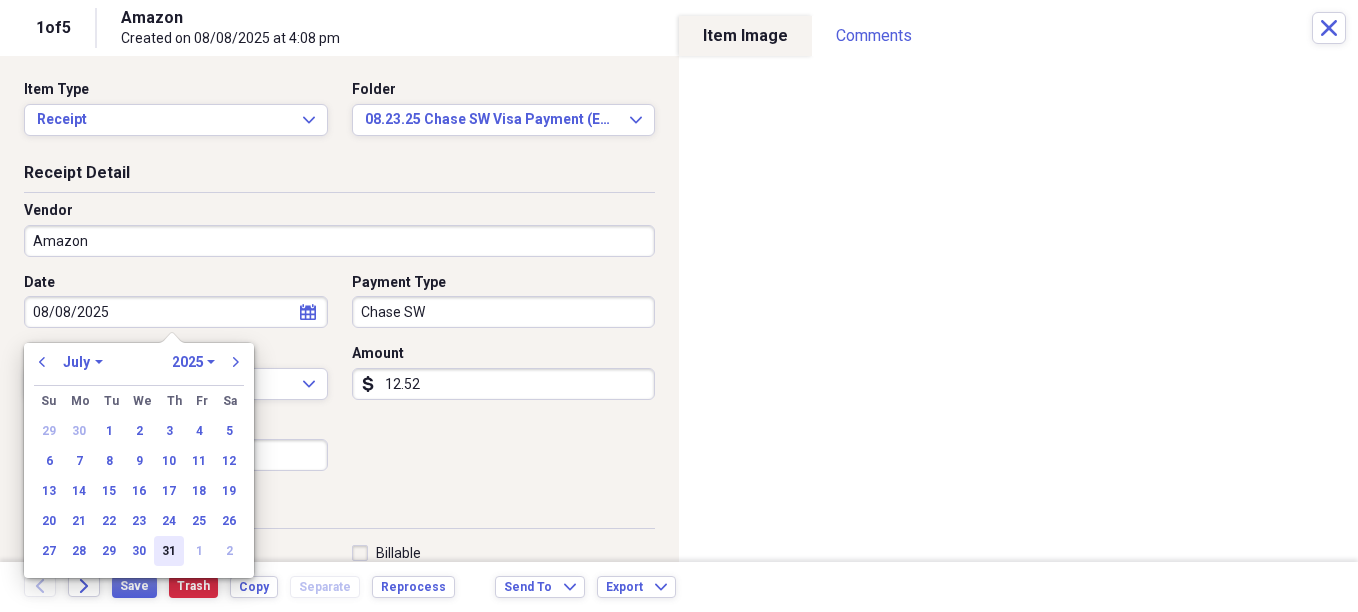 click on "31" at bounding box center (169, 551) 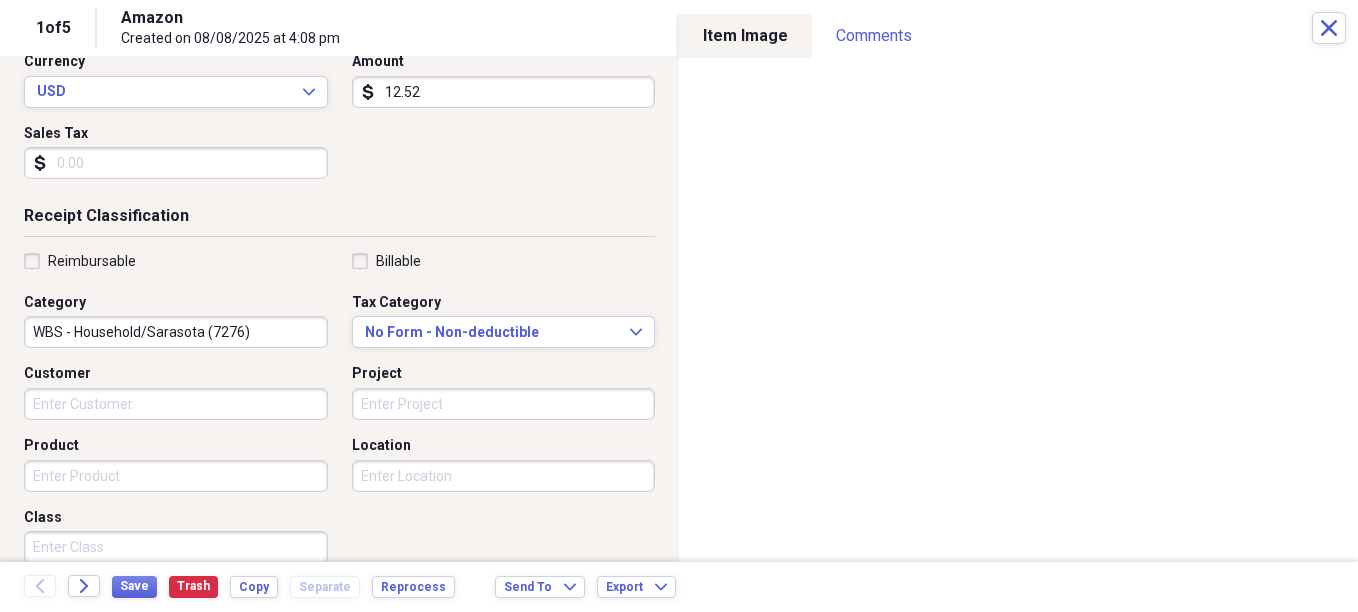scroll, scrollTop: 300, scrollLeft: 0, axis: vertical 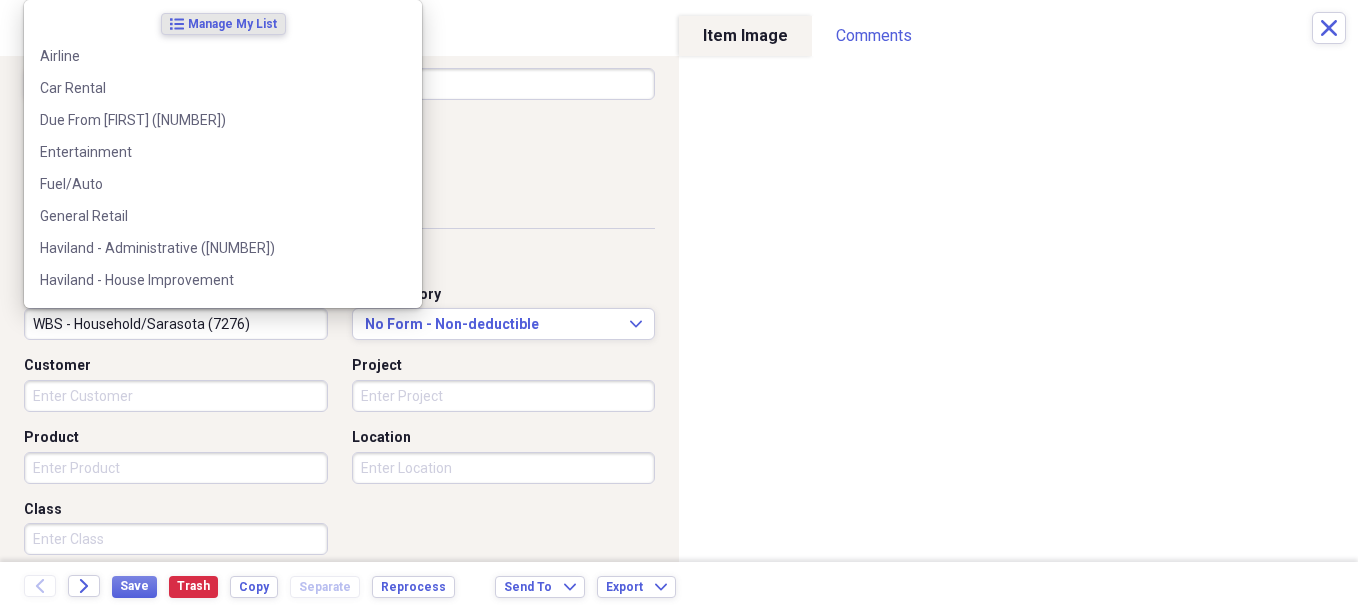 click on "WBS - Household/Sarasota (7276)" at bounding box center [176, 324] 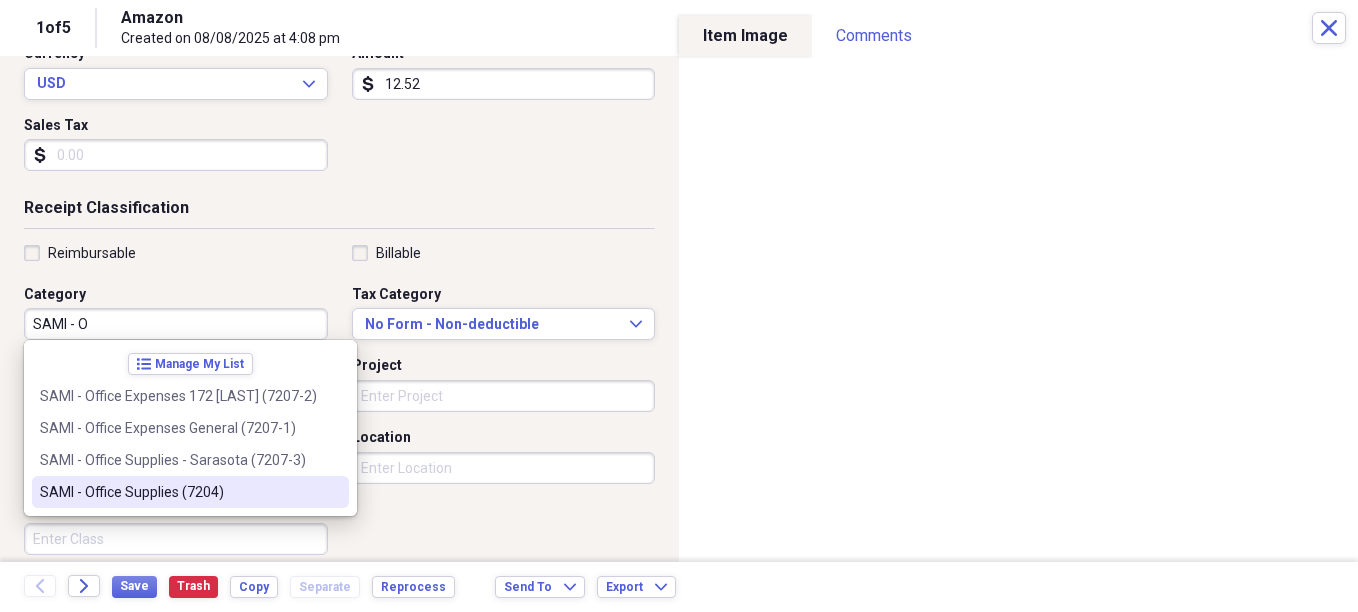 click on "SAMI - Office Supplies (7204)" at bounding box center [178, 492] 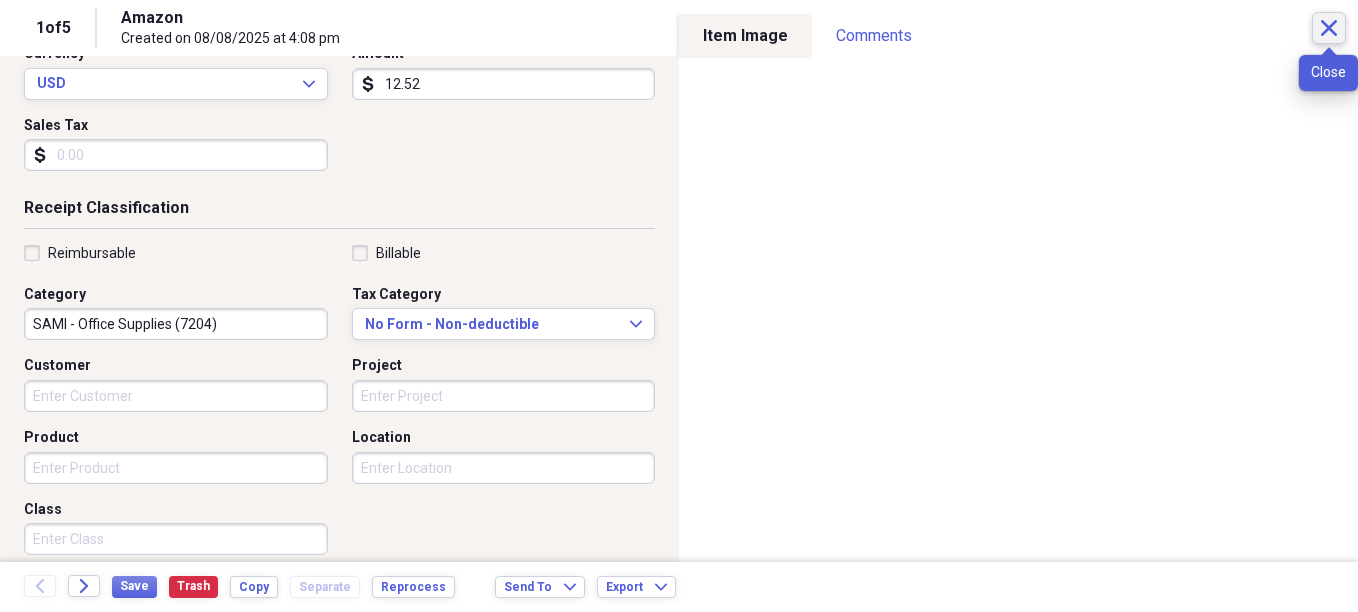 click on "Close" 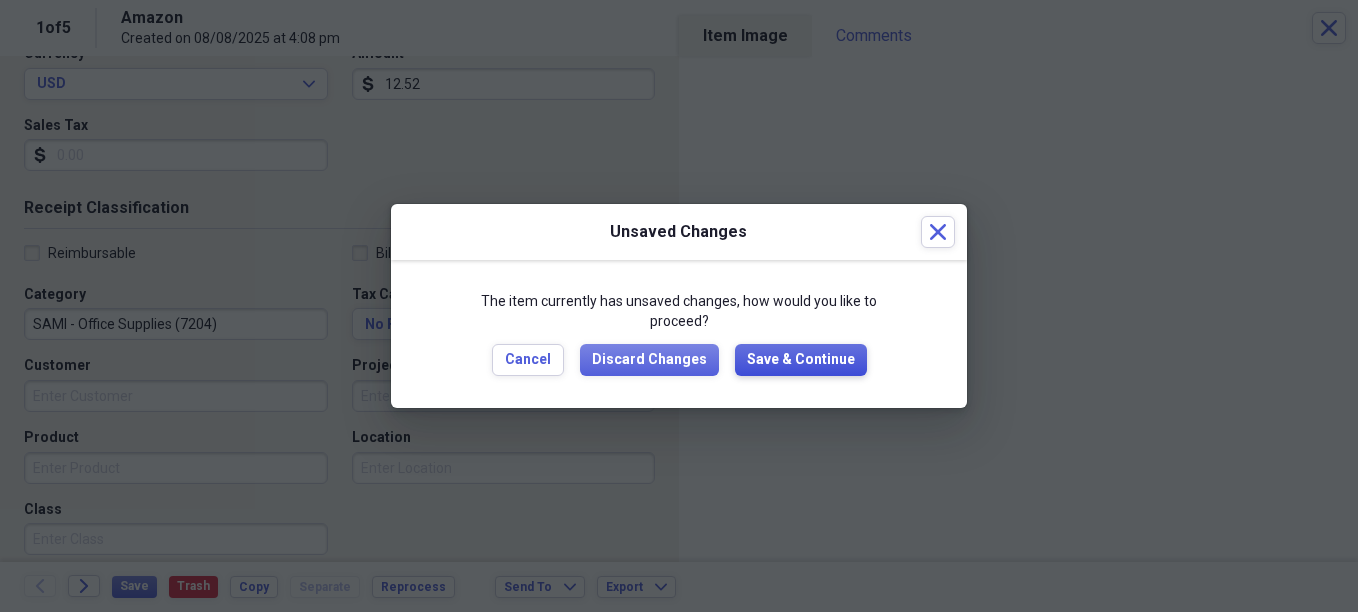 click on "Save & Continue" at bounding box center (801, 360) 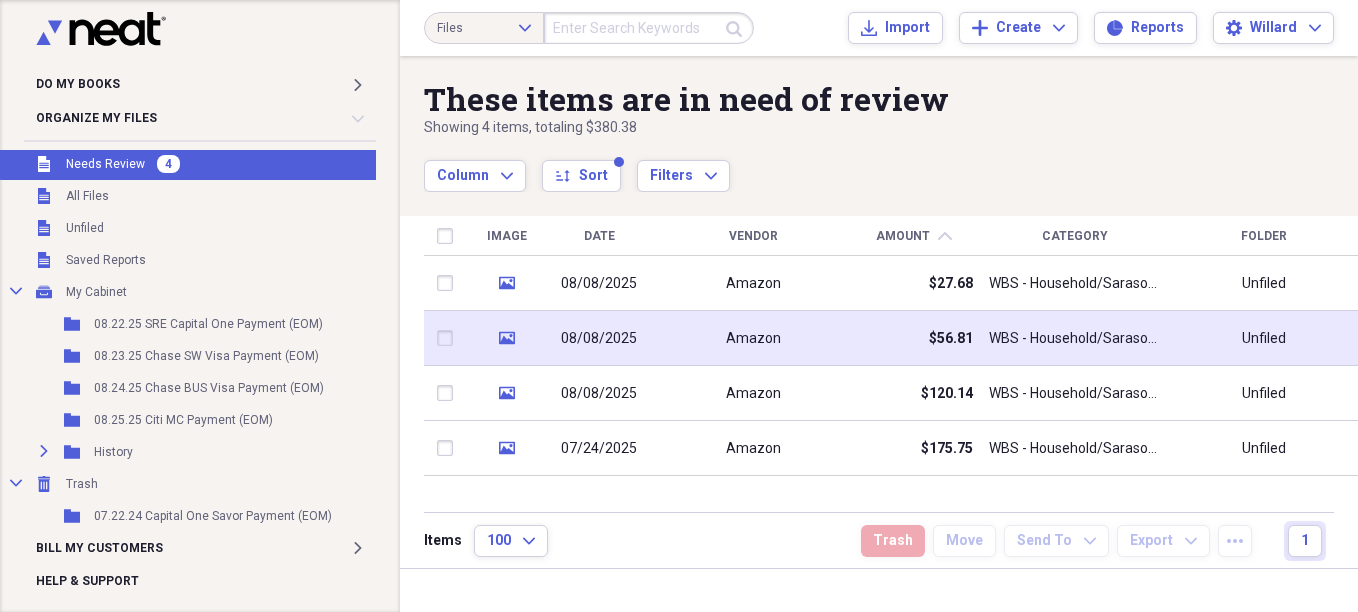 click on "Amazon" at bounding box center (753, 339) 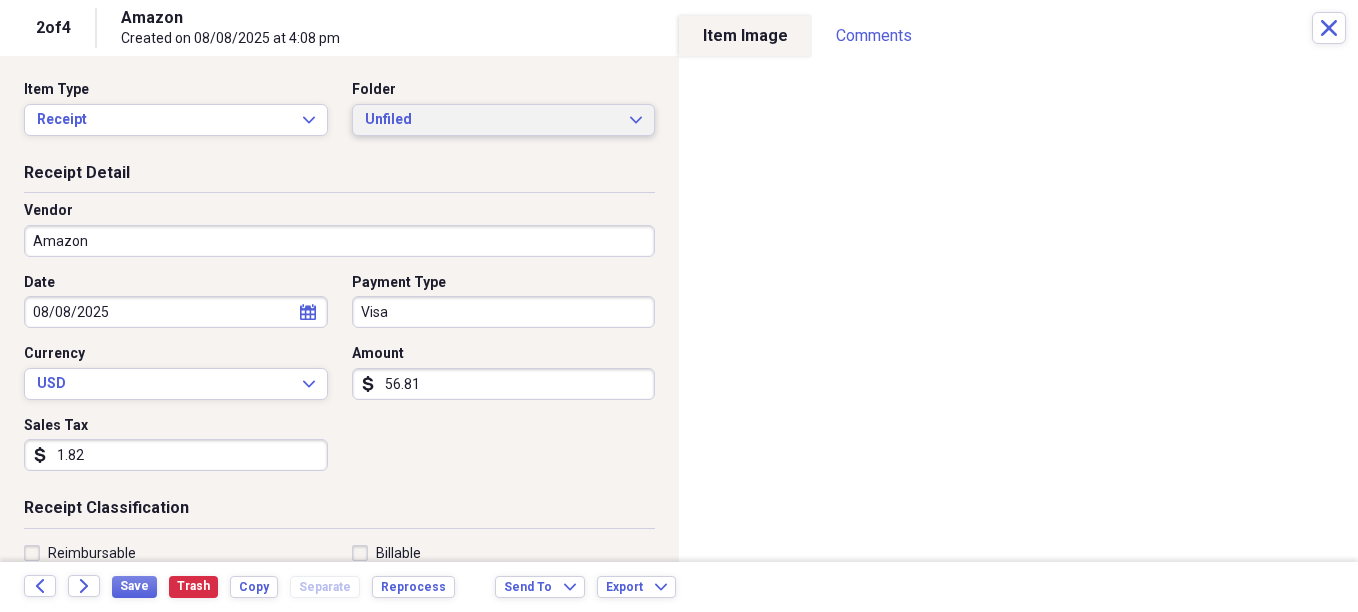 click on "Unfiled" at bounding box center (492, 120) 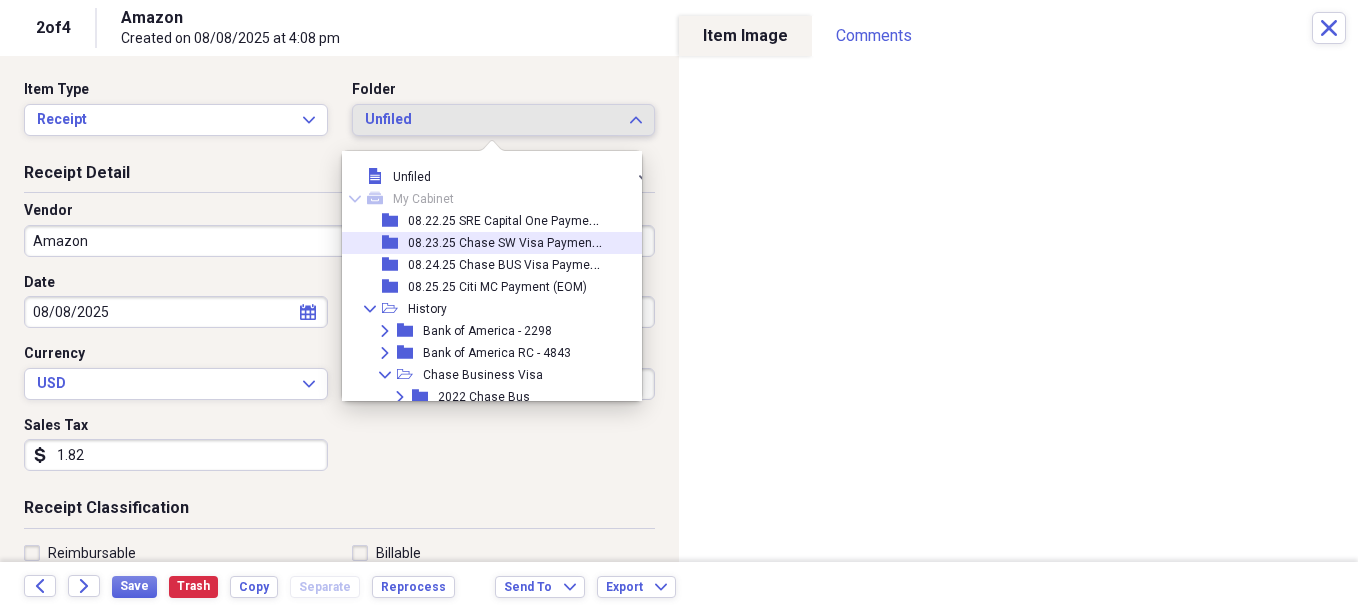 click on "08.23.25 Chase SW Visa Payment (EOM)" at bounding box center [520, 241] 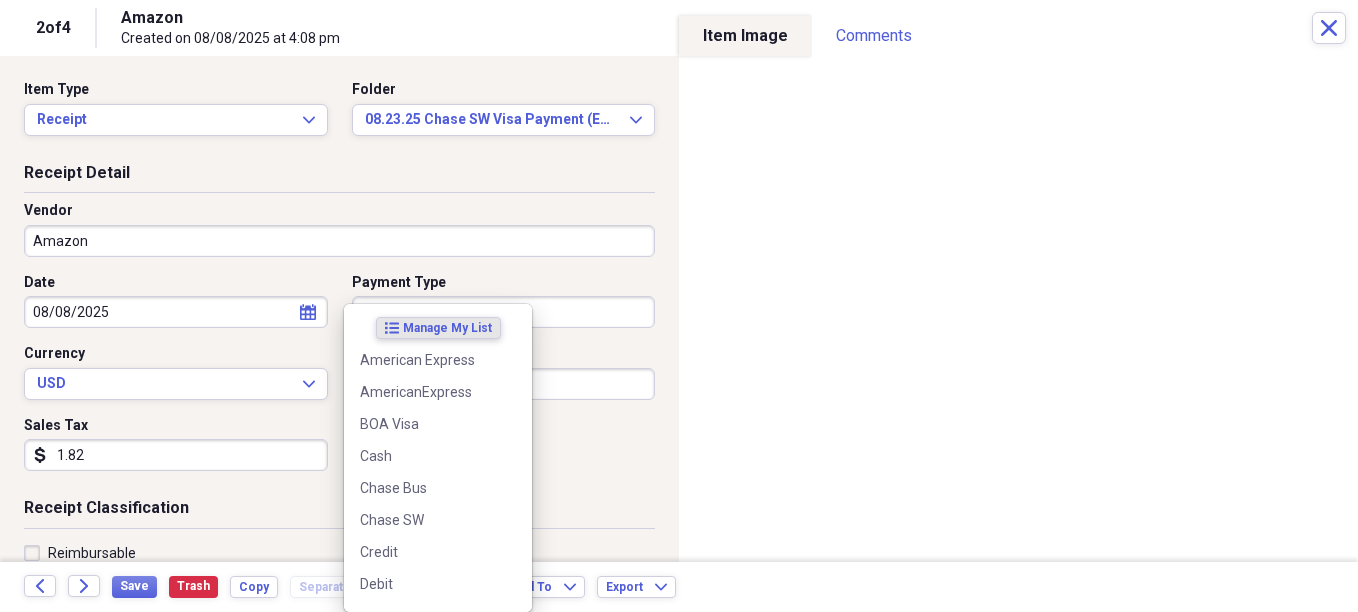 click on "Do My Books Expand Organize My Files 3 Collapse Unfiled Needs Review 3 Unfiled All Files Unfiled Unfiled Unfiled Saved Reports Collapse My Cabinet My Cabinet Add Folder Folder 08.22.25 SRE Capital One Payment (EOM) Add Folder Folder 08.23.25 Chase SW Visa Payment (EOM) Add Folder Folder 08.24.25 Chase BUS Visa Payment (EOM) Add Folder Folder 08.25.25 Citi MC Payment (EOM) Add Folder Expand Folder History Add Folder Collapse Trash Trash Folder 07.22.24 Capital One Savor Payment (EOM) Bill My Customers Expand Help & Support Files Expand Submit Import Import Add Create Expand Reports Reports Settings [FIRST] Expand These items are in need of review Showing 4 items , totaling $380.38 Column Expand sort Sort Filters Expand Create Item Expand Image Date Vendor Amount chevron-up Category Folder media 08/08/2025 Amazon $27.68 WBS - Household/[CITY] ([NUMBER]) Unfiled media 08/08/2025 Amazon $56.81 WBS - Household/[CITY] ([NUMBER]) Unfiled media 08/08/2025 Amazon $120.14 WBS - Household/[CITY] ([NUMBER]) Unfiled media 100" at bounding box center [679, 306] 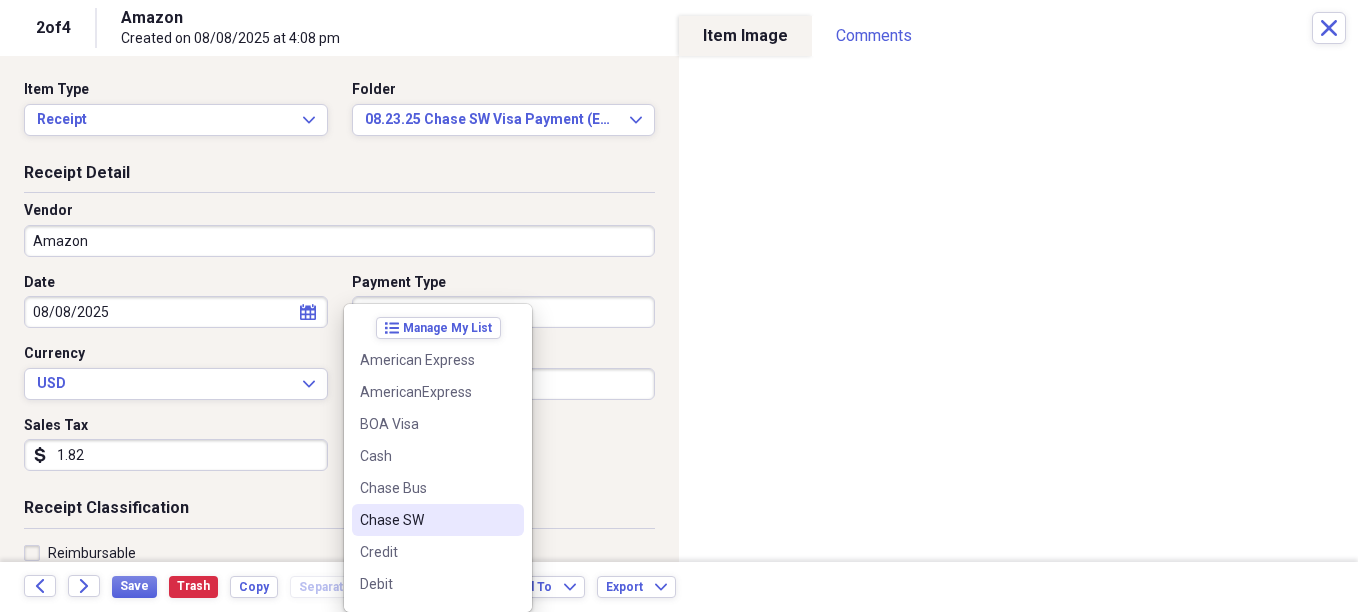 click on "Chase SW" at bounding box center [426, 520] 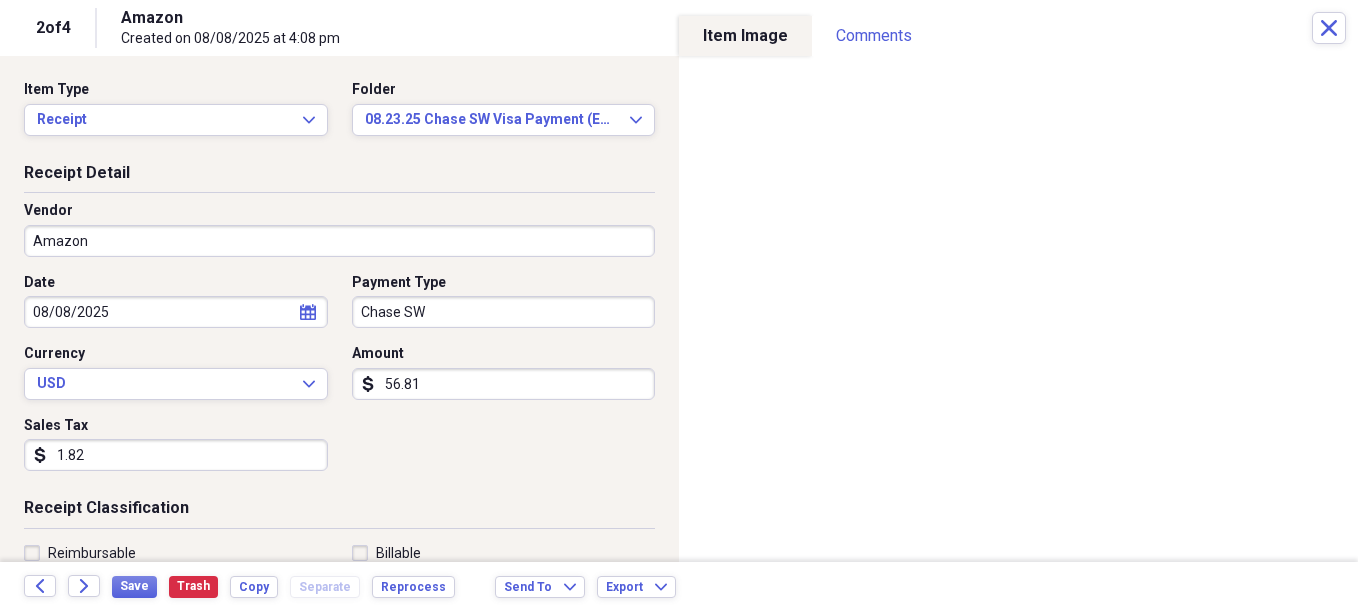 click 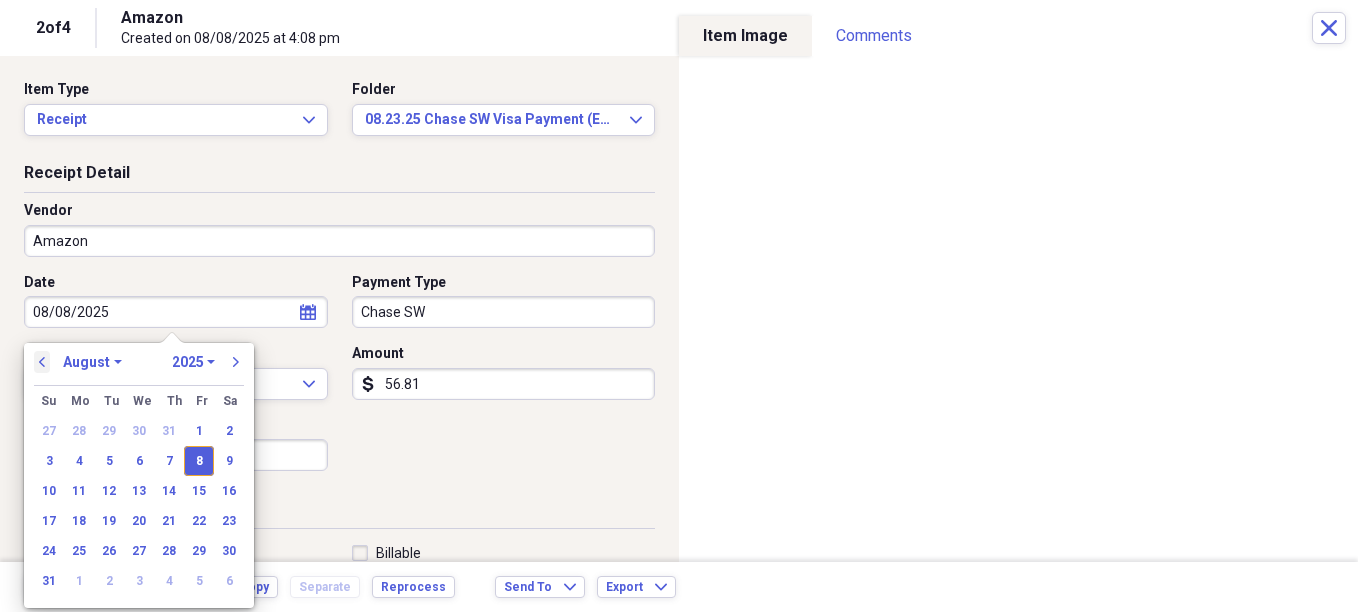 click on "previous" at bounding box center [42, 362] 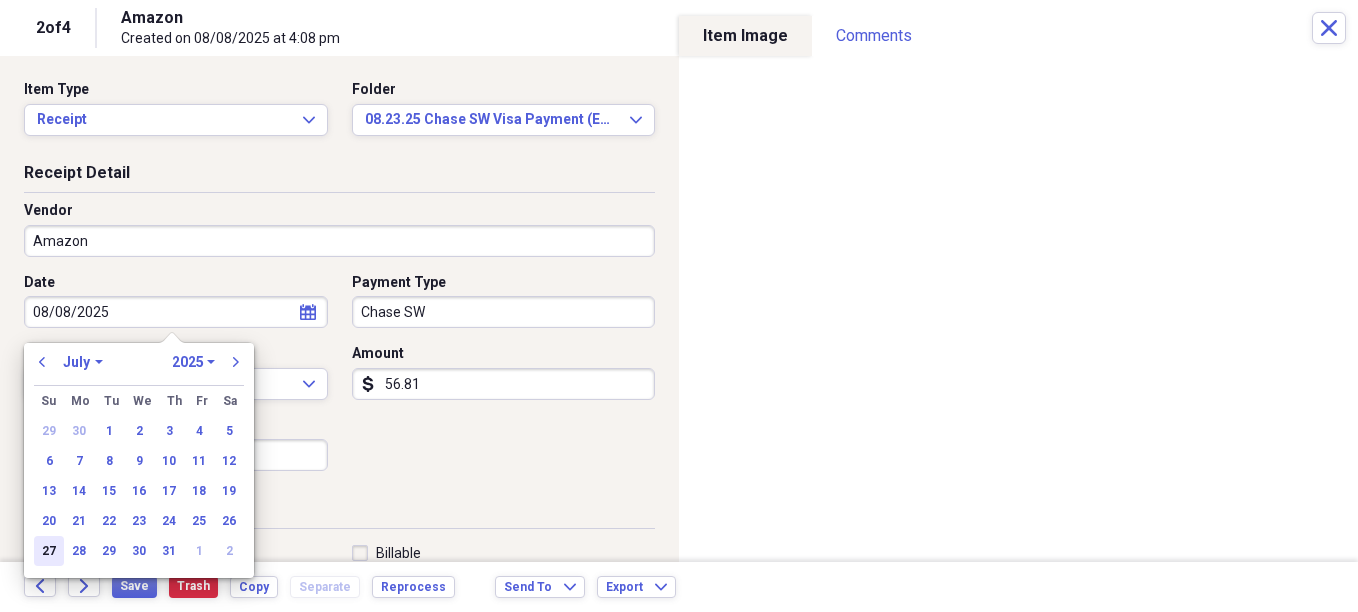 click on "27" at bounding box center (49, 551) 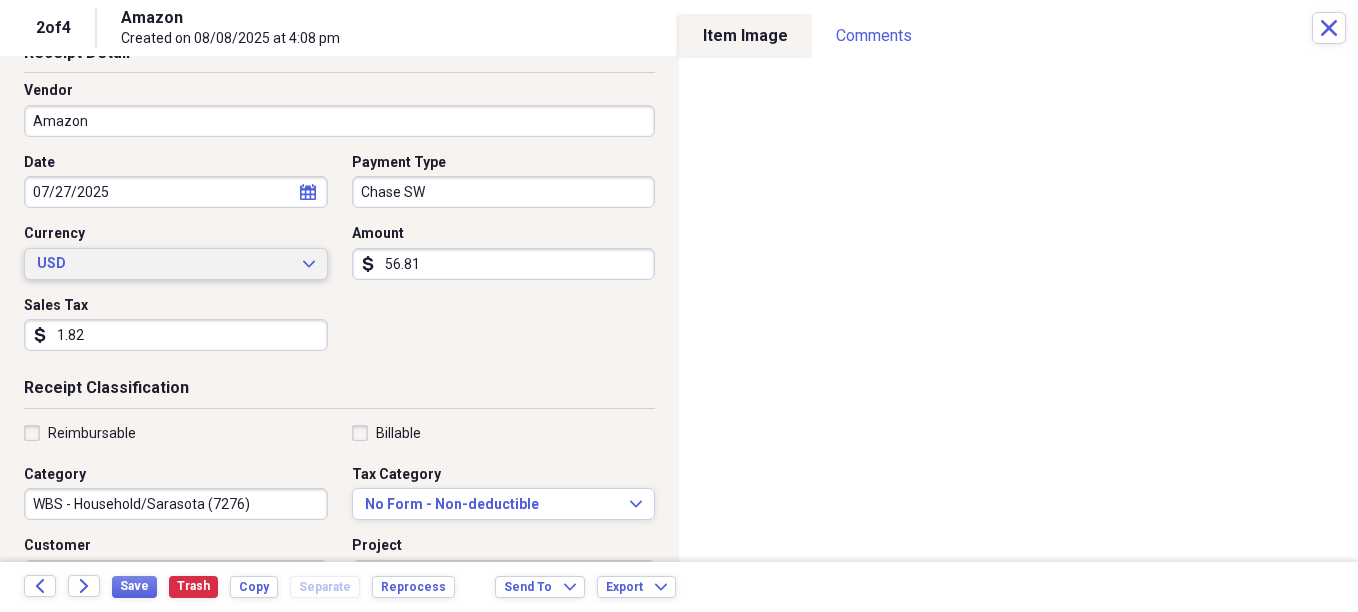 scroll, scrollTop: 300, scrollLeft: 0, axis: vertical 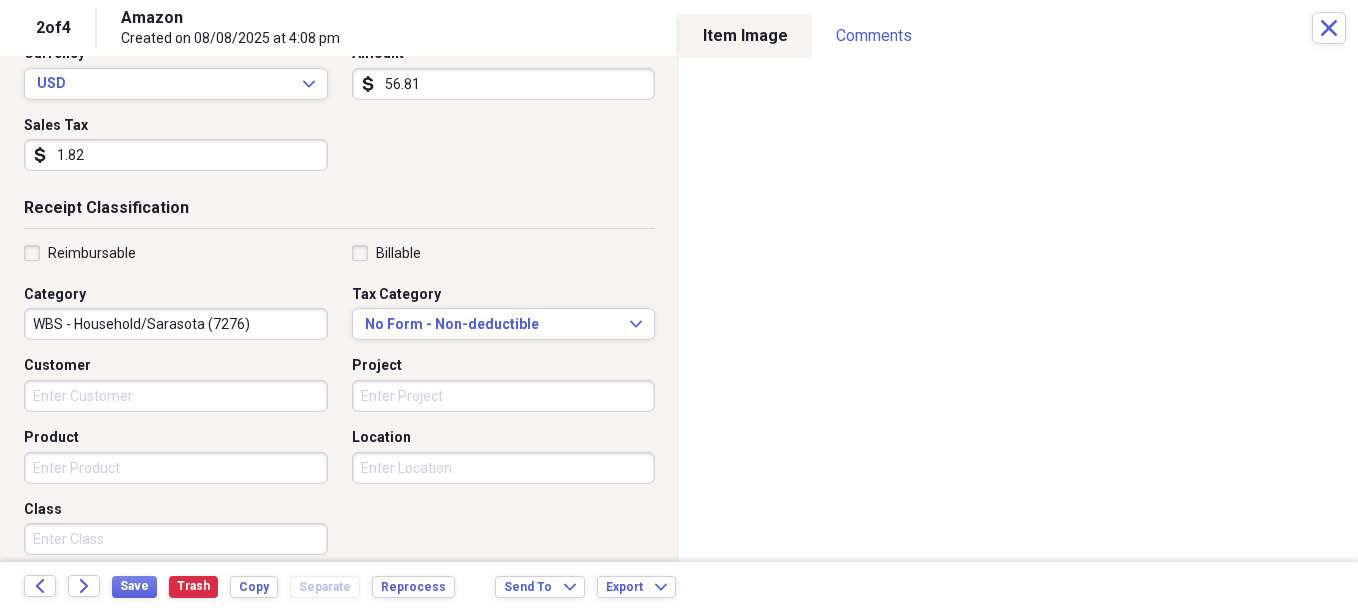 click on "WBS - Household/Sarasota (7276)" at bounding box center [176, 324] 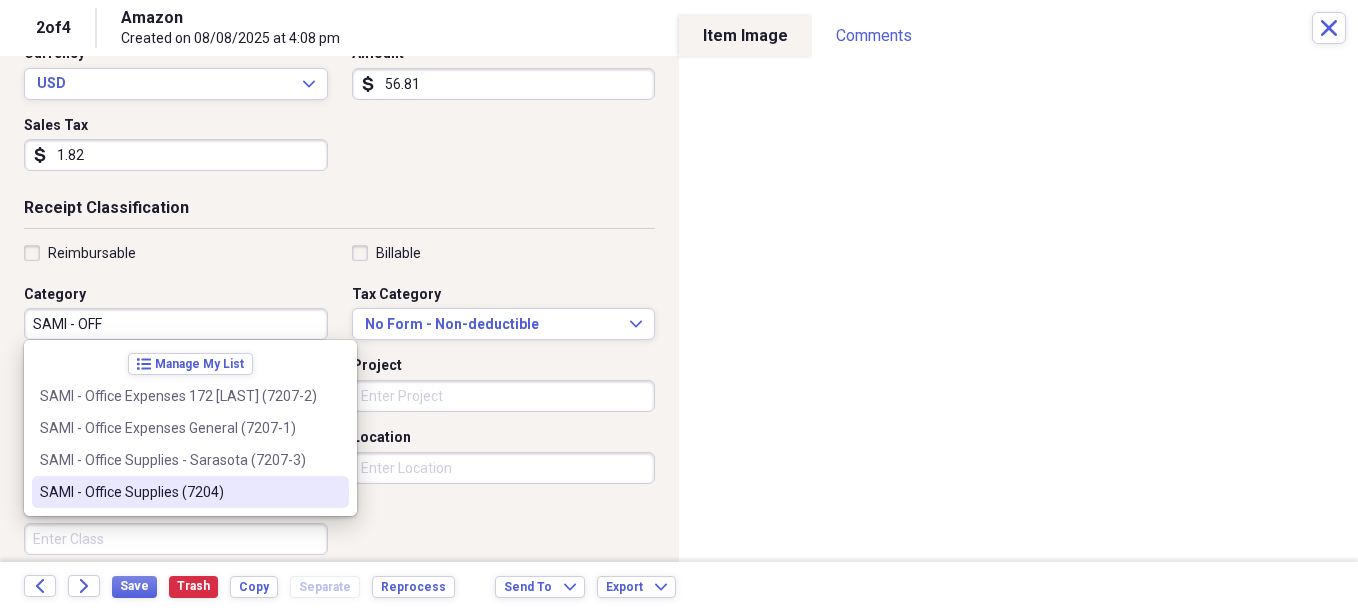 click on "SAMI - Office Supplies (7204)" at bounding box center (178, 492) 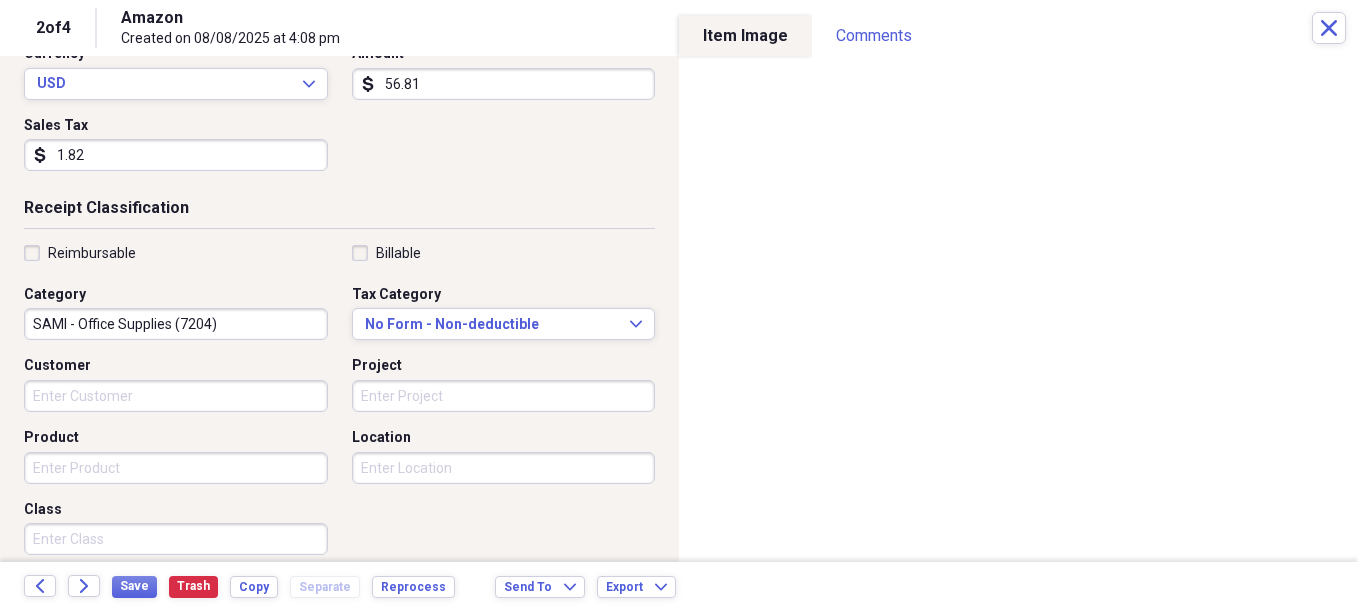 click on "Class" at bounding box center (176, 539) 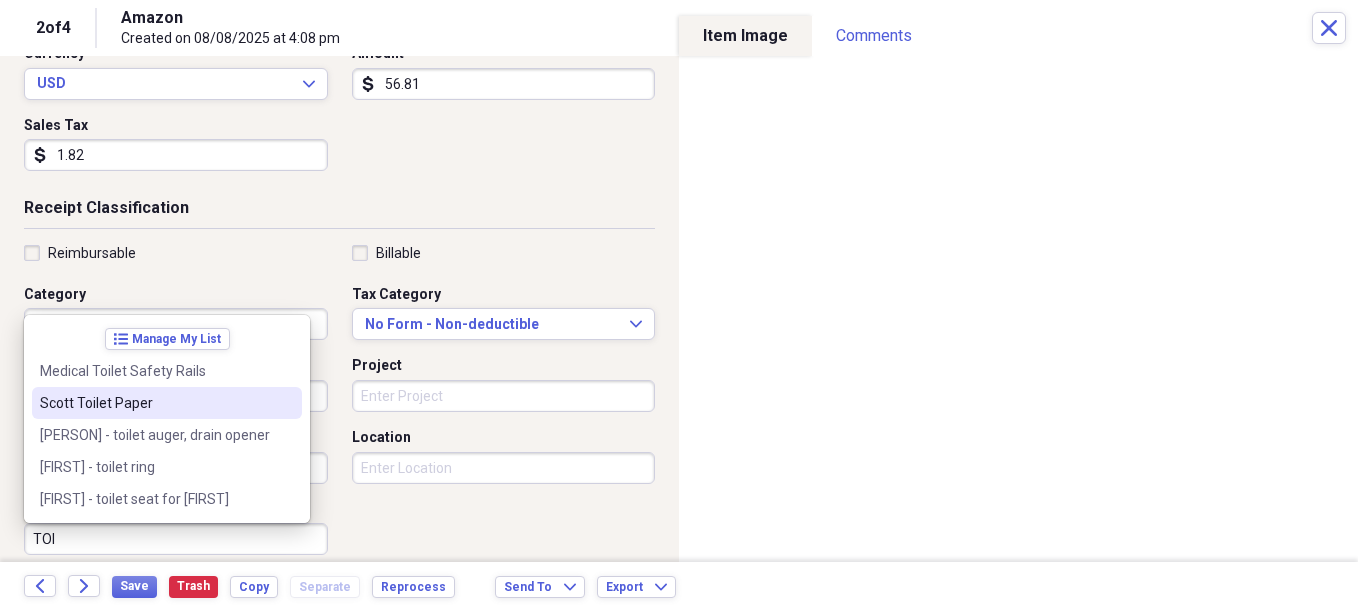 click on "Scott Toilet Paper" at bounding box center [155, 403] 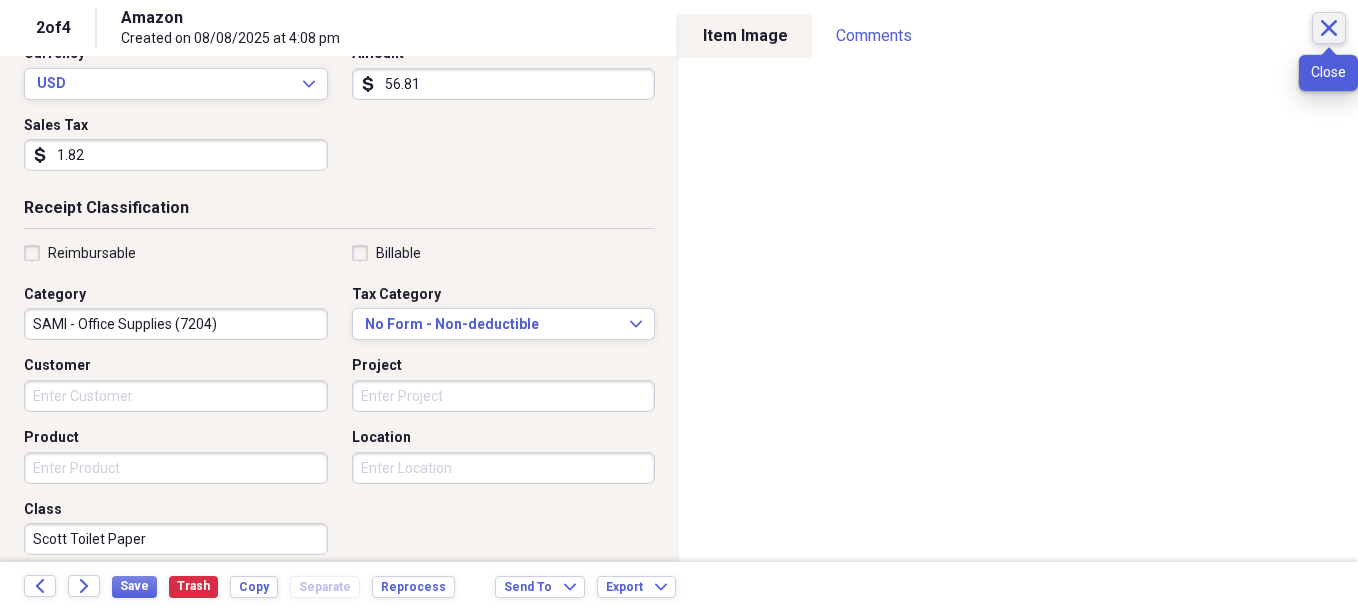 click on "Close" 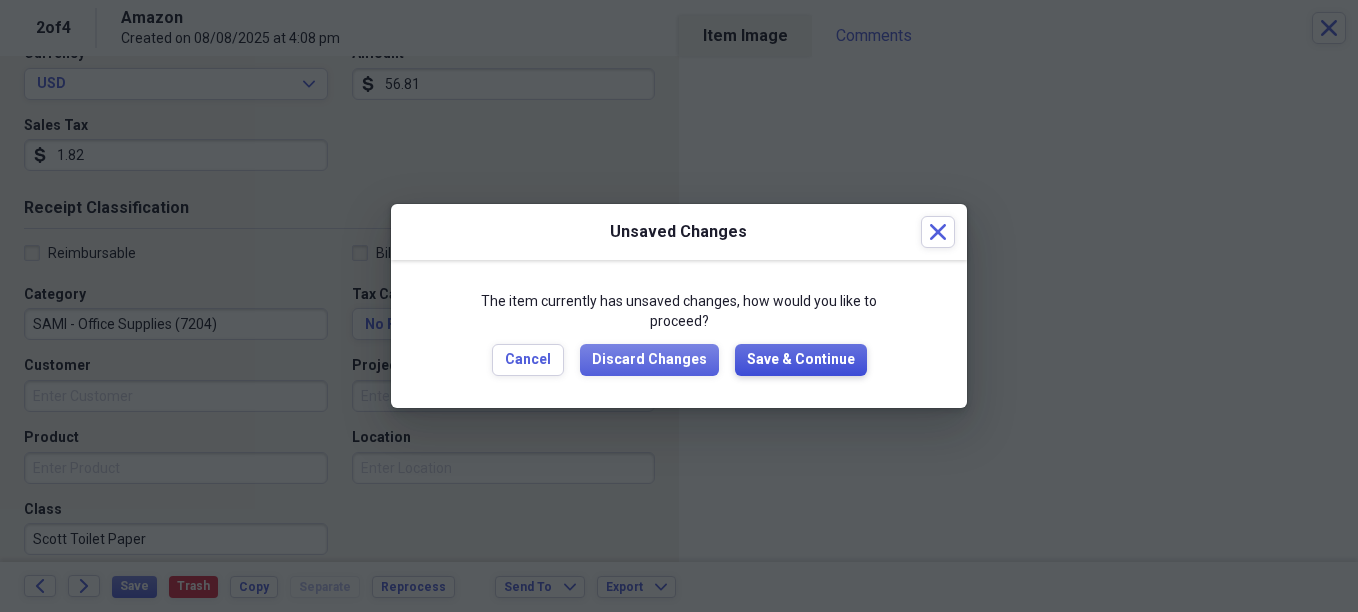click on "Save & Continue" at bounding box center (801, 360) 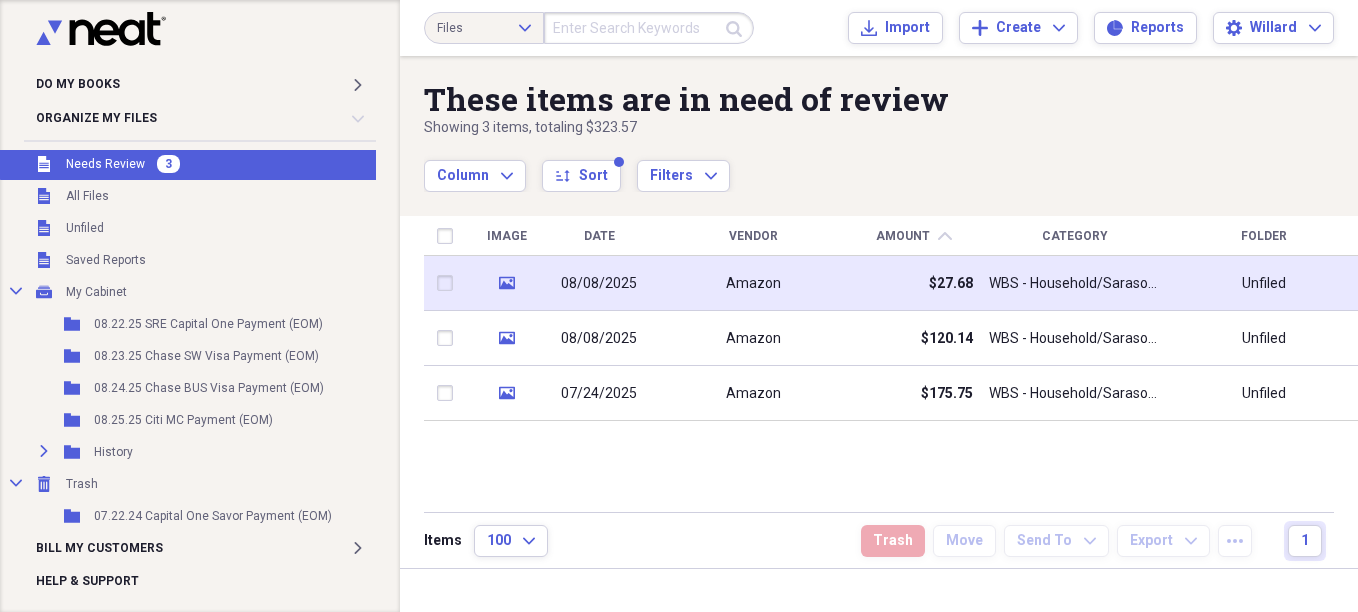 click on "Amazon" at bounding box center [753, 284] 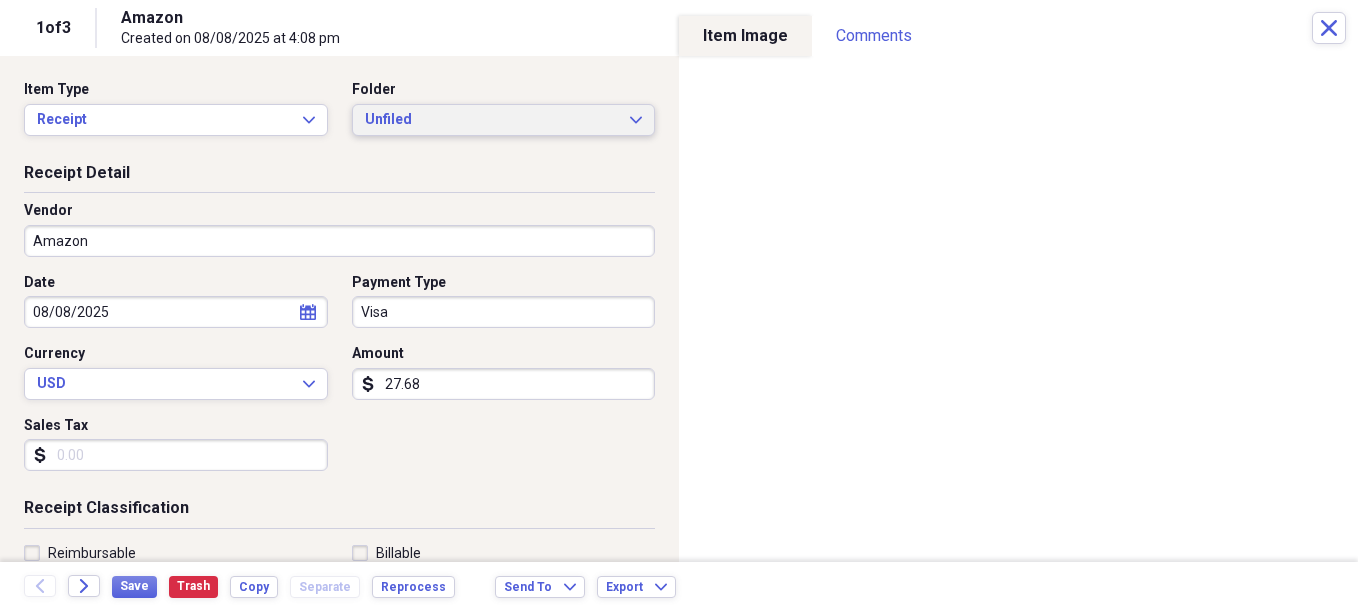click on "Unfiled" at bounding box center [492, 120] 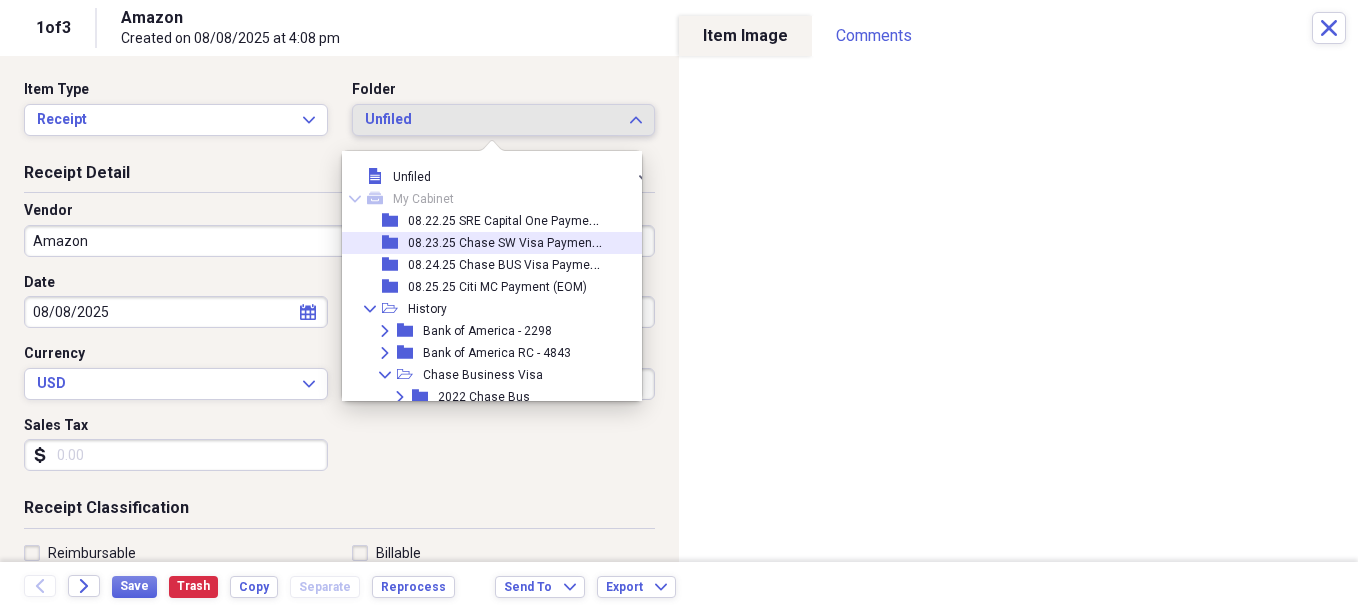 click on "folder 08.23.25 Chase SW Visa Payment (EOM)" at bounding box center (491, 243) 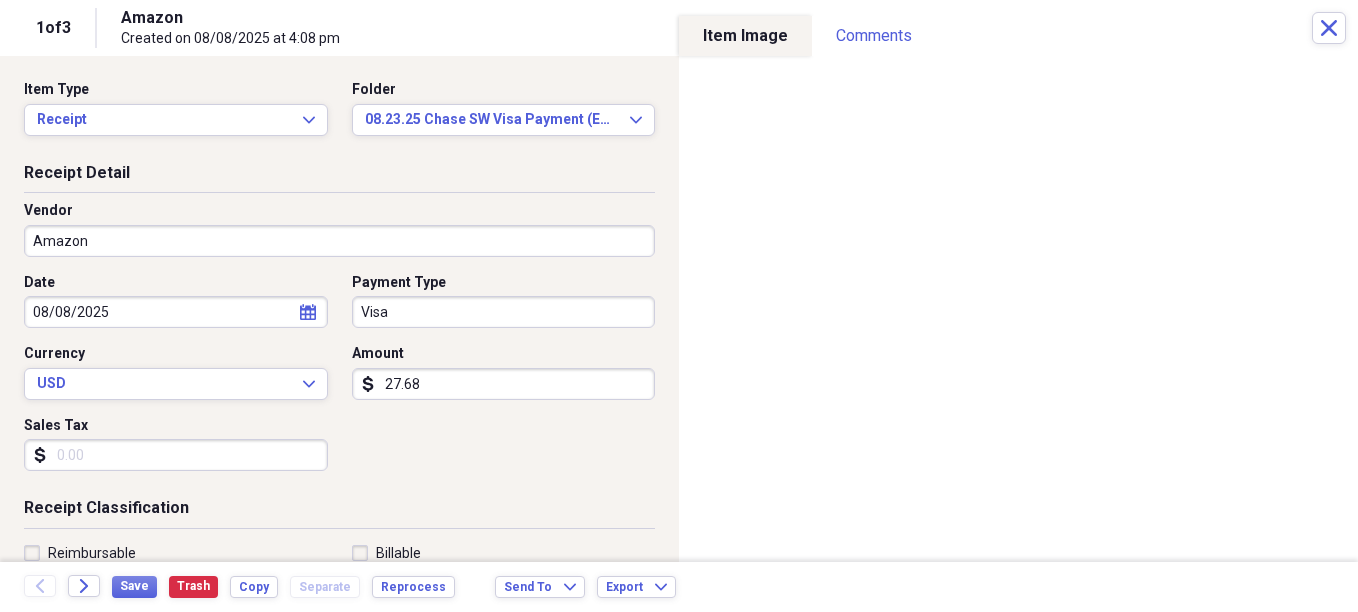 click on "Do My Books Expand Organize My Files 2 Collapse Unfiled Needs Review 2 Unfiled All Files Unfiled Unfiled Unfiled Saved Reports Collapse My Cabinet My Cabinet Add Folder Folder 08.22.25 SRE Capital One Payment (EOM) Add Folder Folder 08.23.25 Chase SW Visa Payment (EOM) Add Folder Folder 08.24.25 Chase BUS Visa Payment (EOM) Add Folder Folder 08.25.25 Citi MC Payment (EOM) Add Folder Expand Folder History Add Folder Collapse Trash Trash Folder 07.22.24 Capital One Savor Payment (EOM) Bill My Customers Expand Help & Support Files Expand Submit Import Import Add Create Expand Reports Reports Settings [FIRST] Expand These items are in need of review Showing 3 items , totaling $323.57 Column Expand sort Sort Filters Expand Create Item Expand Image Date Vendor Amount chevron-up Category Folder media 08/08/2025 Amazon $27.68 WBS - Household/[CITY] ([NUMBER]) Unfiled media 08/08/2025 Amazon $120.14 WBS - Household/[CITY] ([NUMBER]) Unfiled media 07/24/2025 Amazon $175.75 WBS - Household/[CITY] ([NUMBER]) Unfiled Items 100" at bounding box center (679, 306) 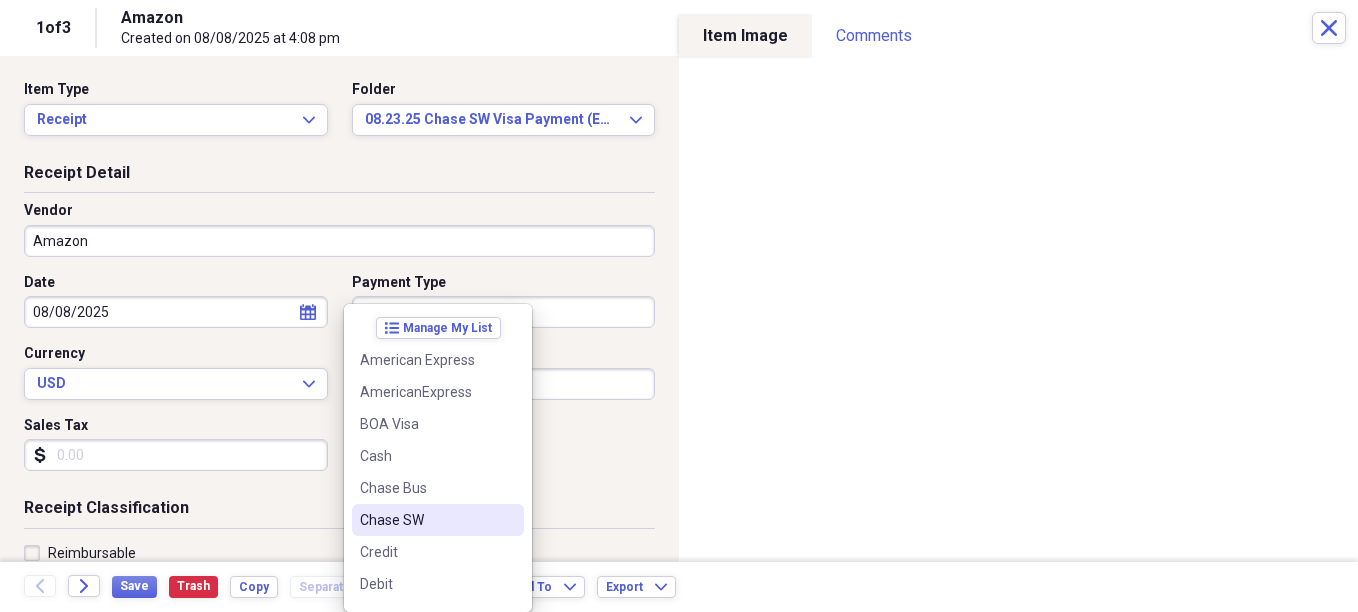click on "Chase SW" at bounding box center [426, 520] 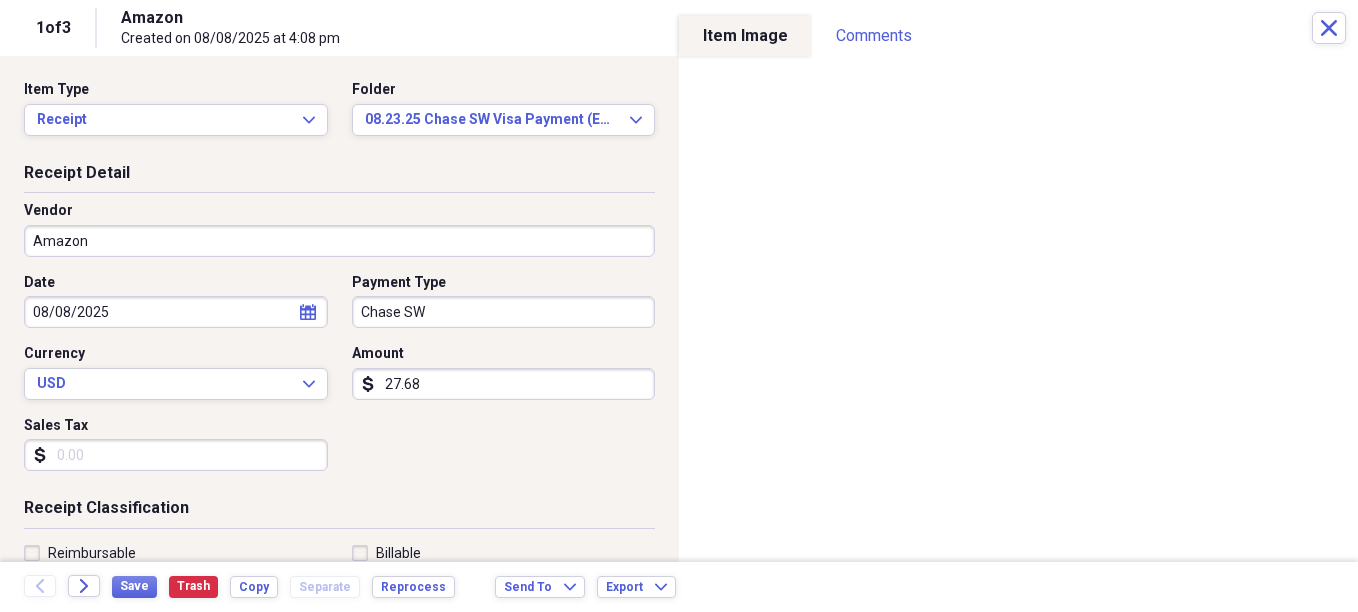 click on "Amazon" at bounding box center (339, 241) 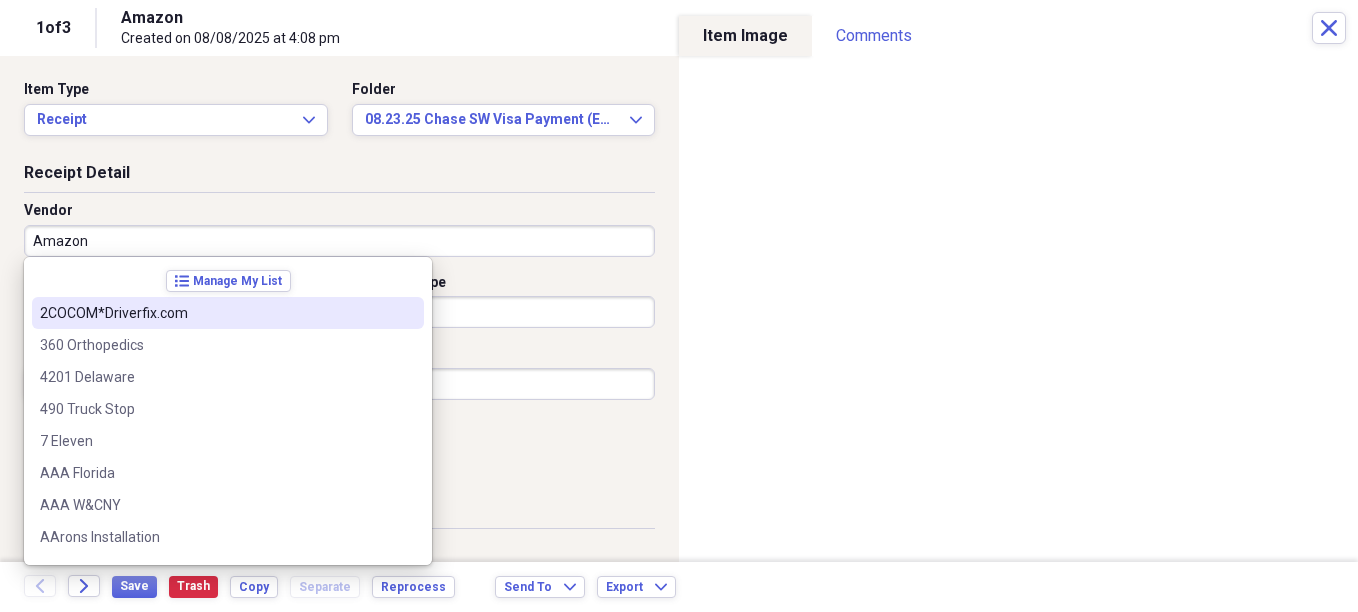 click on "Vendor Amazon" at bounding box center (339, 237) 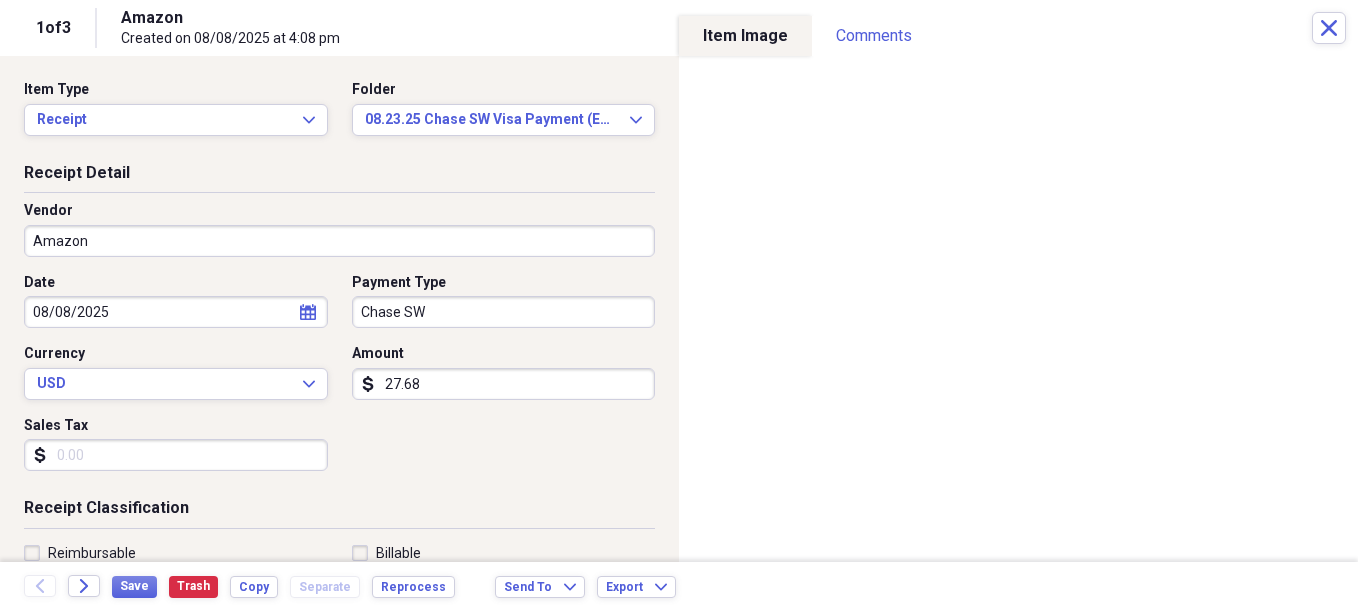 click on "08/08/2025" at bounding box center [176, 312] 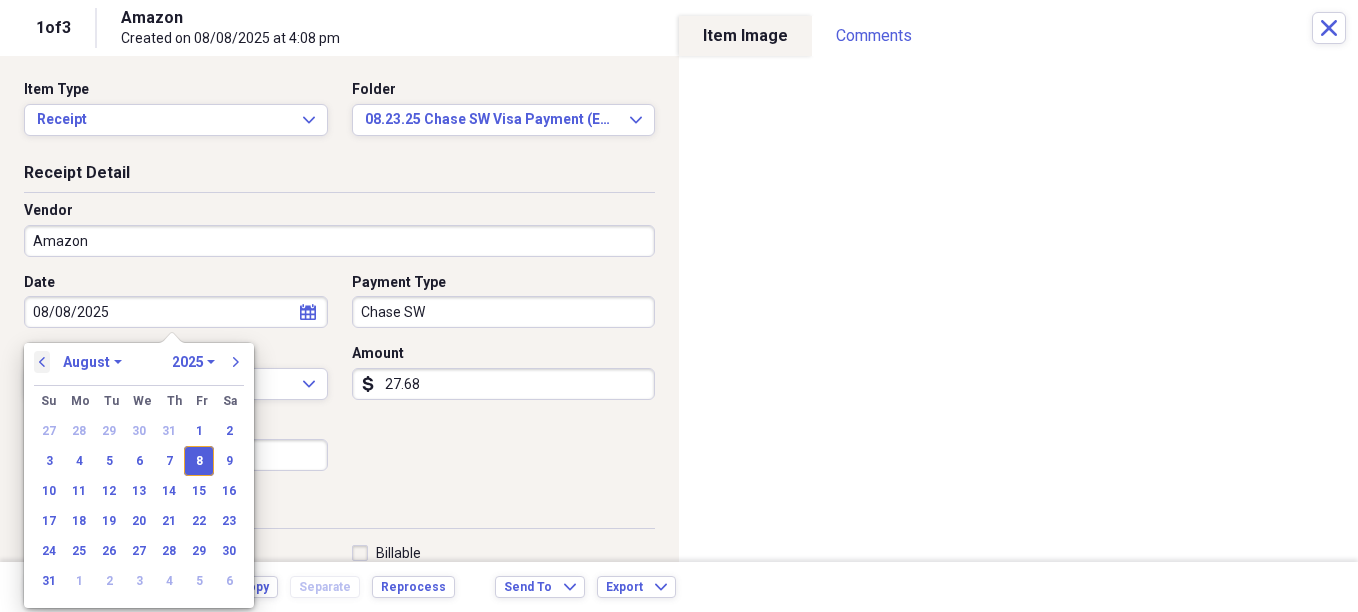 click on "previous" at bounding box center [42, 362] 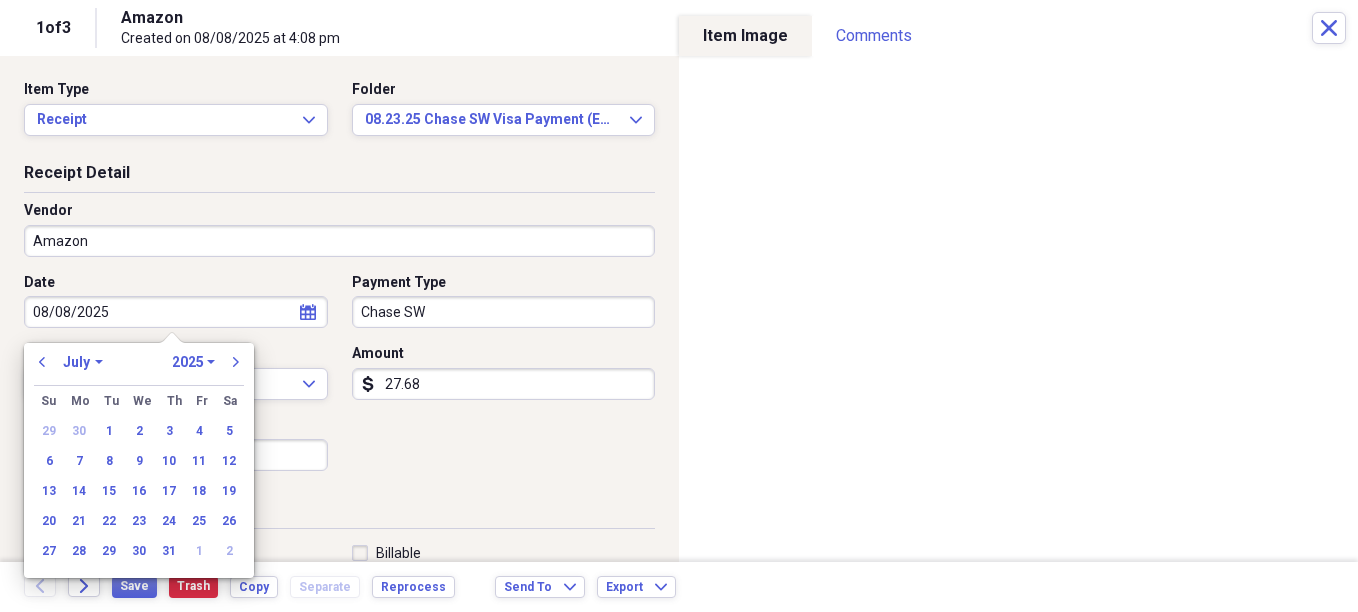 click on "27" at bounding box center [49, 551] 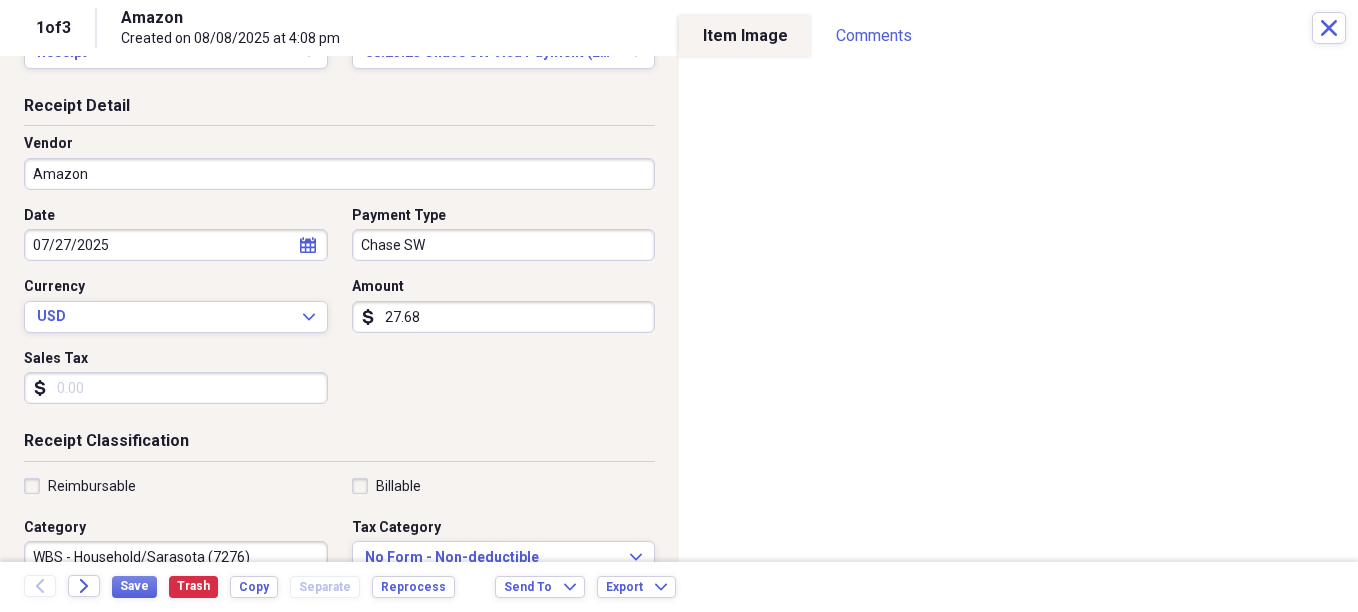 scroll, scrollTop: 200, scrollLeft: 0, axis: vertical 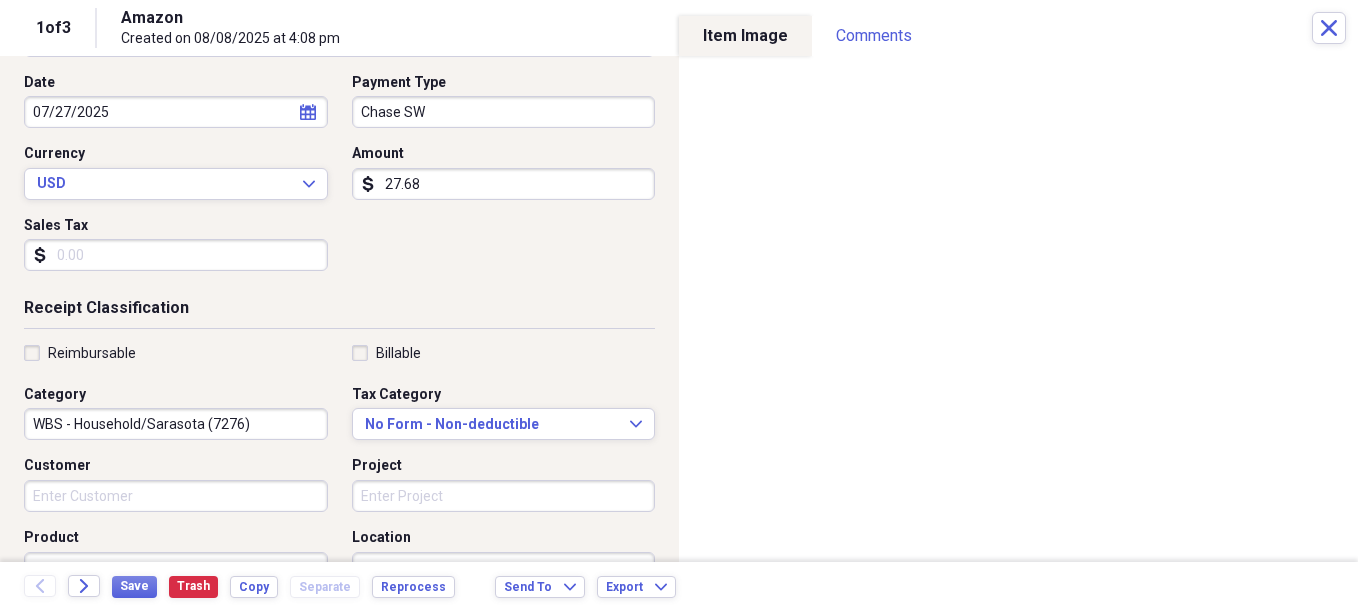 click on "WBS - Household/Sarasota (7276)" at bounding box center (176, 424) 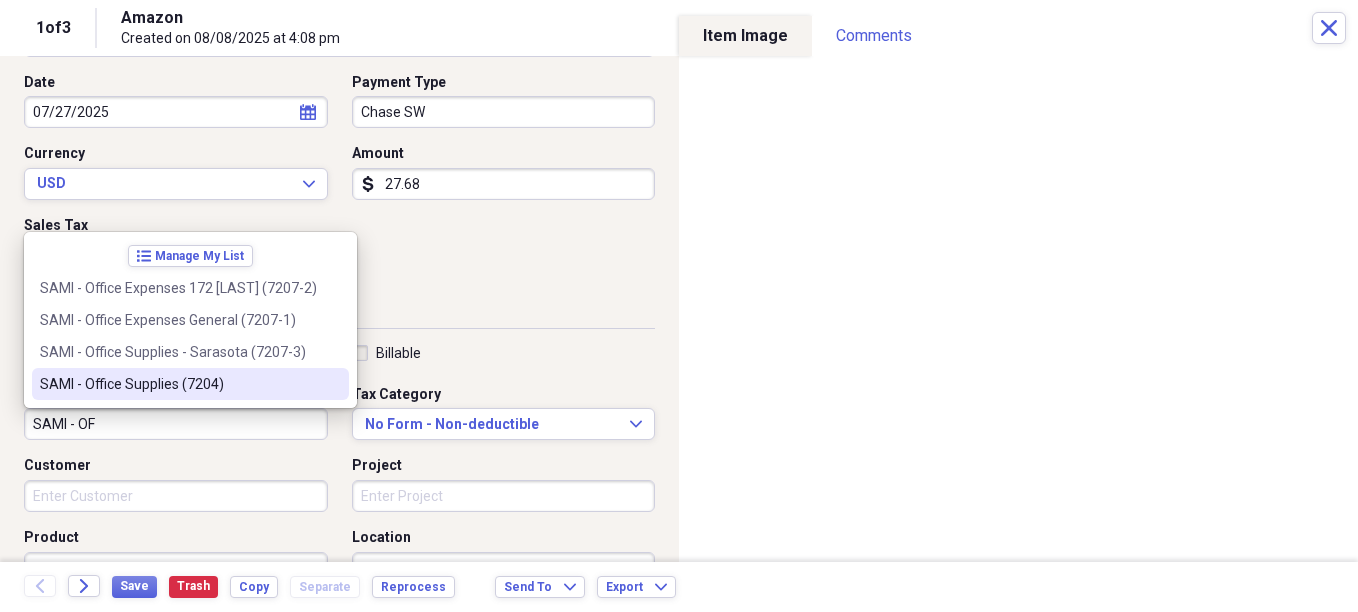 click on "SAMI - Office Supplies (7204)" at bounding box center (178, 384) 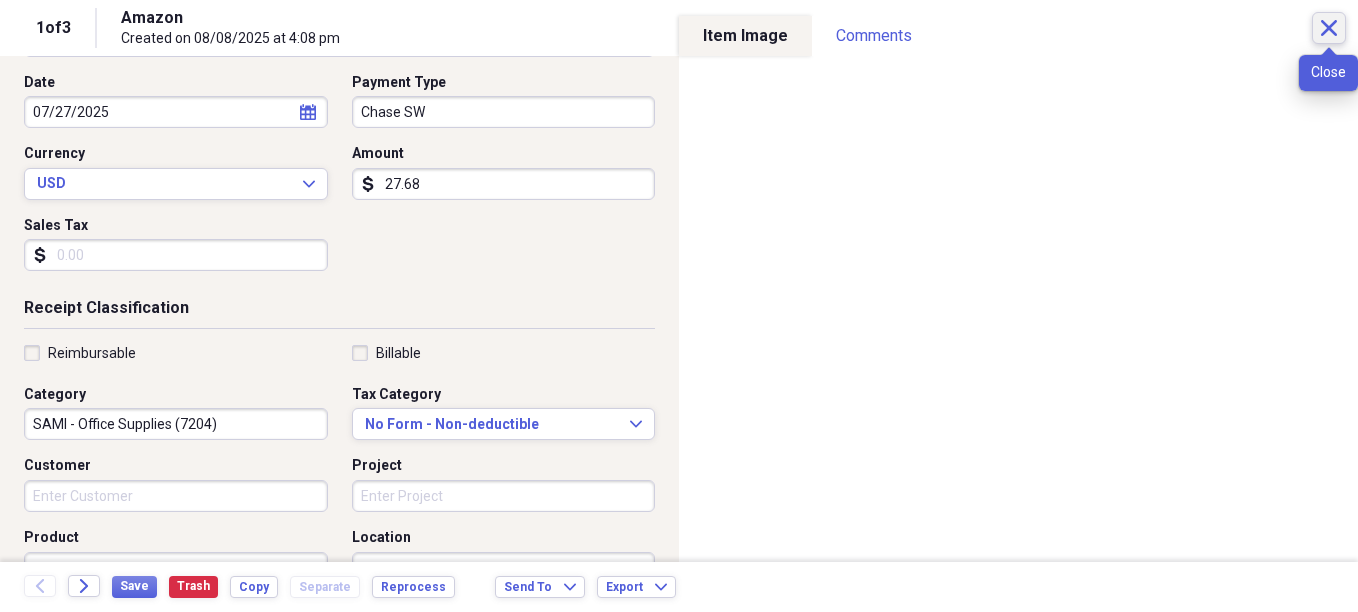 click 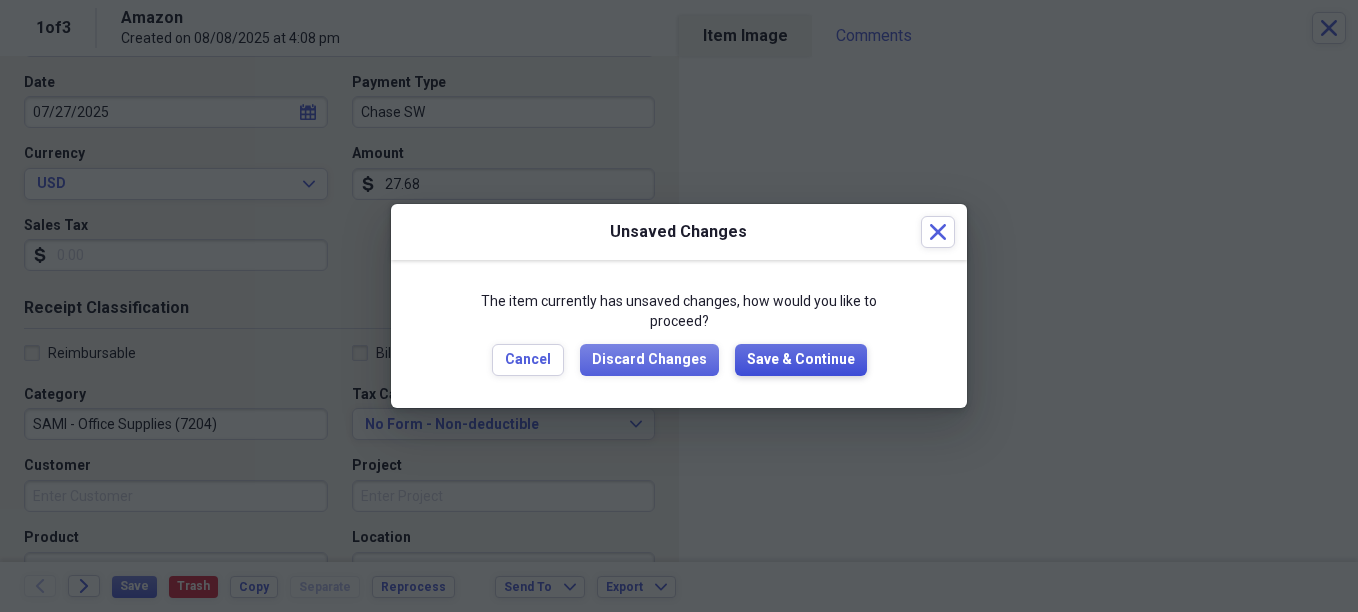 click on "Save & Continue" at bounding box center (801, 360) 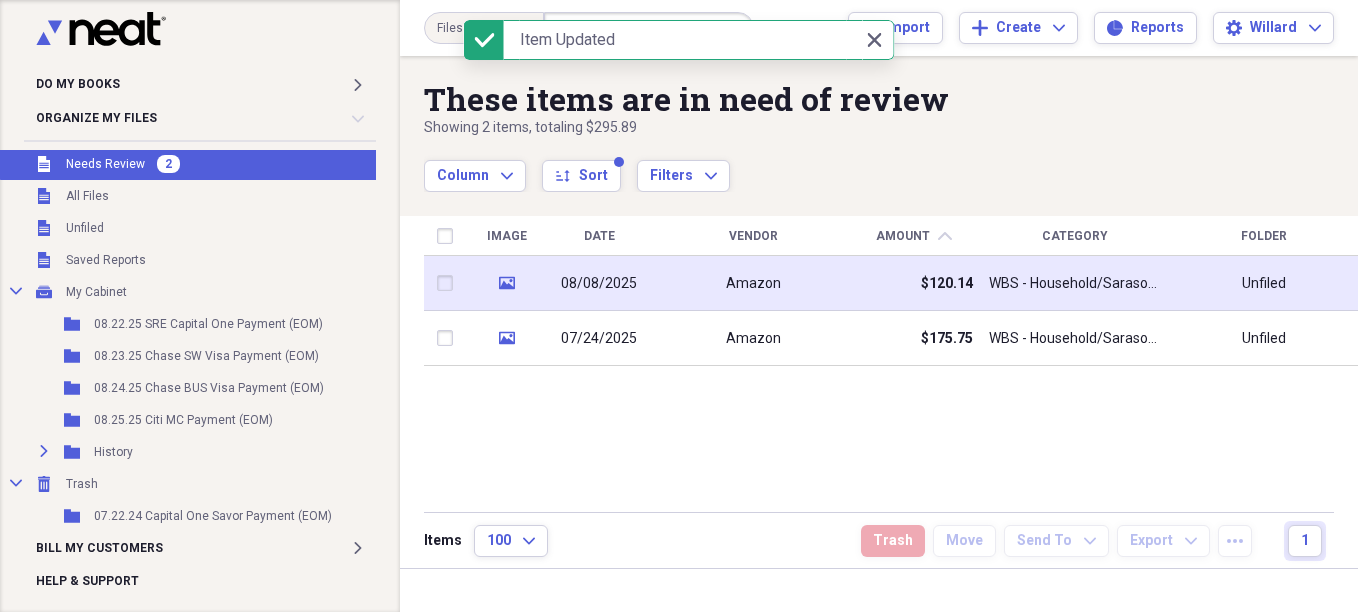 click on "Amazon" at bounding box center (753, 283) 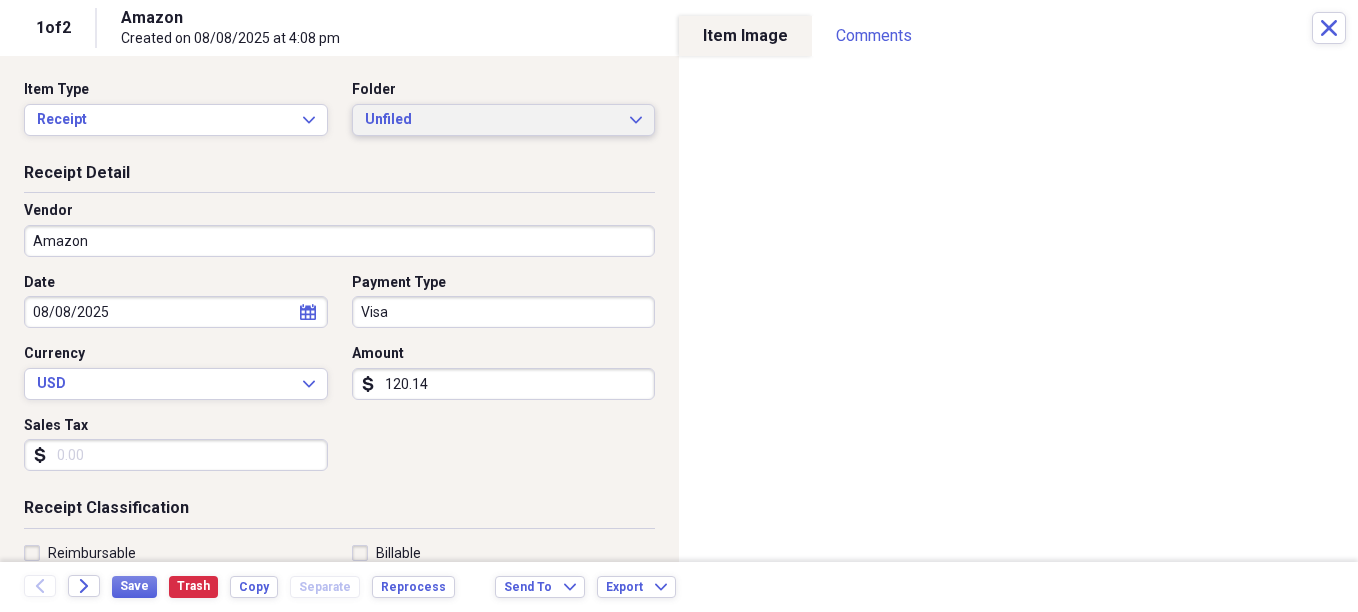 click on "Unfiled" at bounding box center (492, 120) 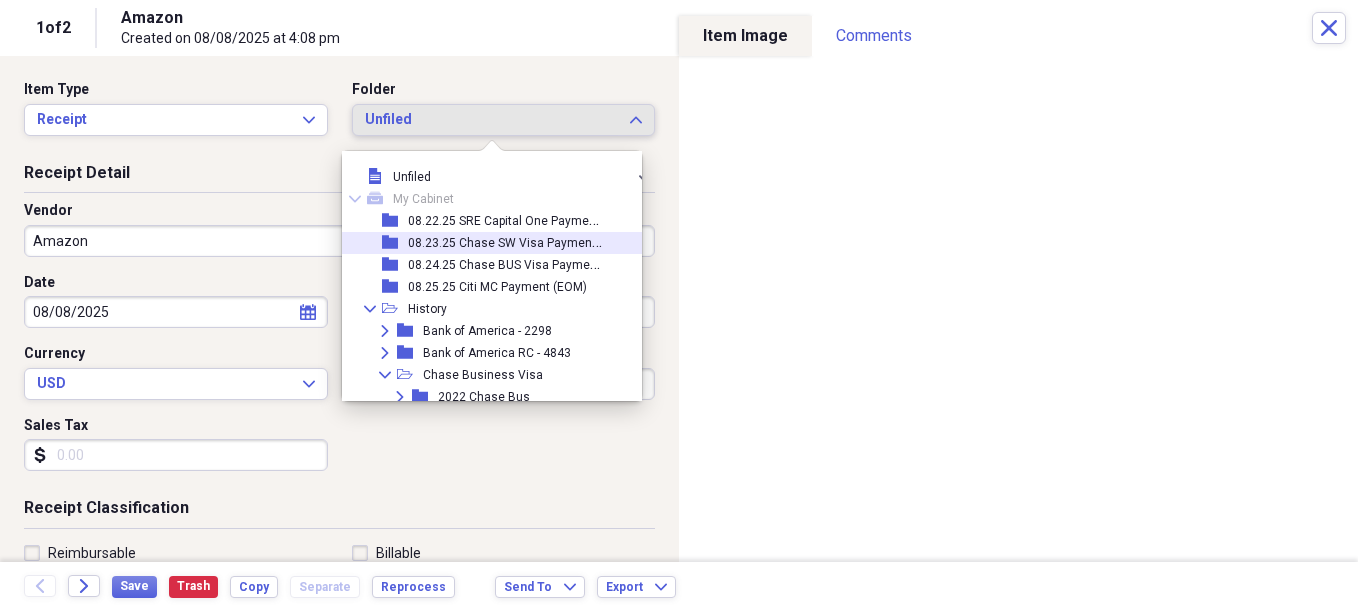 click on "08.23.25 Chase SW Visa Payment (EOM)" at bounding box center [520, 241] 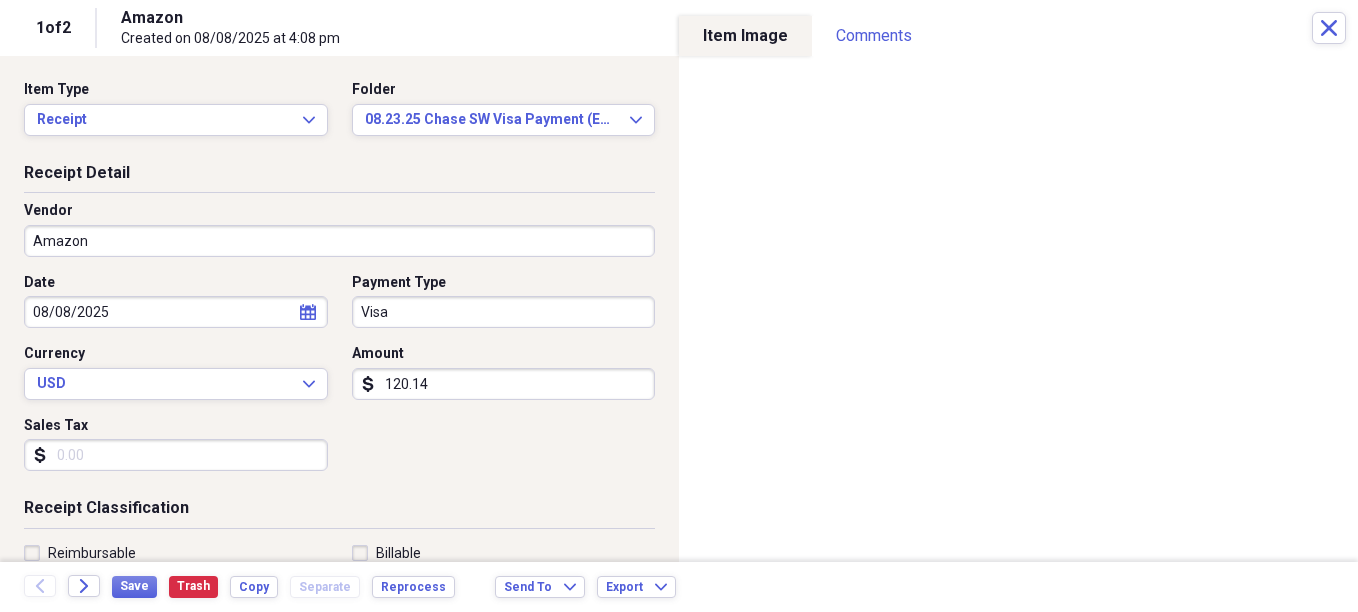 click on "Do My Books Expand Organize My Files 1 Collapse Unfiled Needs Review 1 Unfiled All Files Unfiled Unfiled Unfiled Saved Reports Collapse My Cabinet My Cabinet Add Folder Folder 08.22.25 SRE Capital One Payment (EOM) Add Folder Folder 08.23.25 Chase SW Visa Payment (EOM) Add Folder Folder 08.24.25 Chase BUS Visa Payment (EOM) Add Folder Folder 08.25.25 Citi MC Payment (EOM) Add Folder Expand Folder History Add Folder Collapse Trash Trash Folder 07.22.24 Capital One Savor Payment (EOM) Bill My Customers Expand Help & Support Files Expand Submit Import Import Add Create Expand Reports Reports Settings [FIRST] Expand These items are in need of review Showing 2 items , totaling $295.89 Column Expand sort Sort Filters Expand Create Item Expand Image Date Vendor Amount chevron-up Category Folder media 08/08/2025 Amazon $120.14 WBS - Household/[CITY] ([NUMBER]) Unfiled media 07/24/2025 Amazon $175.75 WBS - Household/[CITY] ([NUMBER]) Unfiled Items 100 Expand Trash Move Send To Expand Export Expand more 1 1 of 2 Amazon" at bounding box center (679, 306) 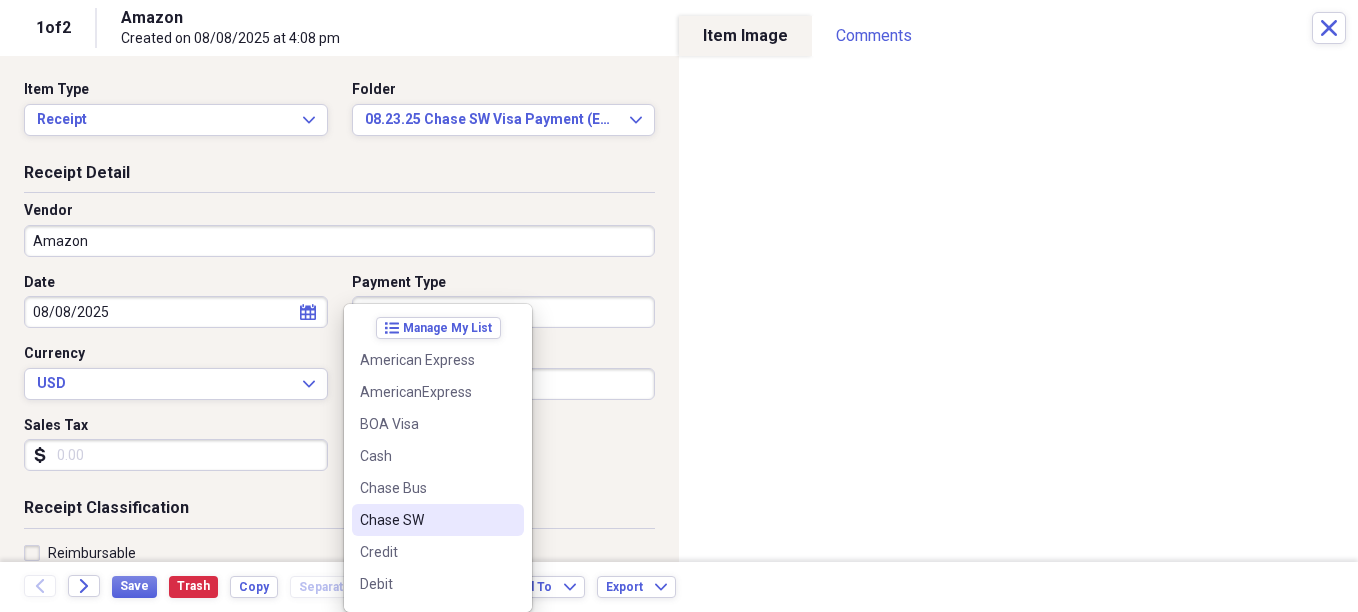 click on "Chase SW" at bounding box center [426, 520] 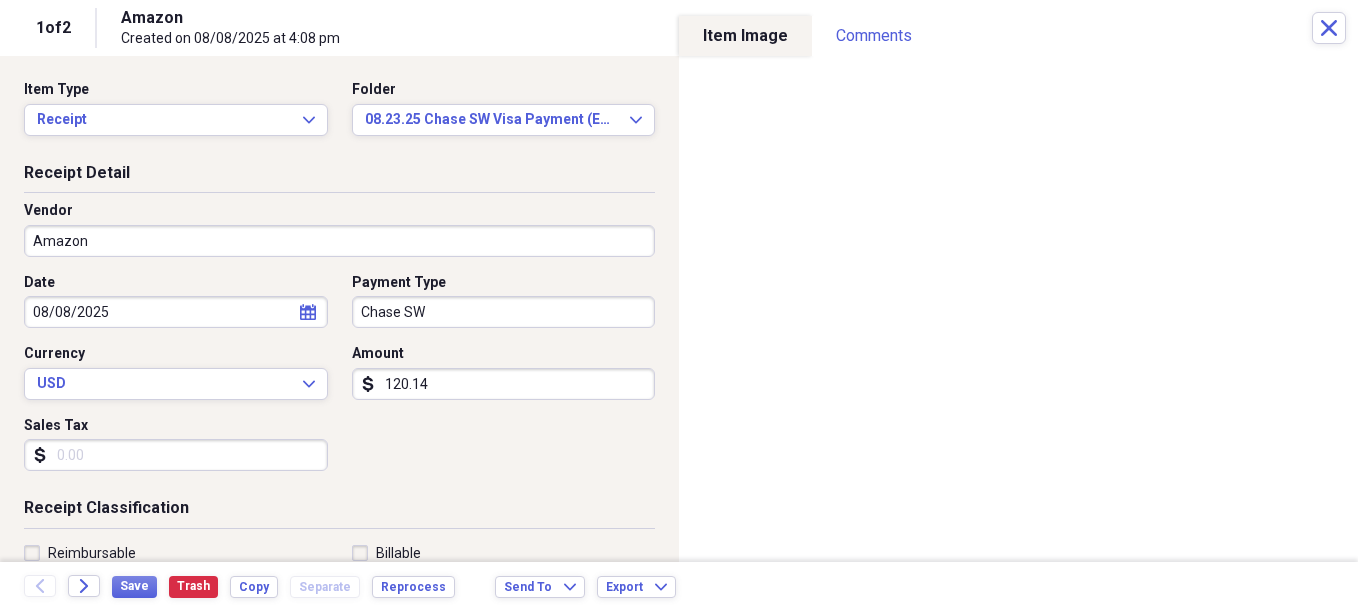 click 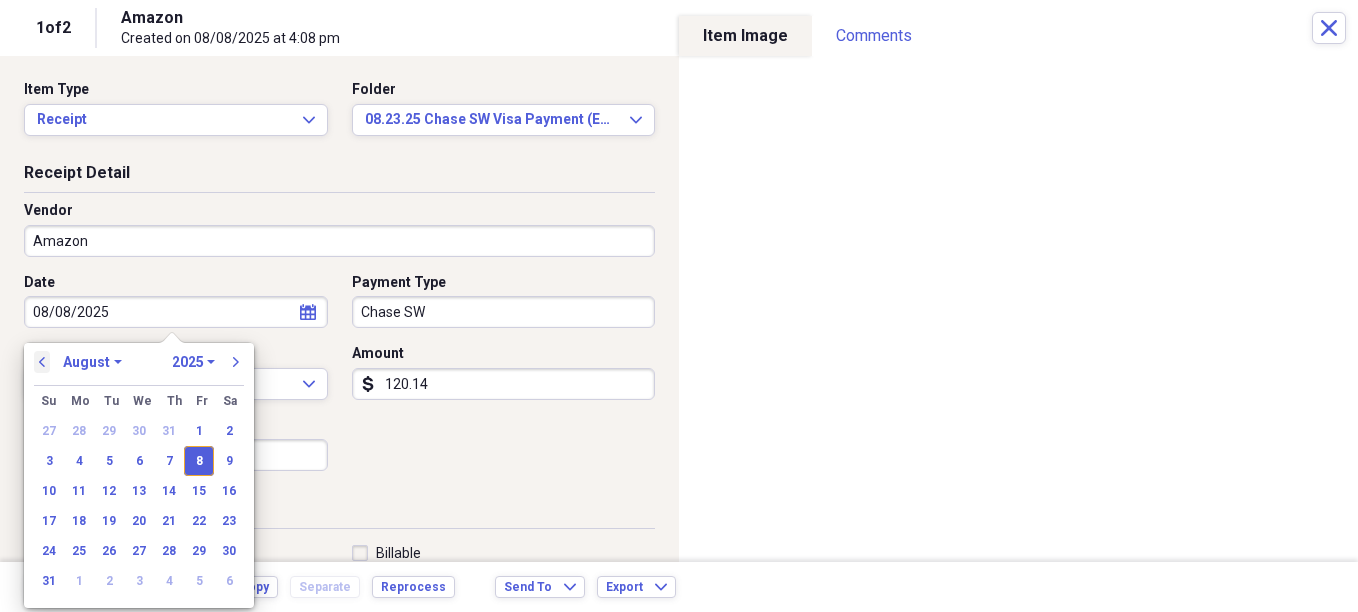 click on "previous" at bounding box center (42, 362) 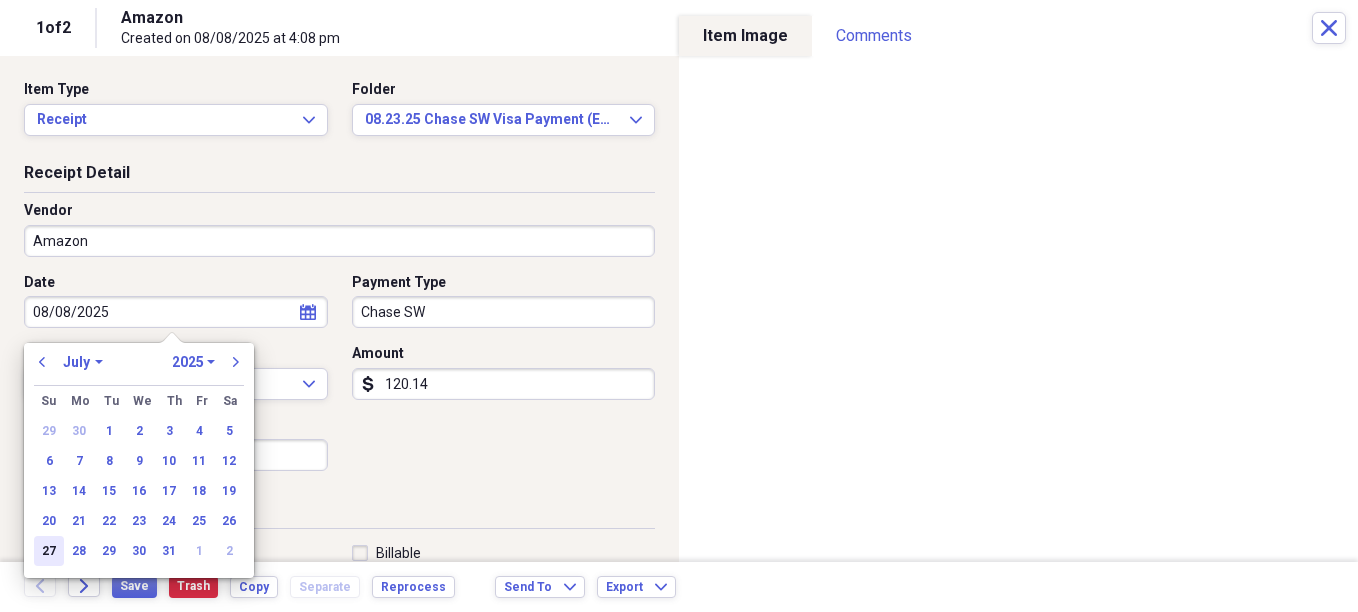 click on "27" at bounding box center (49, 551) 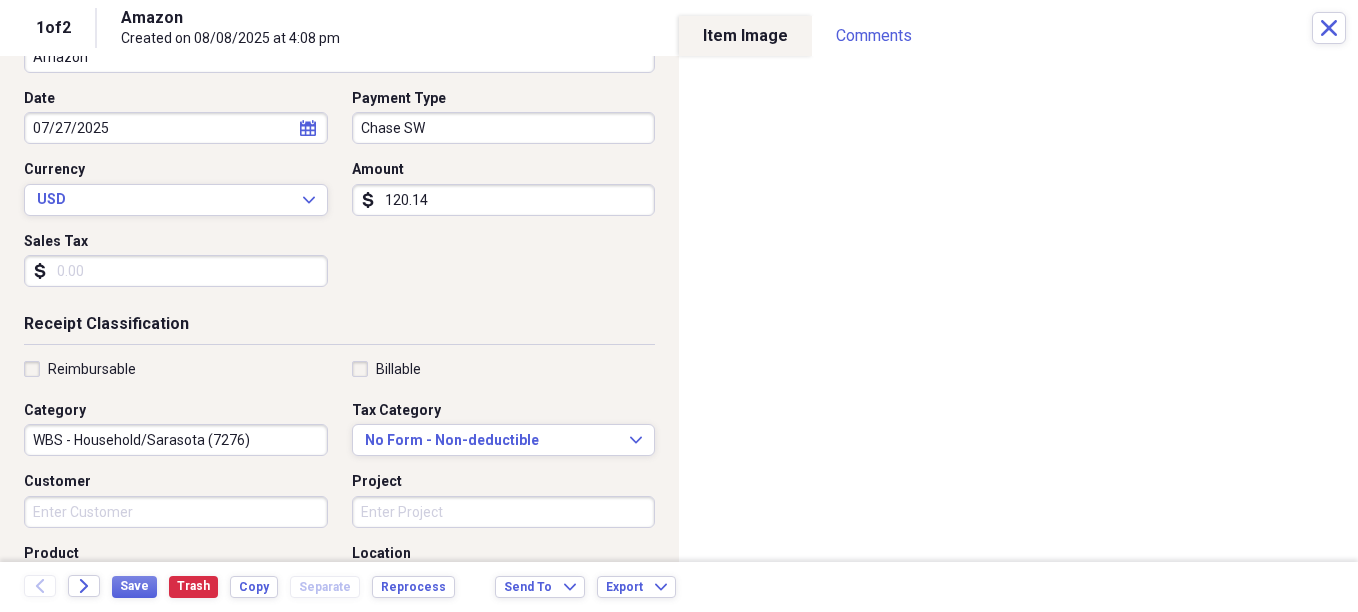 scroll, scrollTop: 200, scrollLeft: 0, axis: vertical 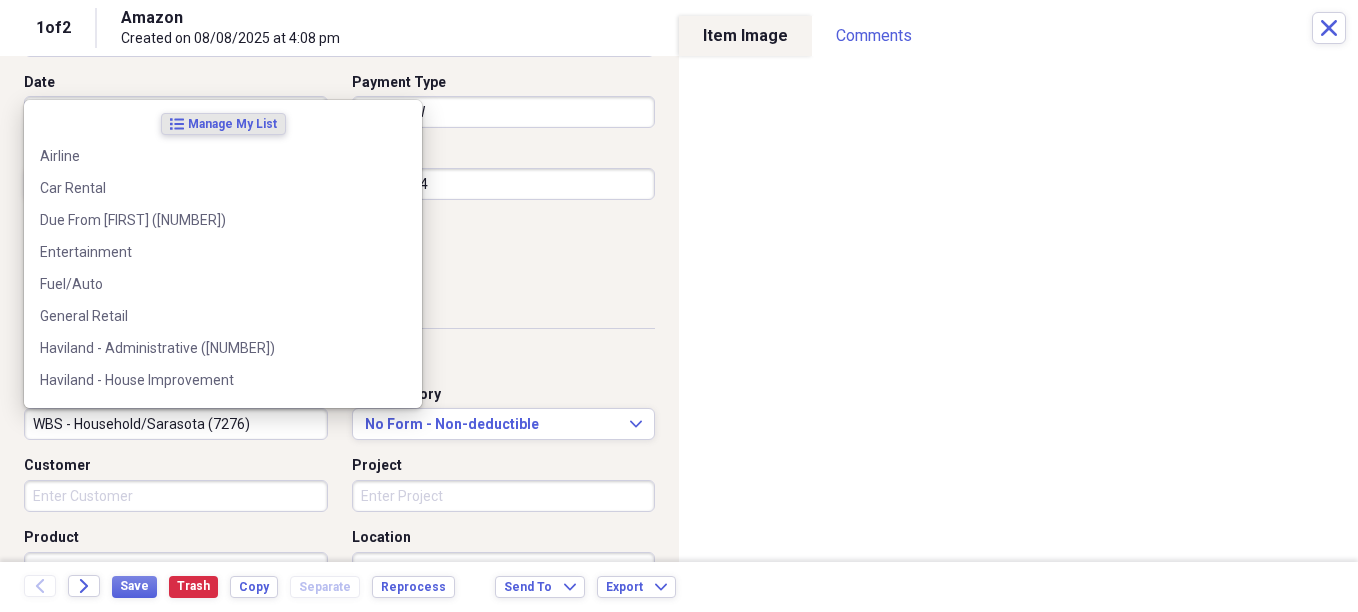 click on "WBS - Household/Sarasota (7276)" at bounding box center (176, 424) 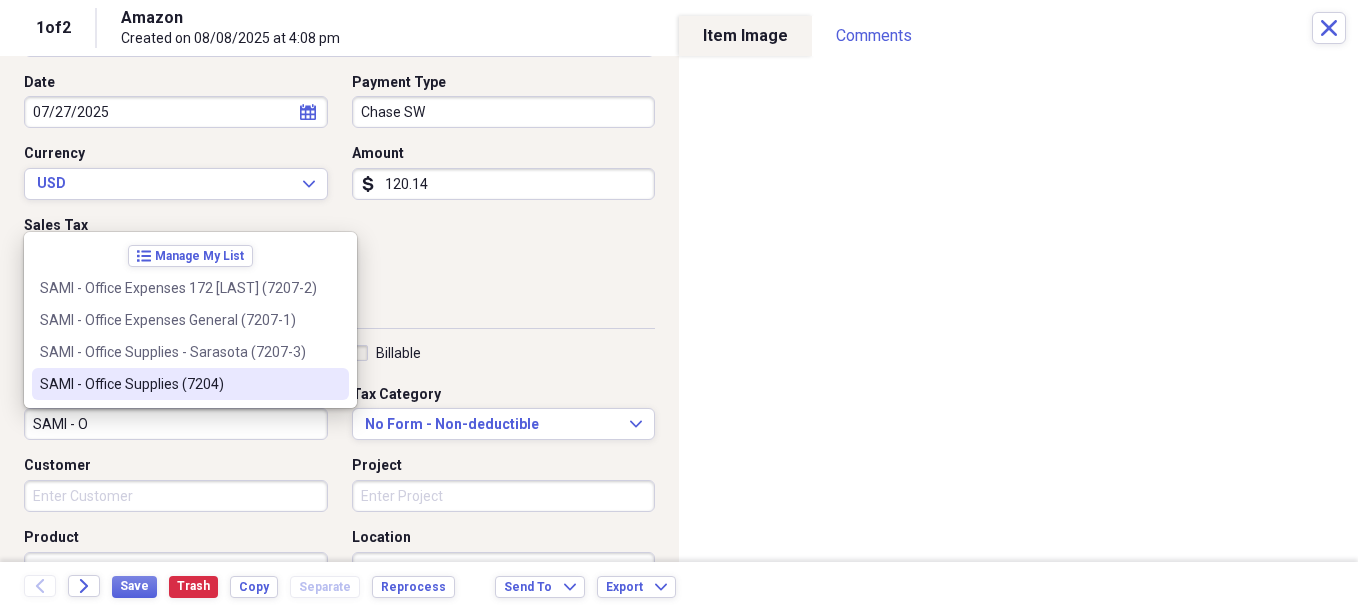 click on "SAMI - Office Supplies (7204)" at bounding box center (178, 384) 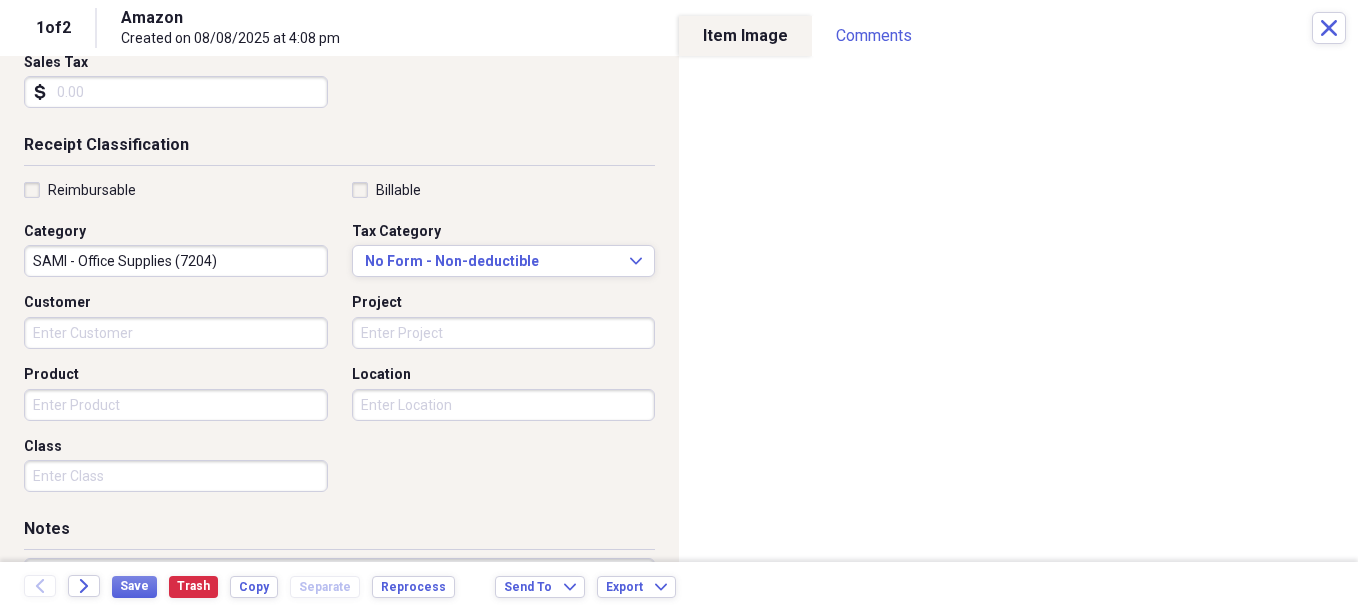scroll, scrollTop: 400, scrollLeft: 0, axis: vertical 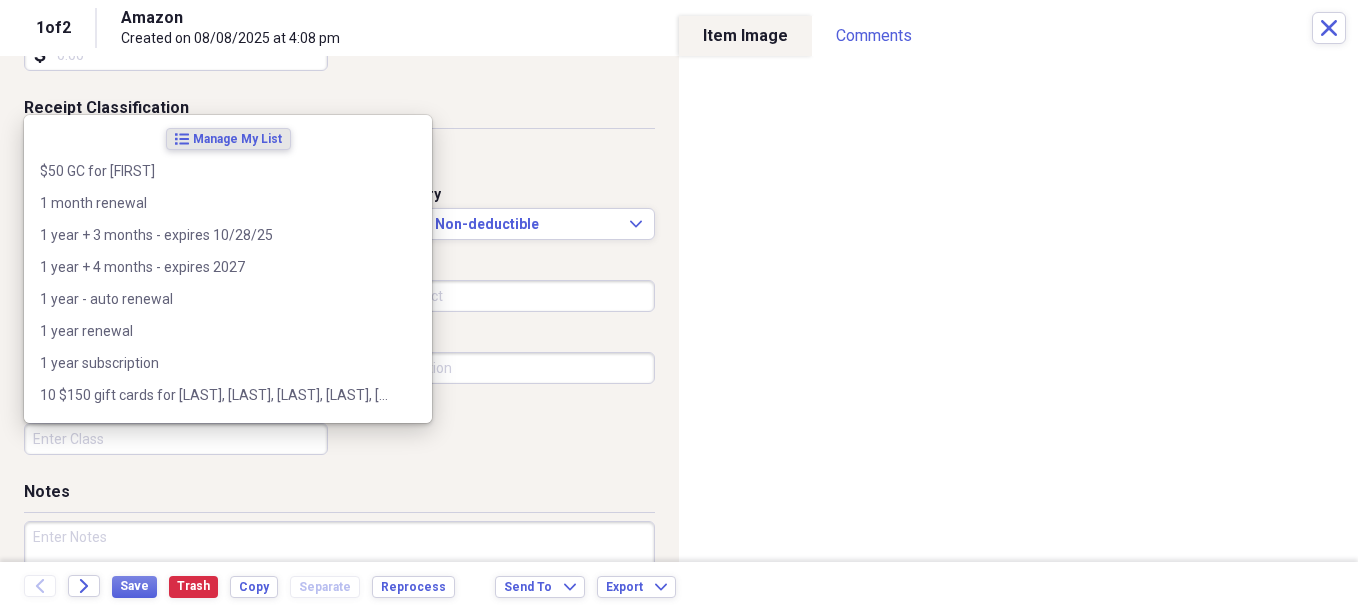click on "Class" at bounding box center (176, 439) 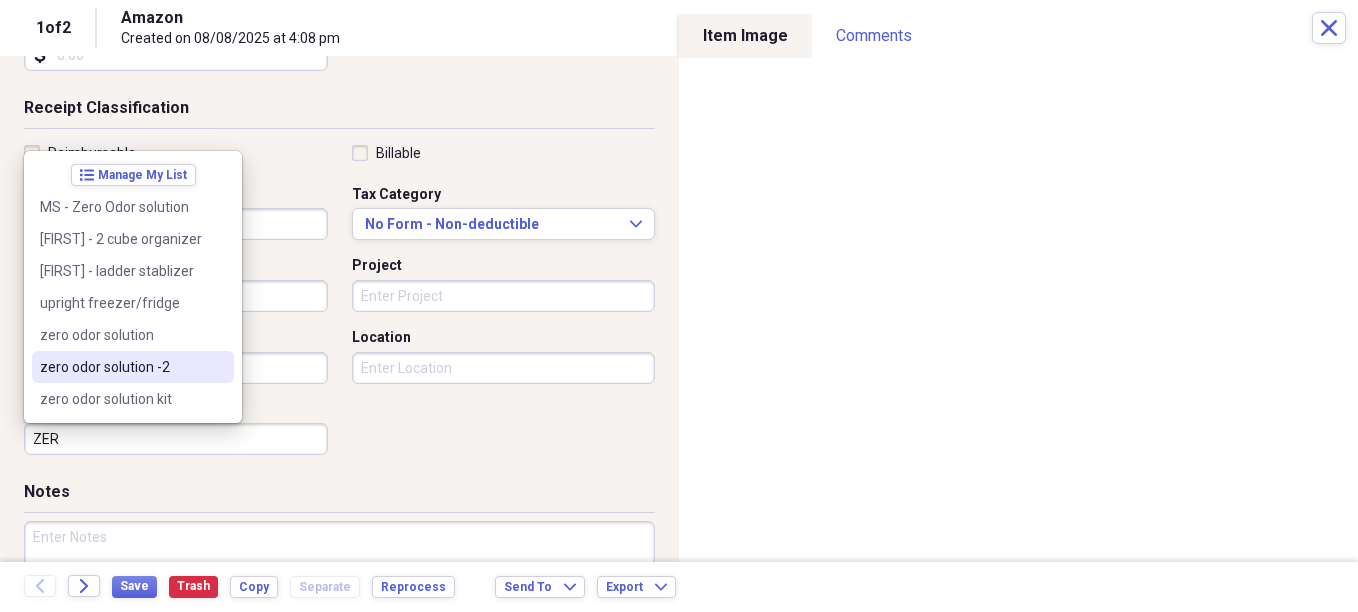 click on "zero odor solution -2" at bounding box center (121, 367) 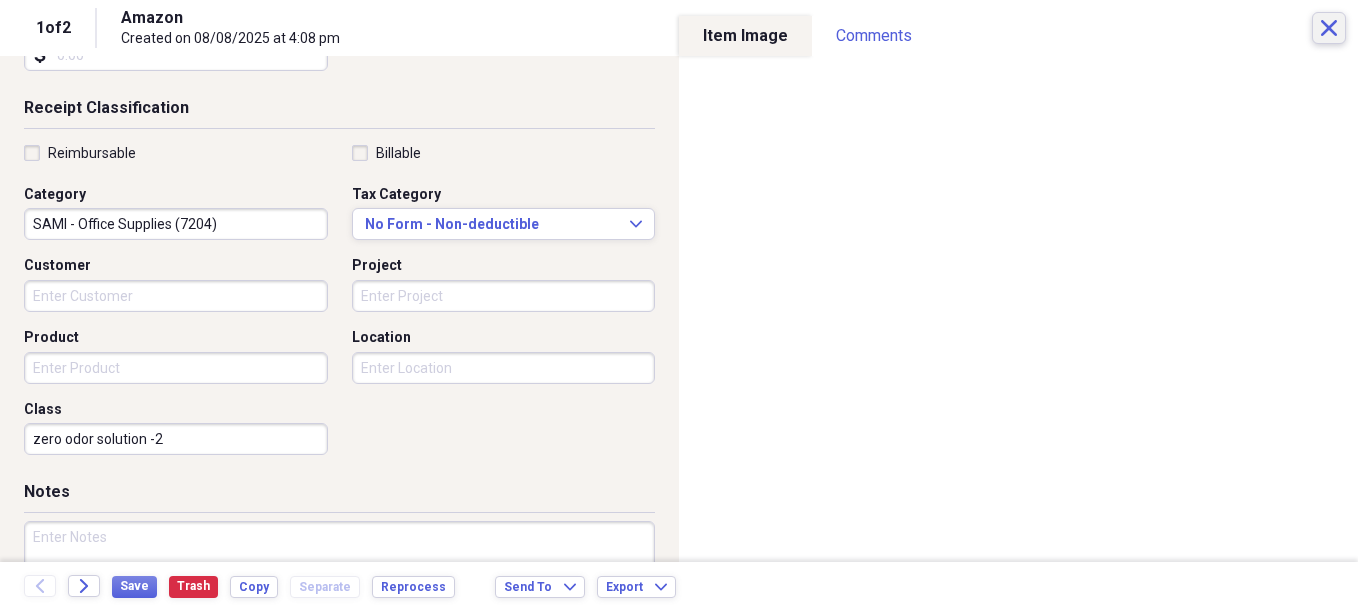 click on "Close" 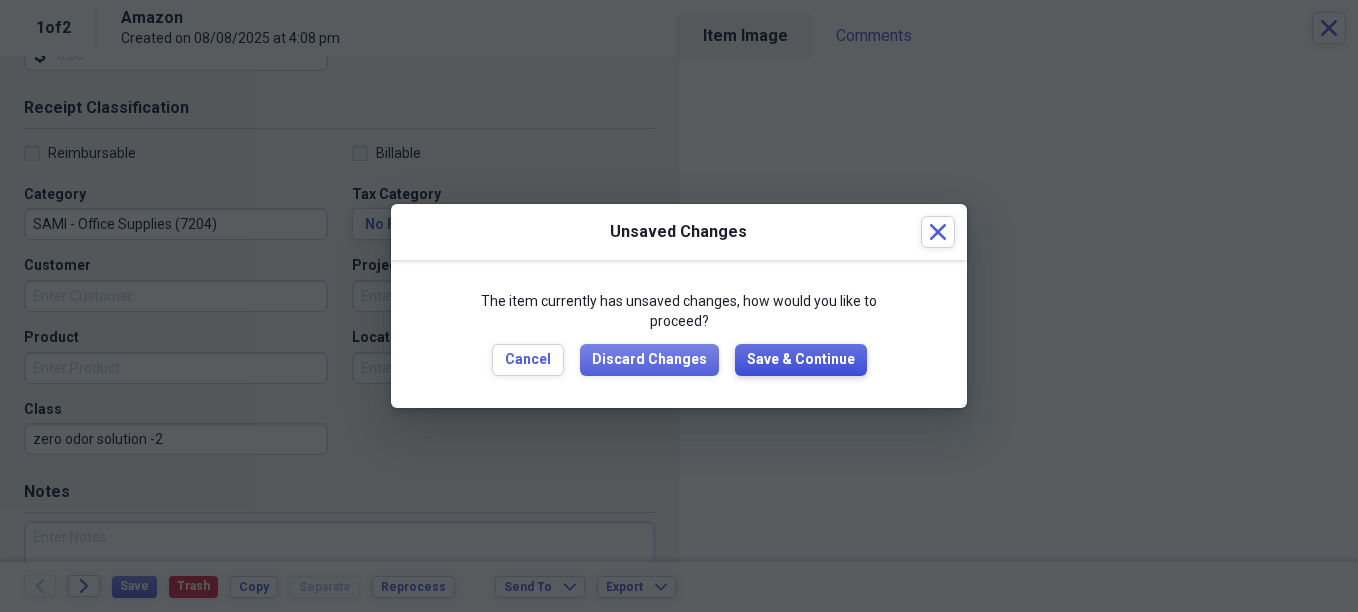 click on "Save & Continue" at bounding box center [801, 360] 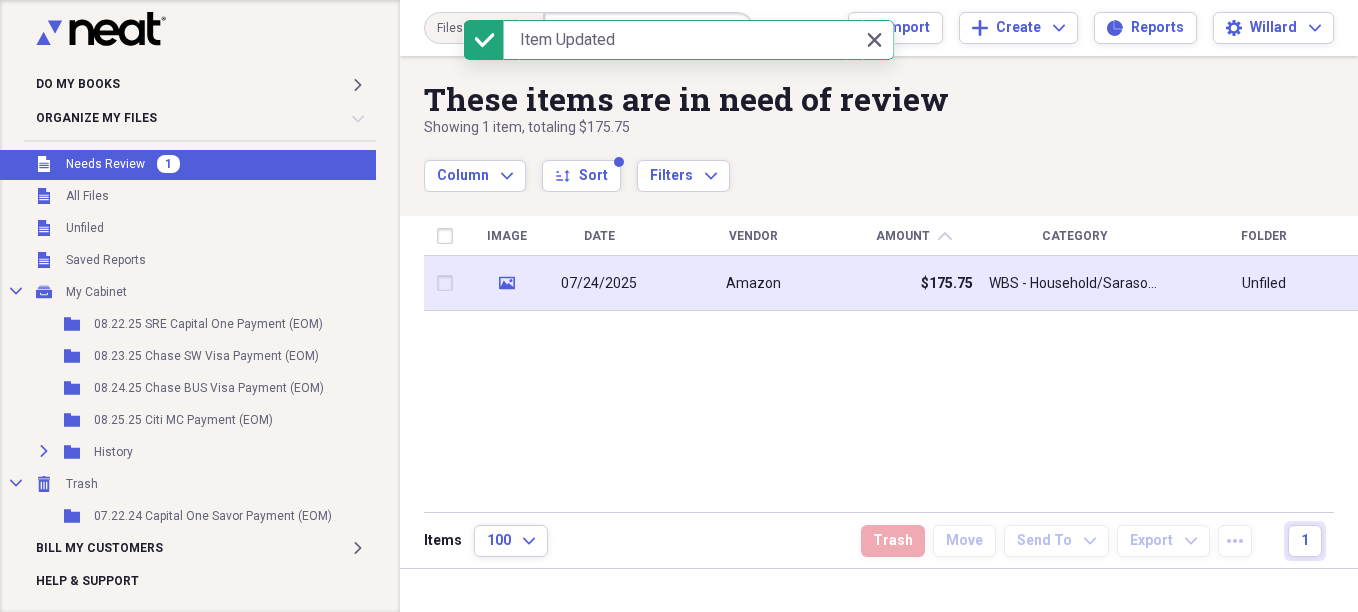 click on "Amazon" at bounding box center [753, 284] 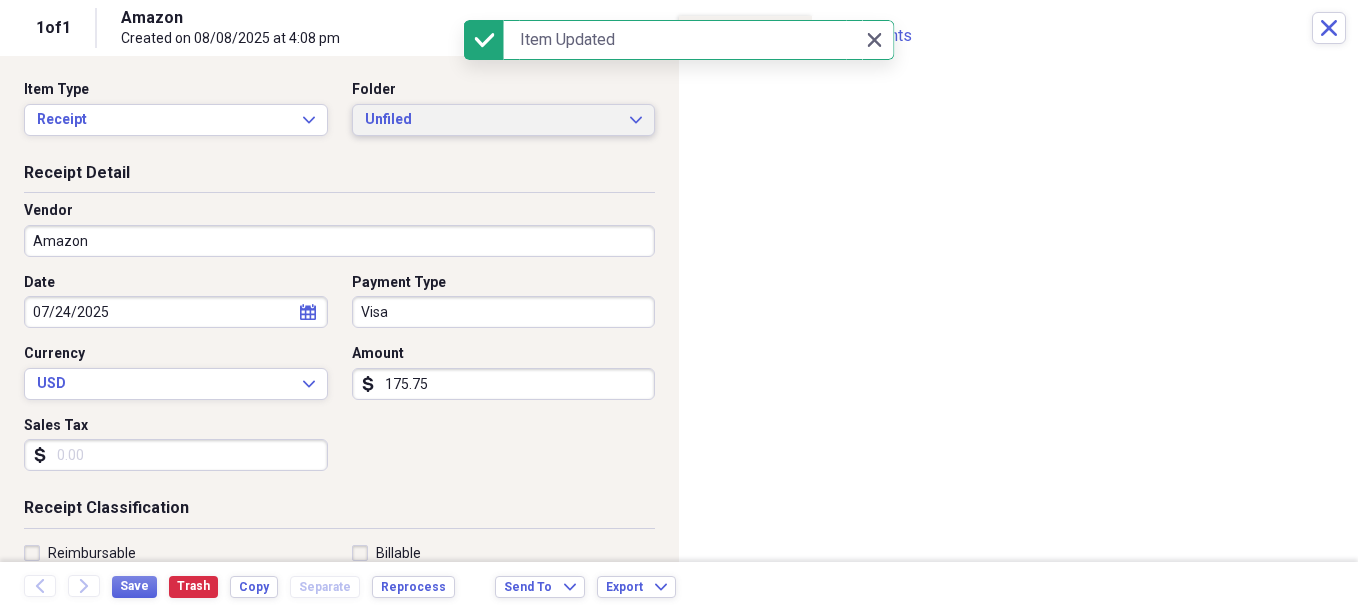 click on "Unfiled" at bounding box center (492, 120) 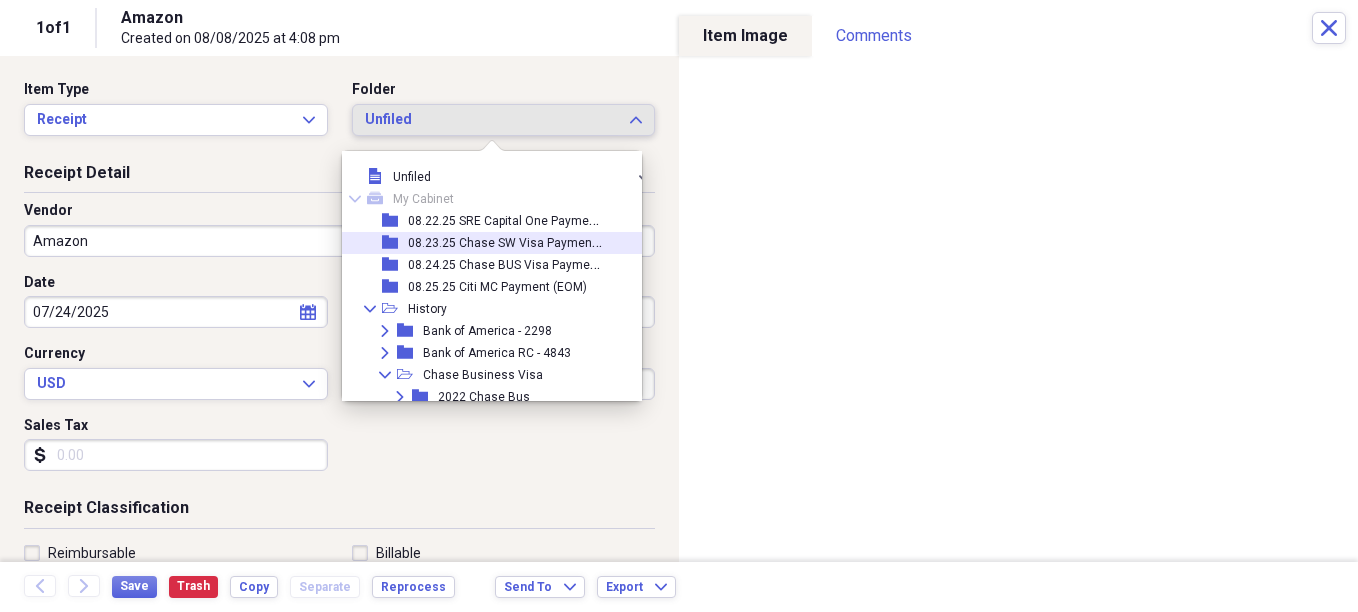 click on "08.23.25 Chase SW Visa Payment (EOM)" at bounding box center [520, 241] 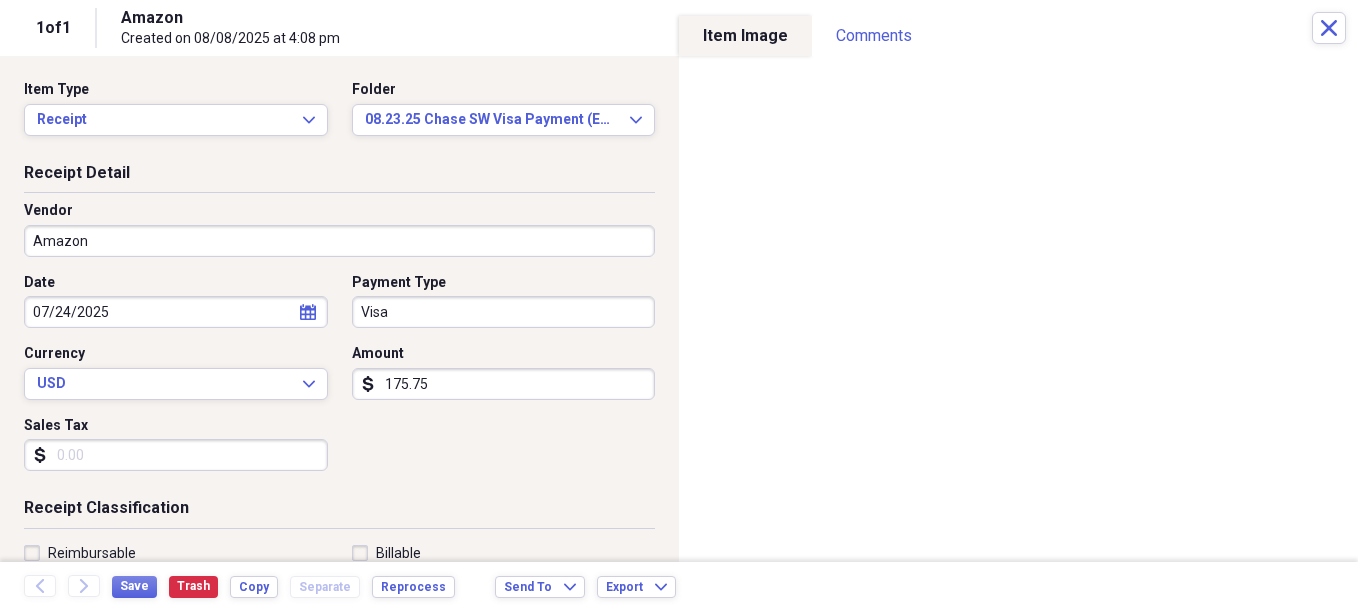 click on "Do My Books Expand Organize My Files Collapse Unfiled Needs Review Unfiled All Files Unfiled Unfiled Unfiled Saved Reports Collapse My Cabinet My Cabinet Add Folder Folder 08.22.25 SRE Capital One Payment (EOM) Add Folder Folder 08.23.25 Chase SW Visa Payment (EOM) Add Folder Folder 08.24.25 Chase BUS Visa Payment (EOM) Add Folder Folder 08.25.25 Citi MC Payment (EOM) Add Folder Expand Folder History Add Folder Collapse Trash Trash Folder 07.22.24 Capital One Savor Payment (EOM) Bill My Customers Expand Help & Support Files Expand Submit Import Import Add Create Expand Reports Reports Settings [FIRST] Expand These items are in need of review Showing 1 item , totaling $175.75 Column Expand sort Sort Filters Expand Create Item Expand Image Date Vendor Amount chevron-up Category Folder media 07/24/2025 Amazon $175.75 WBS - Household/[CITY] ([NUMBER]) Unfiled Items 100 Expand Trash Move Send To Expand Export Expand more 1 1 of 1 Amazon Created on 08/08/2025 at 4:08 pm Close Item Type Receipt Expand Folder Expand" at bounding box center [679, 306] 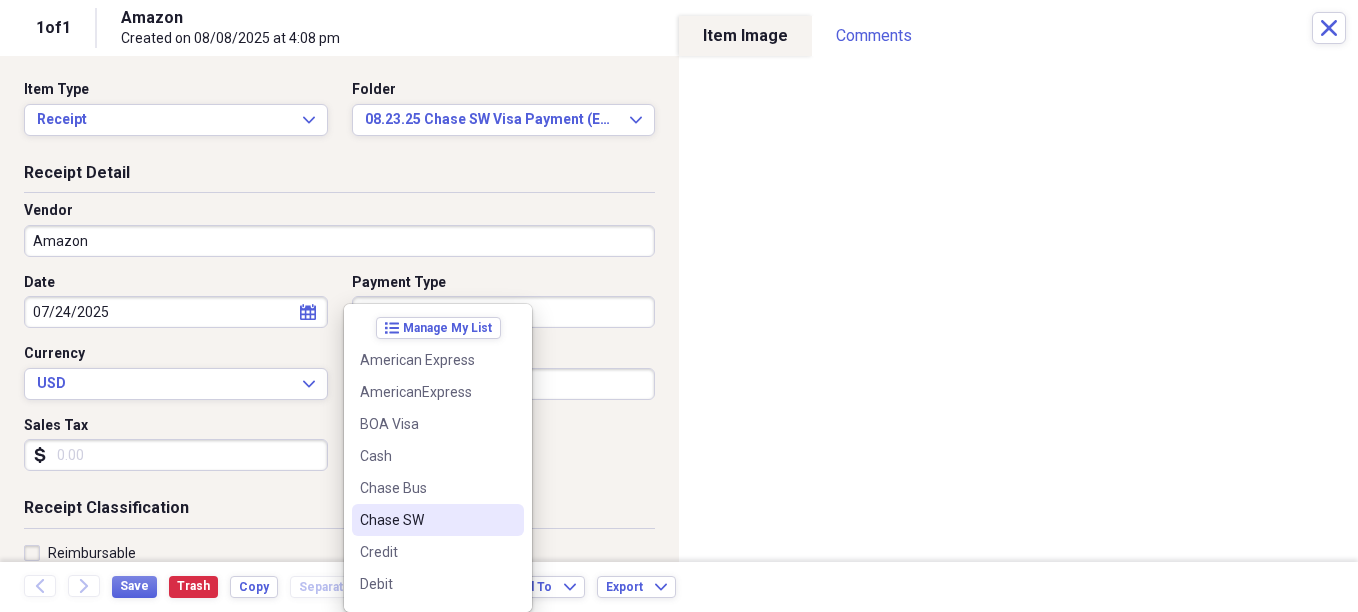 click on "Chase SW" at bounding box center (438, 520) 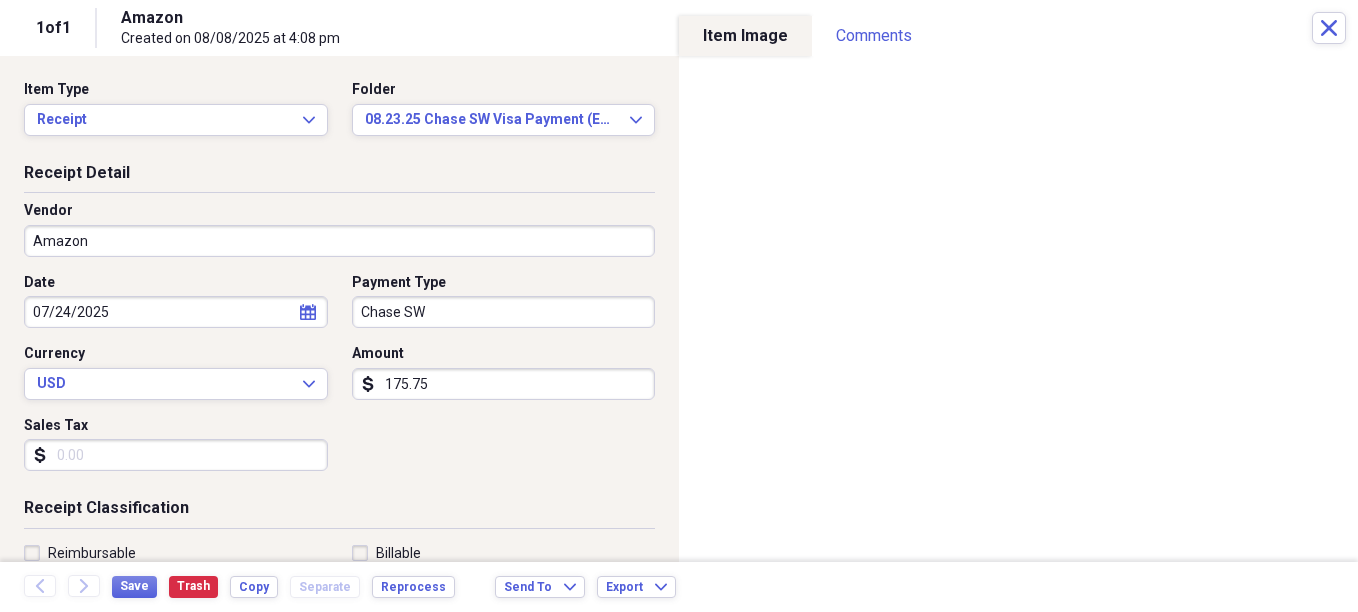 click on "175.75" at bounding box center (504, 384) 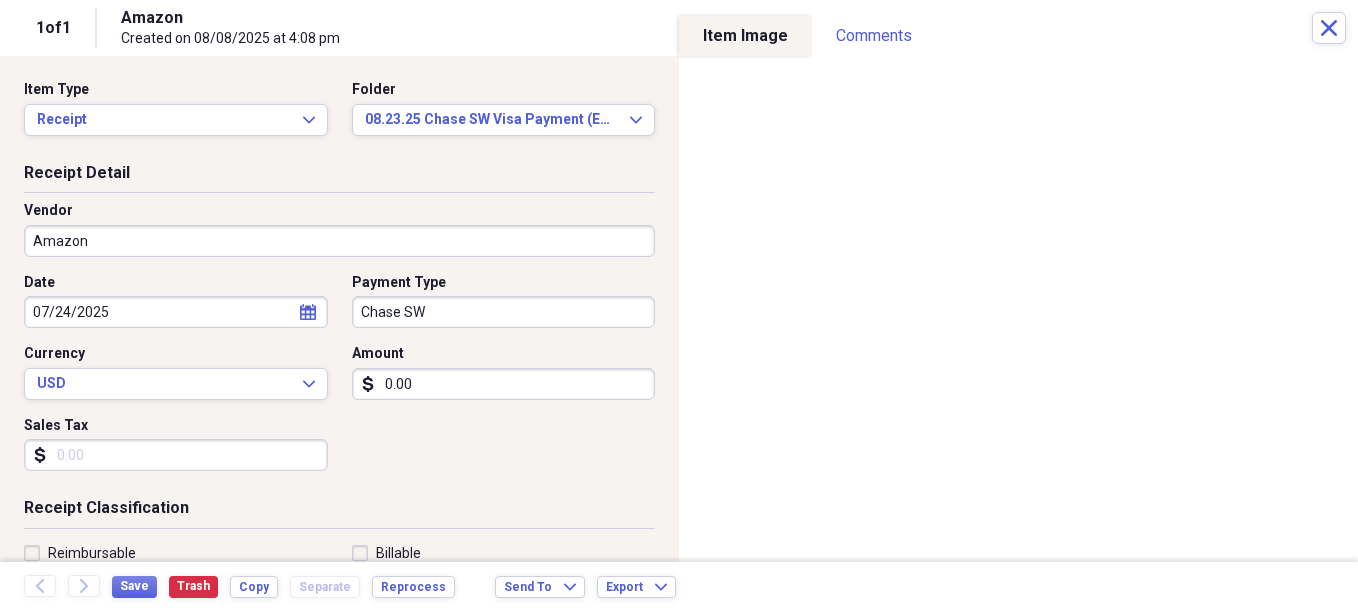 type on "0.00" 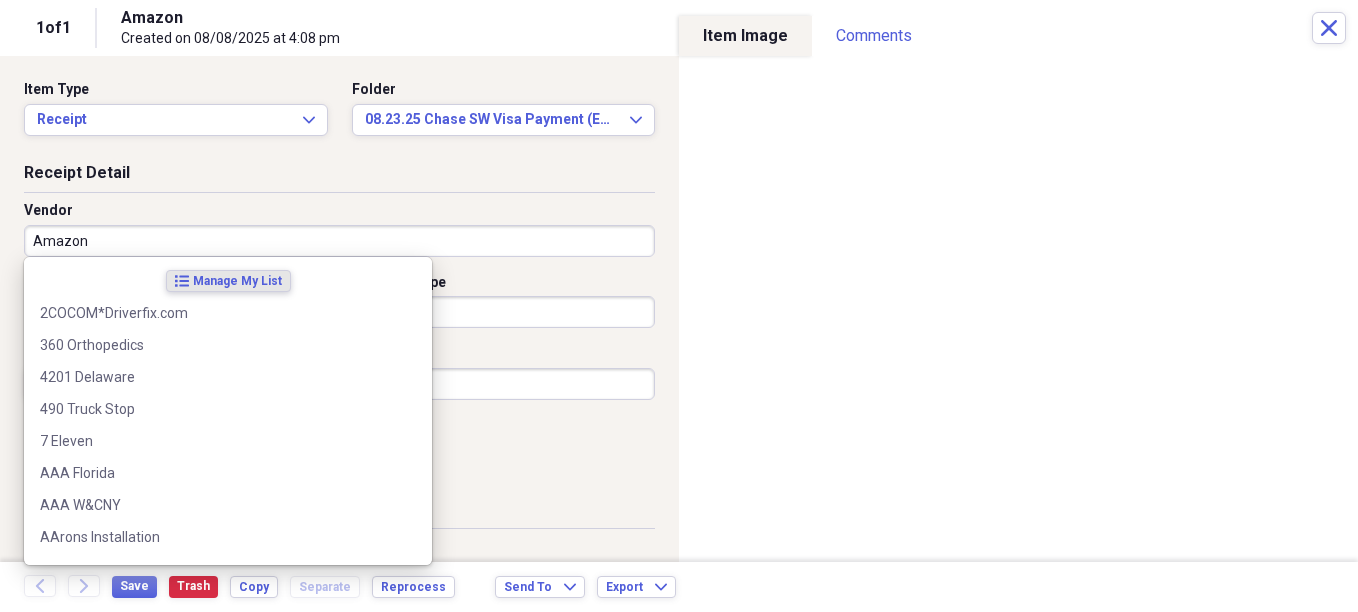 click on "Amazon" at bounding box center [339, 241] 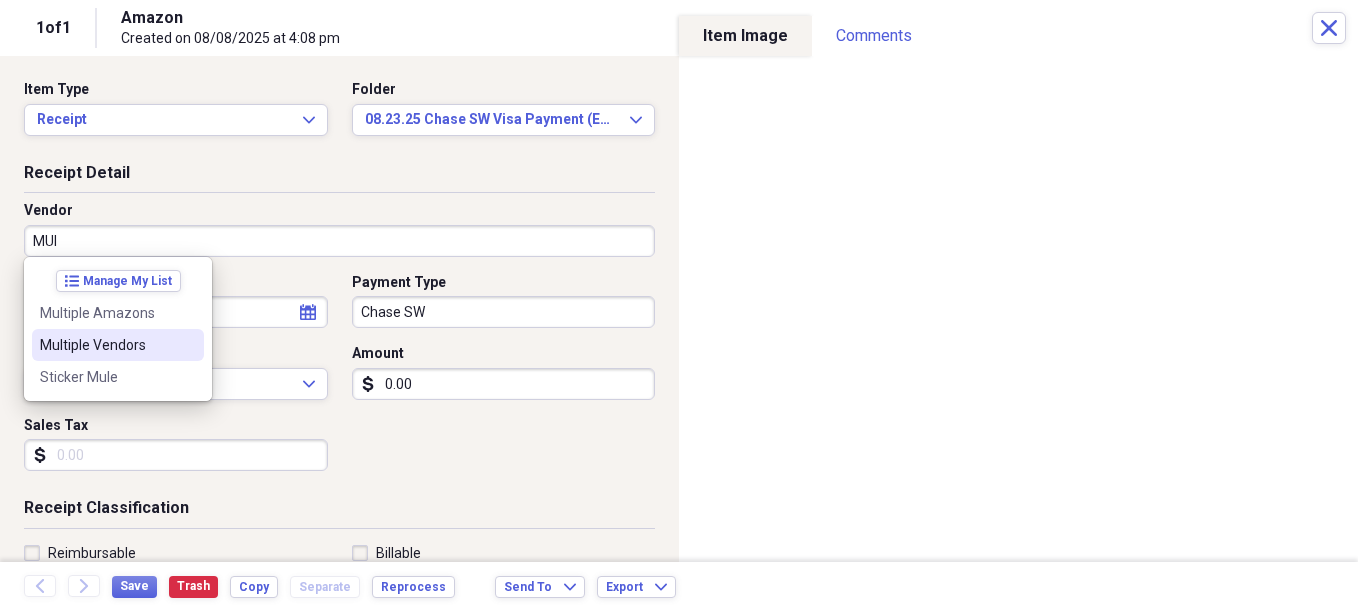 click on "Multiple Vendors" at bounding box center [106, 345] 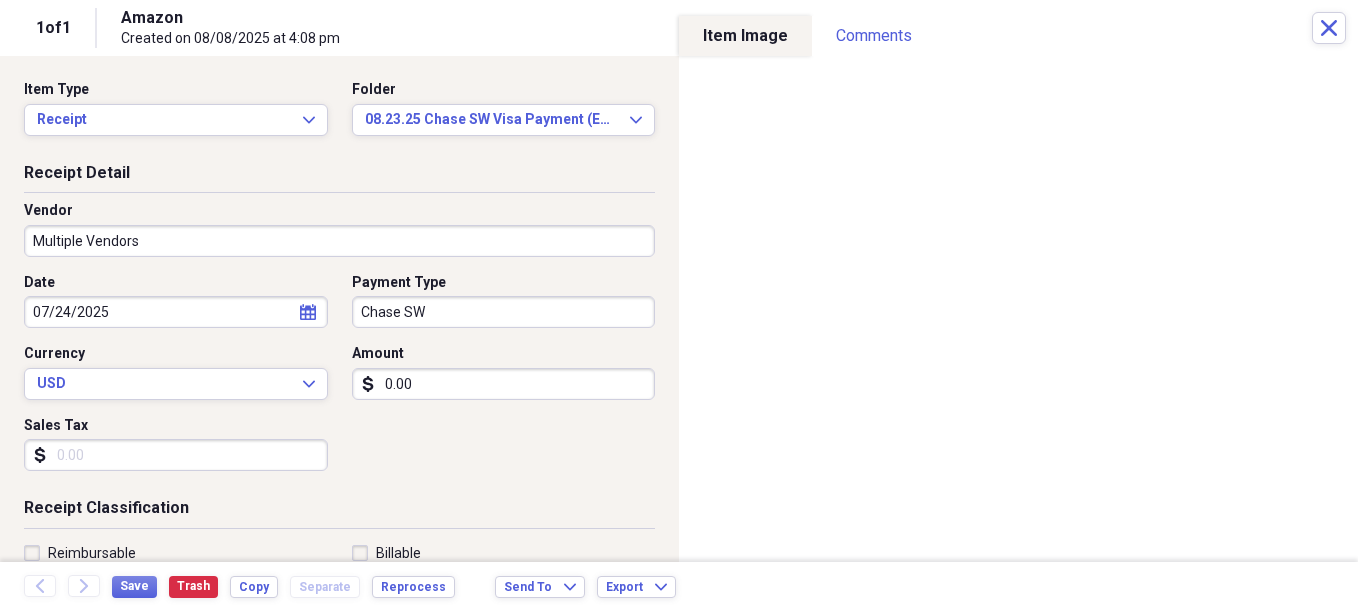 select on "6" 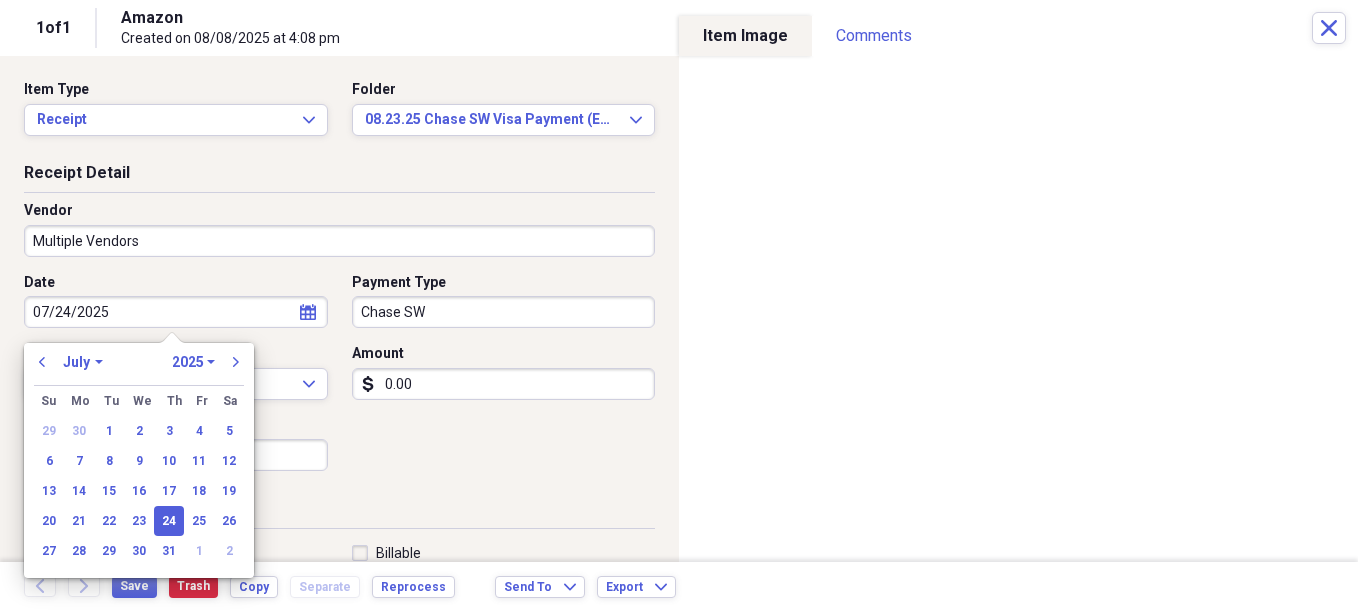 click on "07/24/2025" at bounding box center (176, 312) 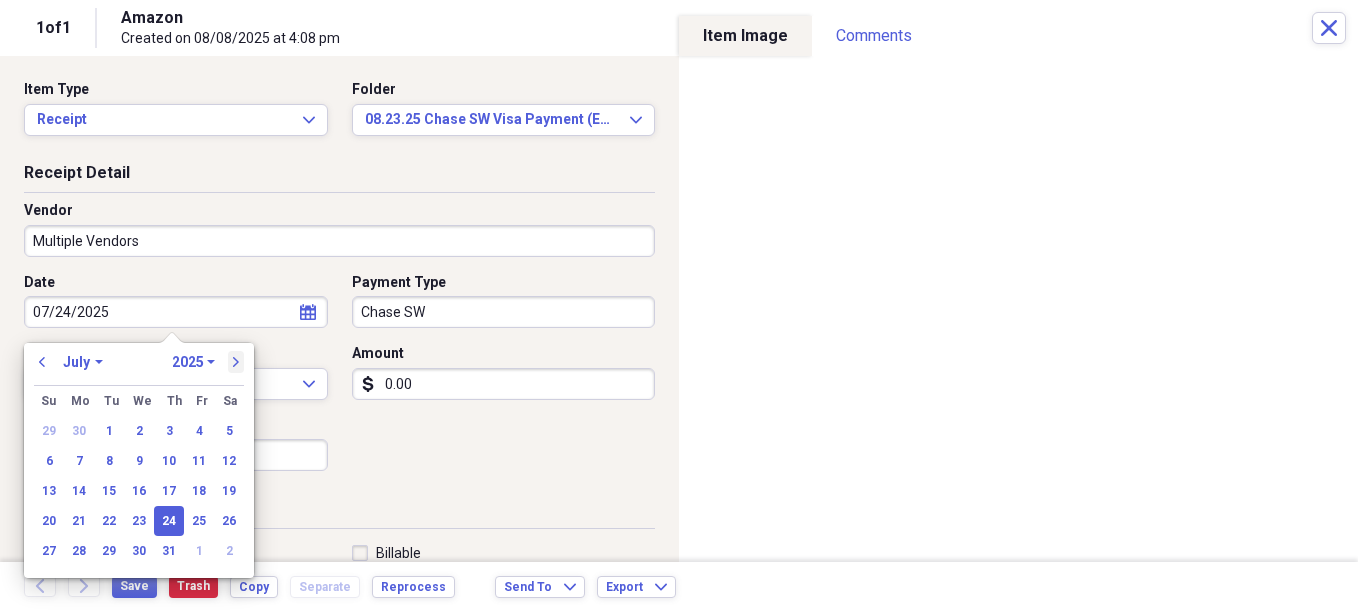click on "next" at bounding box center (236, 362) 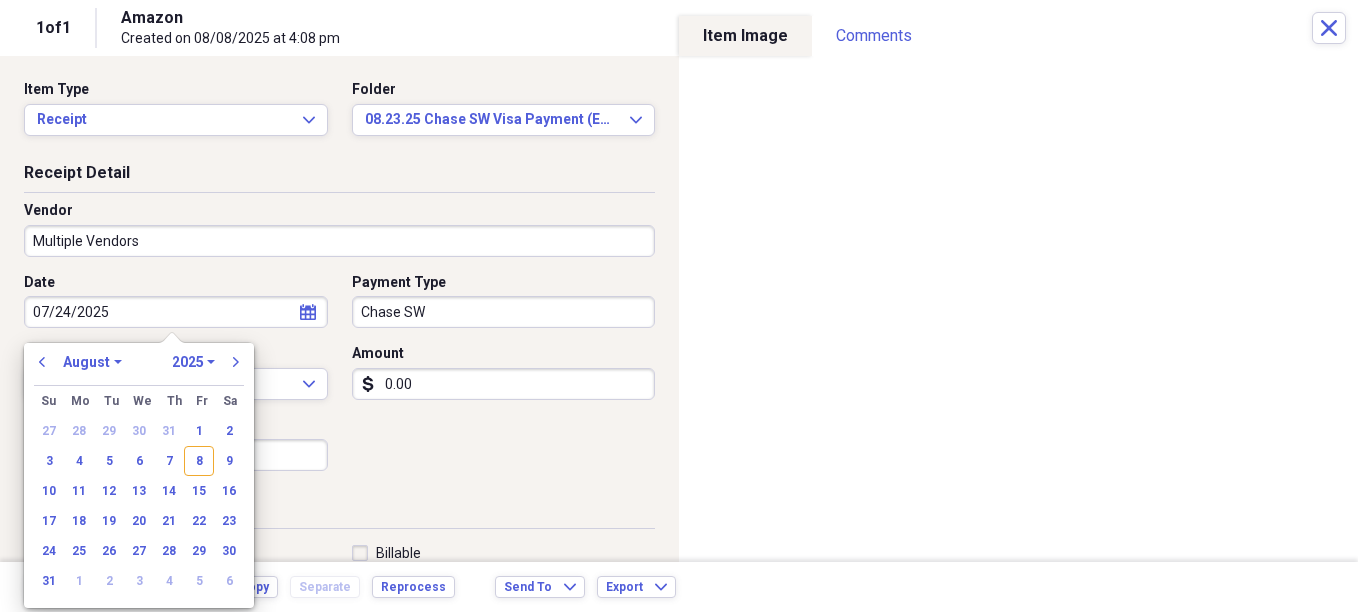 click on "8" at bounding box center (199, 461) 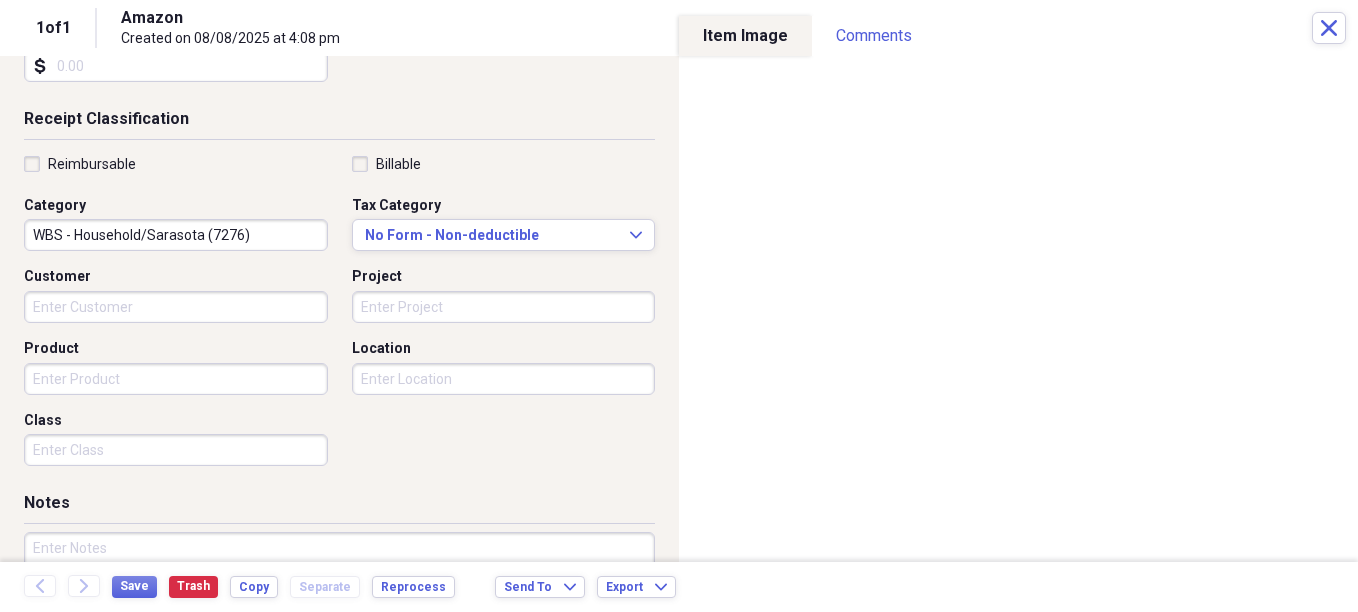 scroll, scrollTop: 400, scrollLeft: 0, axis: vertical 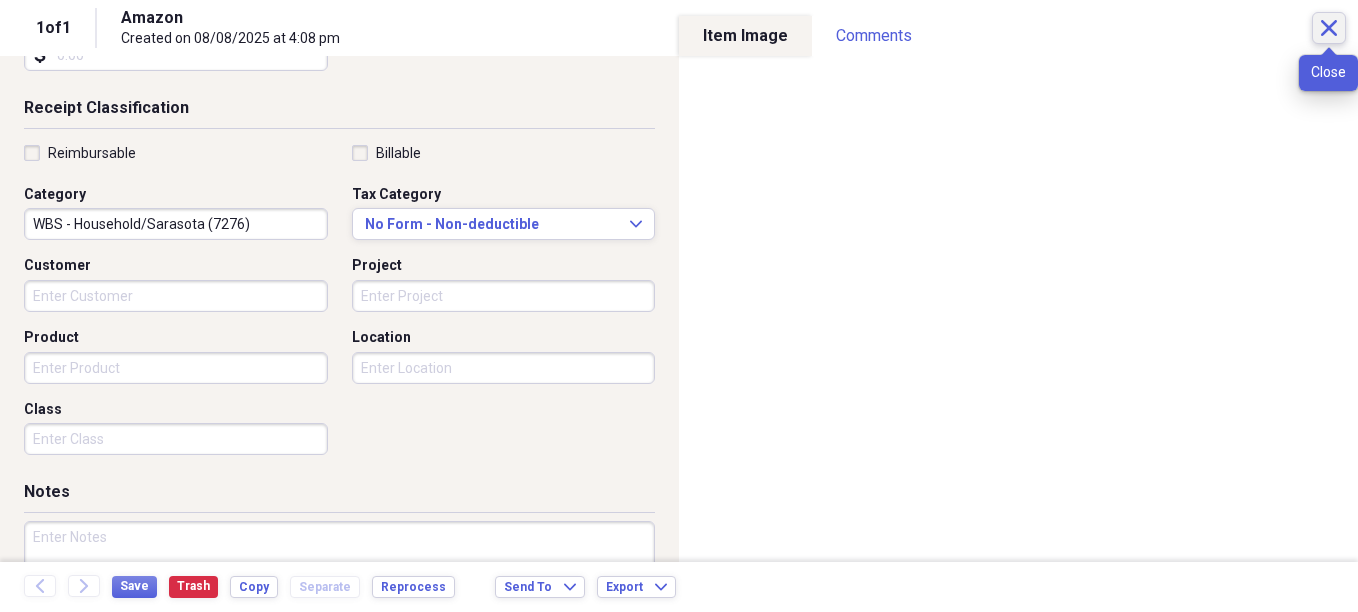 click 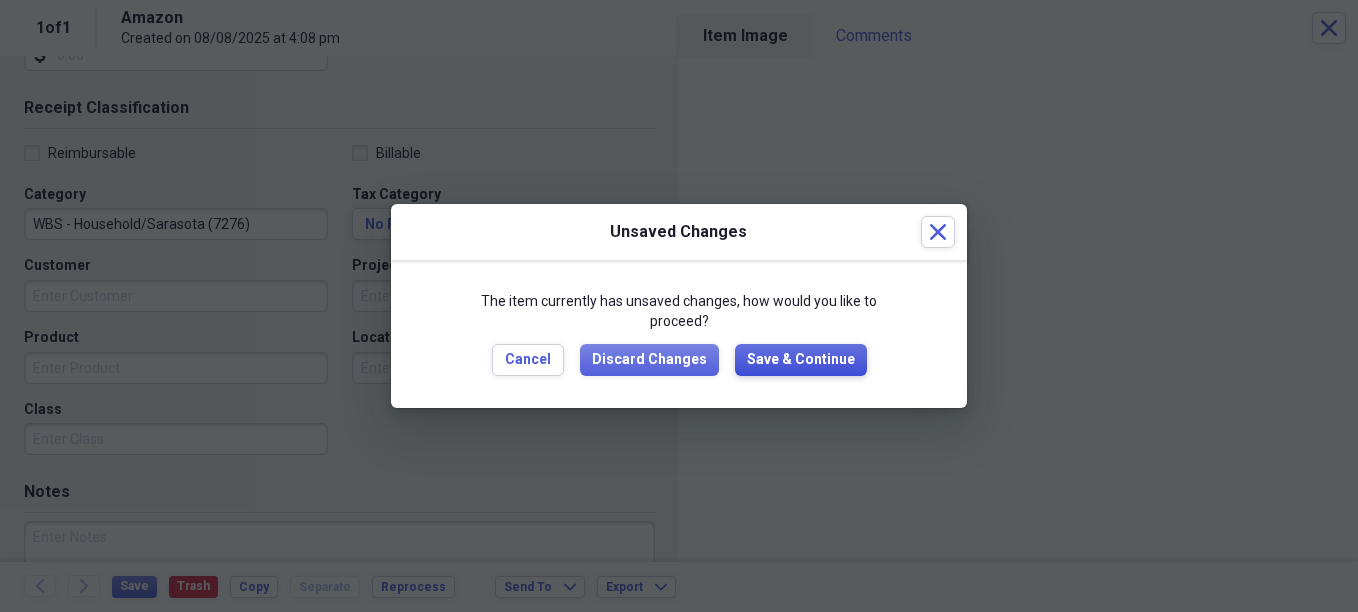 click on "Save & Continue" at bounding box center [801, 360] 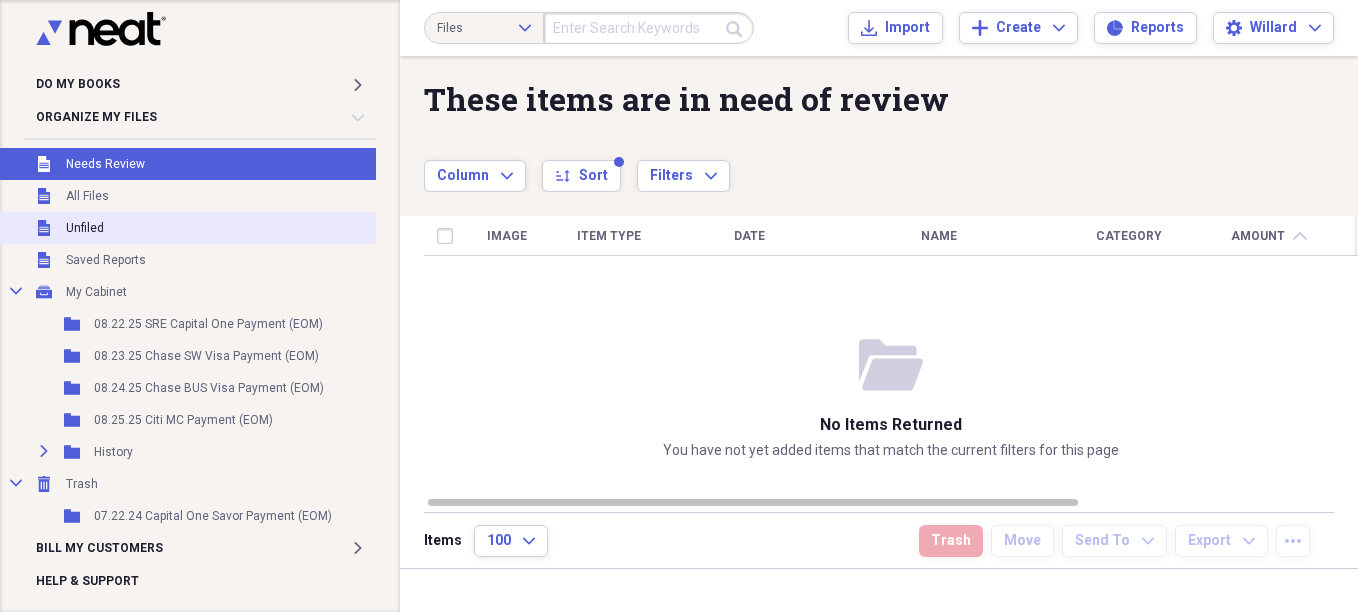 click on "Unfiled" at bounding box center (85, 228) 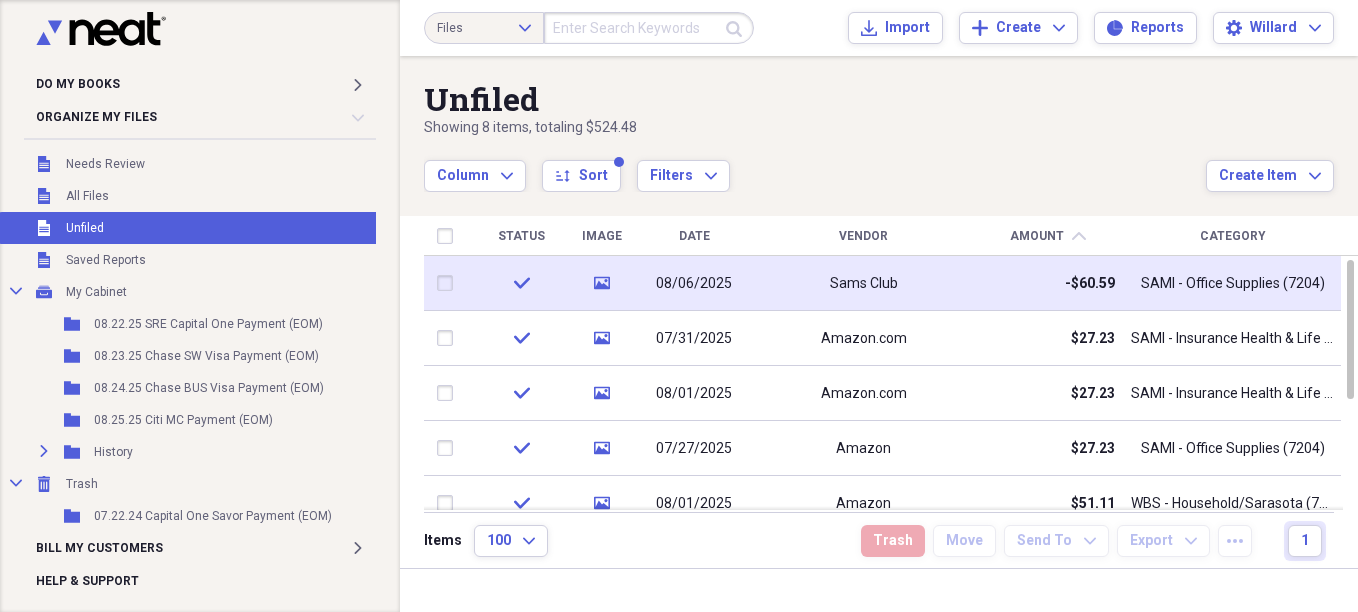 click at bounding box center [449, 283] 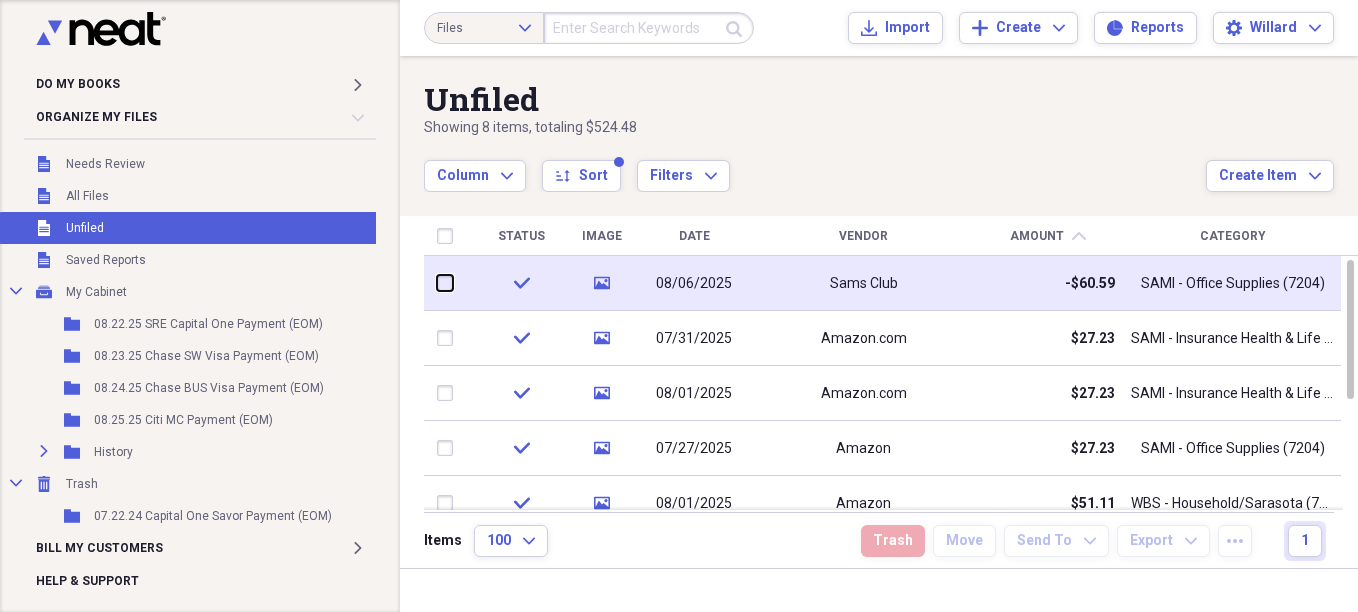 click at bounding box center [437, 283] 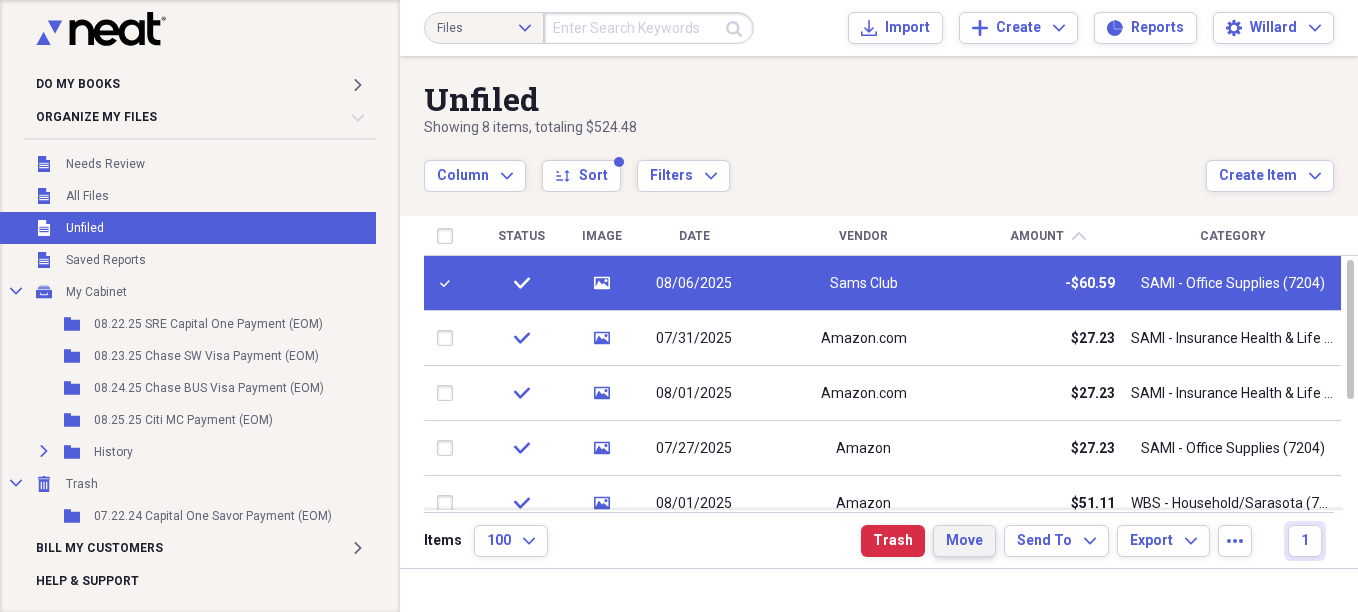 click on "Move" at bounding box center [964, 541] 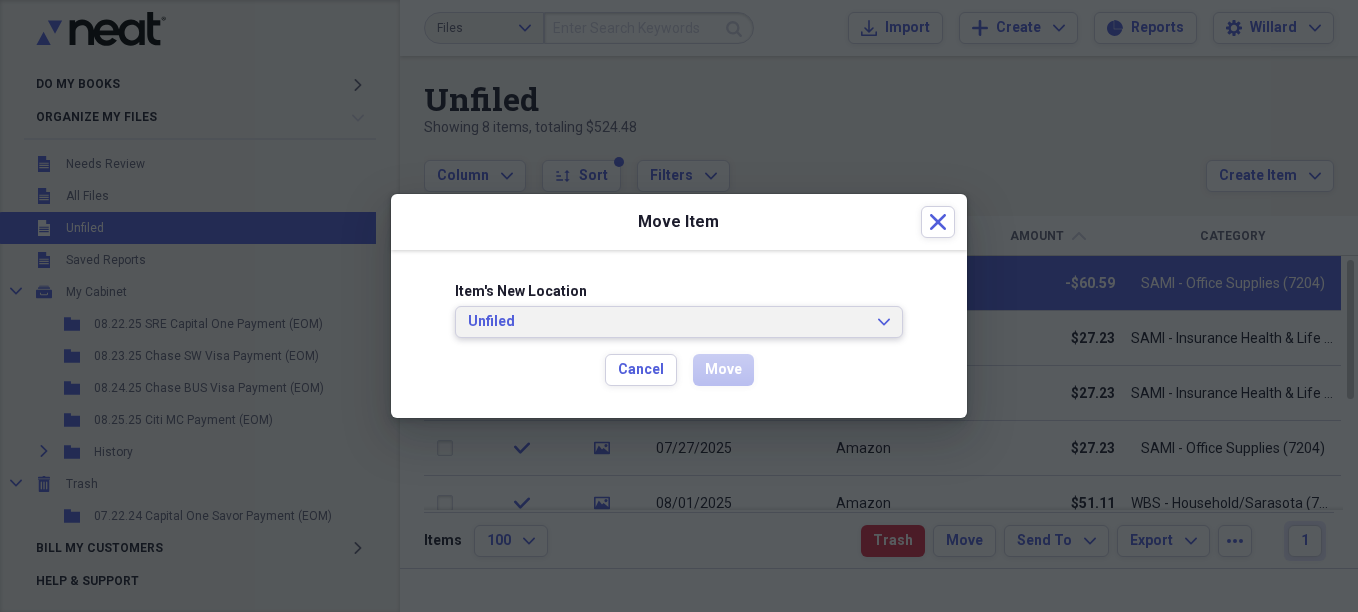 click on "Unfiled" at bounding box center (667, 322) 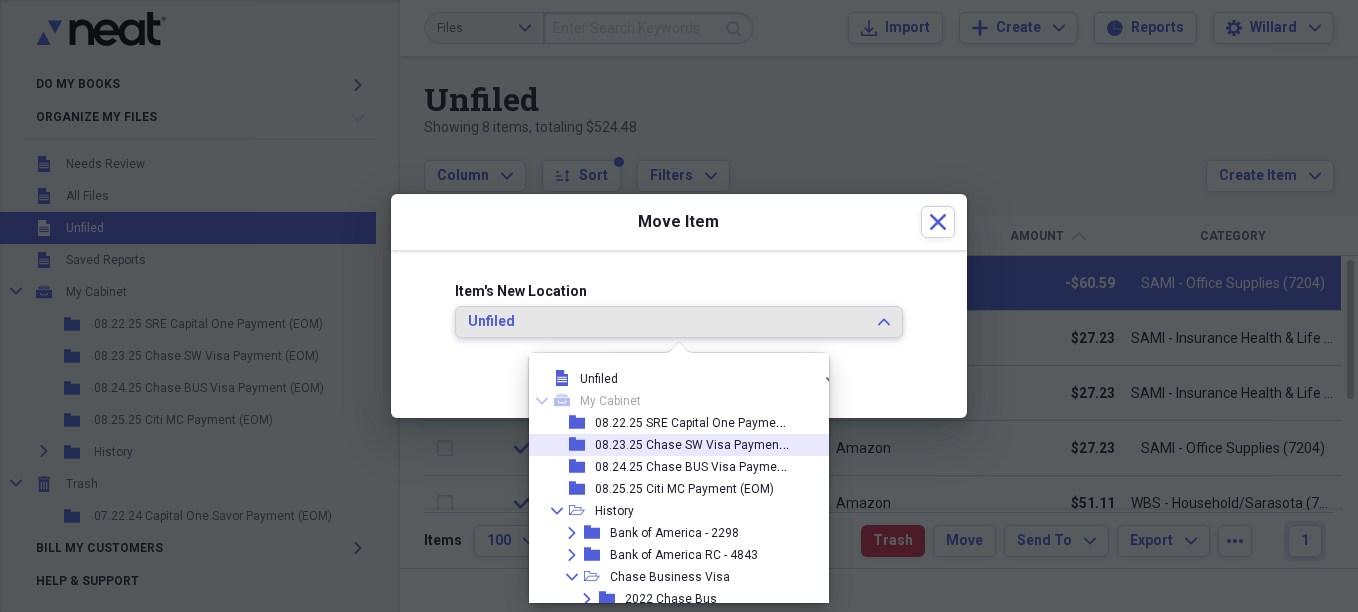 click on "folder 08.23.25 Chase SW Visa Payment (EOM)" at bounding box center (678, 445) 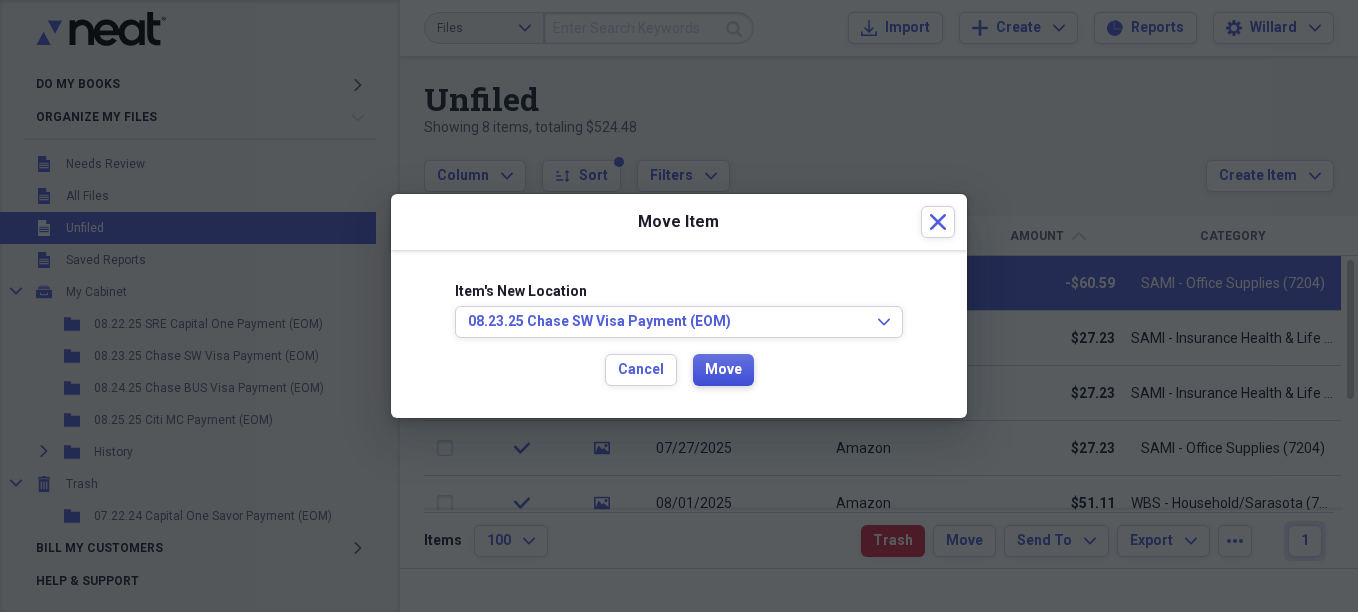 click on "Move" at bounding box center [723, 370] 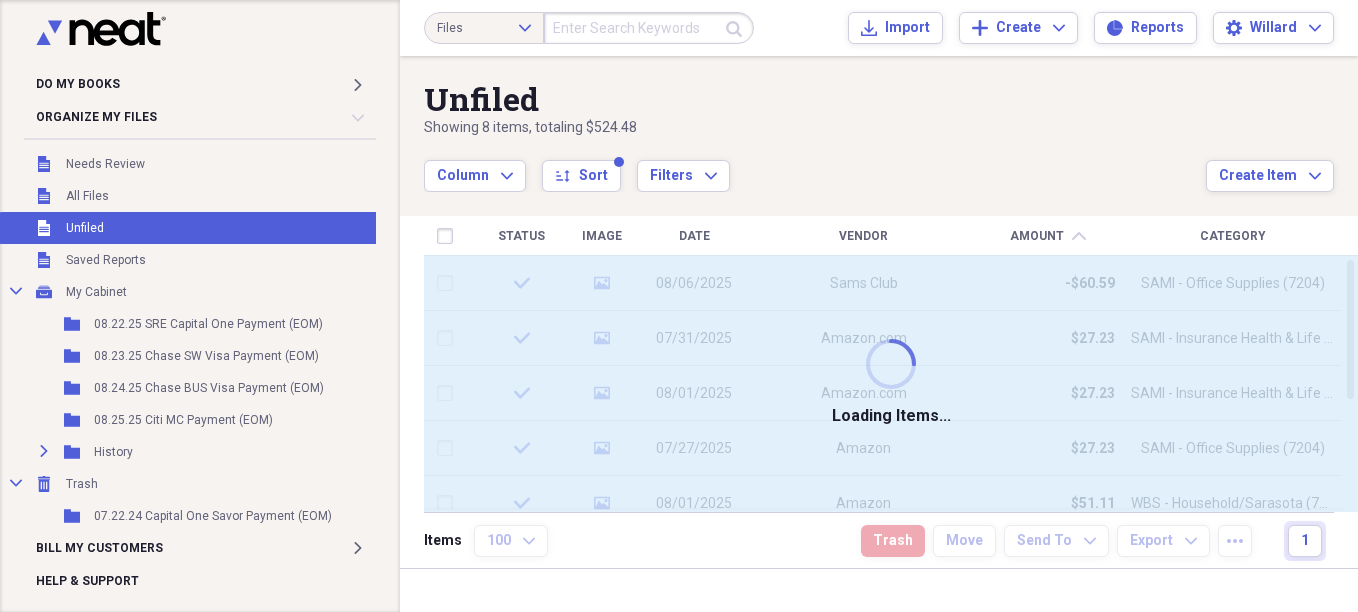 checkbox on "false" 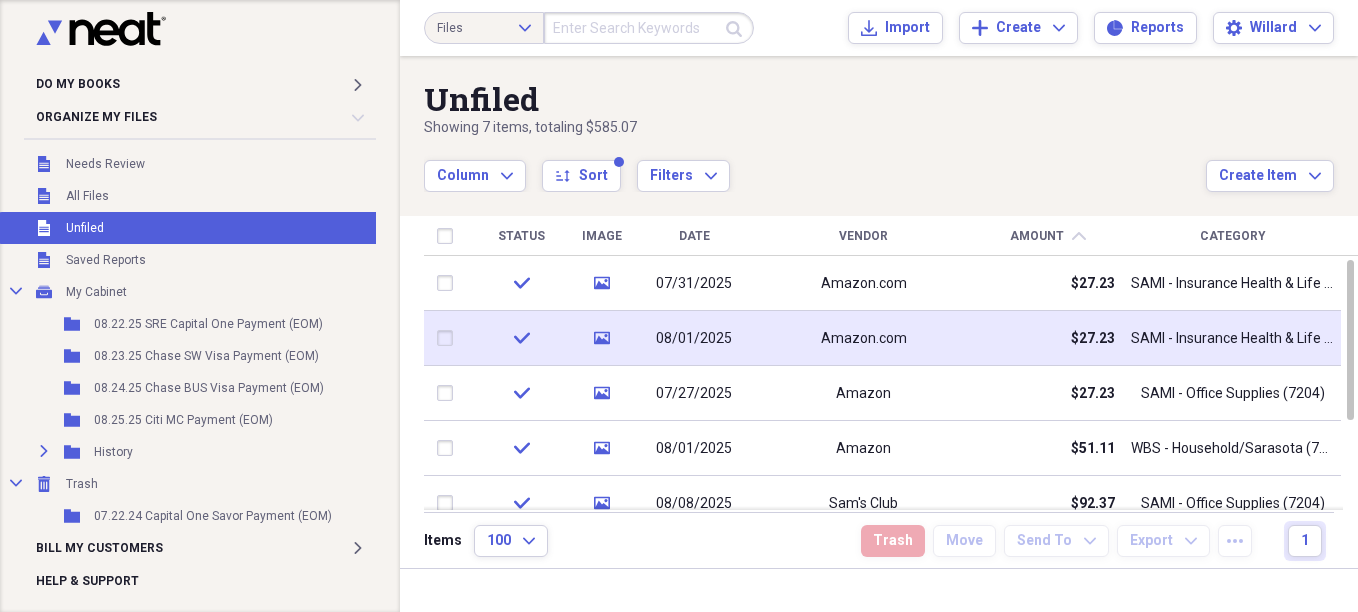 click on "08/01/2025" at bounding box center [694, 339] 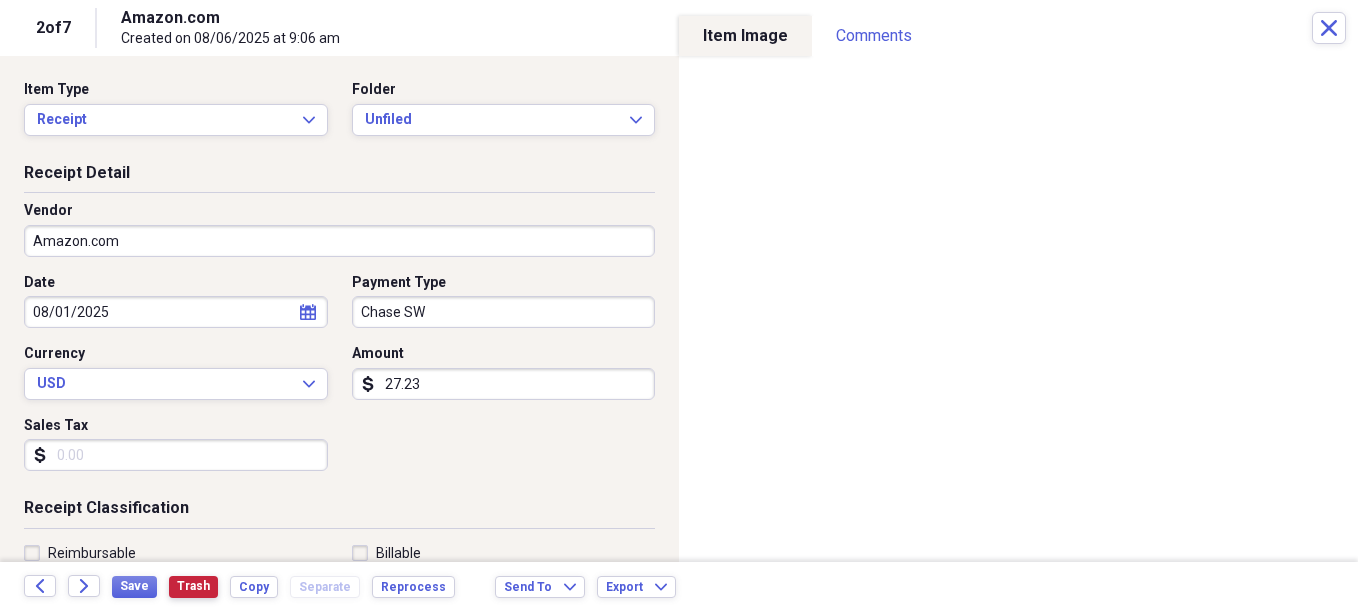 click on "Trash" at bounding box center (193, 586) 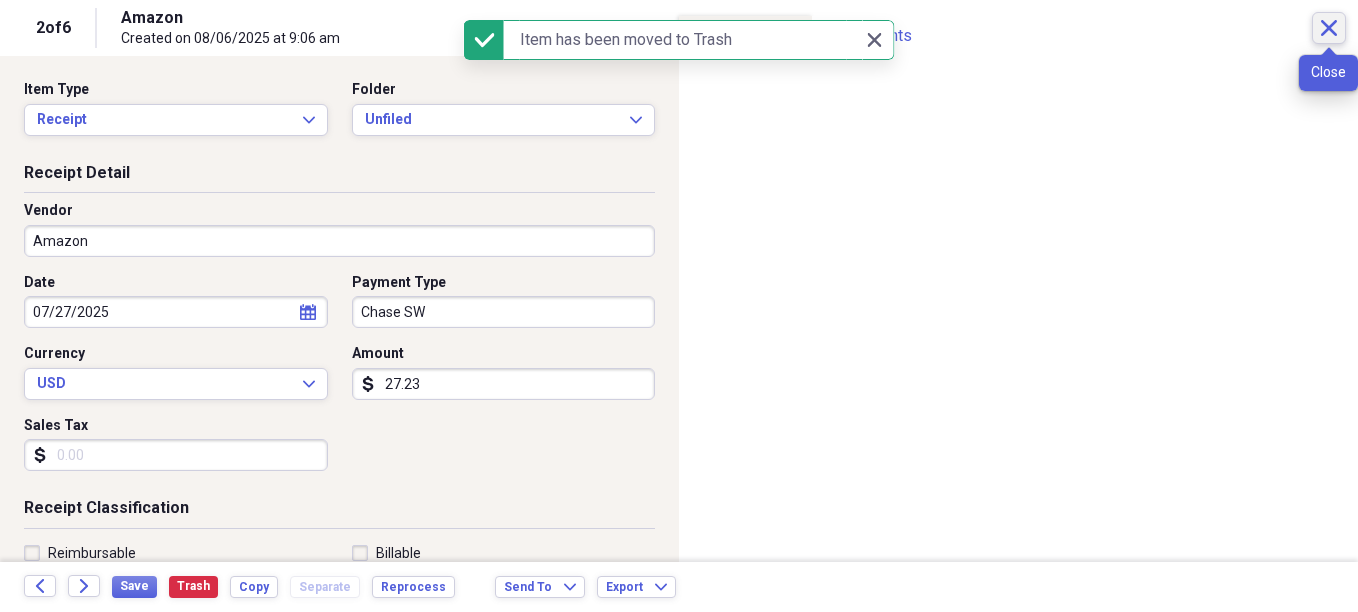 click on "Close" 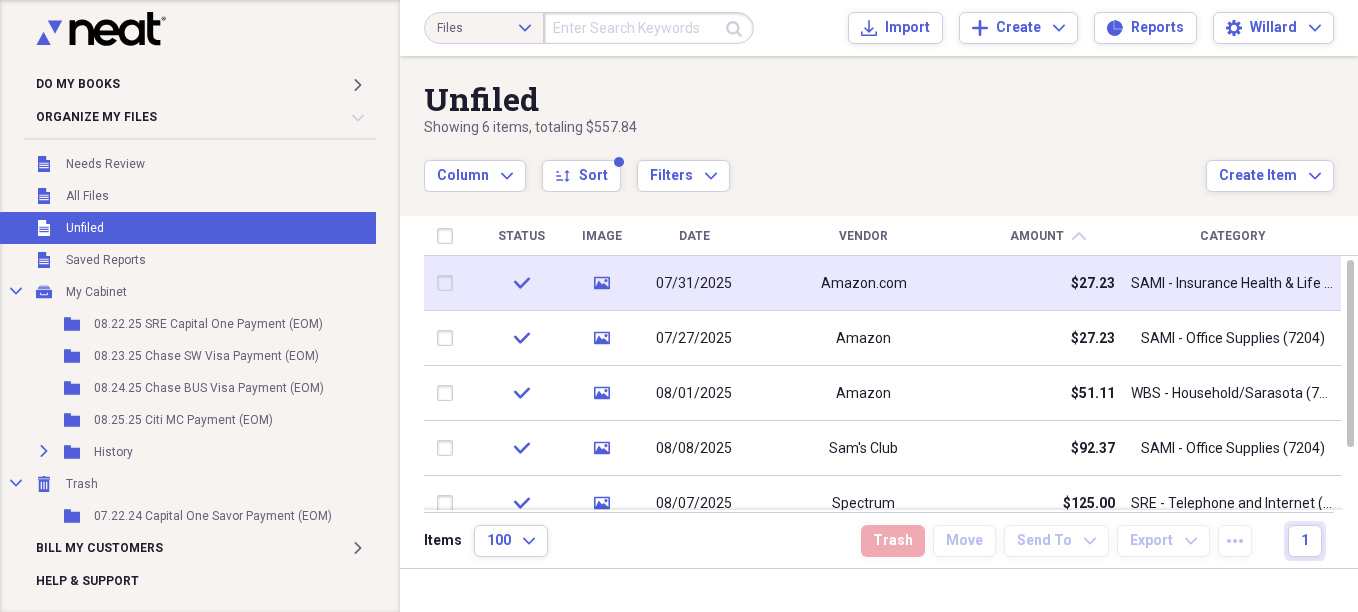 click on "Amazon.com" at bounding box center (864, 284) 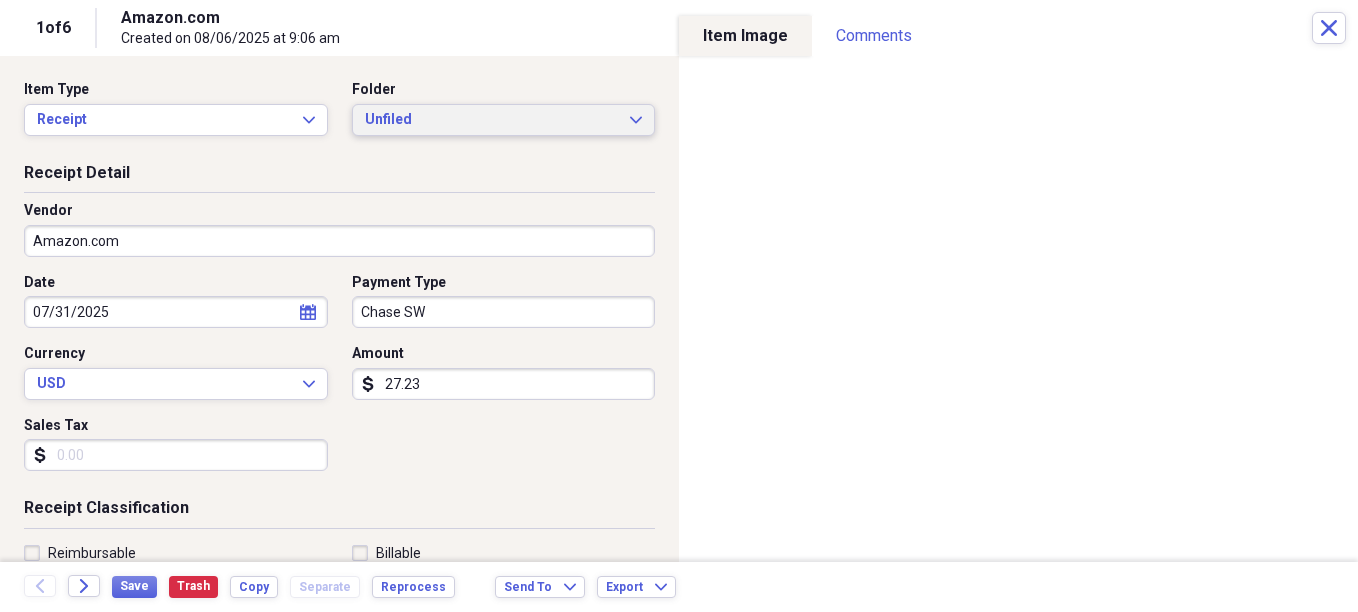 click on "Unfiled Expand" at bounding box center (504, 120) 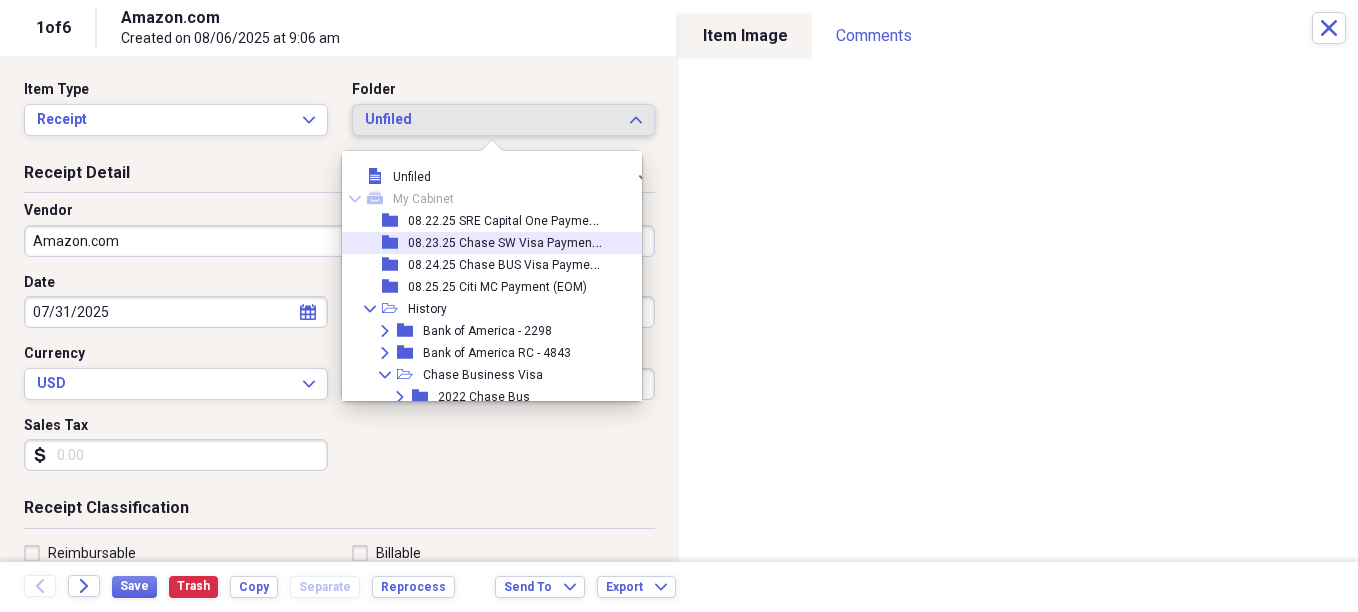 click on "08.23.25 Chase SW Visa Payment (EOM)" at bounding box center (506, 243) 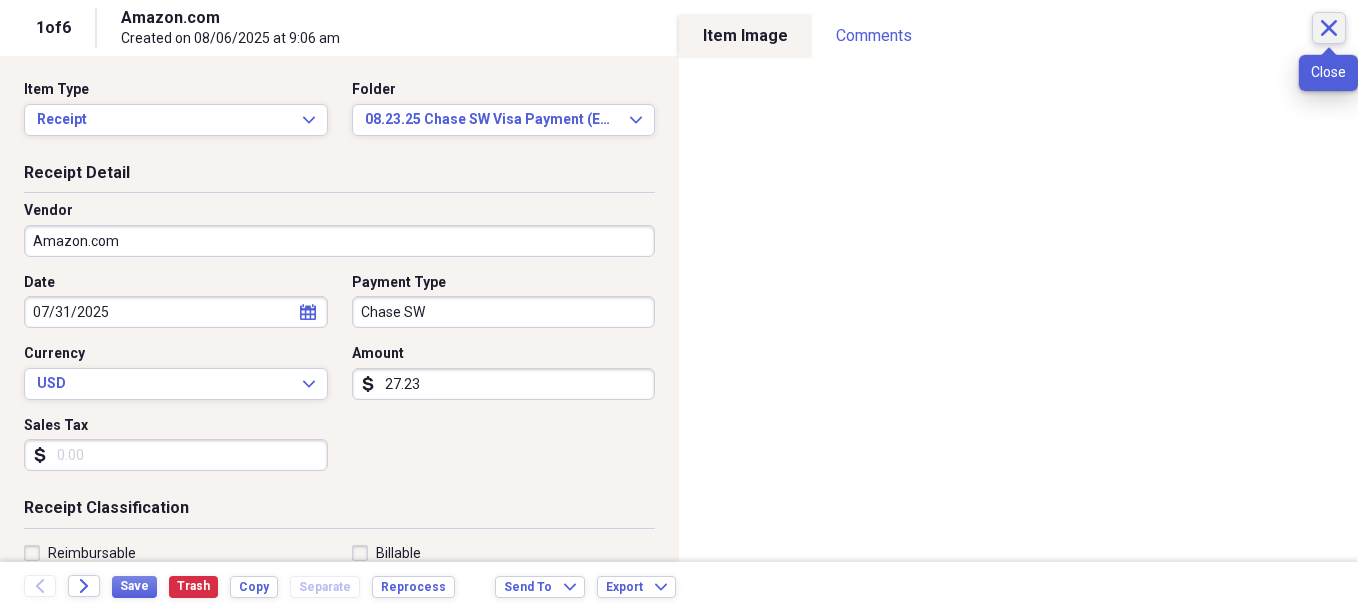 click 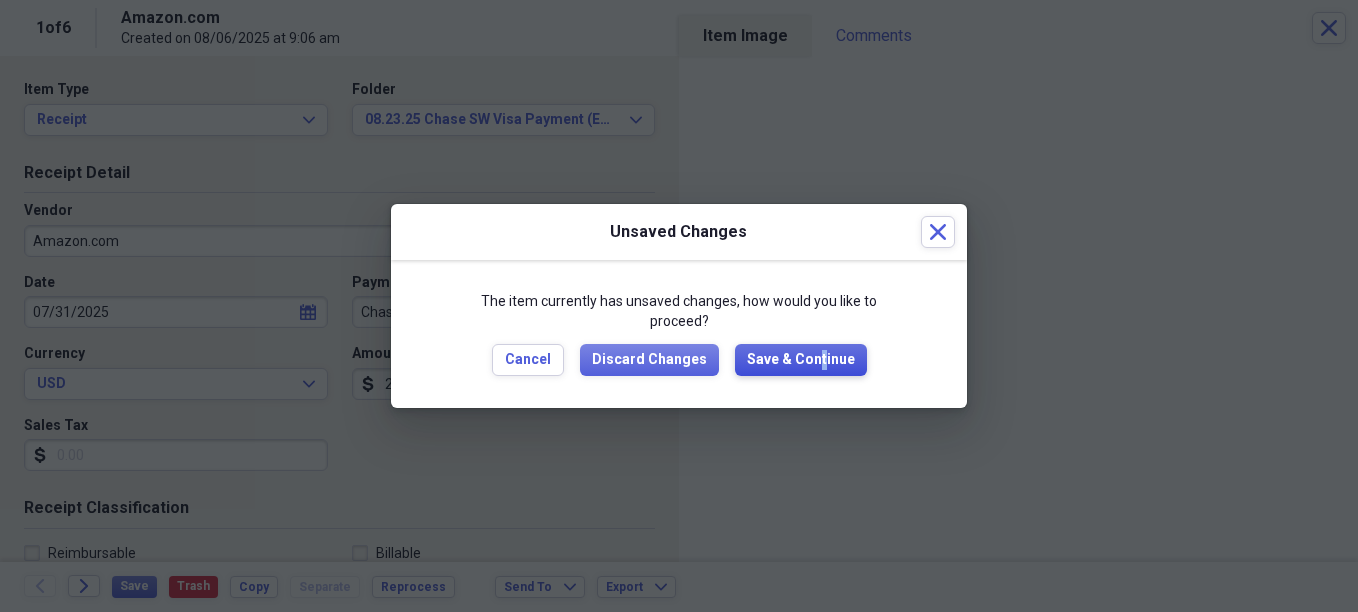 click on "Save & Continue" at bounding box center (801, 360) 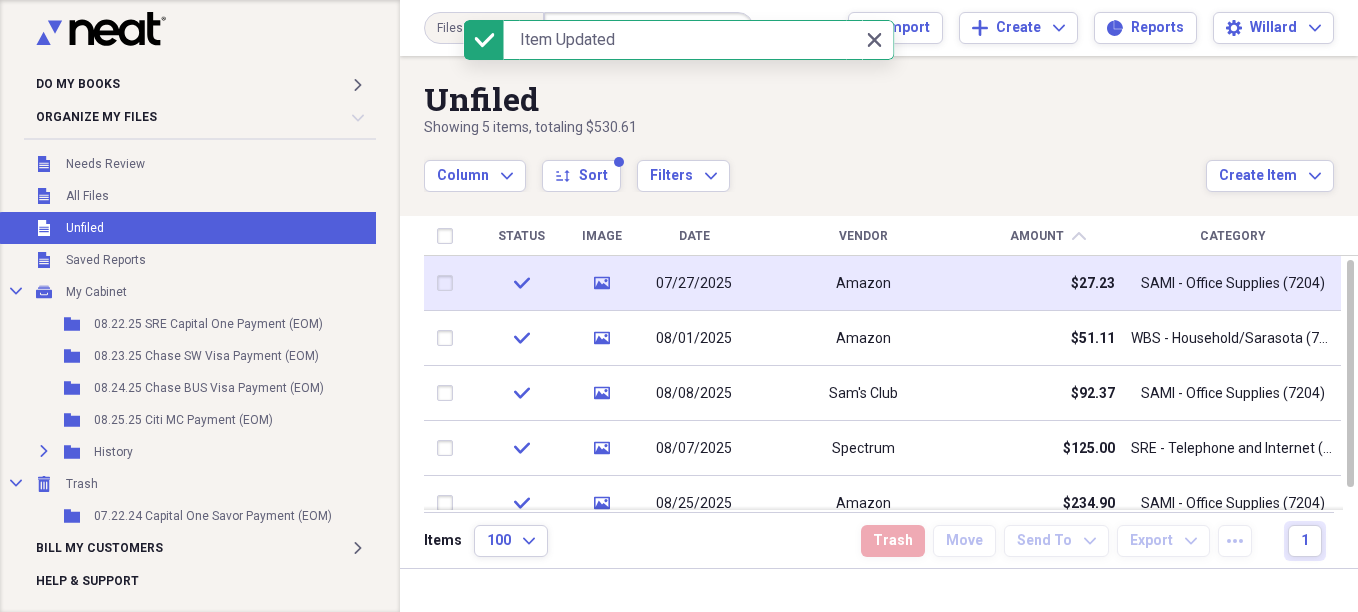 click on "07/27/2025" at bounding box center (694, 283) 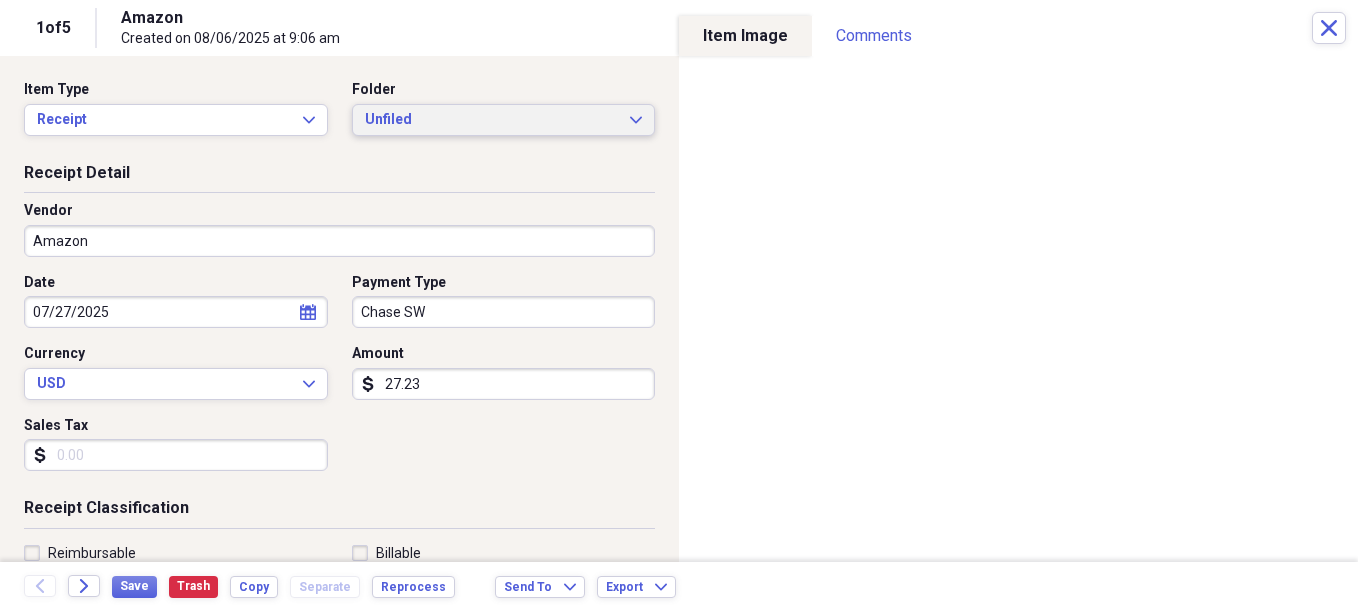 click on "Unfiled" at bounding box center [492, 120] 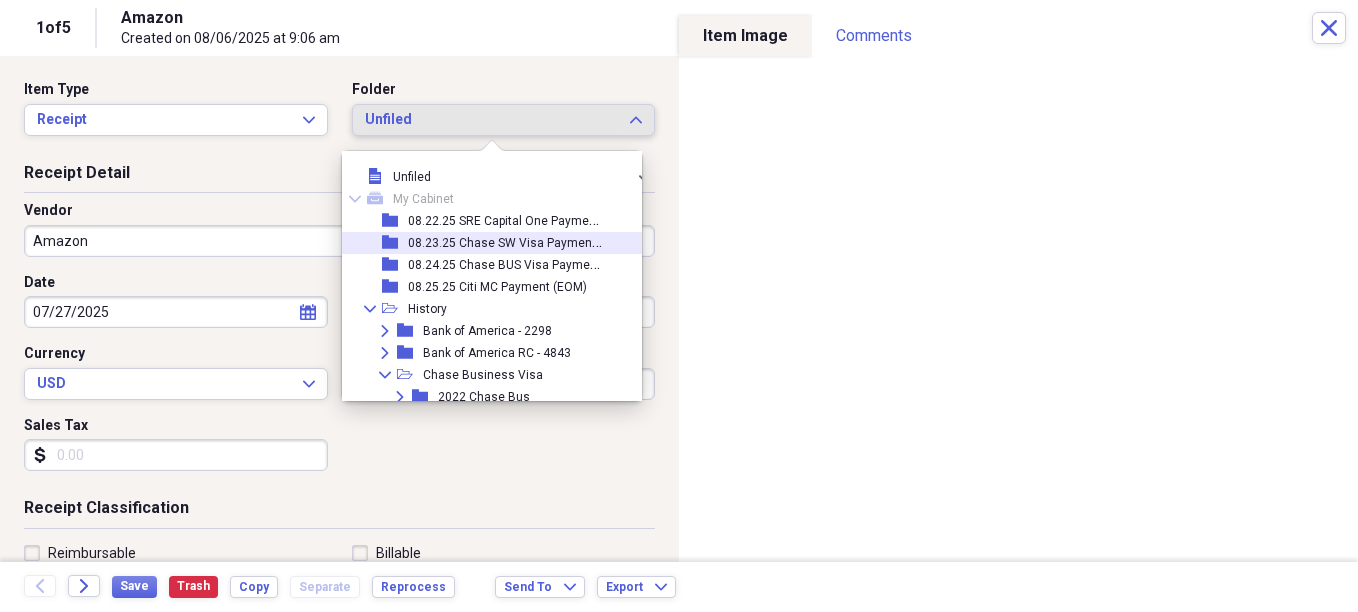 click on "08.23.25 Chase SW Visa Payment (EOM)" at bounding box center (520, 241) 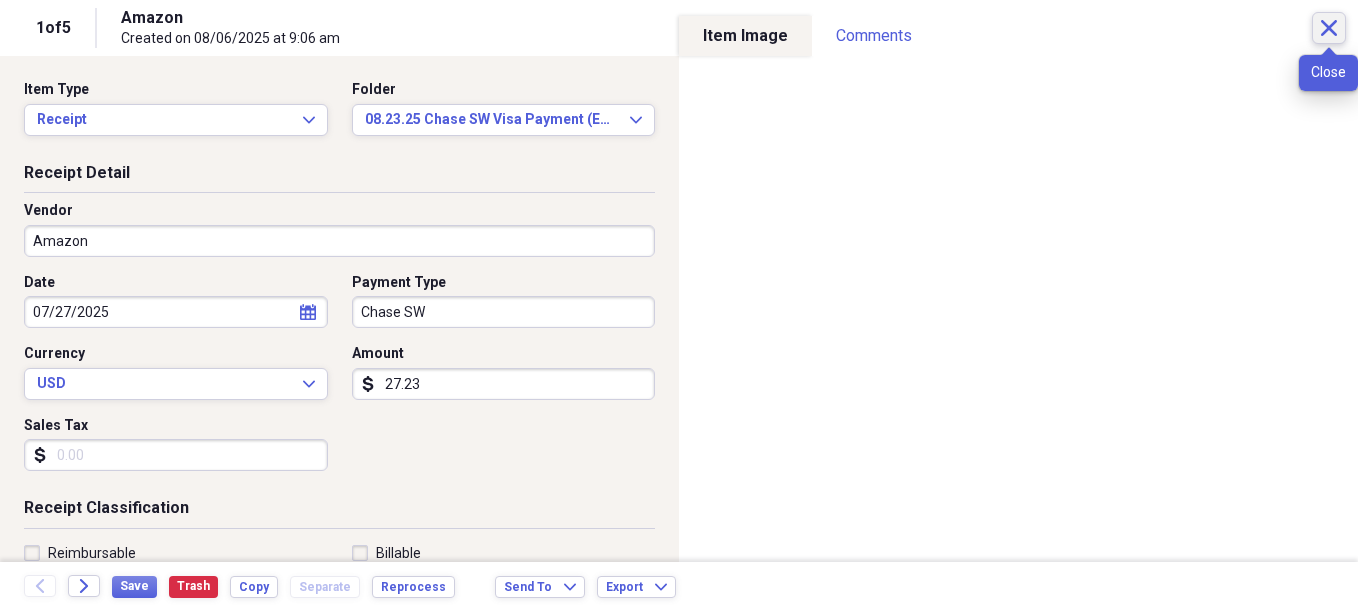 click 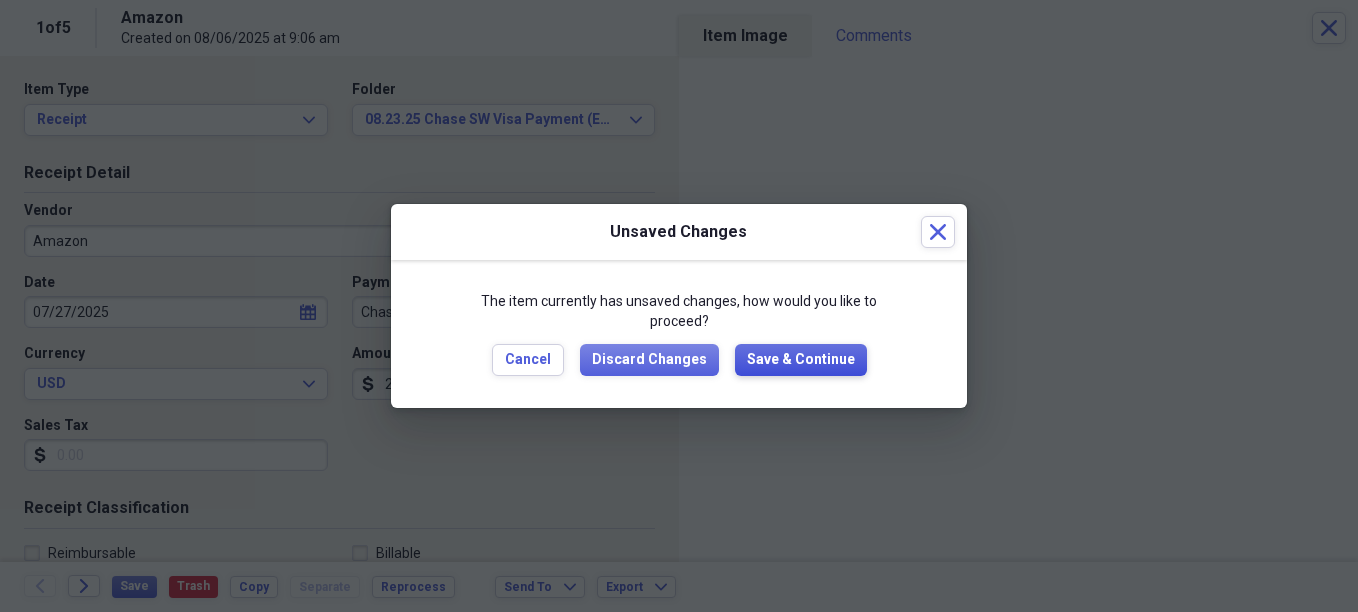 click on "Save & Continue" at bounding box center (801, 360) 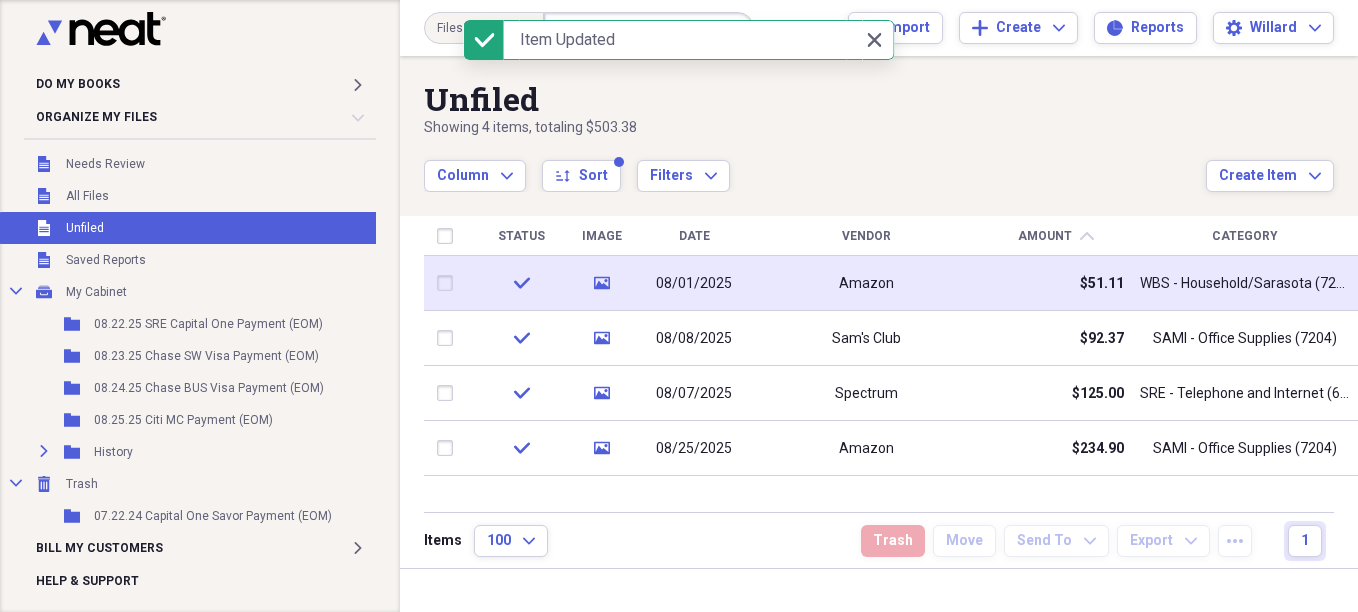 click on "08/01/2025" at bounding box center (694, 284) 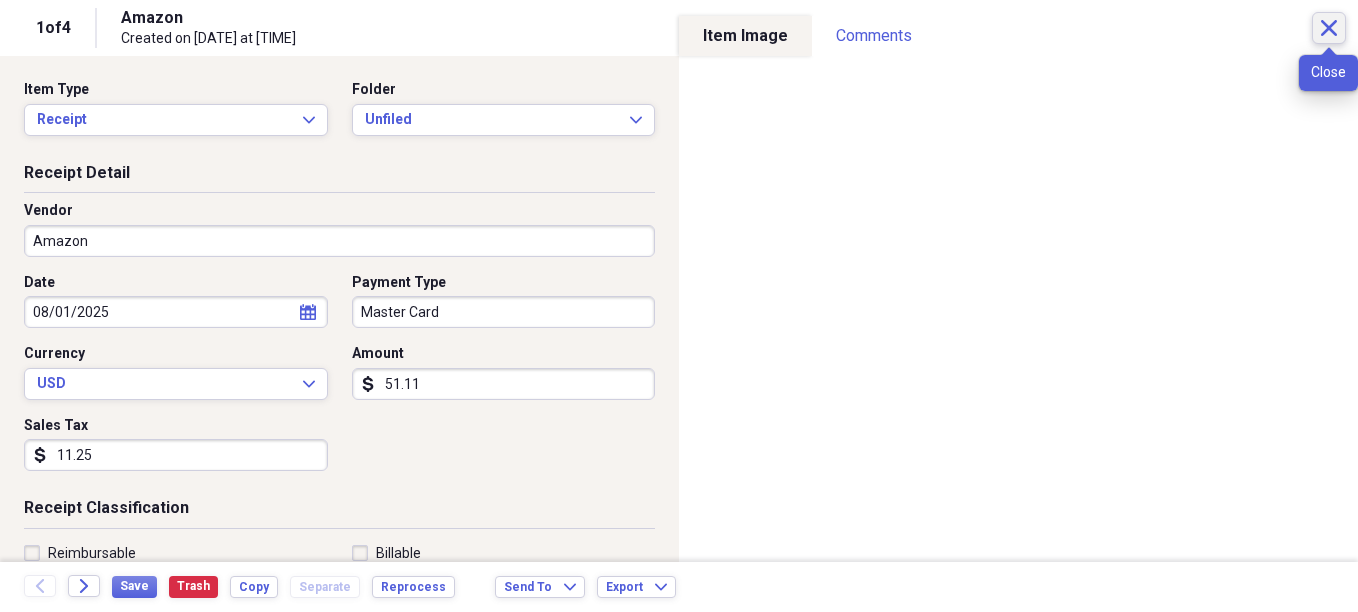 click on "Close" 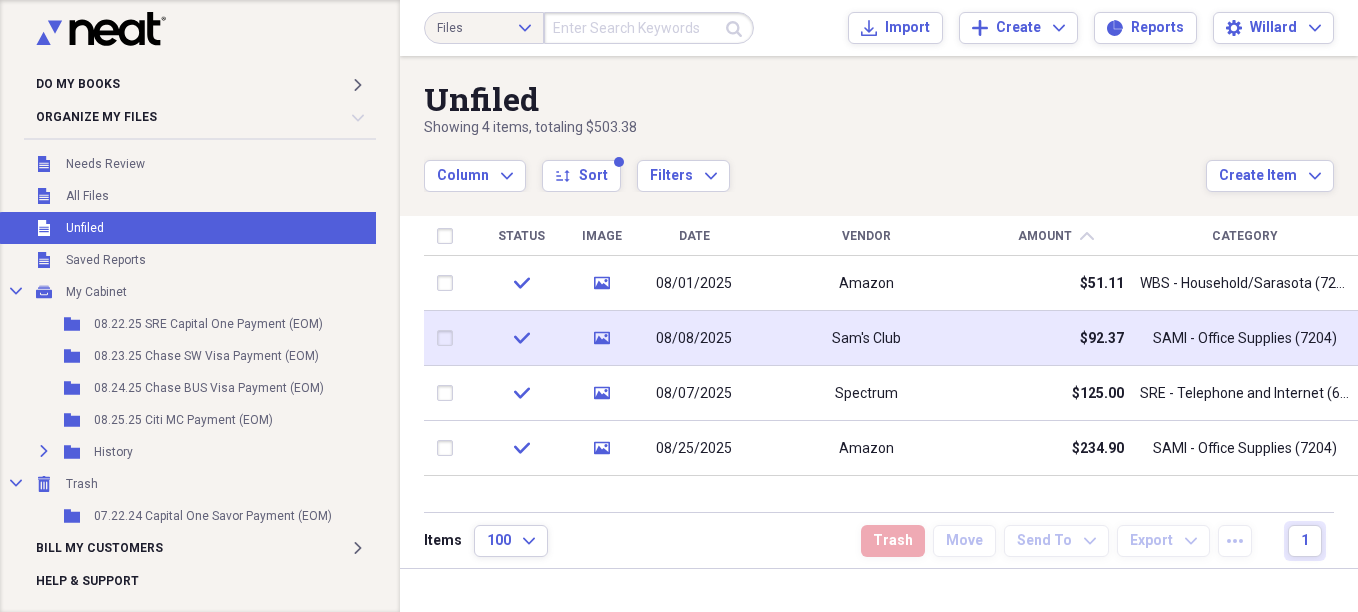 click on "Sam's Club" at bounding box center (866, 338) 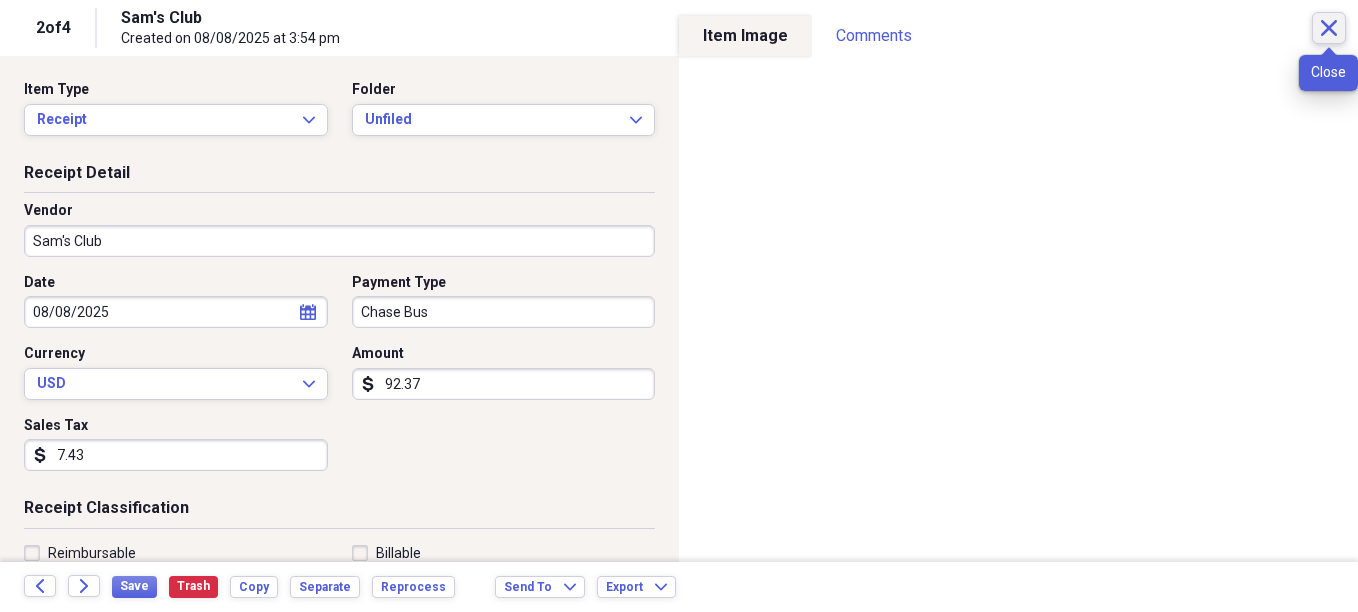 click on "Close" 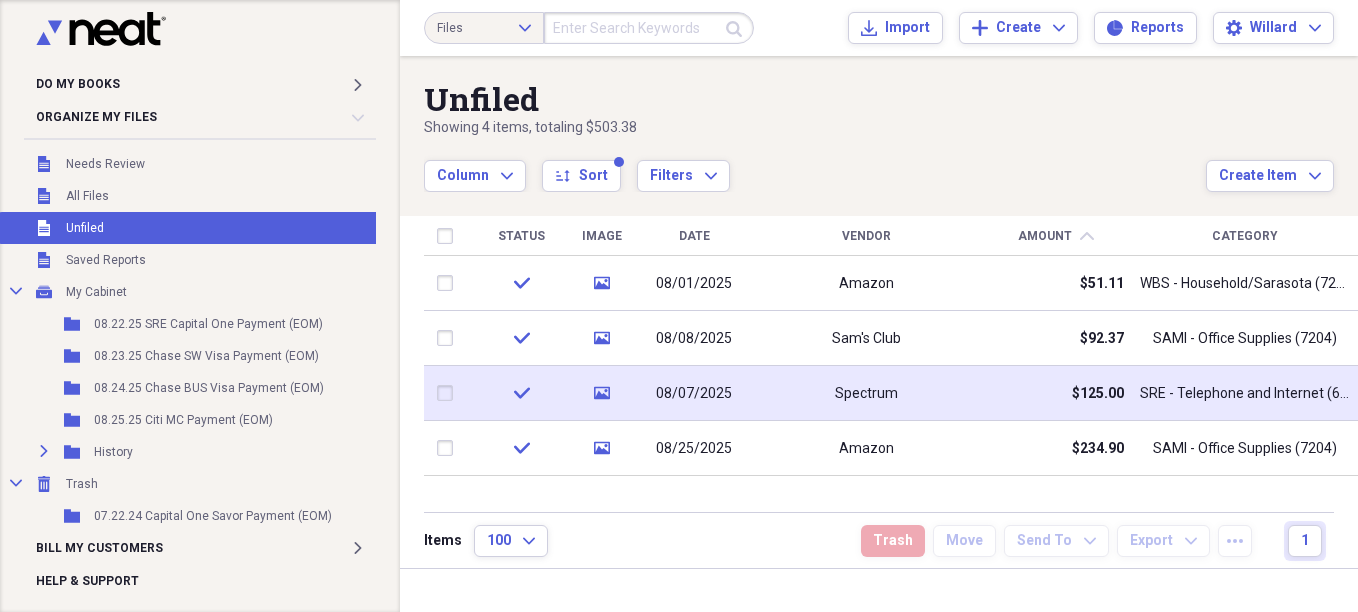 click on "08/07/2025" at bounding box center [694, 394] 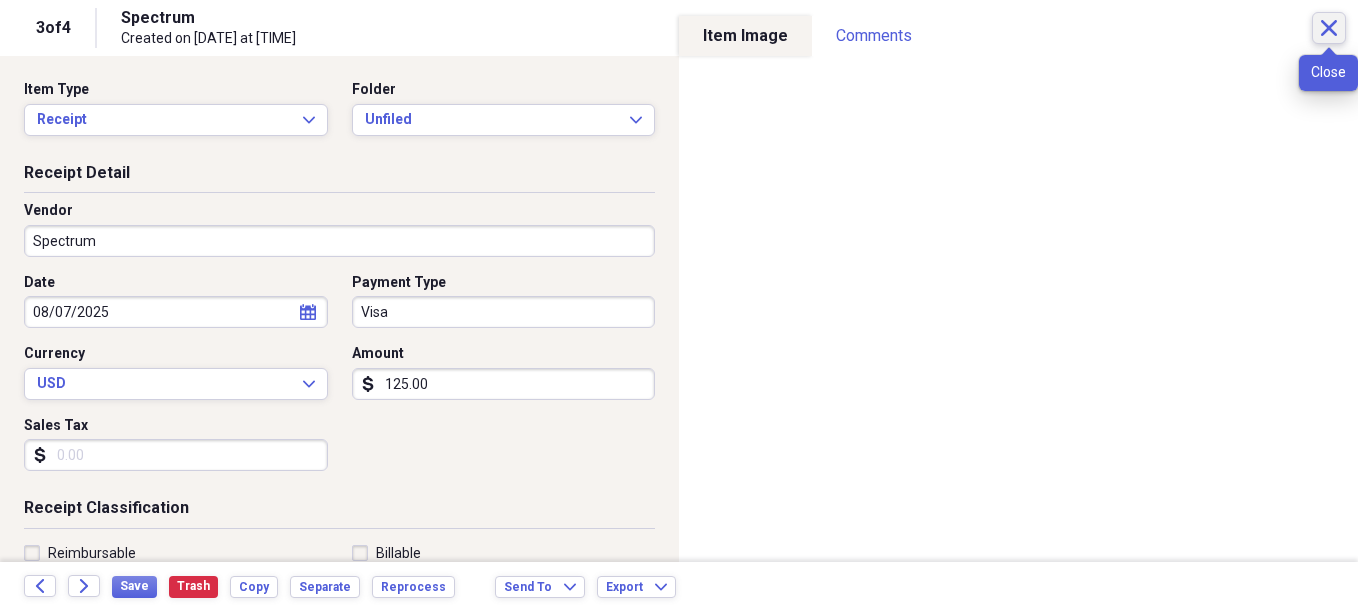 click on "Close" at bounding box center [1329, 28] 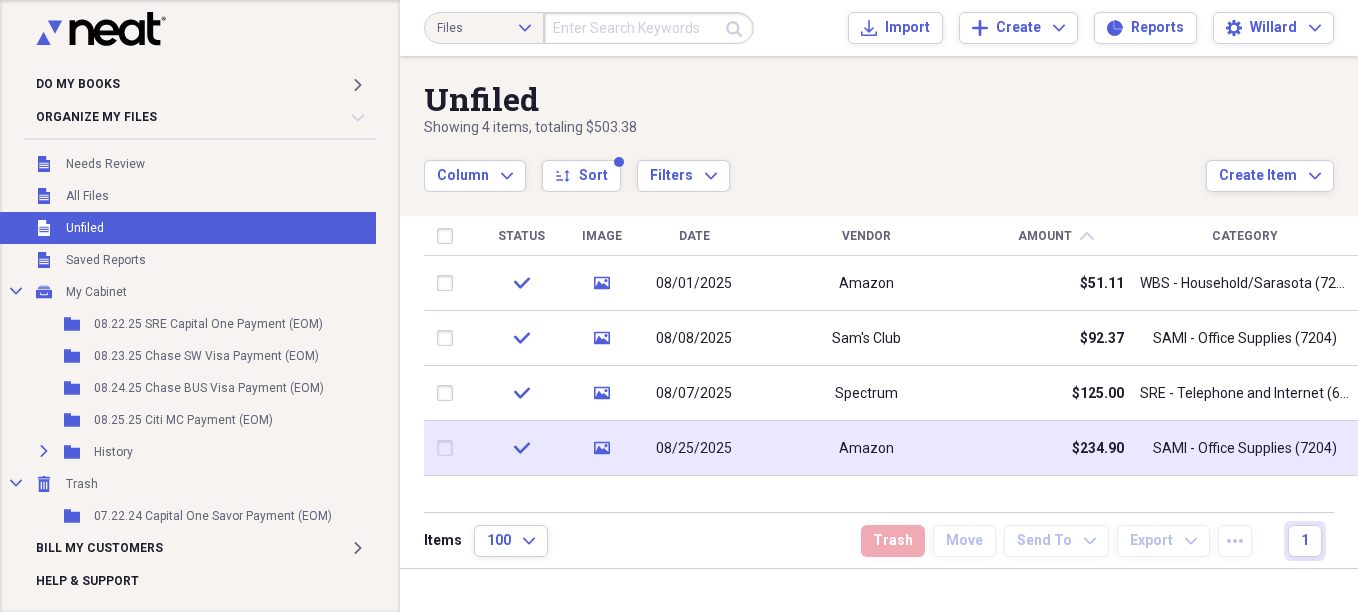 click on "Amazon" at bounding box center (866, 448) 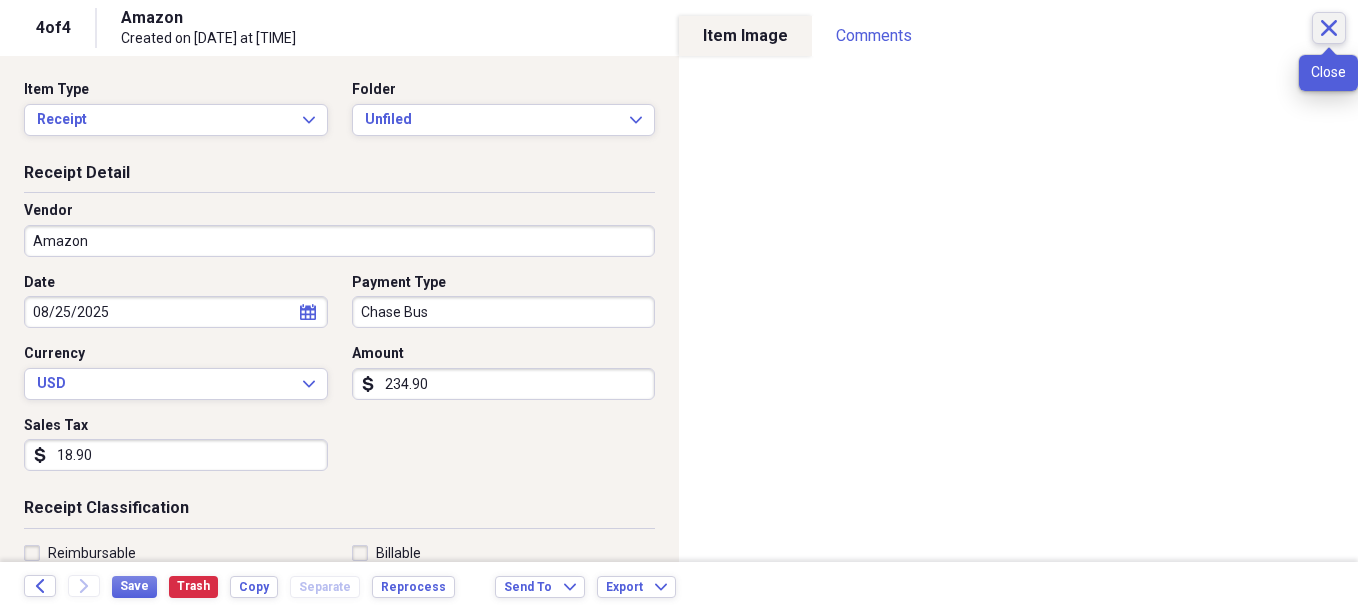 click 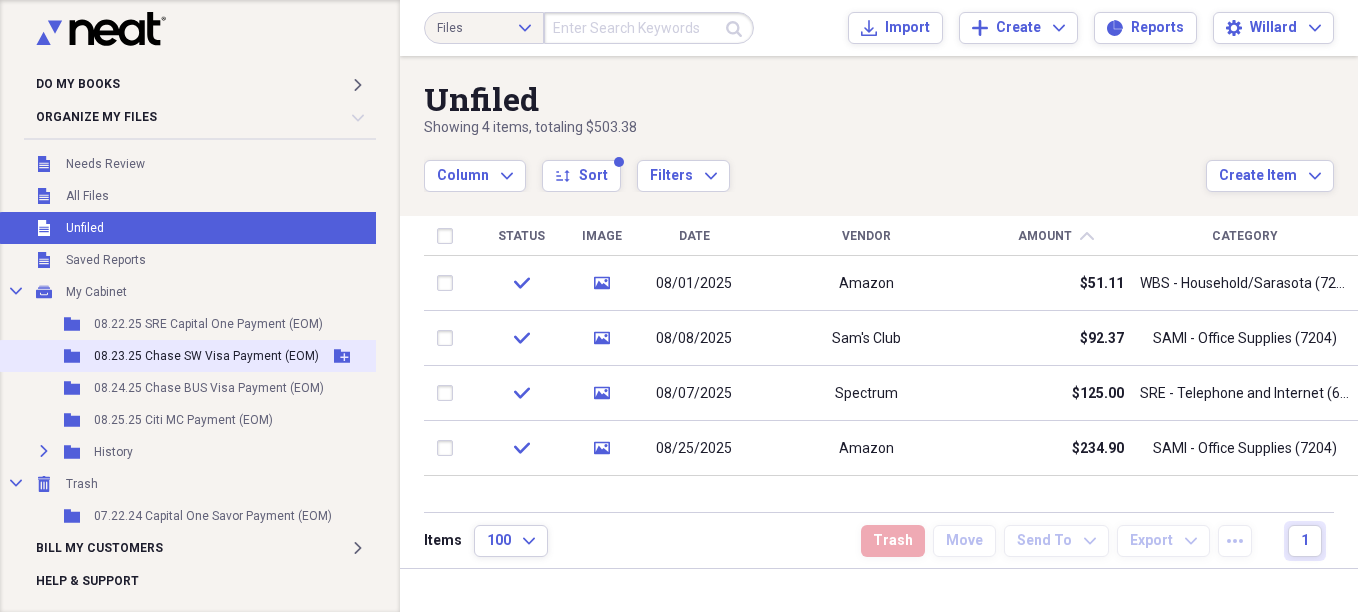 click on "08.23.25 Chase SW Visa Payment (EOM)" at bounding box center (206, 356) 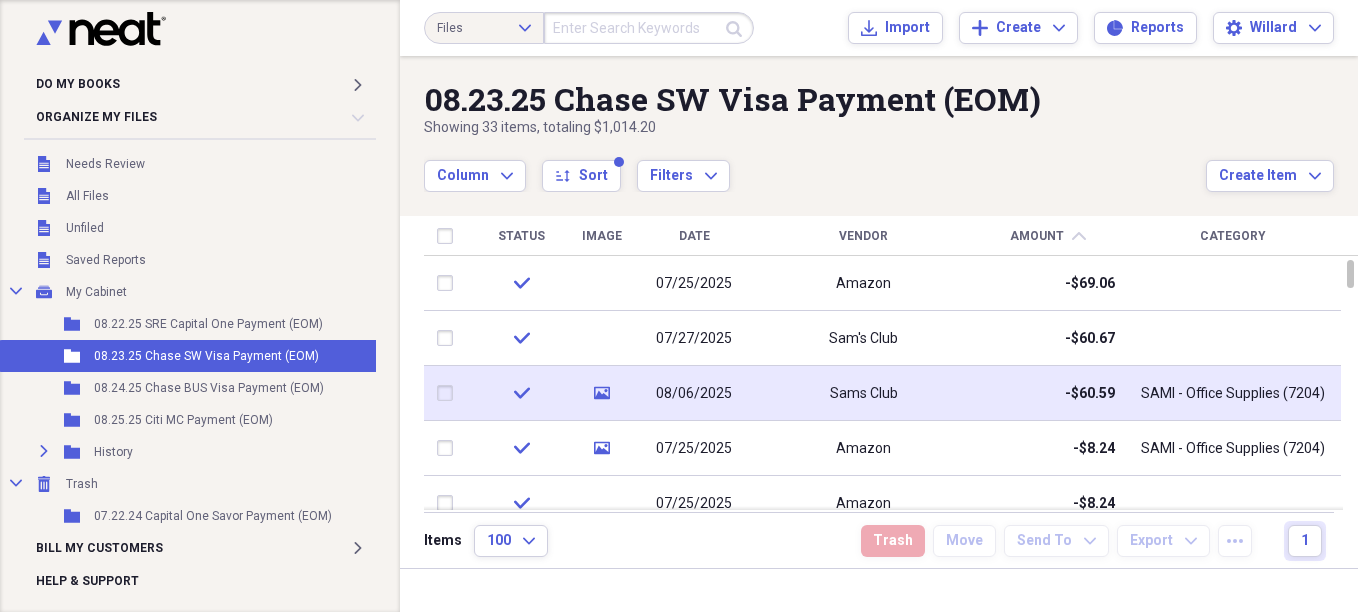 click on "08/06/2025" at bounding box center [694, 393] 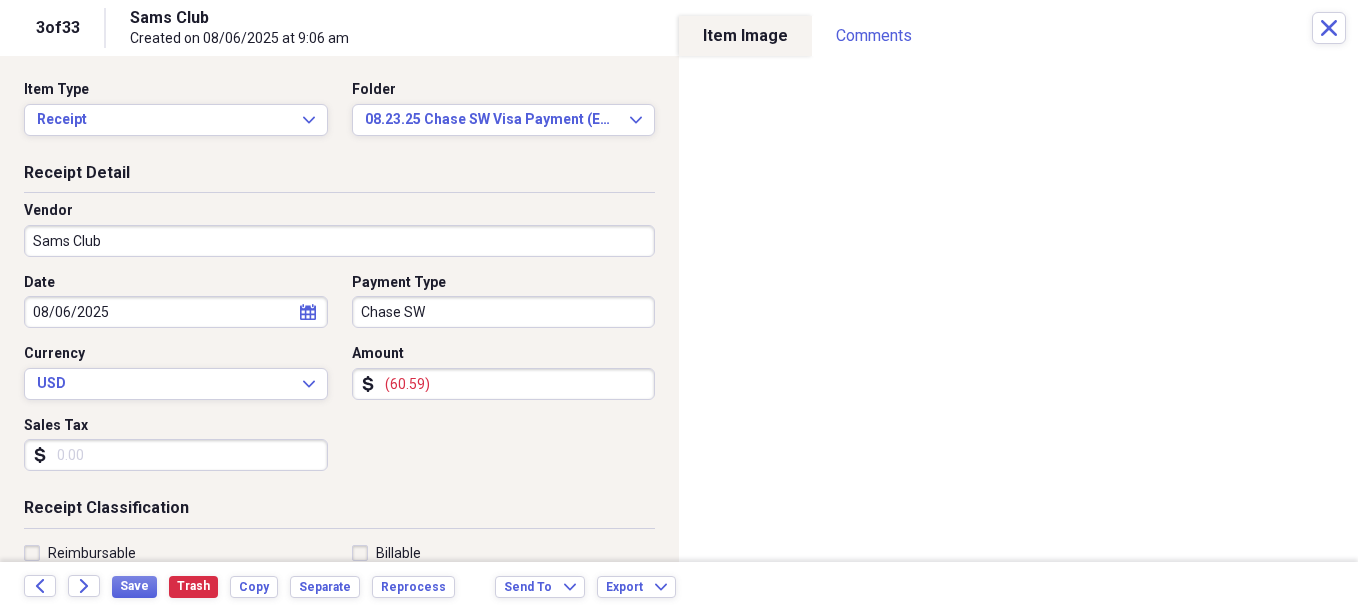 click on "(60.59)" at bounding box center (504, 384) 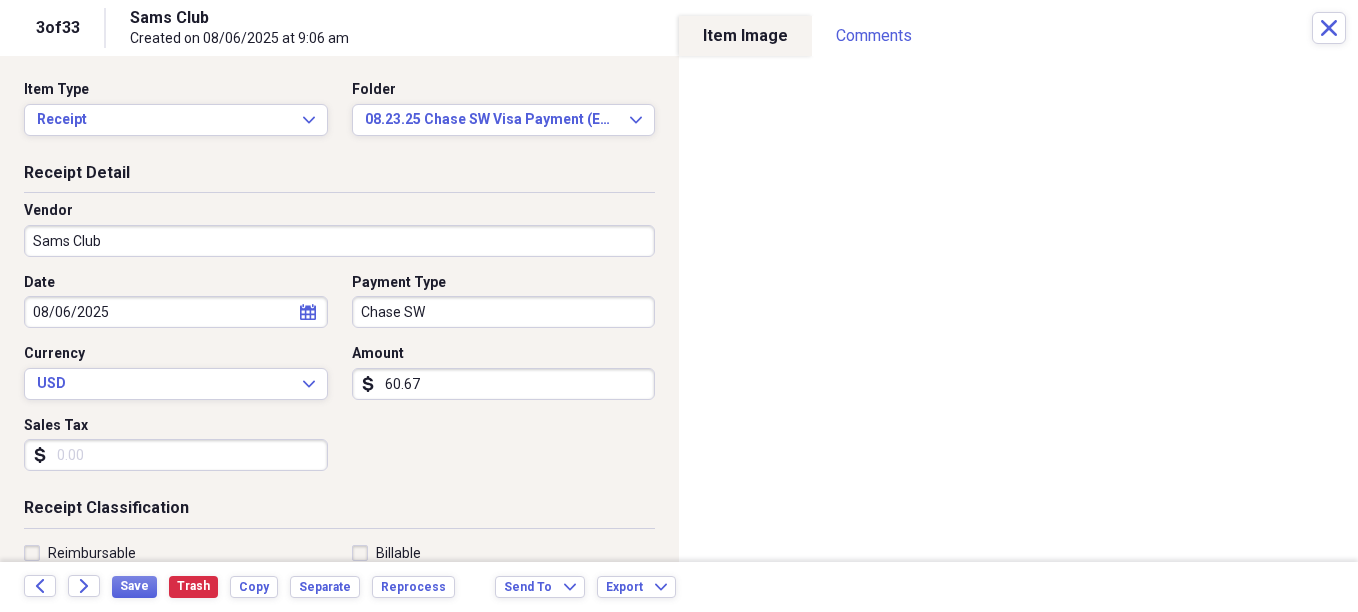 click on "60.67" at bounding box center [504, 384] 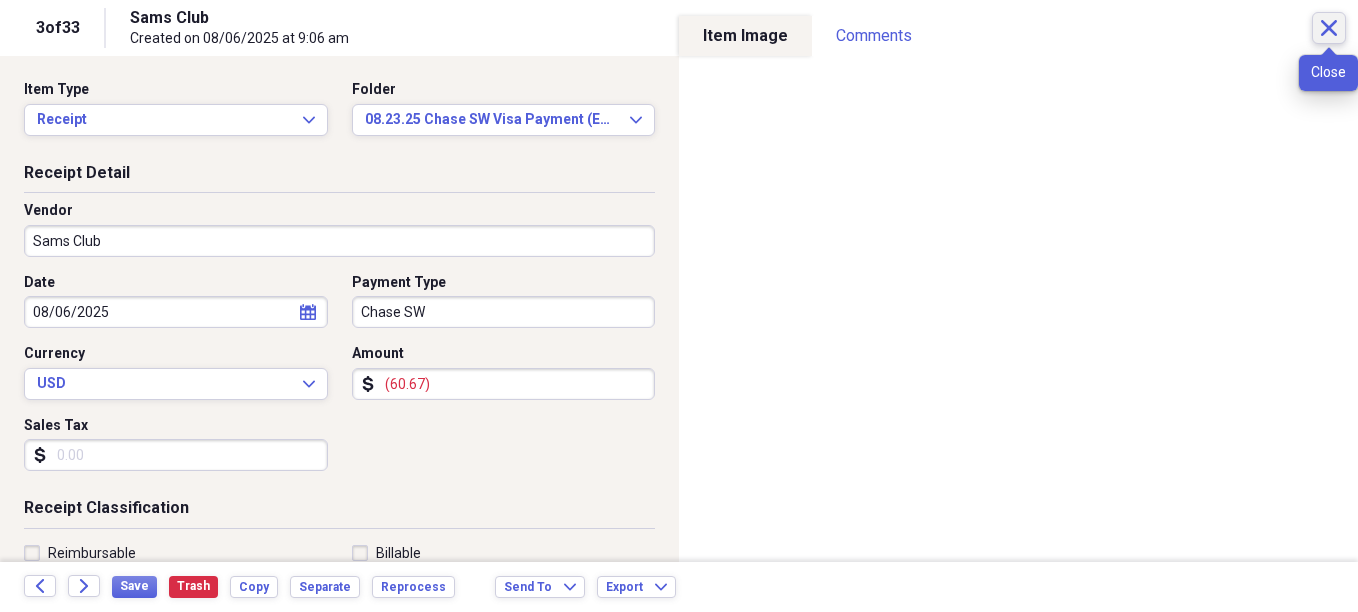 type on "(60.67)" 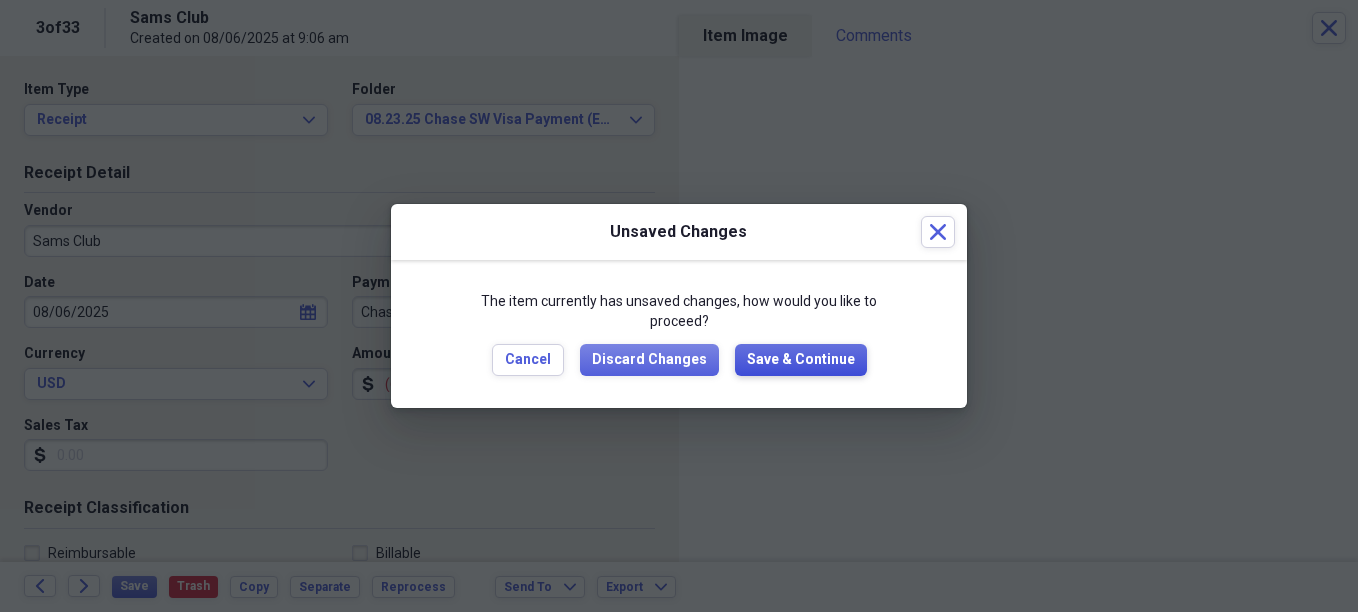 click on "Save & Continue" at bounding box center [801, 360] 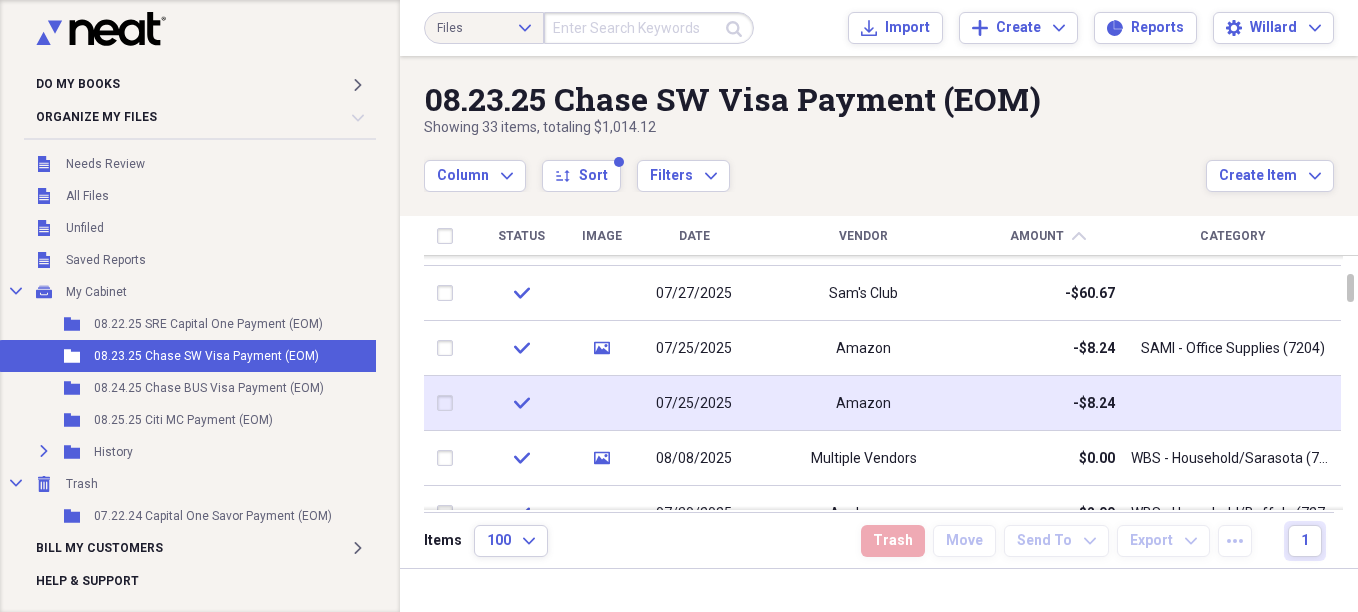 click at bounding box center (449, 403) 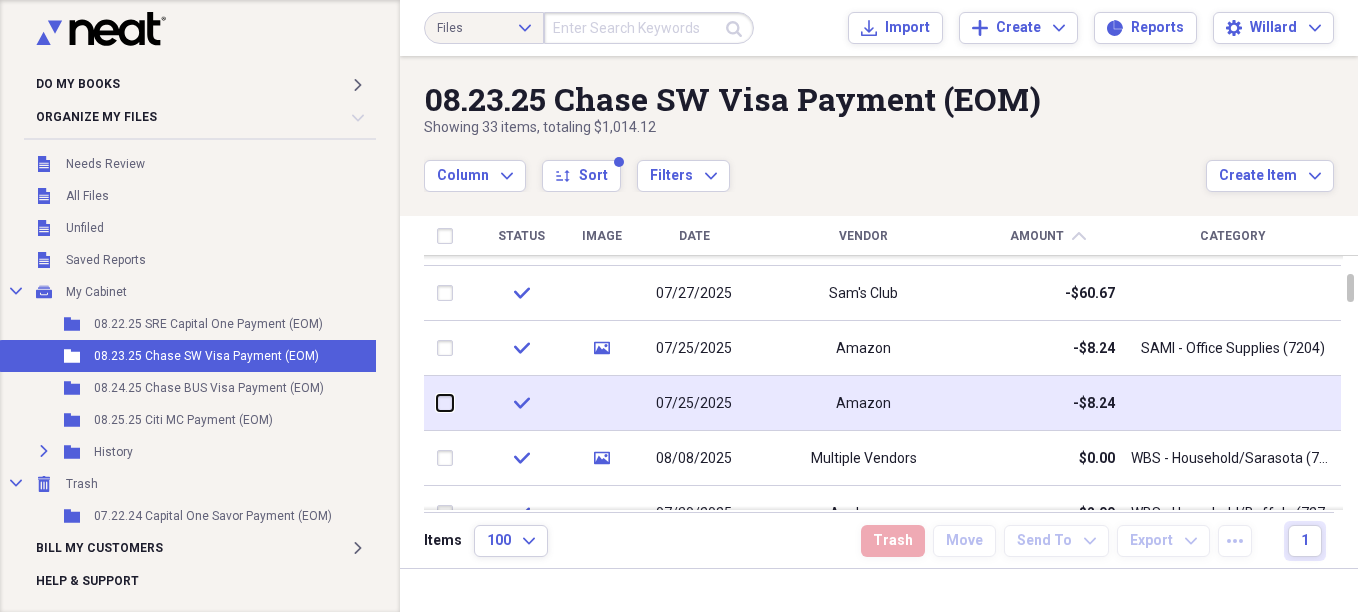 click at bounding box center [437, 403] 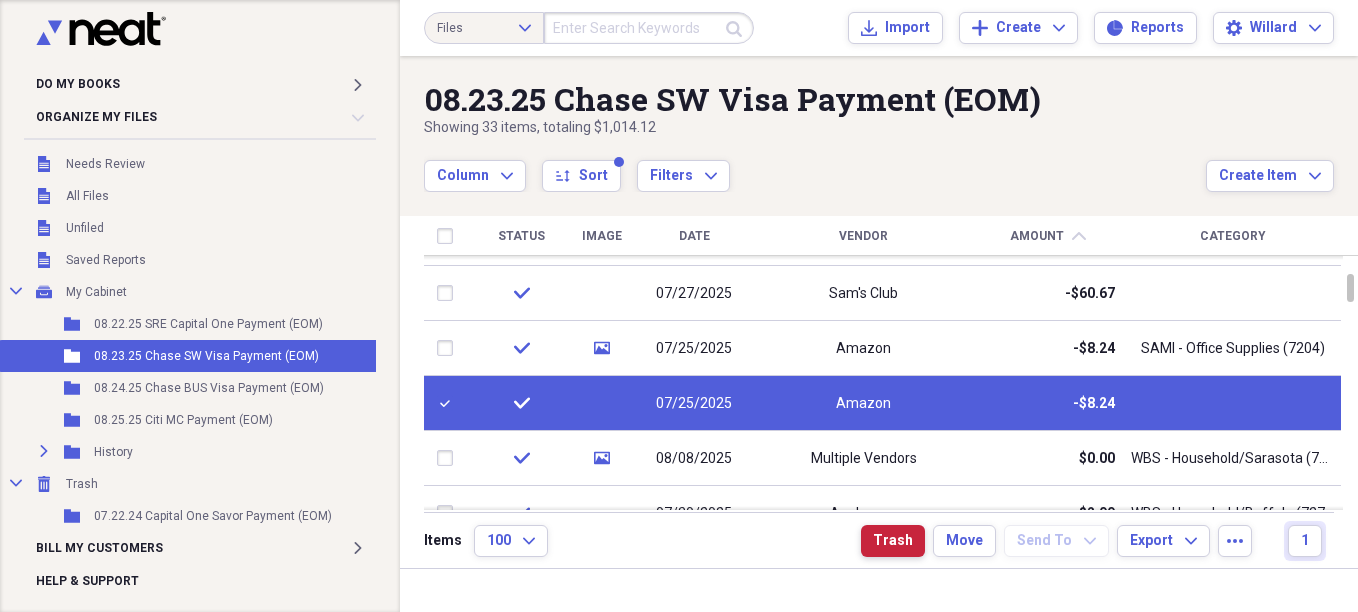 click on "Trash" at bounding box center [893, 541] 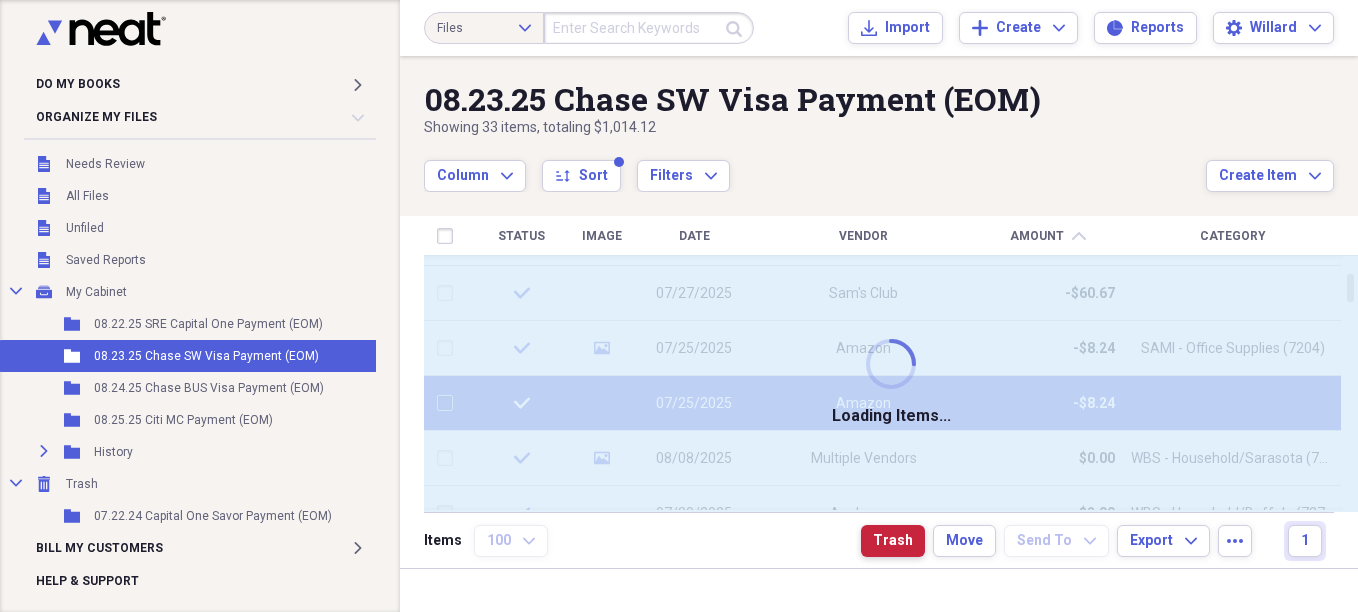 checkbox on "false" 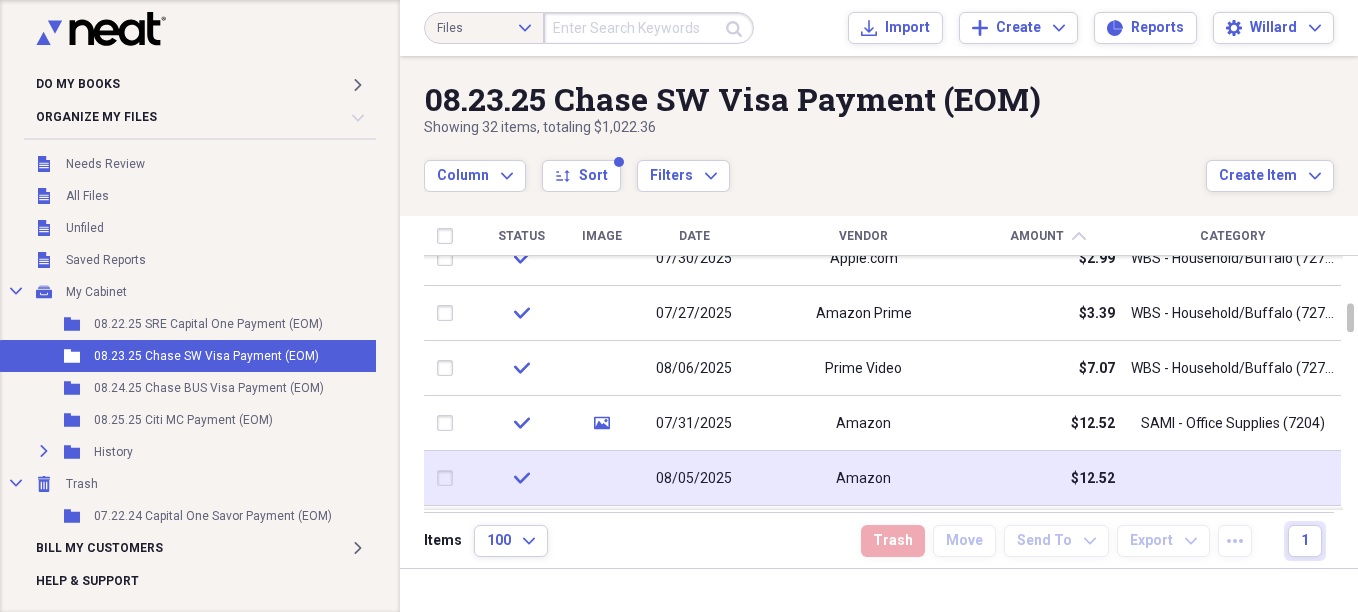 click at bounding box center (449, 478) 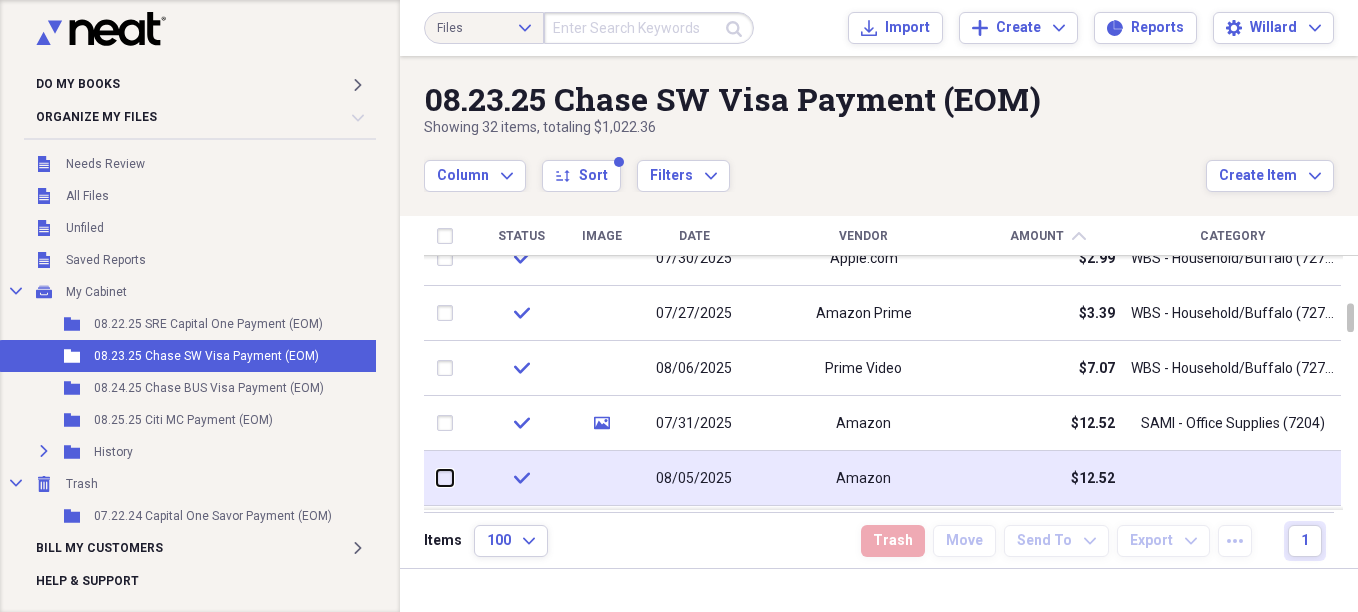click at bounding box center [437, 478] 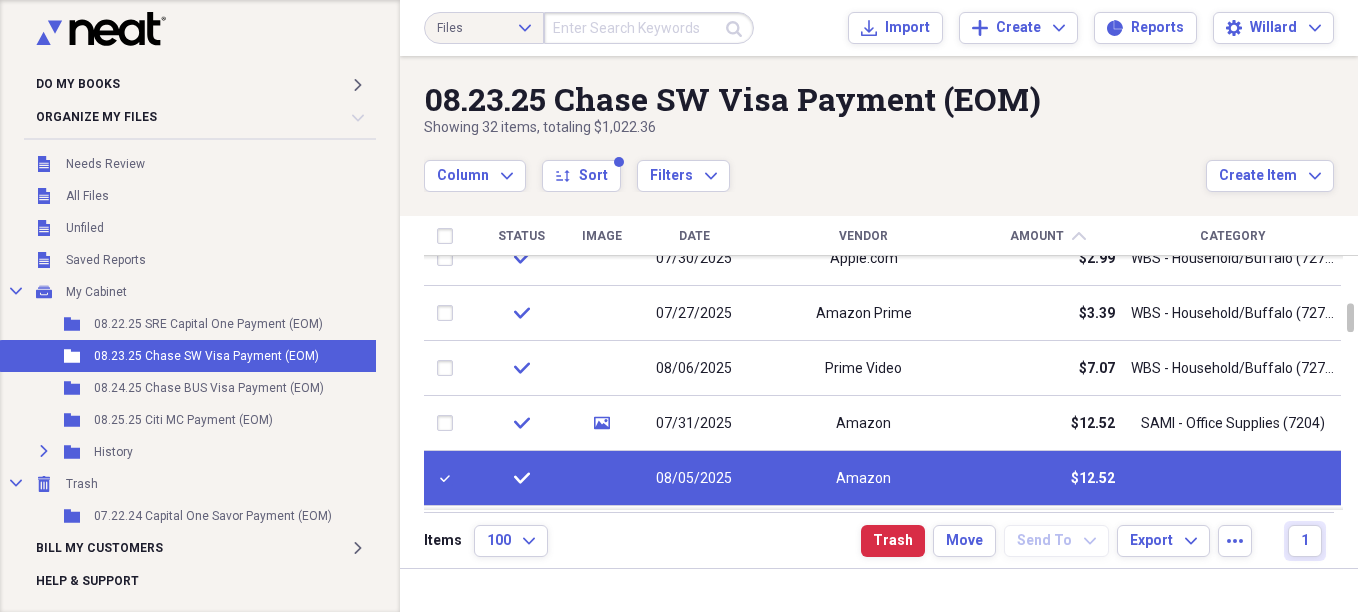 click on "Items 100 Expand Trash Move Send To Expand Export Expand more 1" at bounding box center [879, 540] 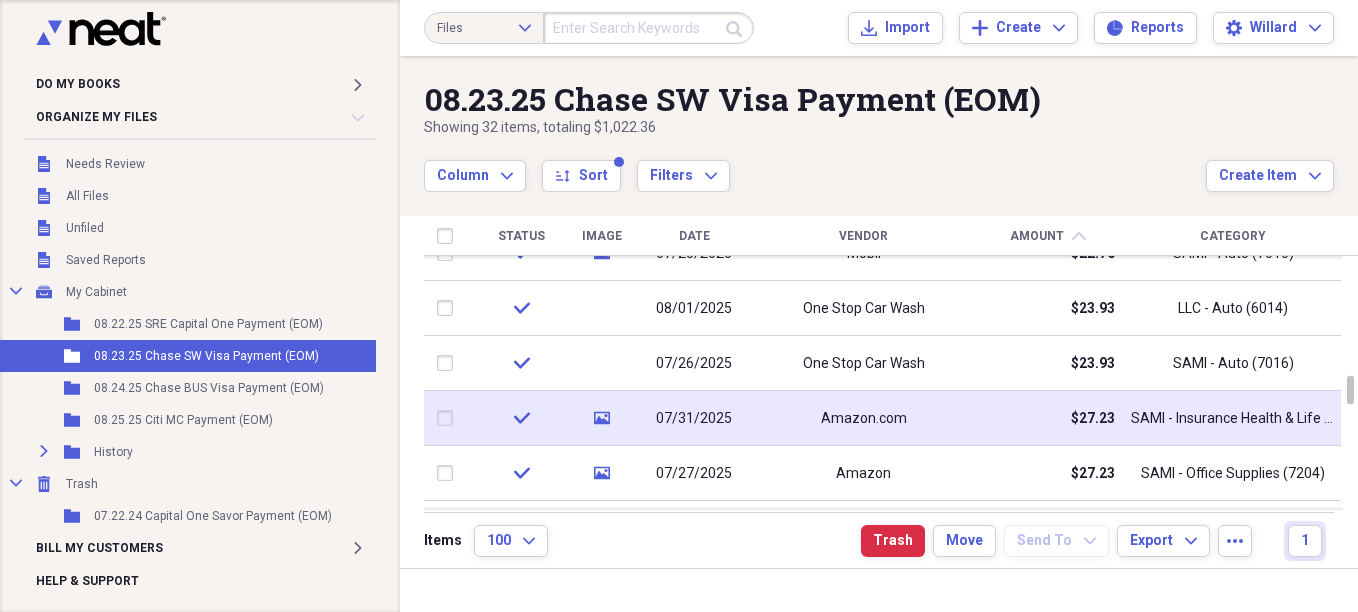 checkbox on "false" 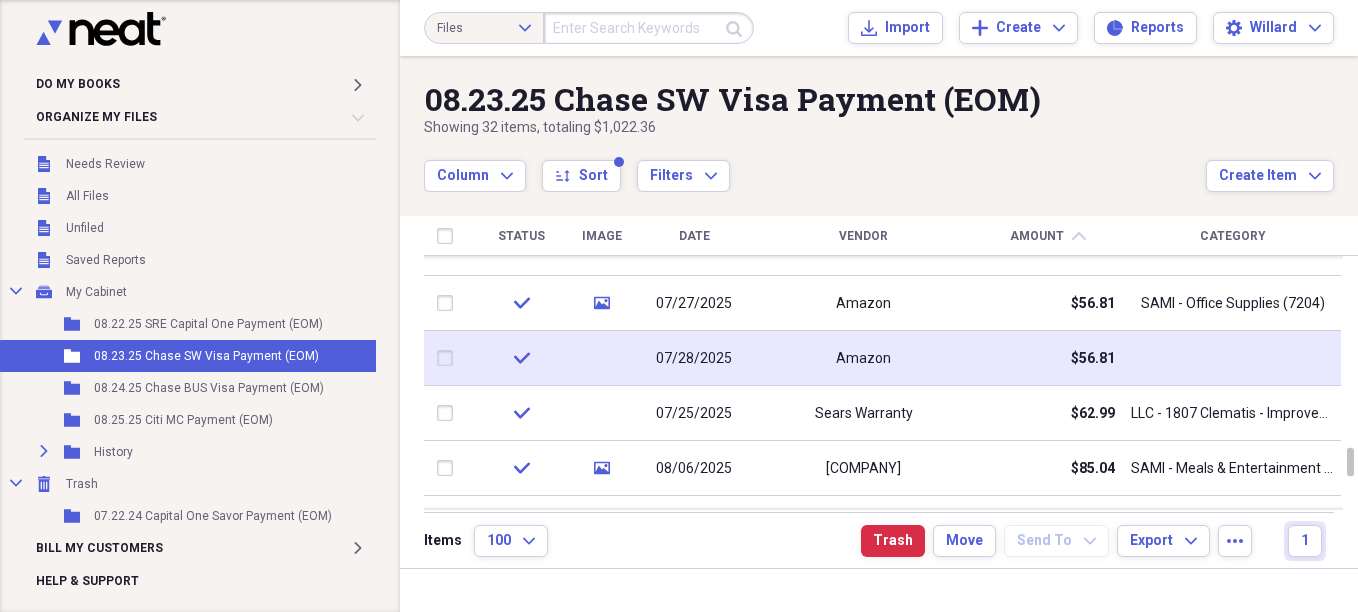 click at bounding box center (449, 358) 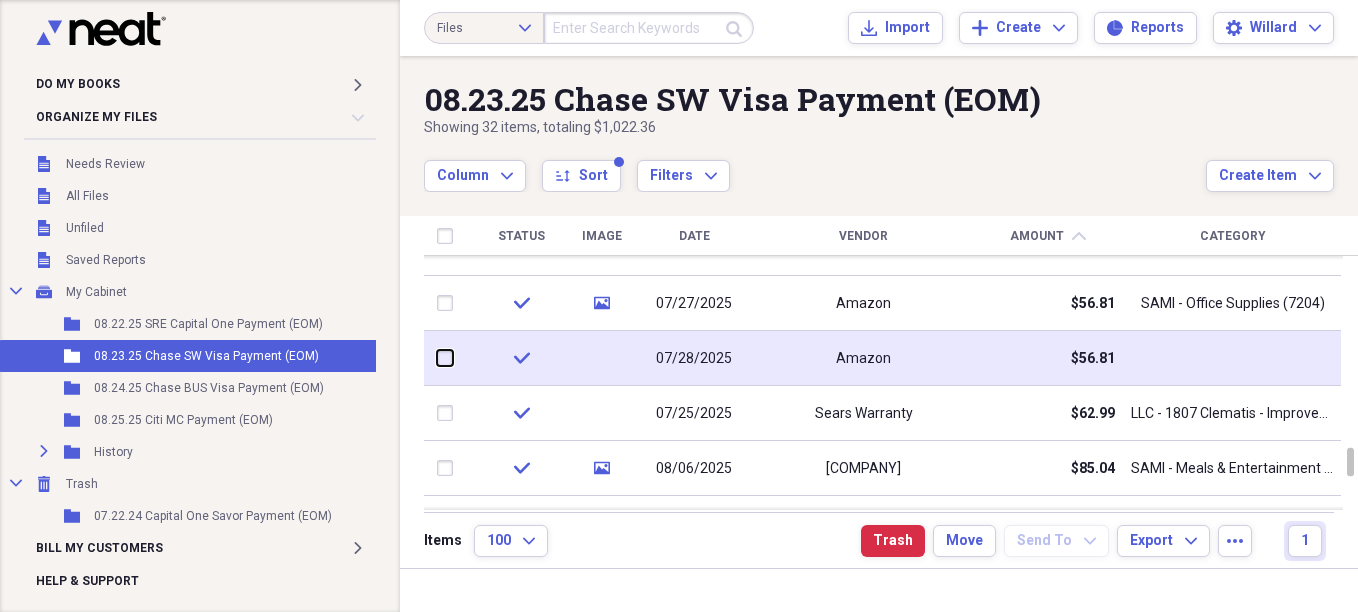 click at bounding box center (437, 358) 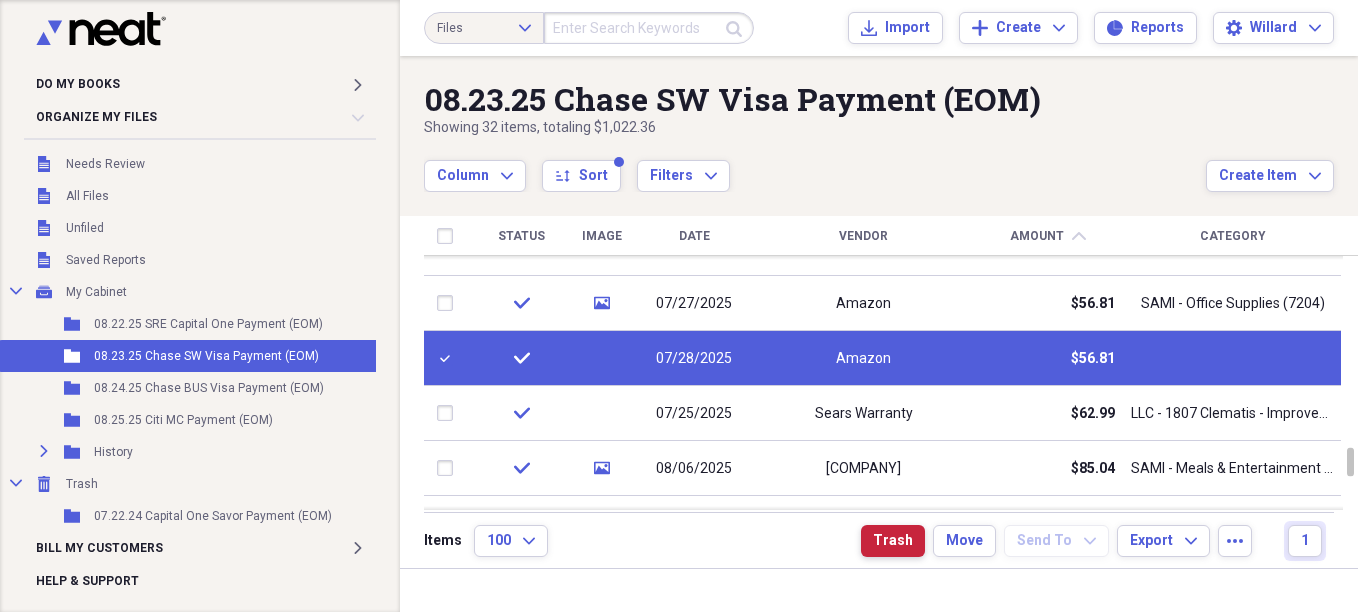 drag, startPoint x: 914, startPoint y: 547, endPoint x: 902, endPoint y: 545, distance: 12.165525 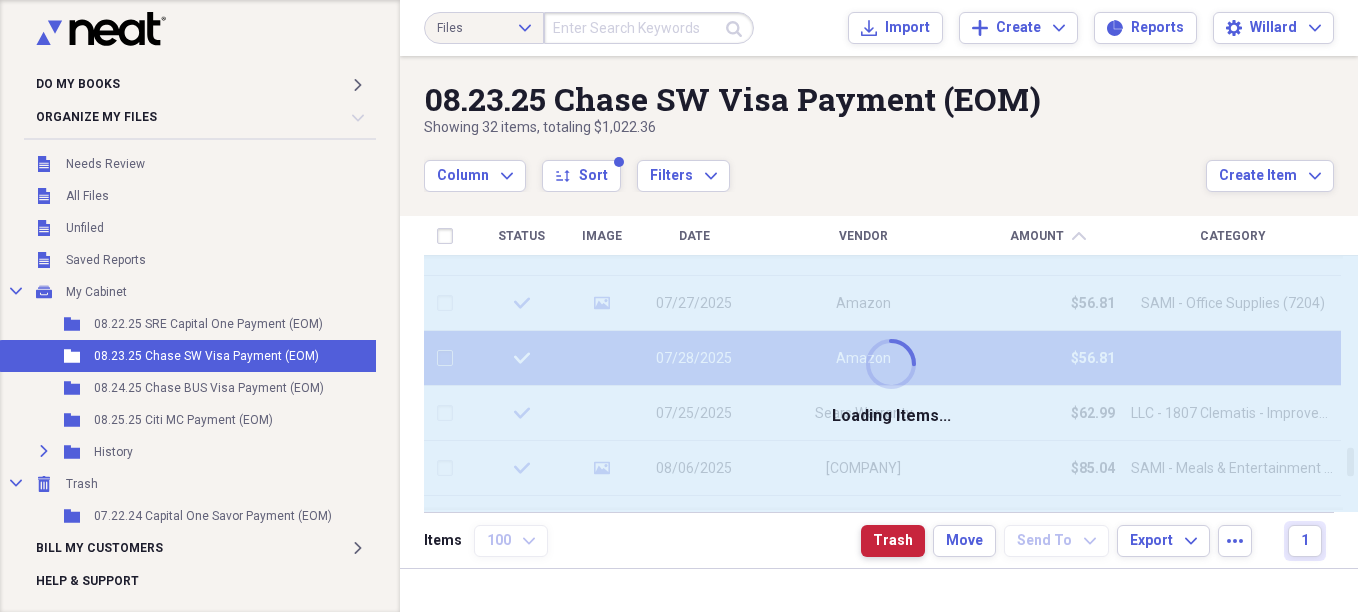checkbox on "false" 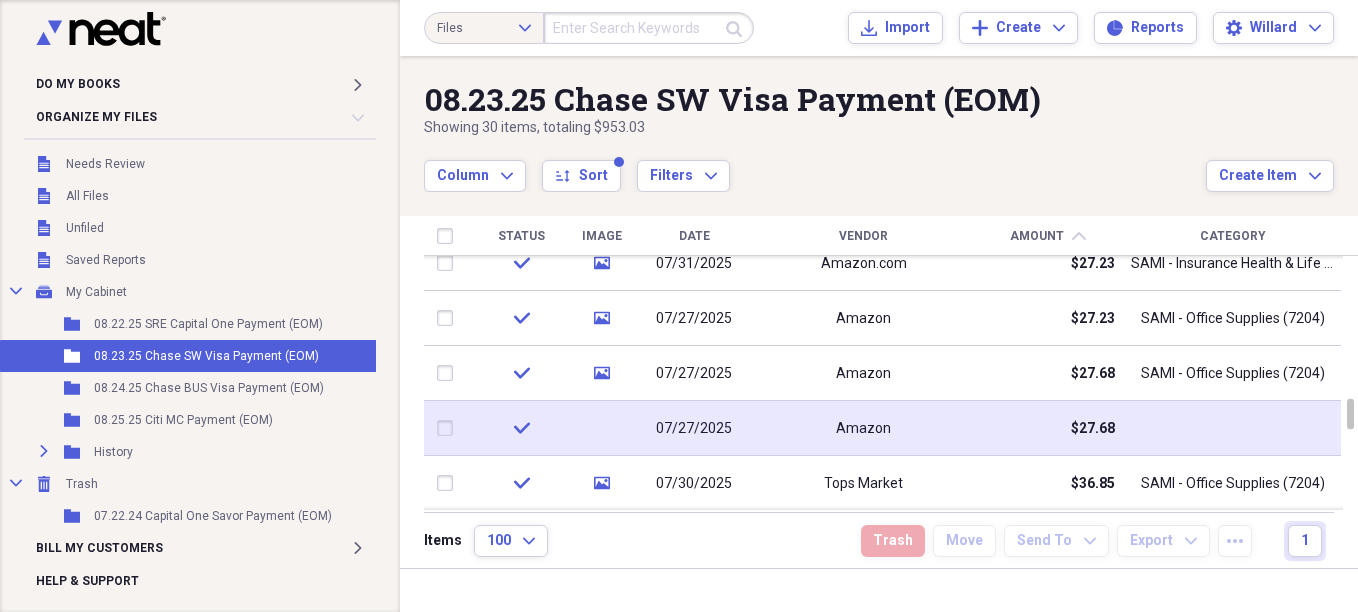 click at bounding box center (449, 428) 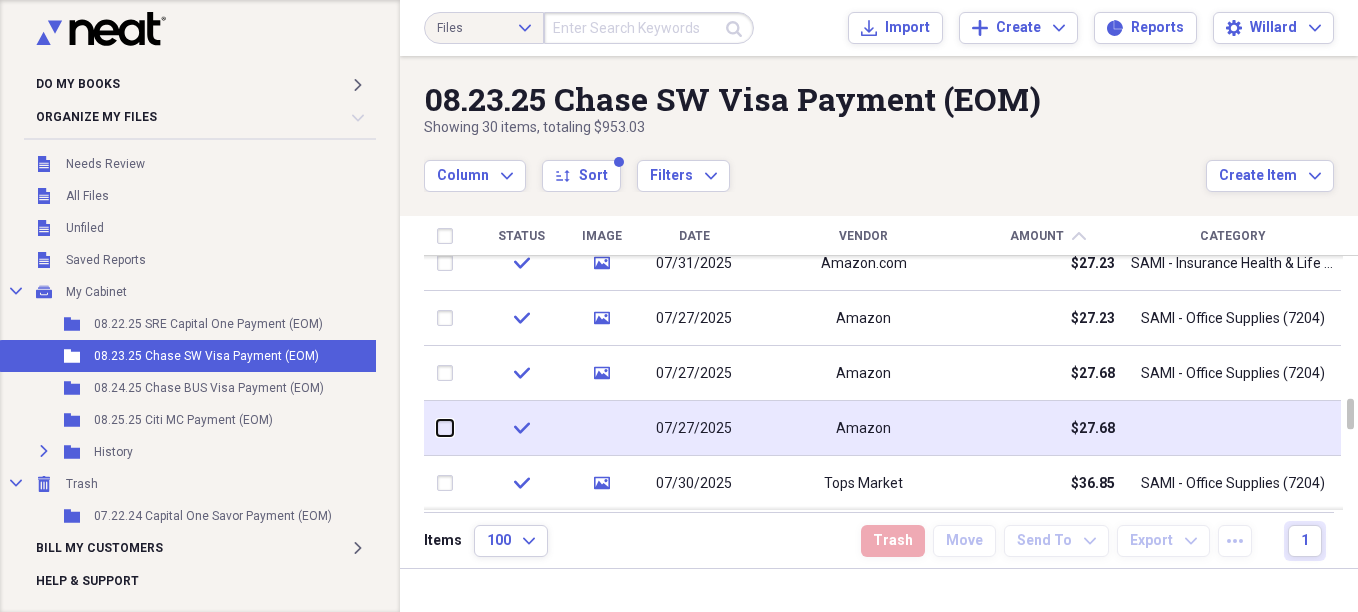 click at bounding box center (437, 428) 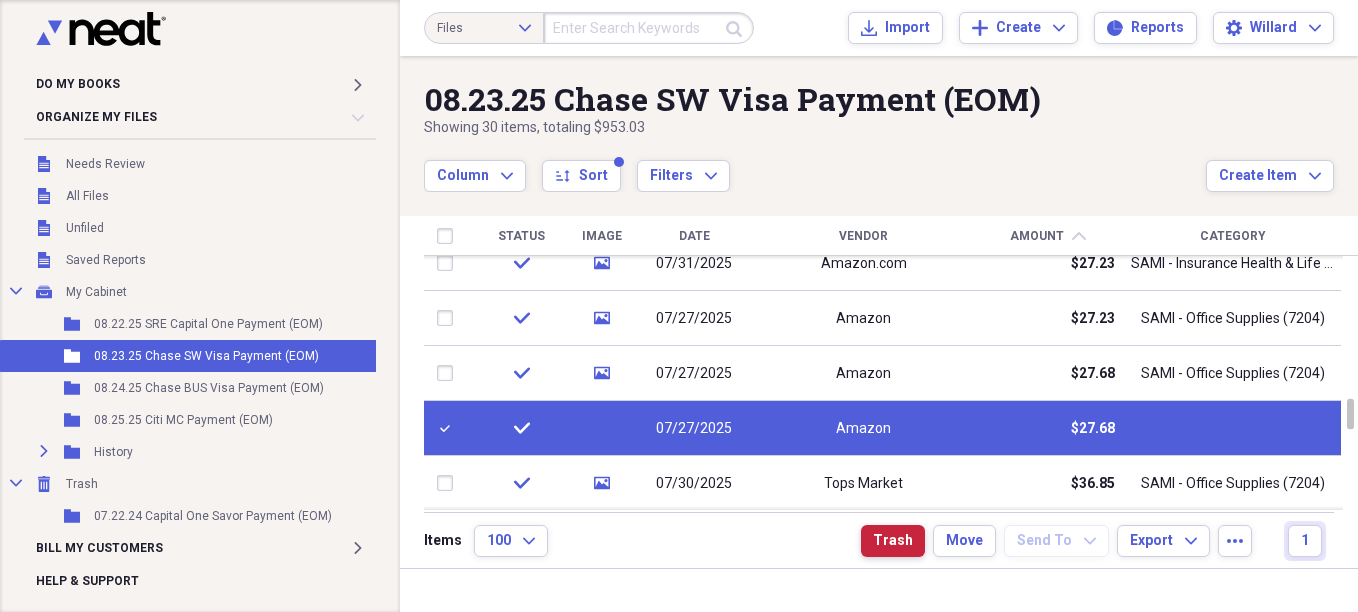 click on "Trash" at bounding box center (893, 541) 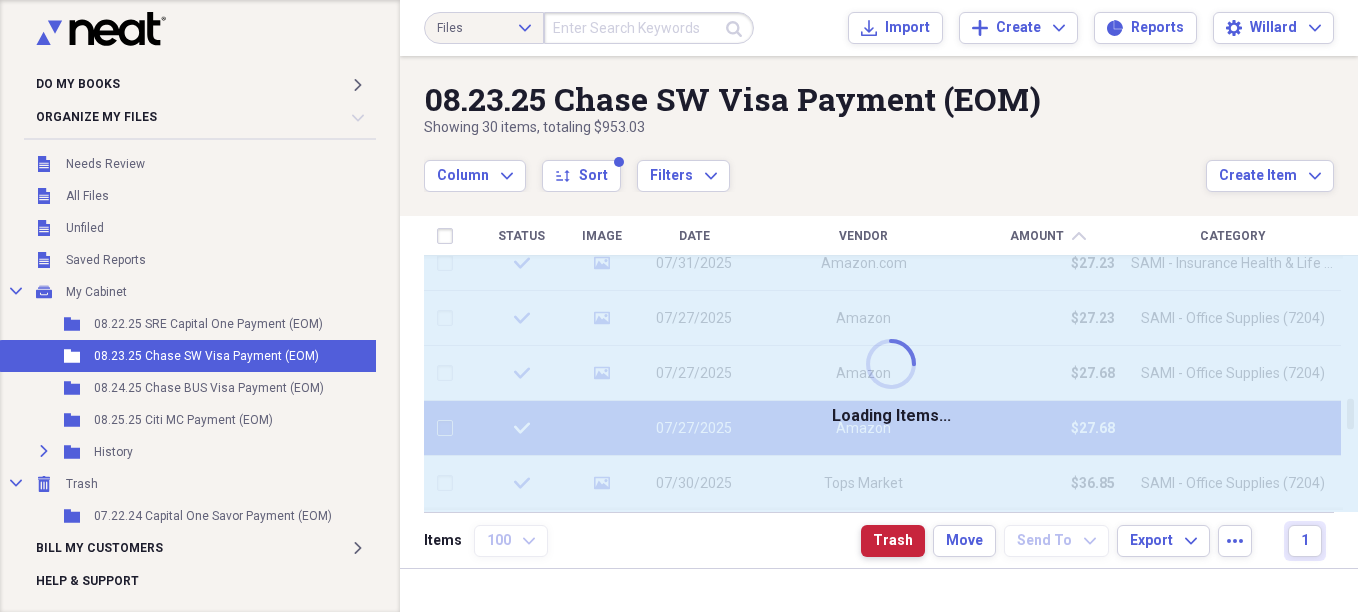 checkbox on "false" 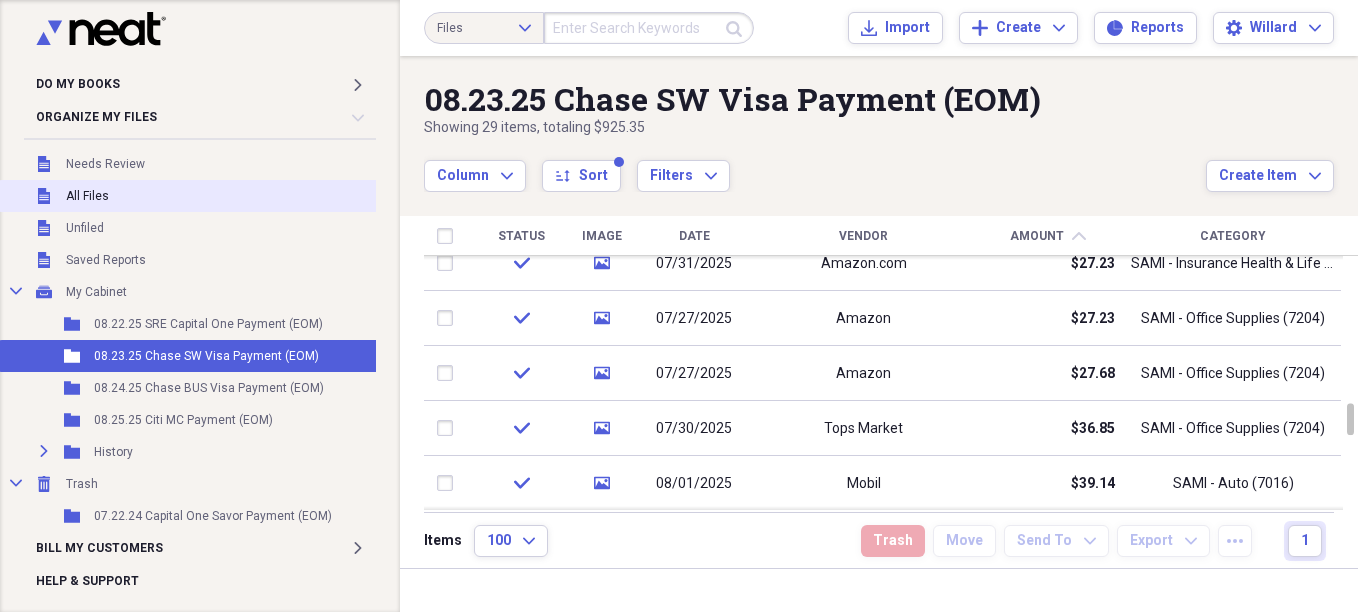 click on "Unfiled All Files" at bounding box center (192, 196) 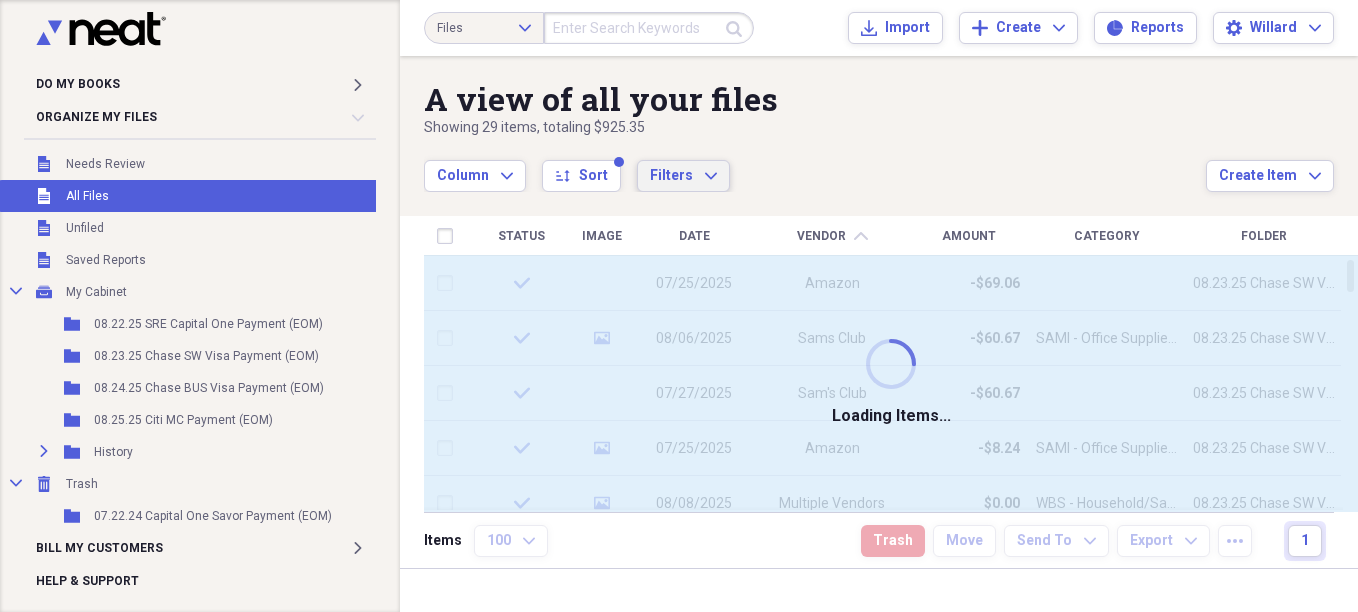 click on "Expand" 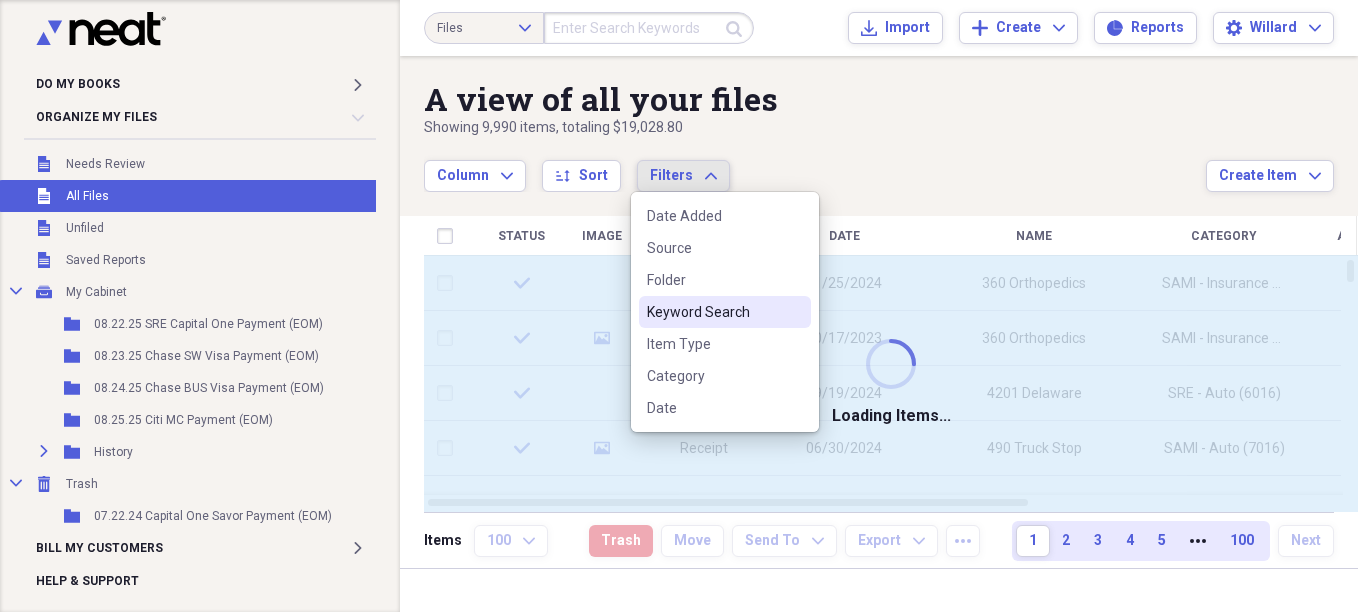 click on "Keyword Search" at bounding box center (713, 312) 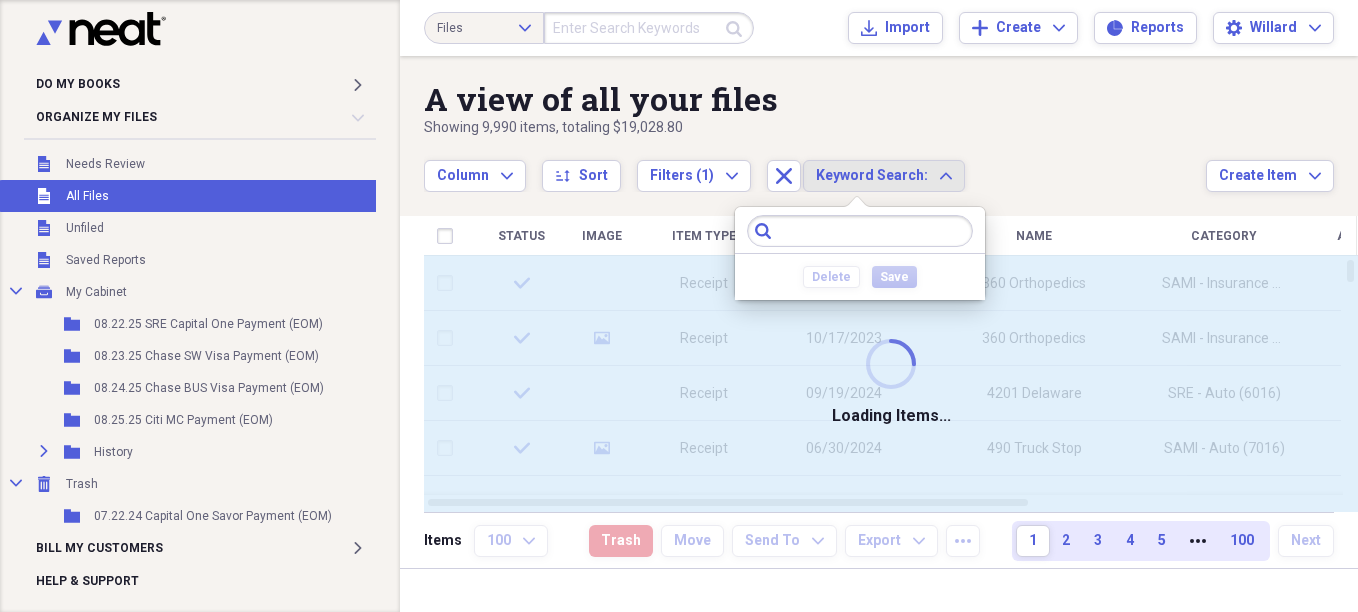 drag, startPoint x: 787, startPoint y: 233, endPoint x: 773, endPoint y: 235, distance: 14.142136 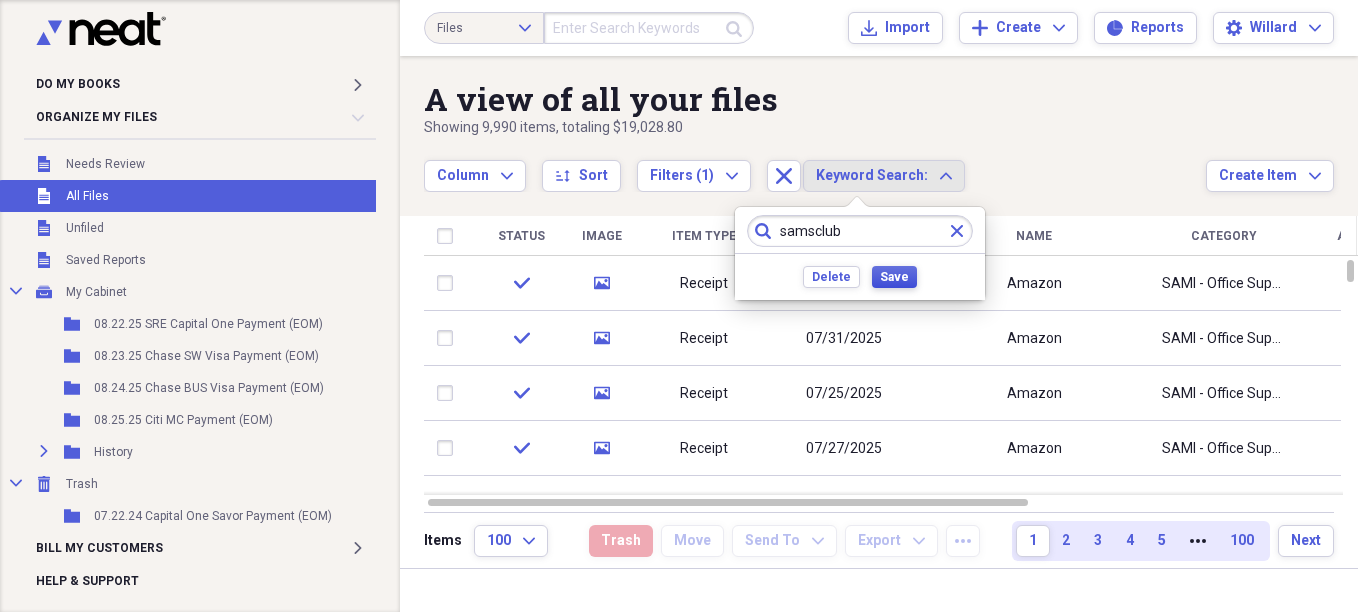 type on "samsclub" 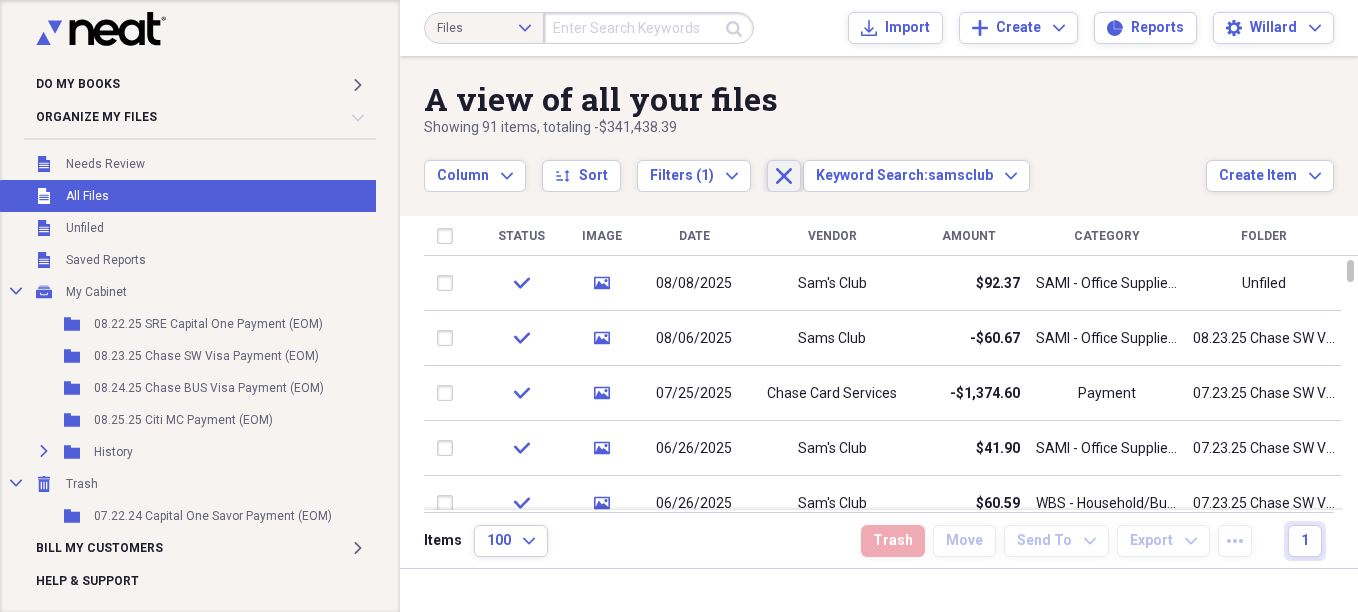 click on "Close" 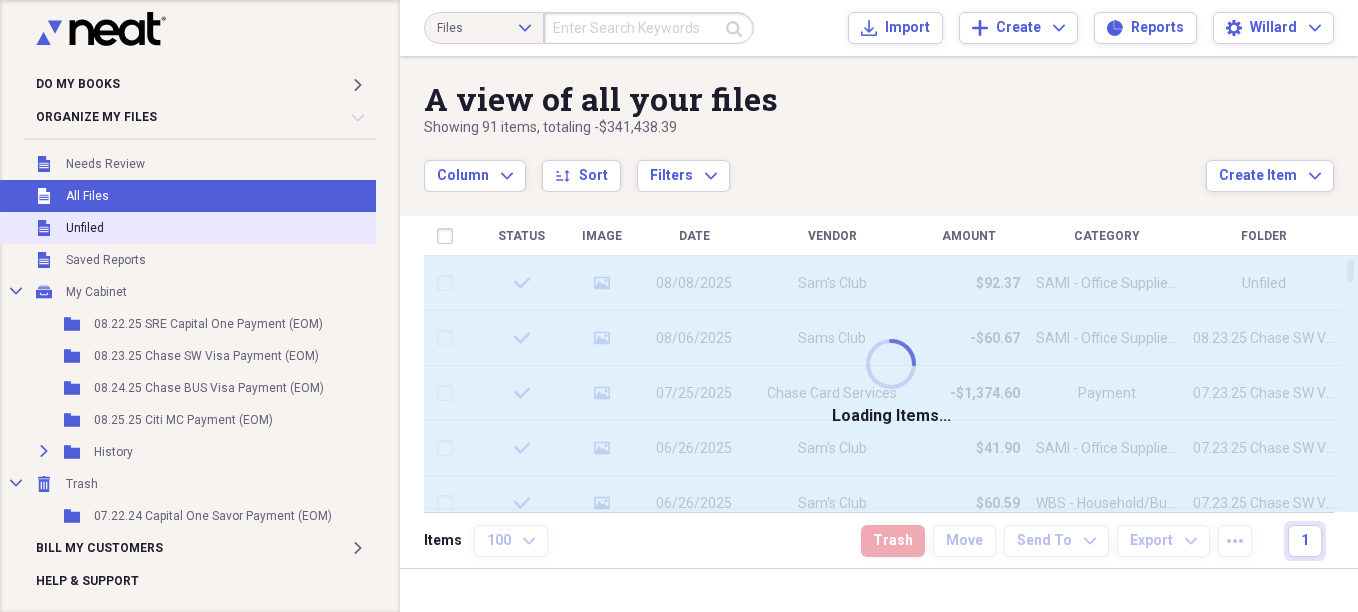 click on "Unfiled Unfiled" at bounding box center (192, 228) 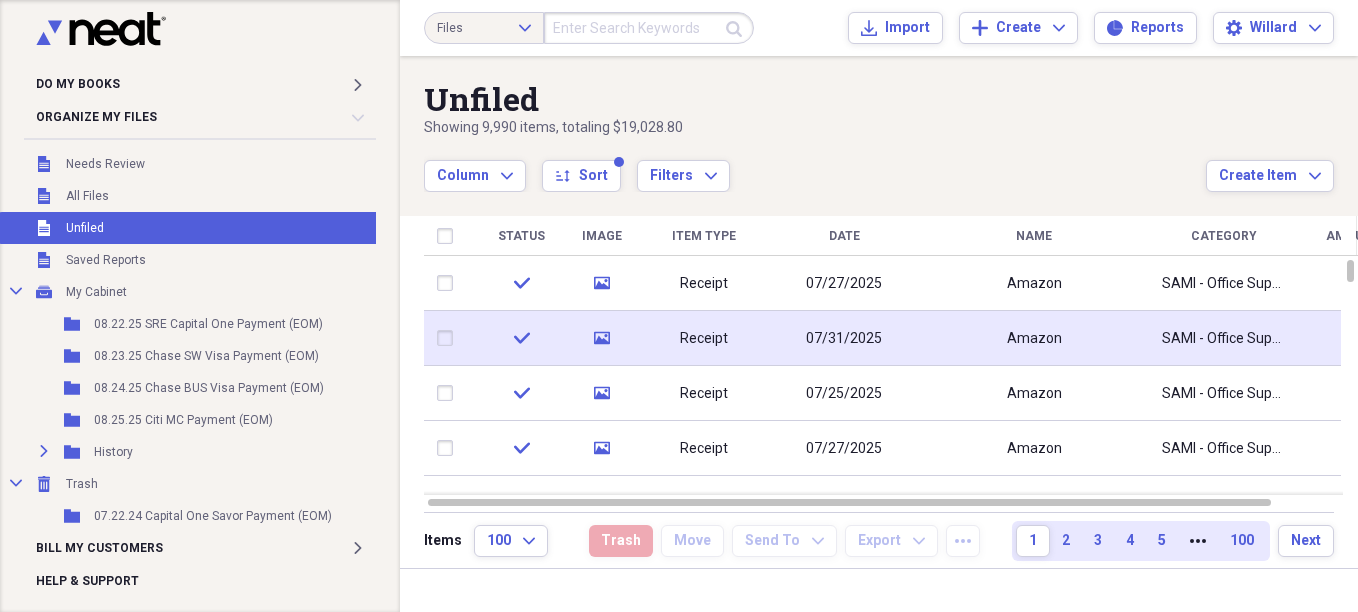 click on "Receipt" at bounding box center [704, 339] 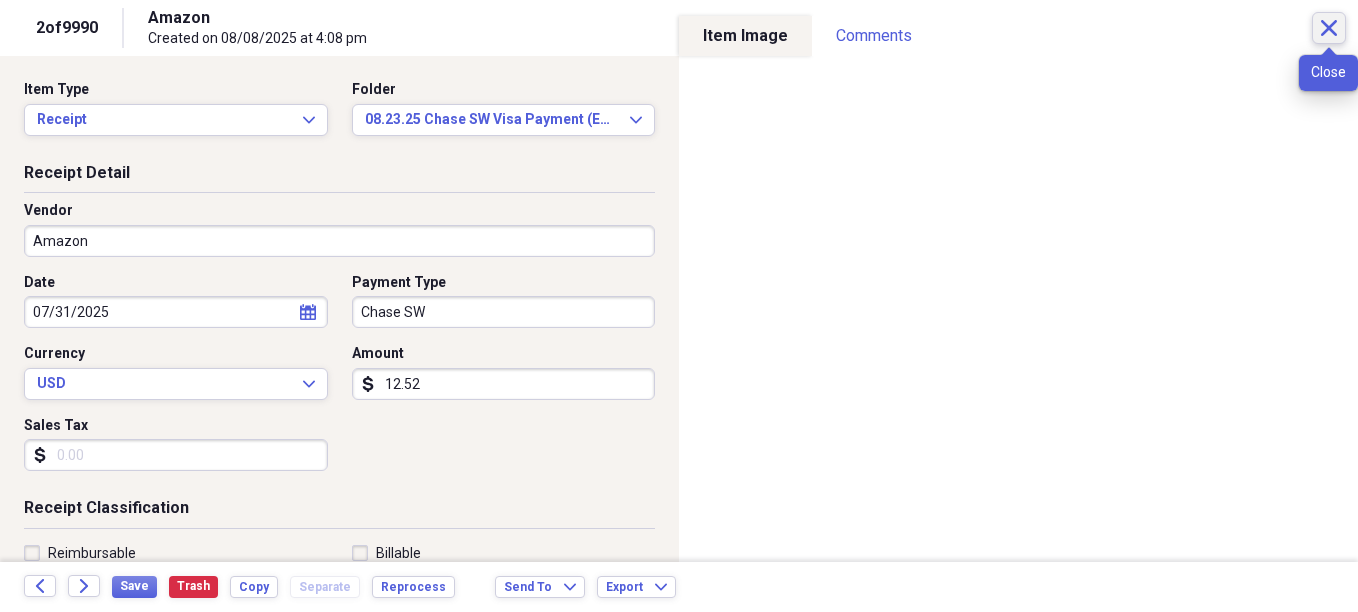 click 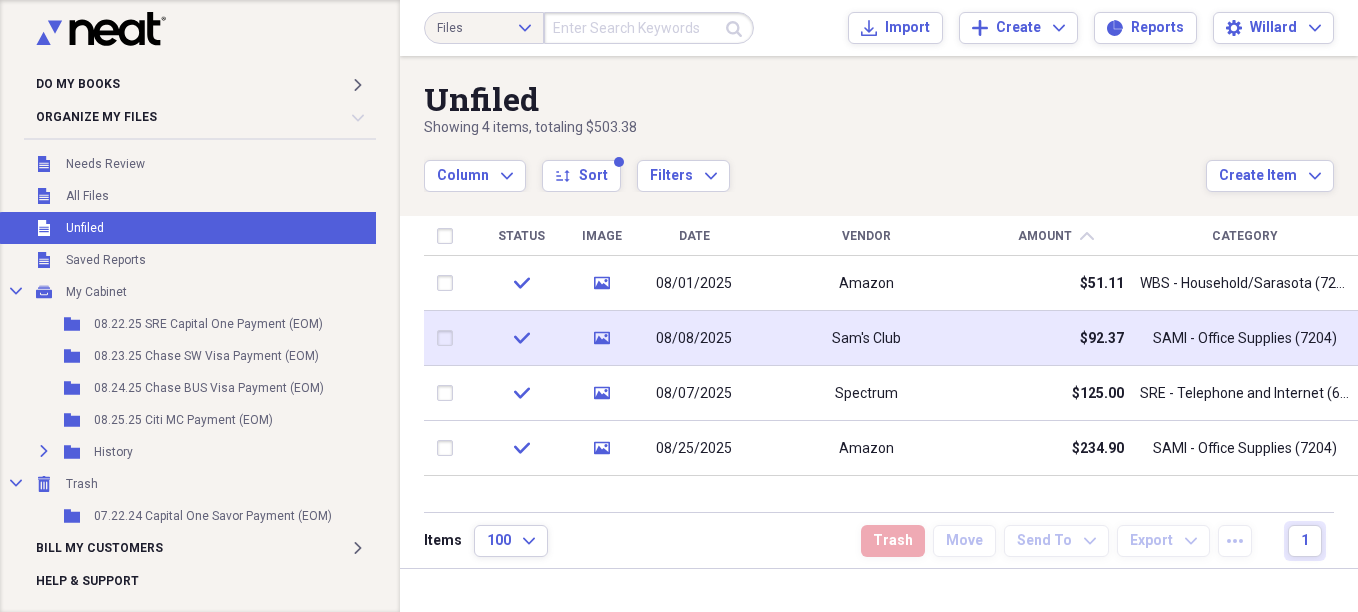 click on "Sam's Club" at bounding box center [866, 338] 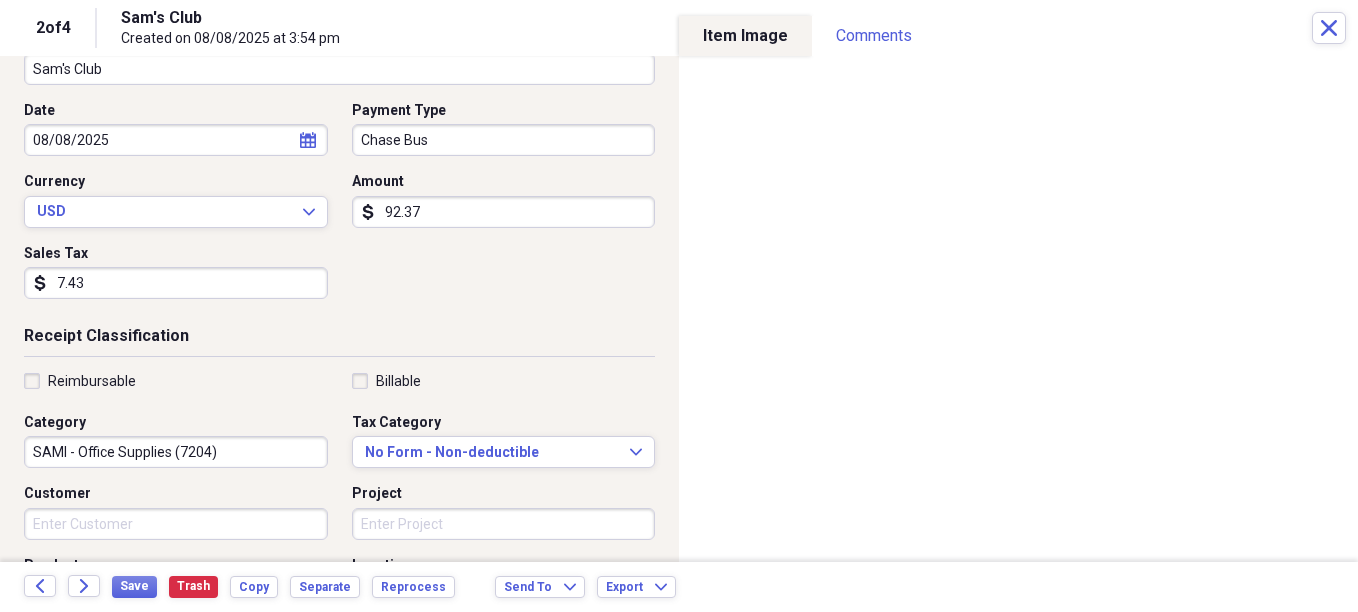 scroll, scrollTop: 200, scrollLeft: 0, axis: vertical 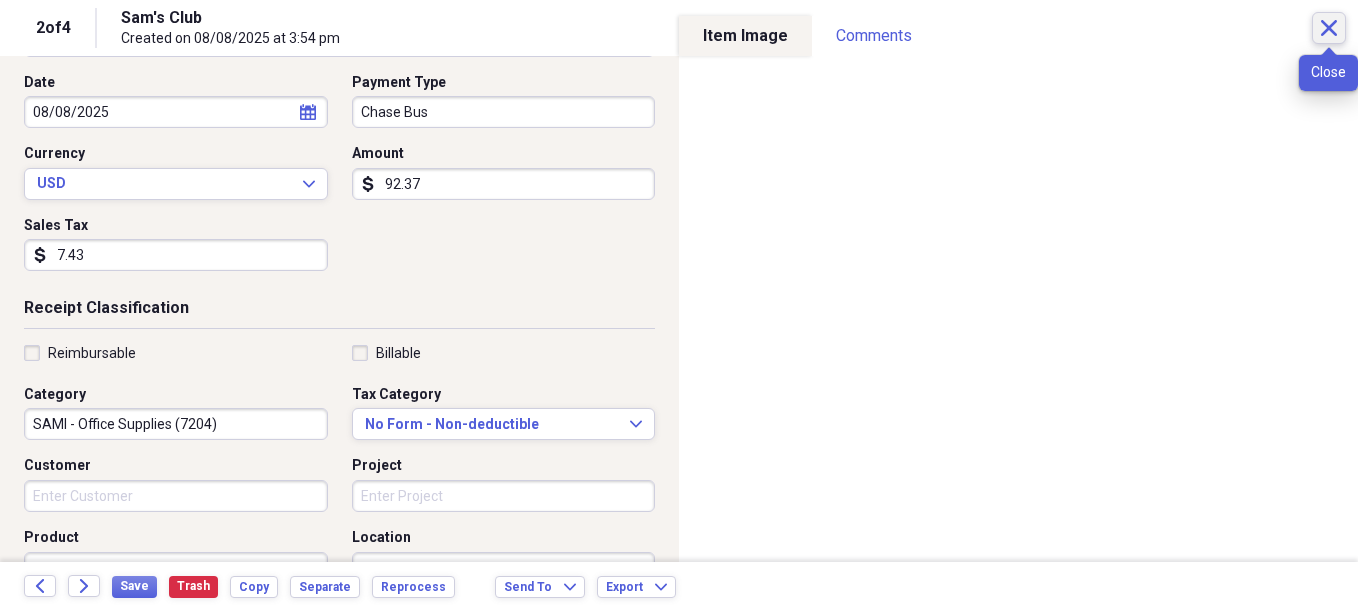 click on "Close" 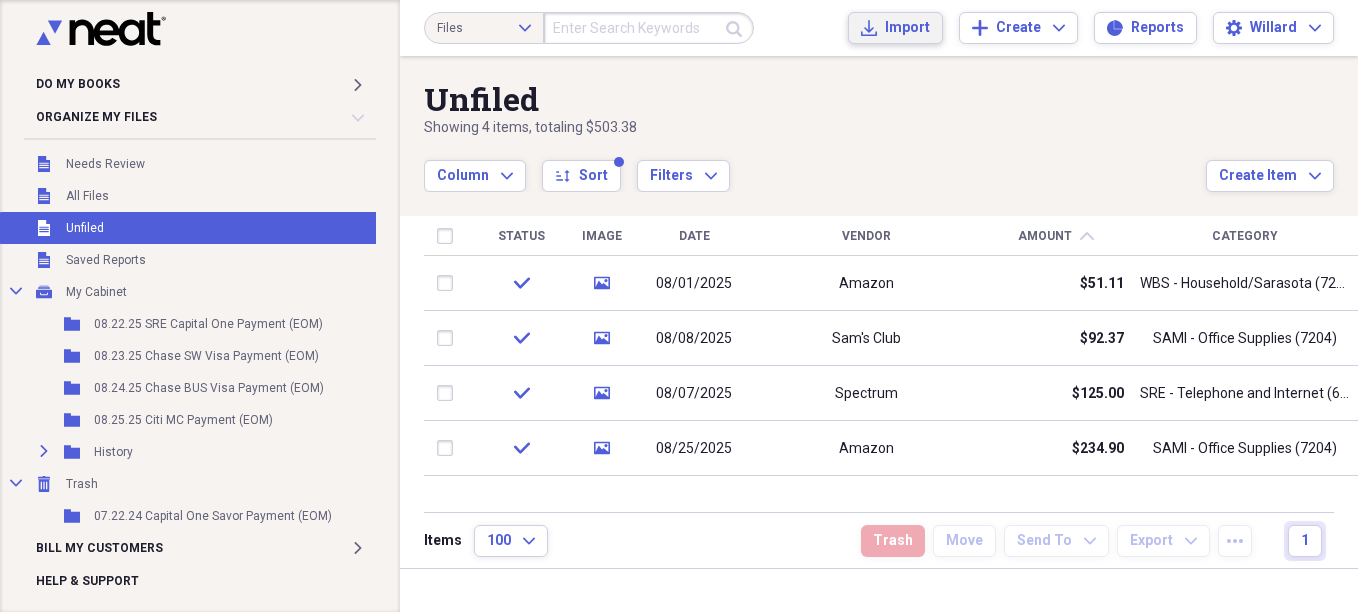 click on "Import" at bounding box center (907, 28) 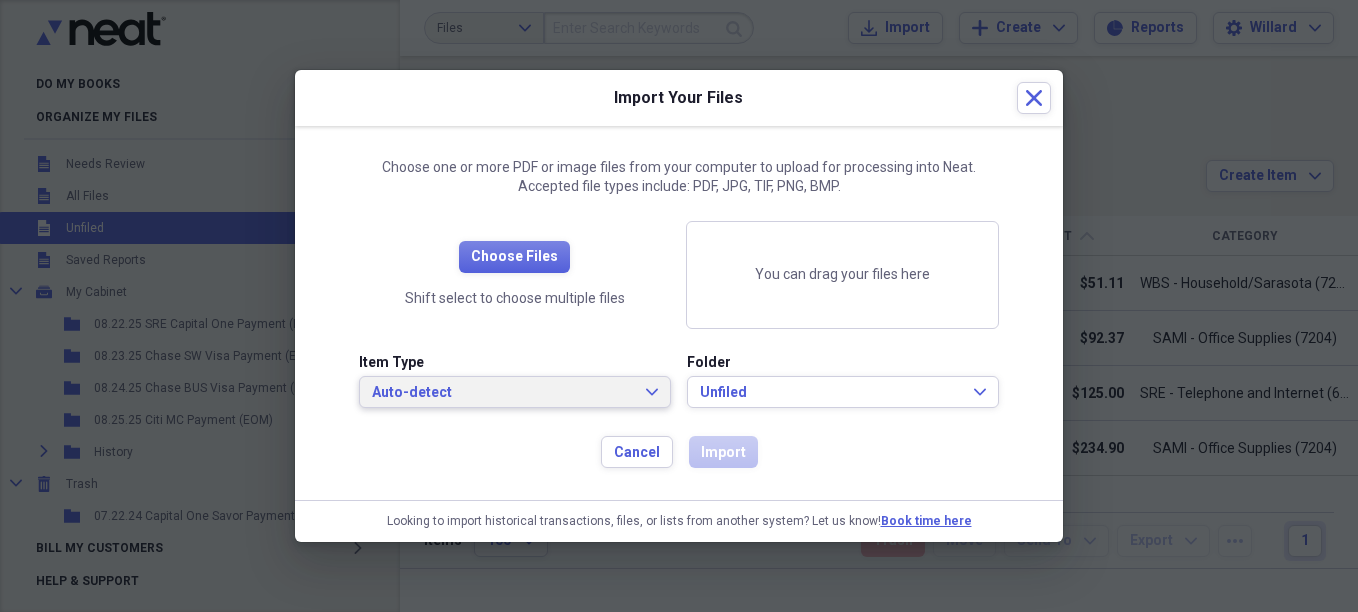 click on "Auto-detect Expand" at bounding box center [515, 393] 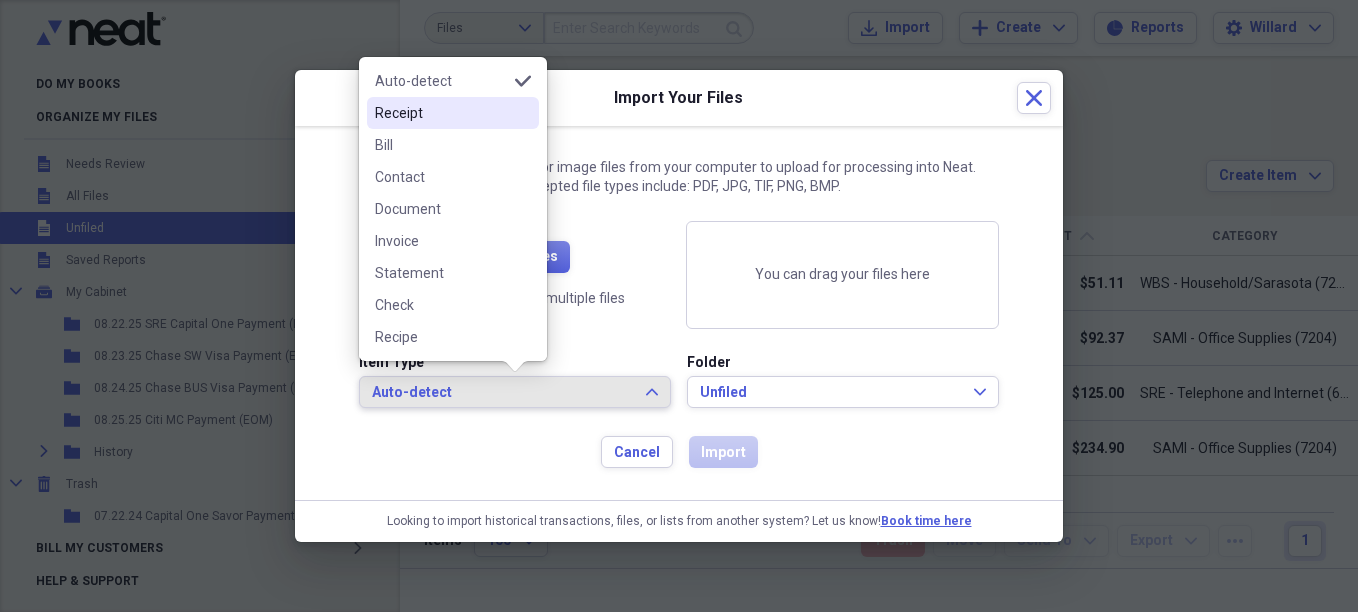 click on "Receipt" at bounding box center [441, 113] 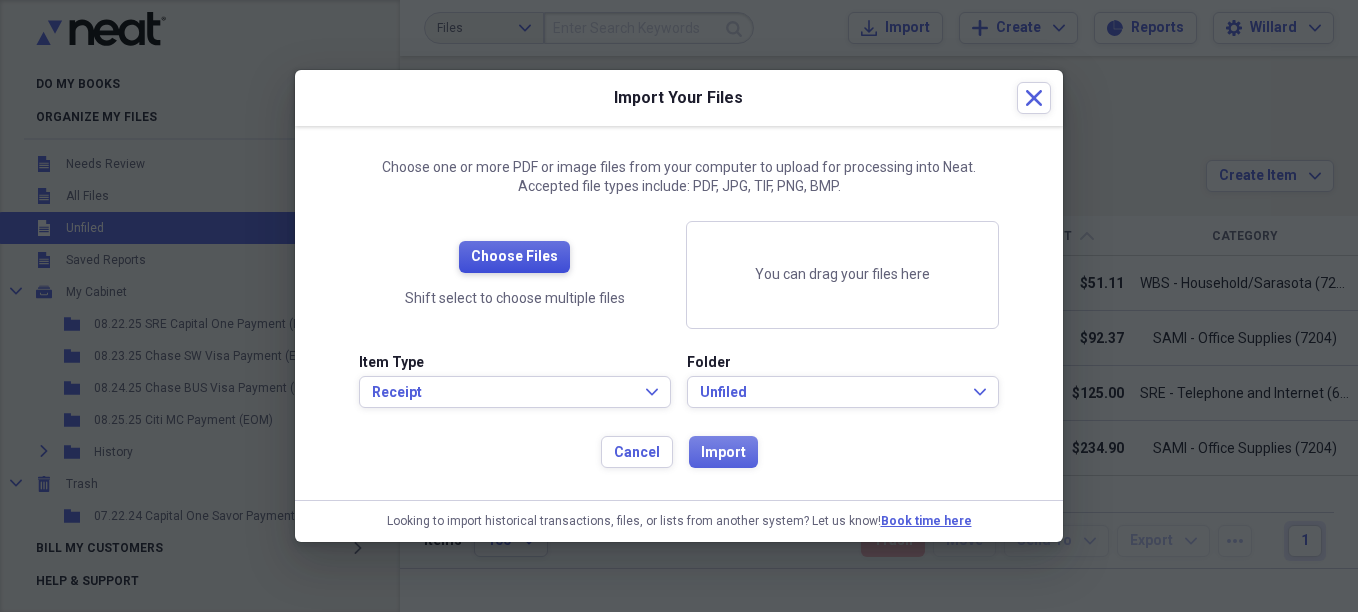 click on "Choose Files" at bounding box center (514, 257) 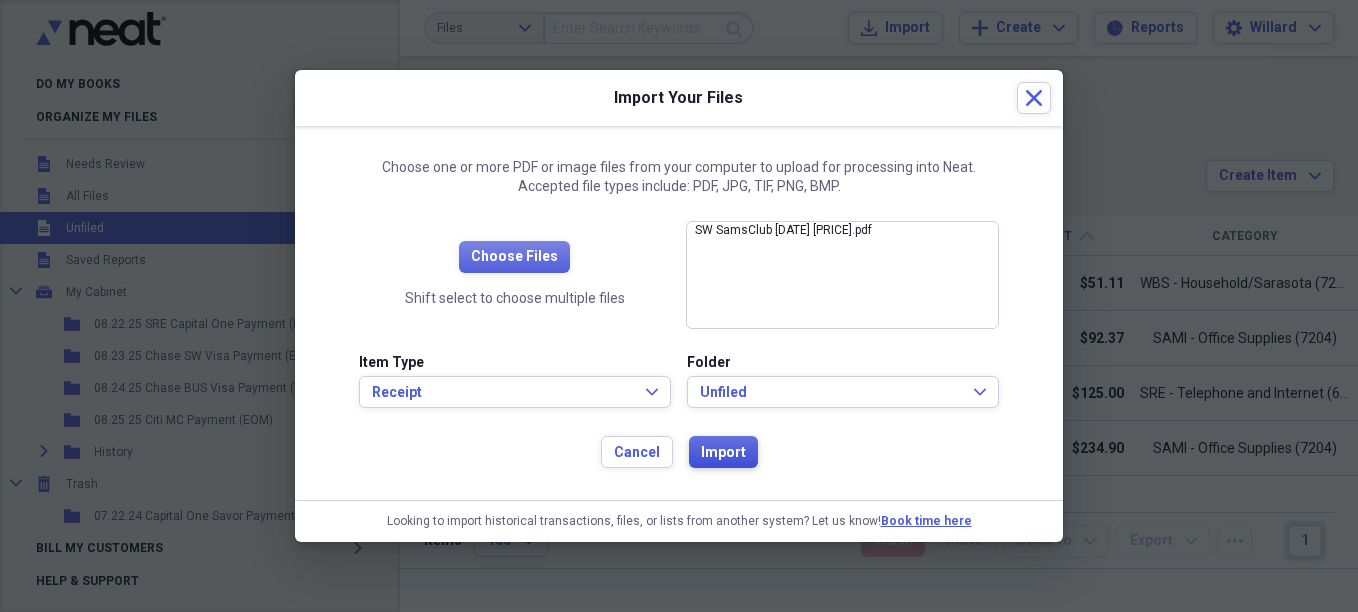 click on "Import" at bounding box center (723, 453) 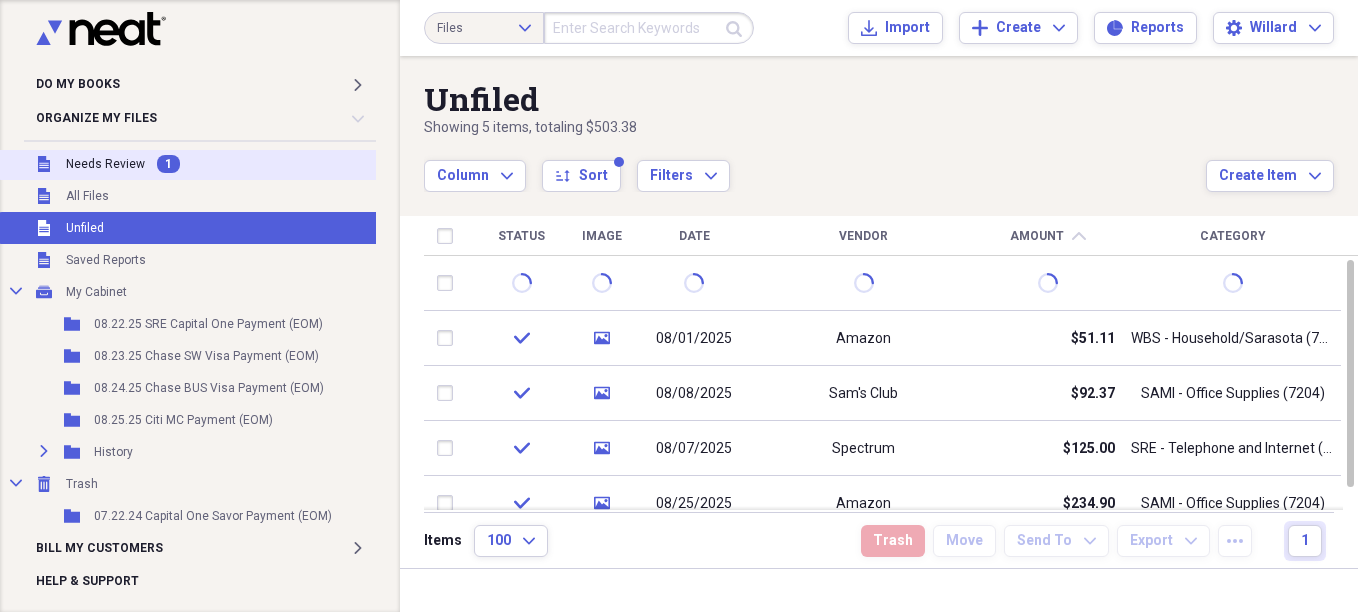 click on "Needs Review" at bounding box center (105, 164) 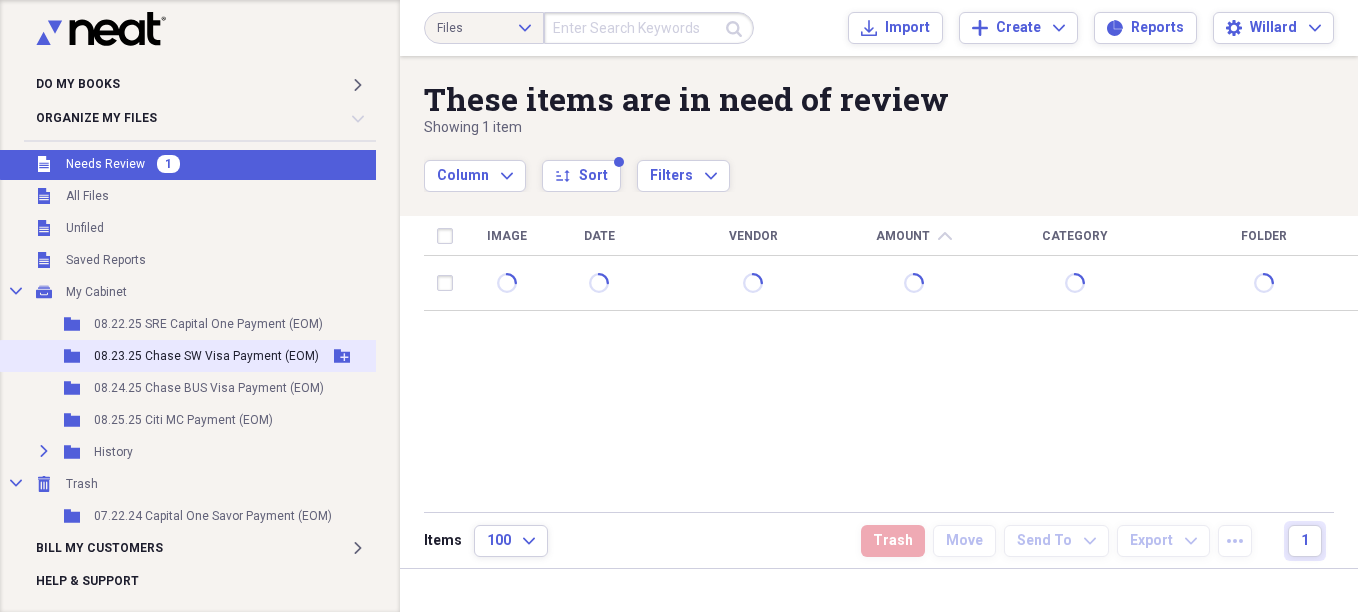 click on "08.23.25 Chase SW Visa Payment (EOM)" at bounding box center (206, 356) 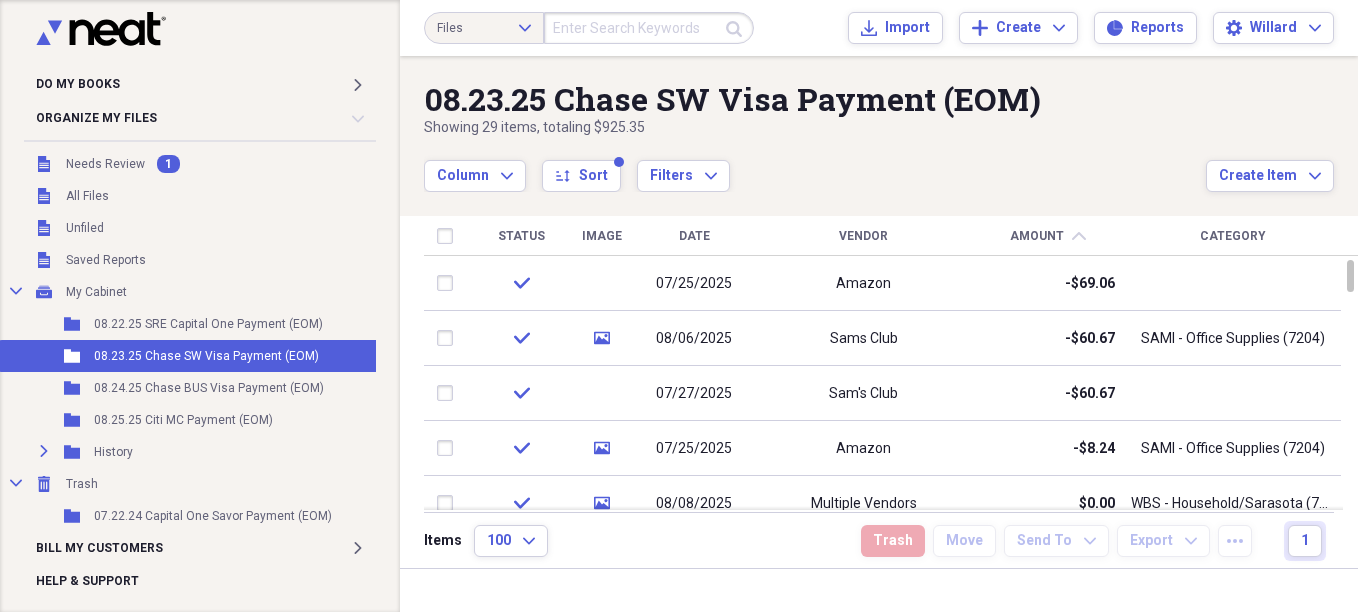click on "Date" at bounding box center [694, 236] 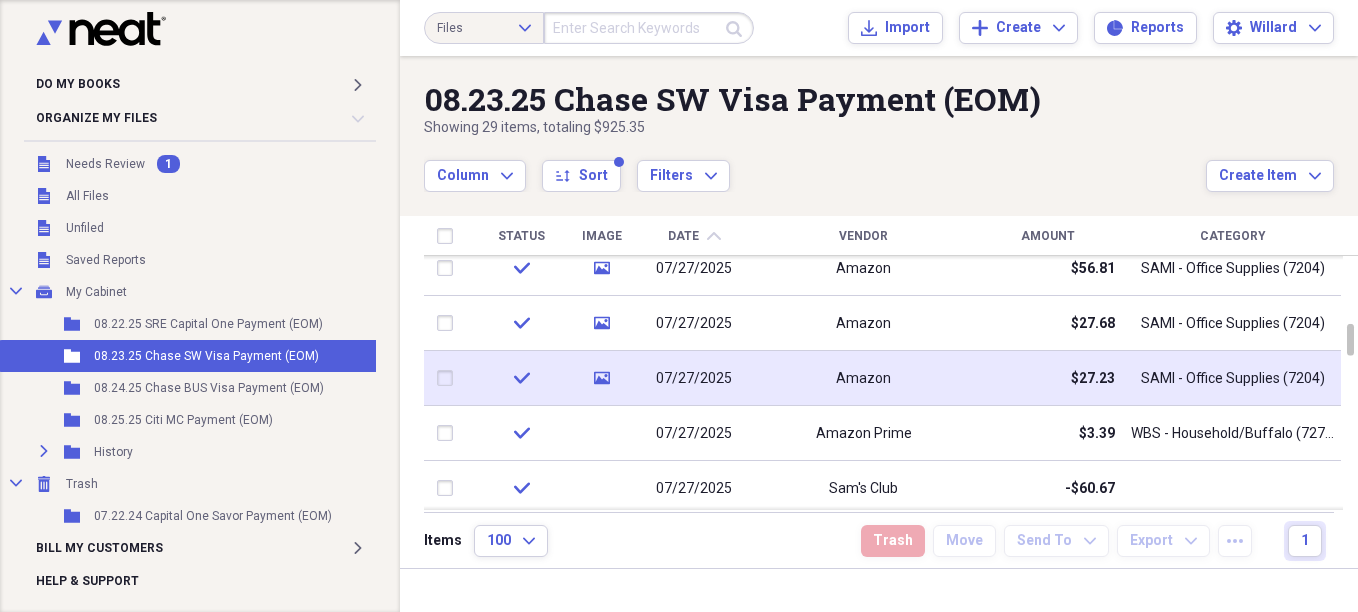 click on "Amazon" at bounding box center (863, 378) 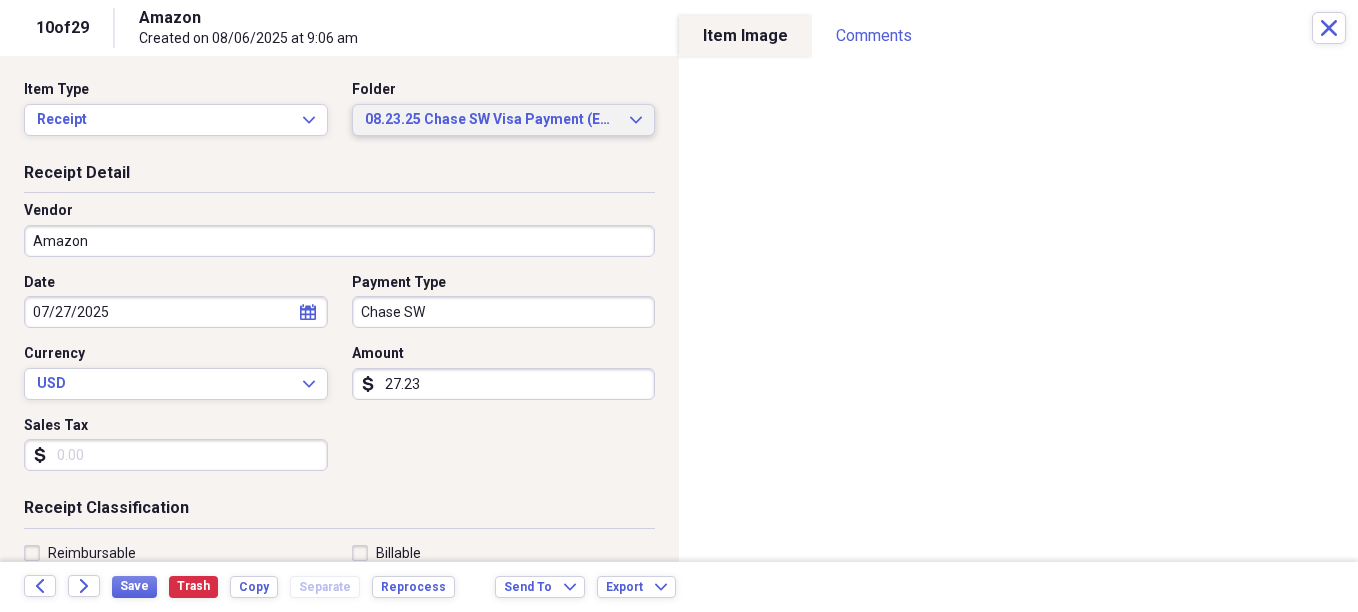 click on "Expand" 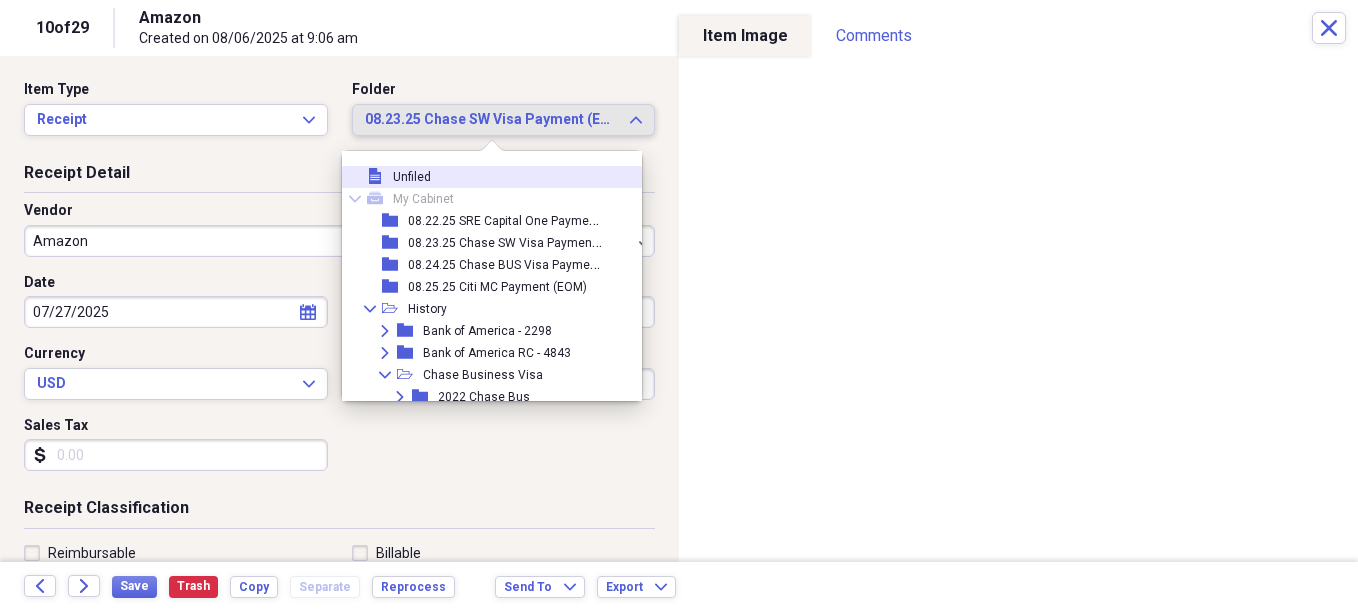 click on "Unfiled" at bounding box center [412, 177] 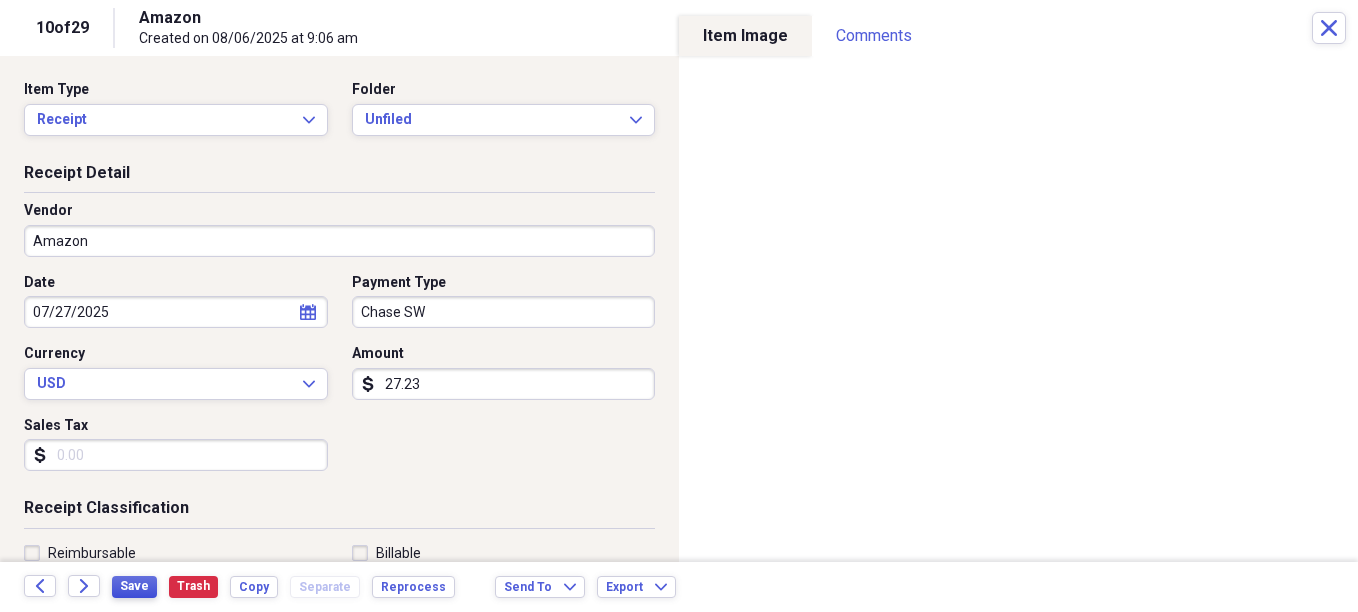 click on "Save" at bounding box center [134, 586] 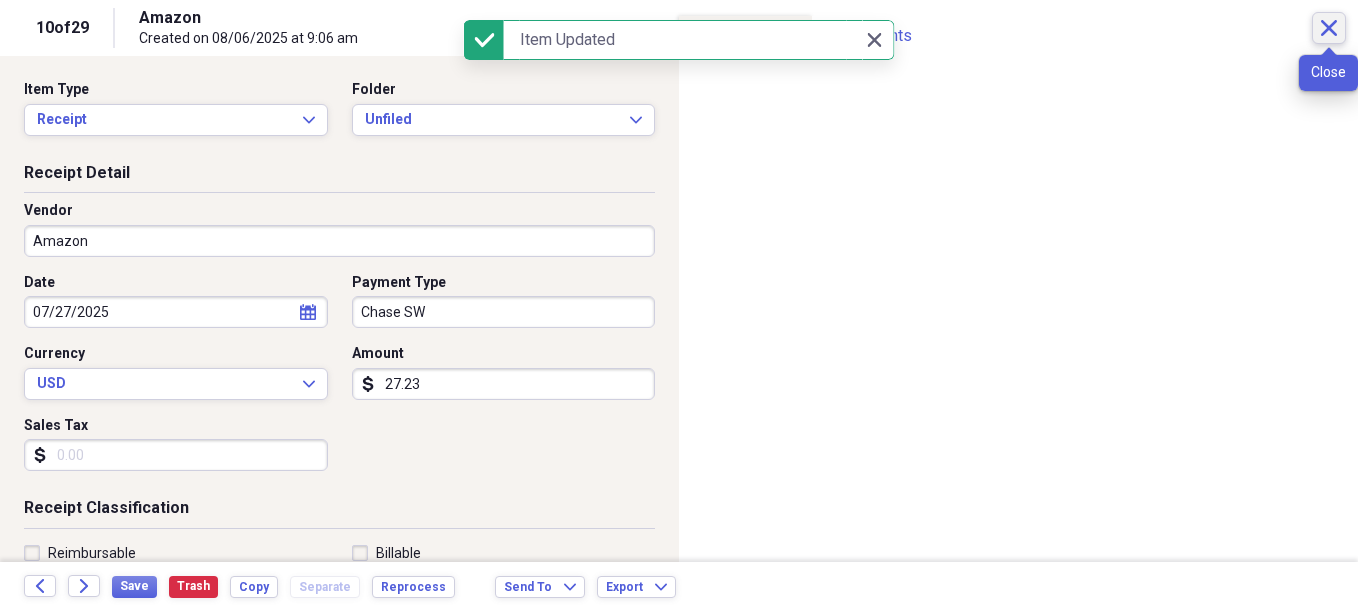 click 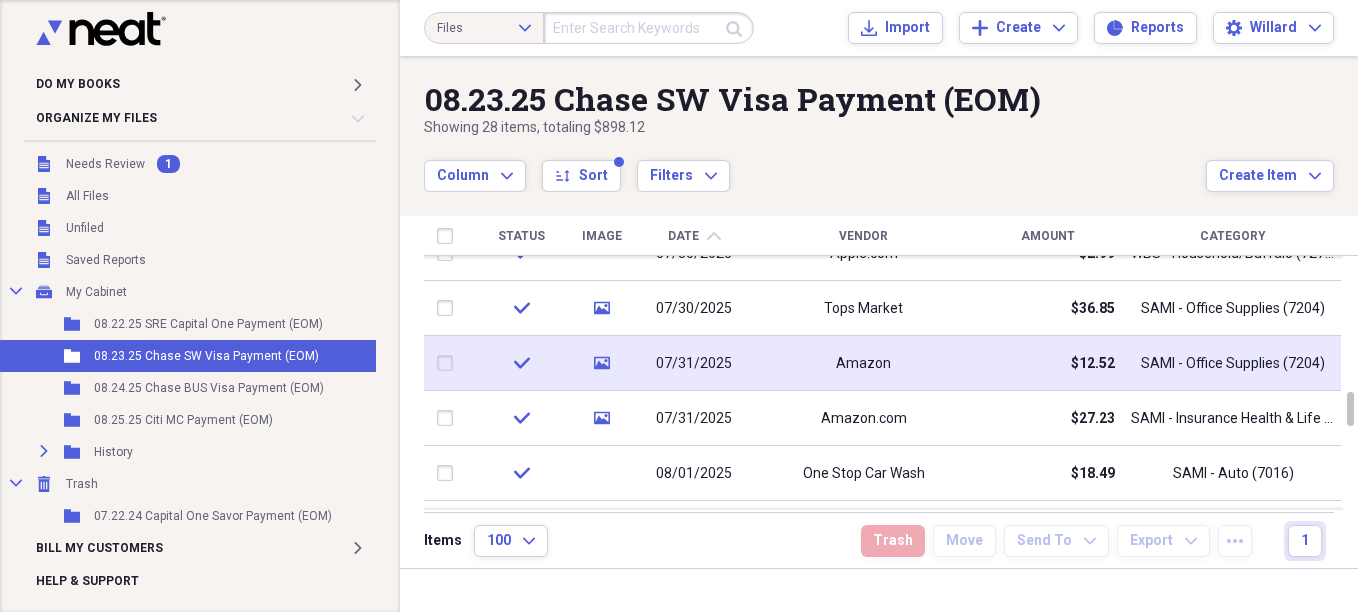 click on "07/31/2025" at bounding box center (694, 364) 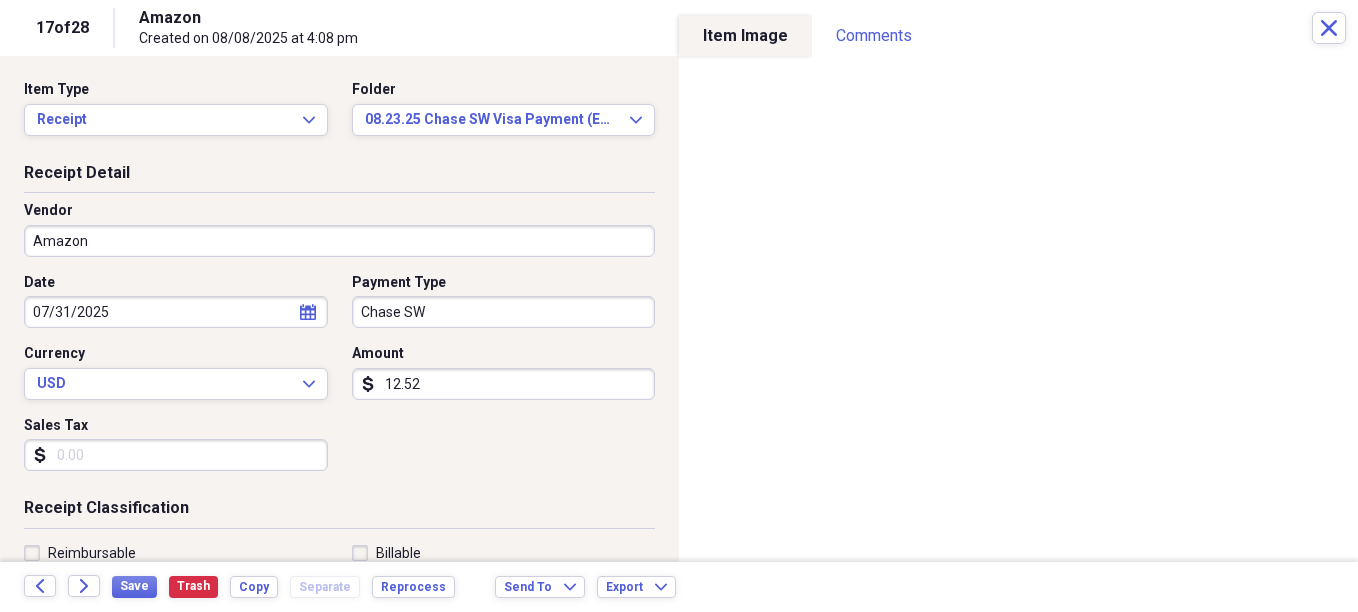 click on "calendar" 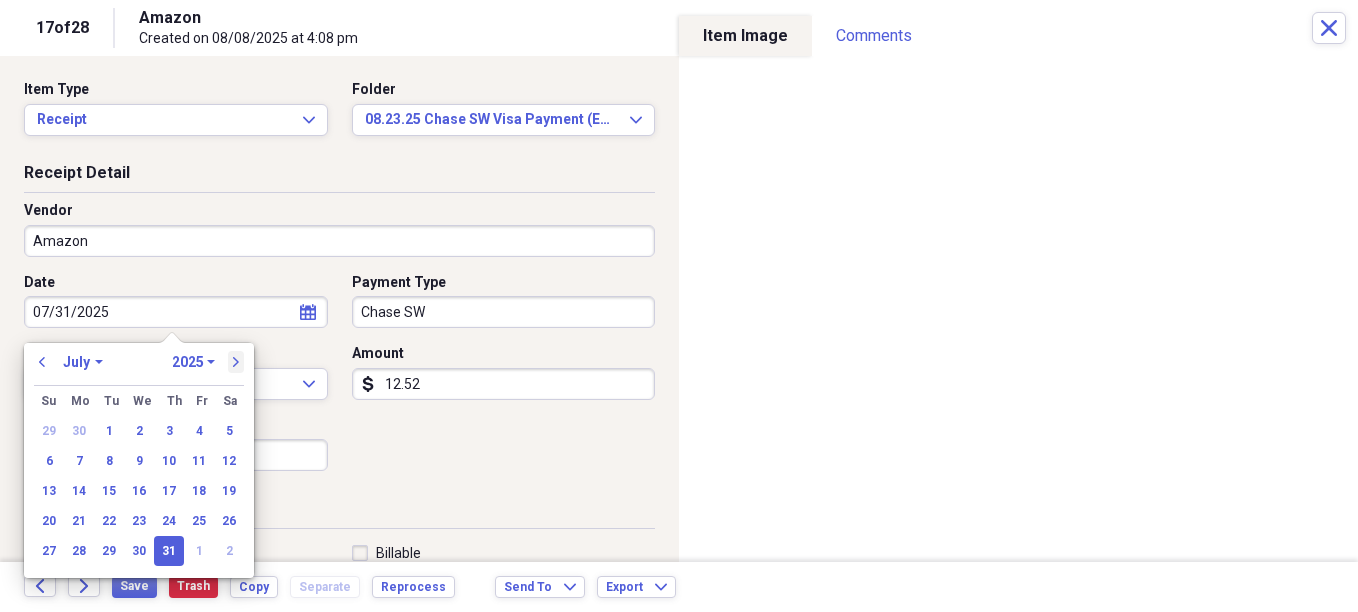 click on "next" at bounding box center [236, 362] 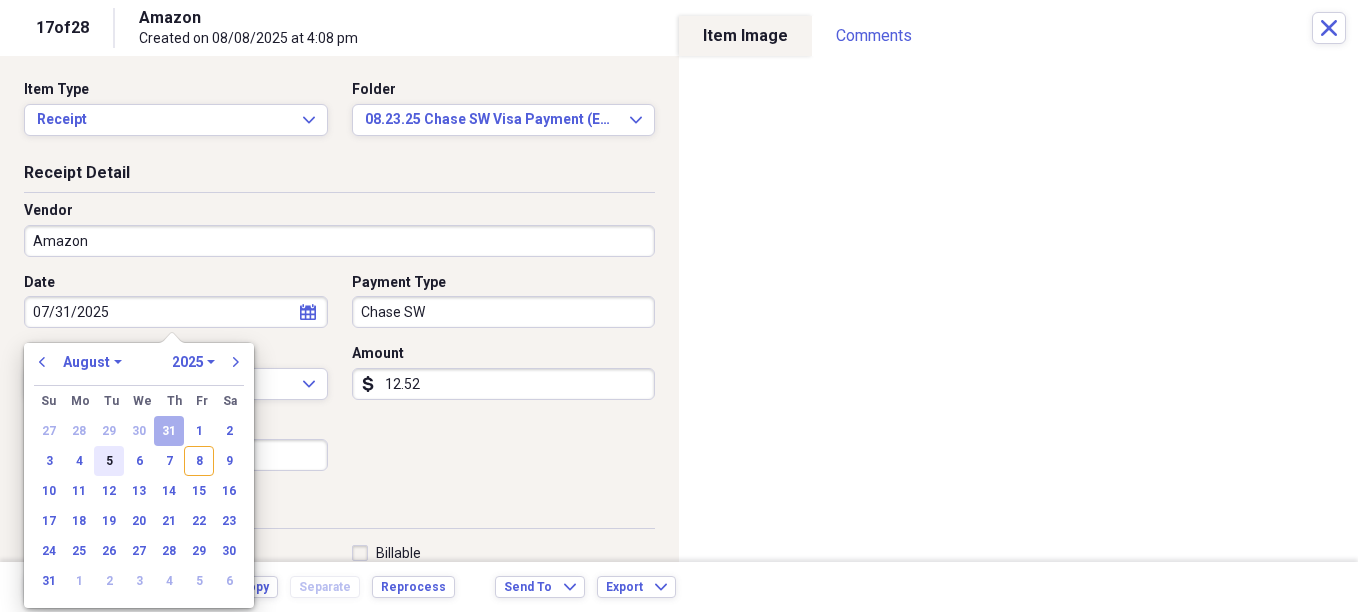 click on "5" at bounding box center (109, 461) 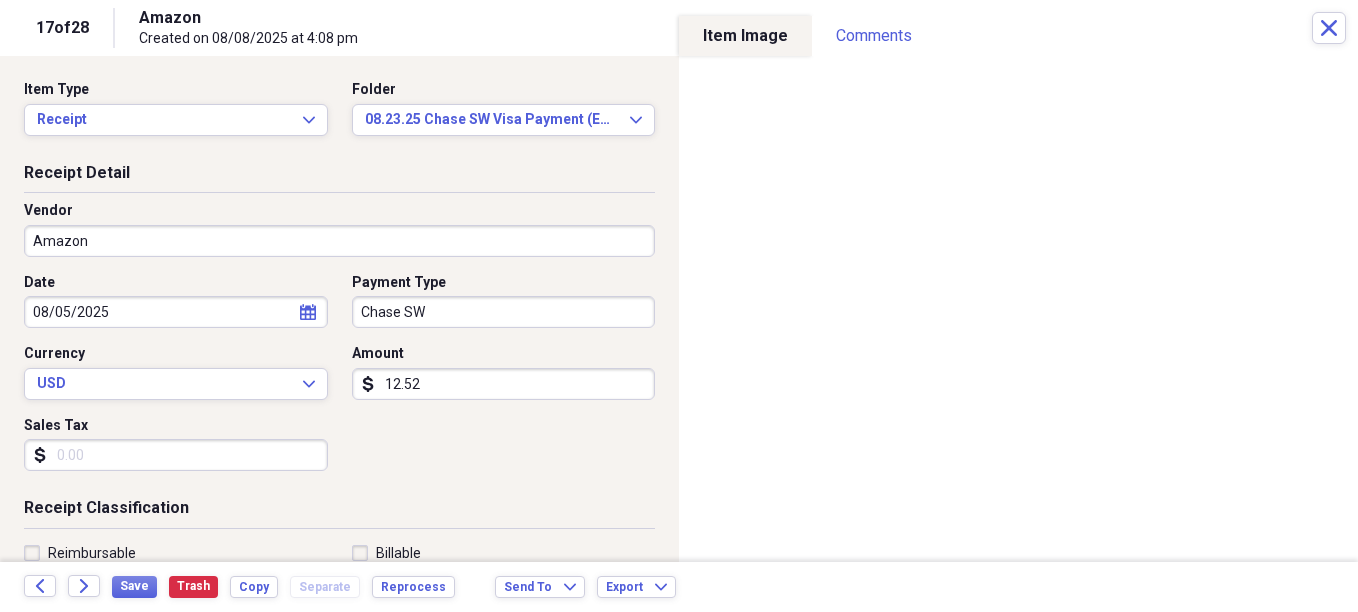 type on "08/05/2025" 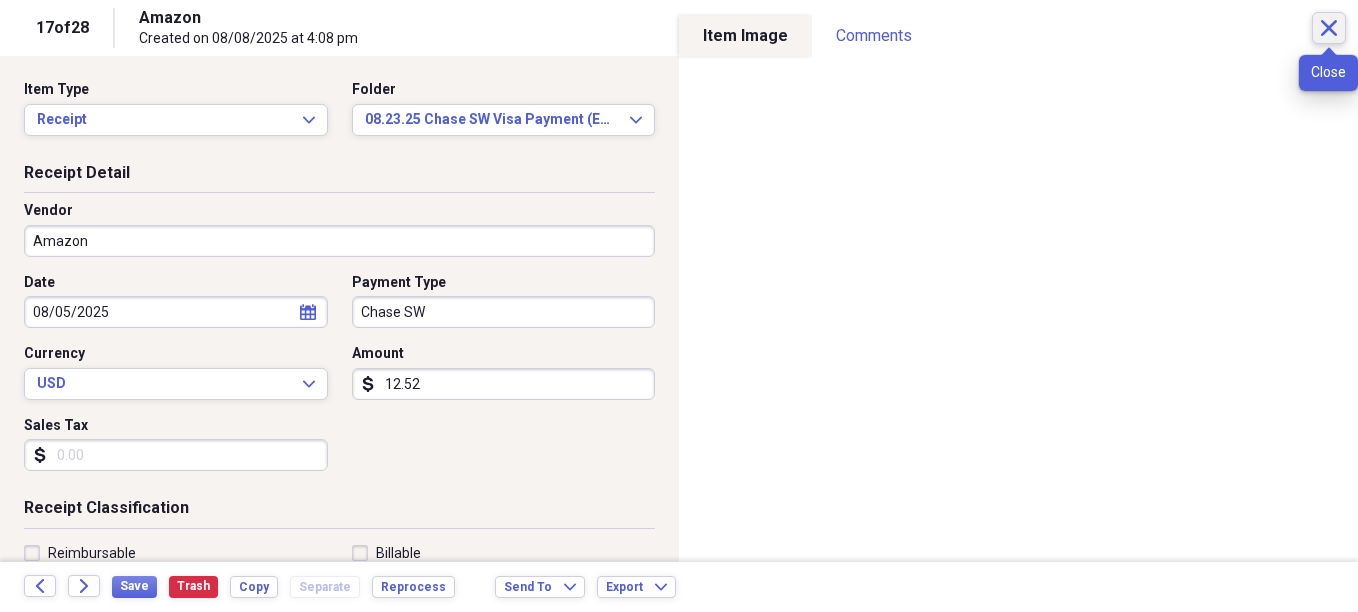 click on "Close" 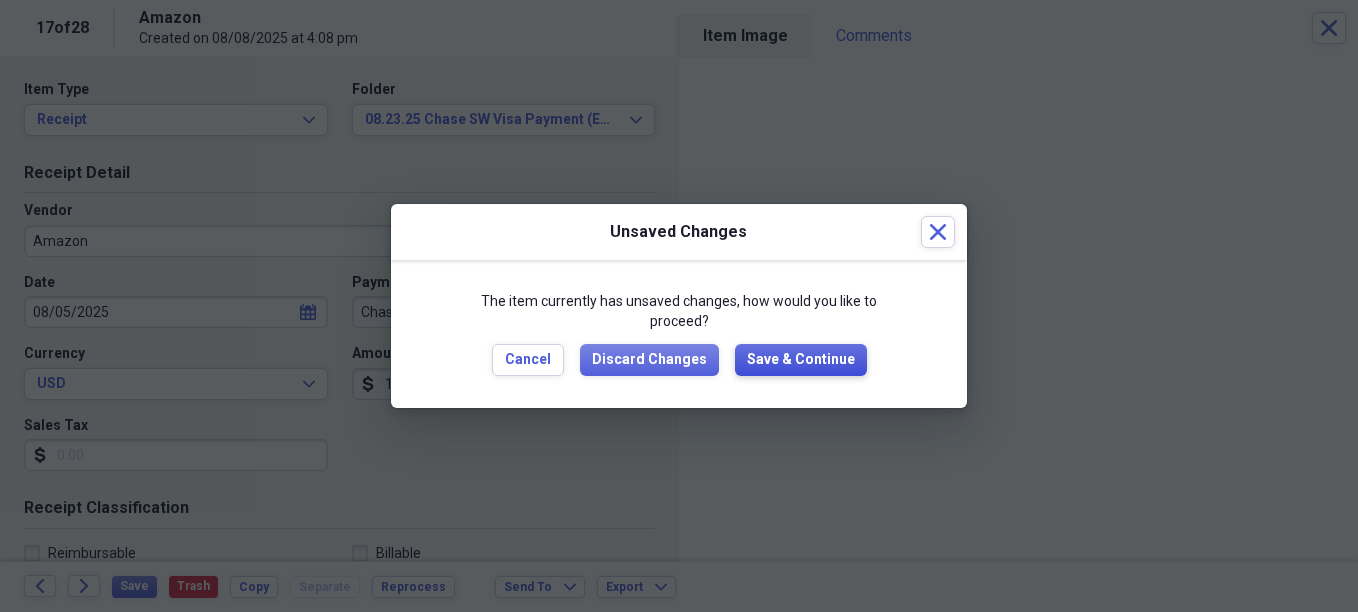 click on "Save & Continue" at bounding box center [801, 360] 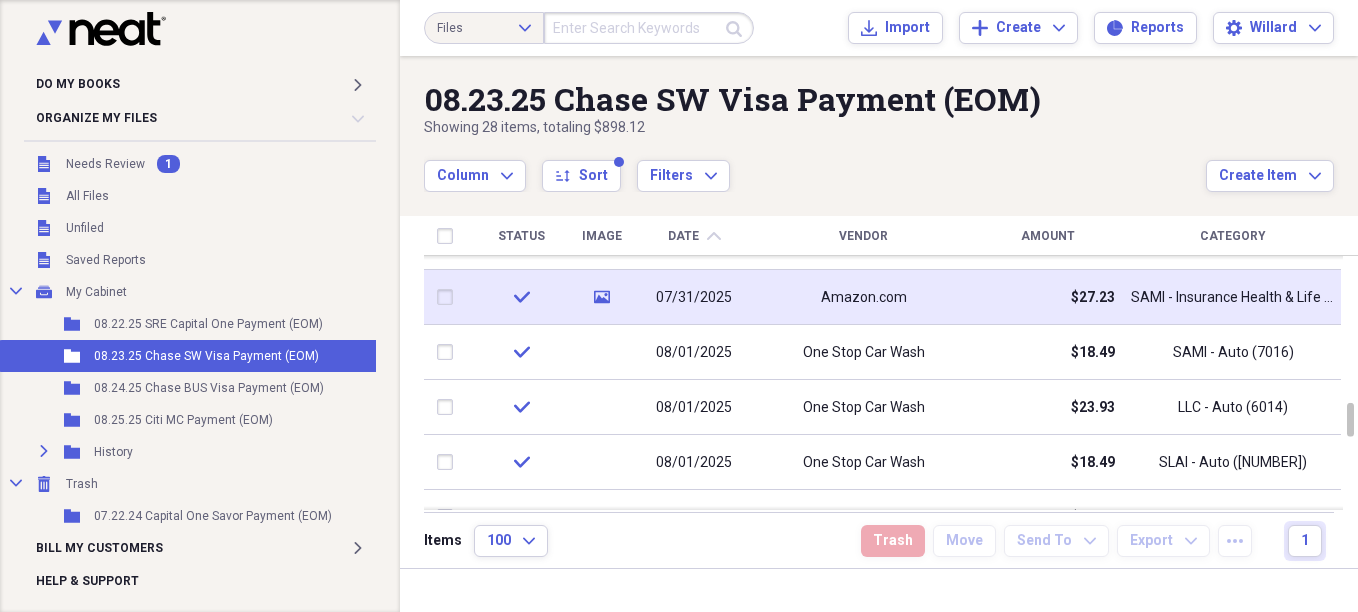 drag, startPoint x: 440, startPoint y: 299, endPoint x: 486, endPoint y: 315, distance: 48.703182 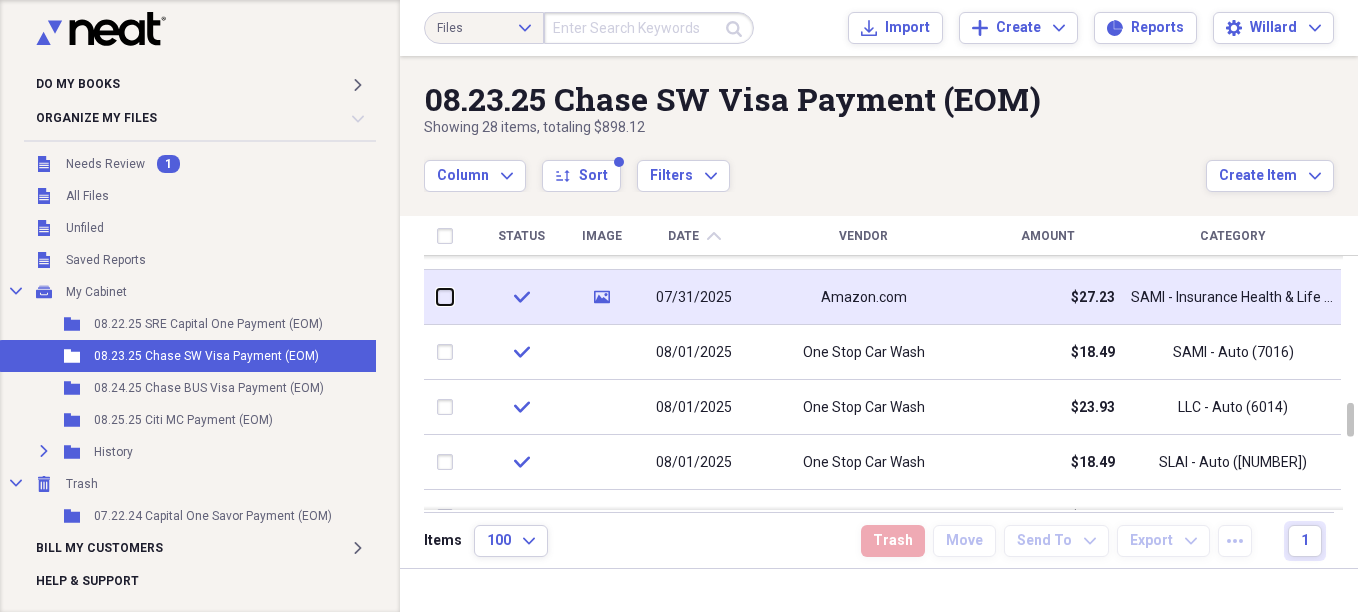 click at bounding box center (437, 297) 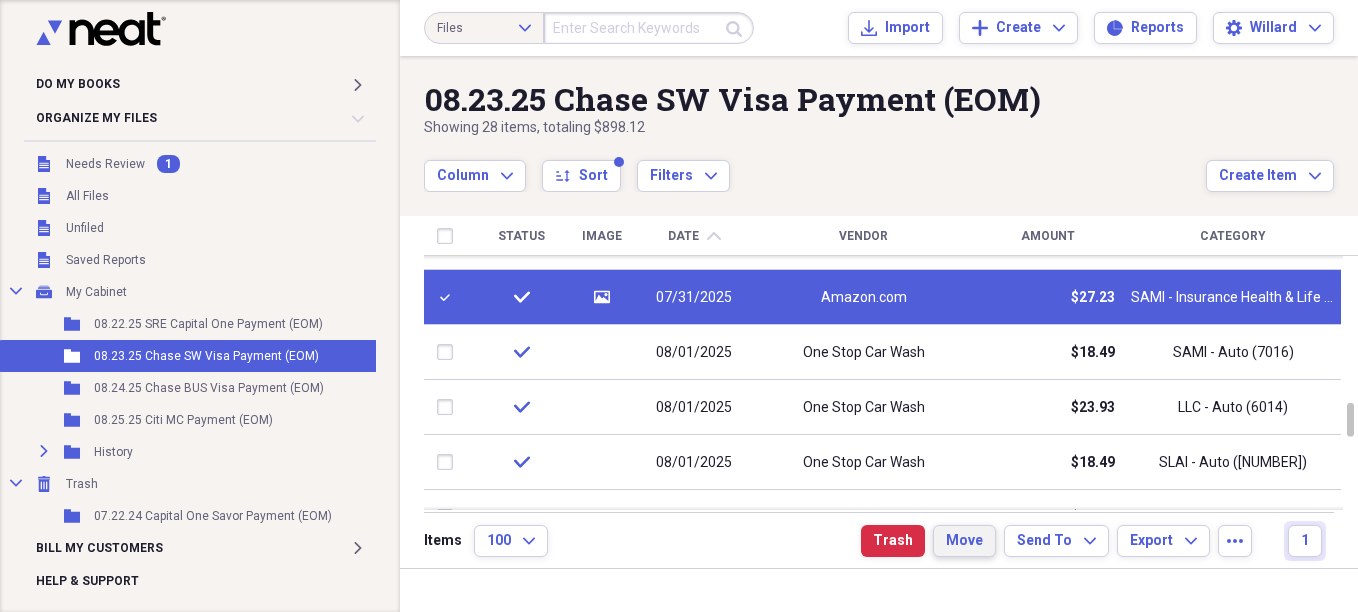 click on "Move" at bounding box center (964, 541) 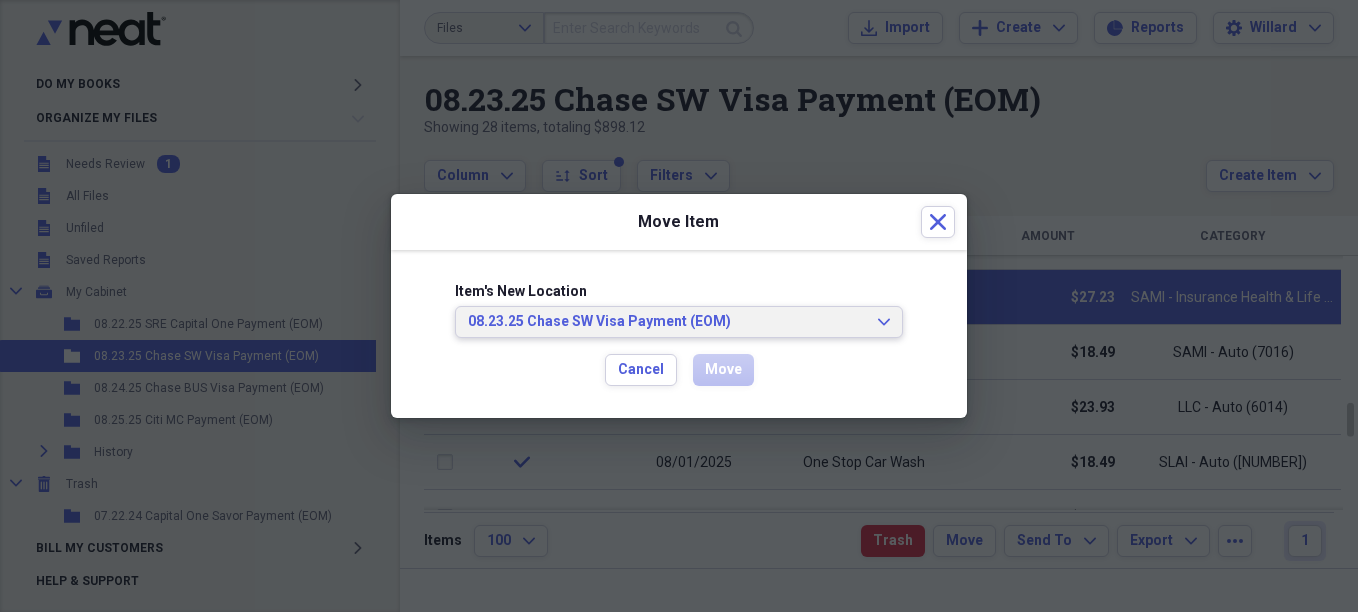 drag, startPoint x: 745, startPoint y: 326, endPoint x: 733, endPoint y: 319, distance: 13.892444 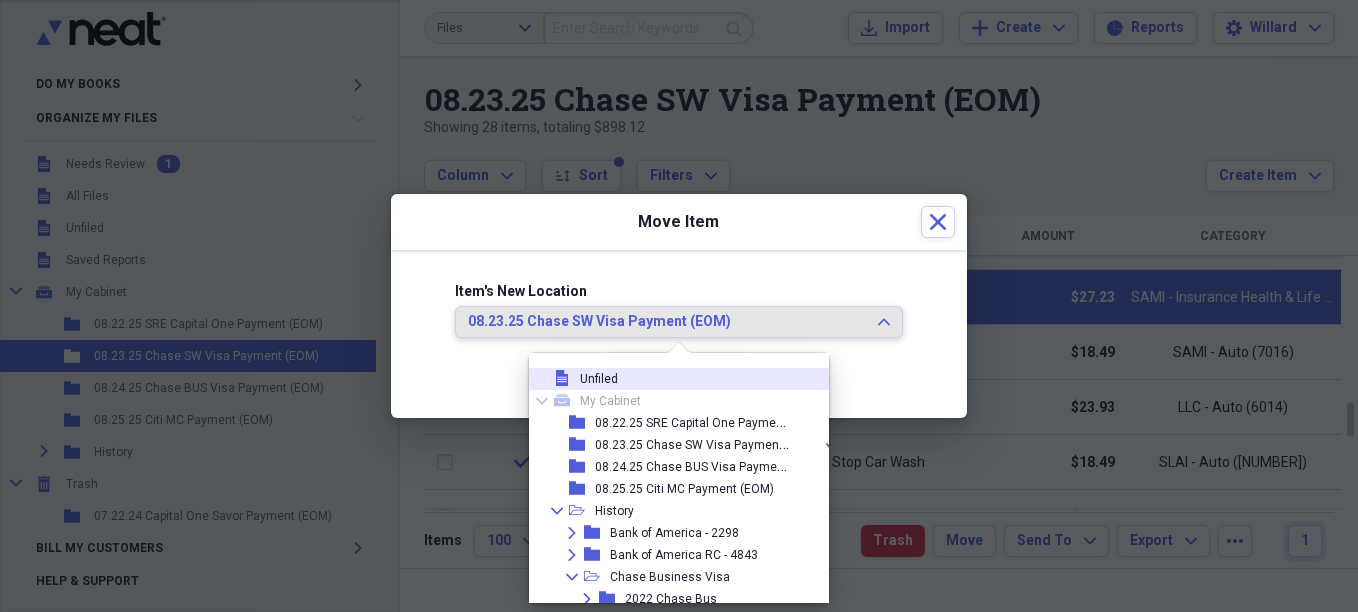 click on "Unfiled" at bounding box center [599, 379] 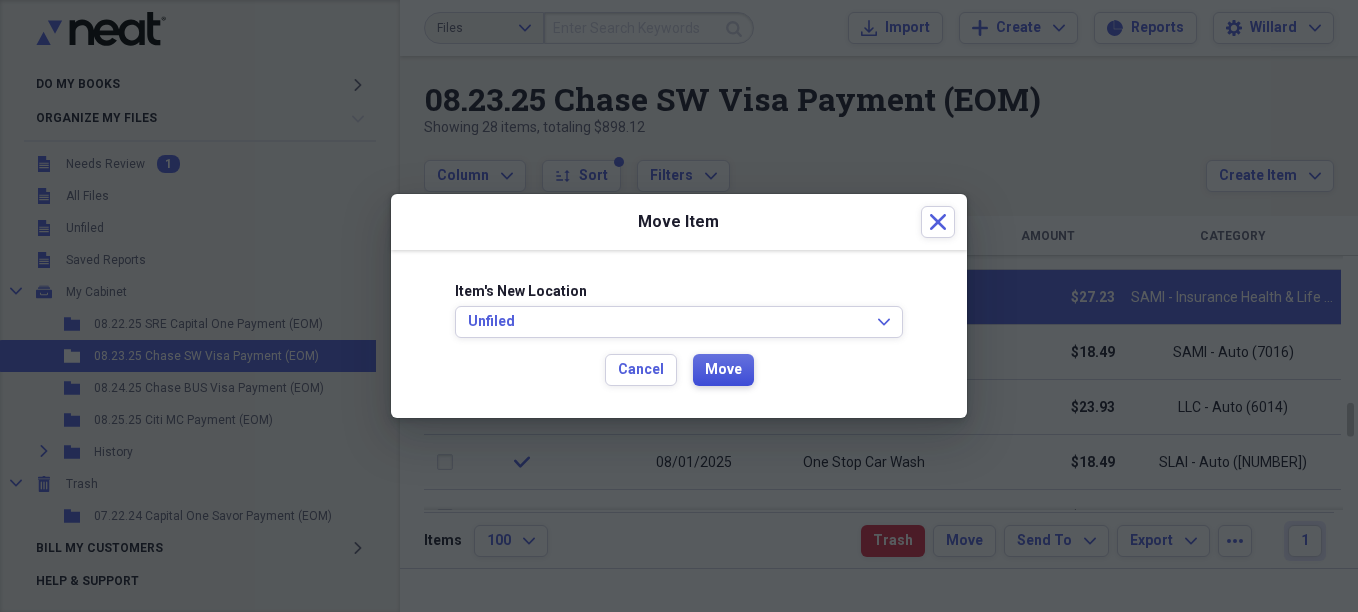 click on "Move" at bounding box center [723, 370] 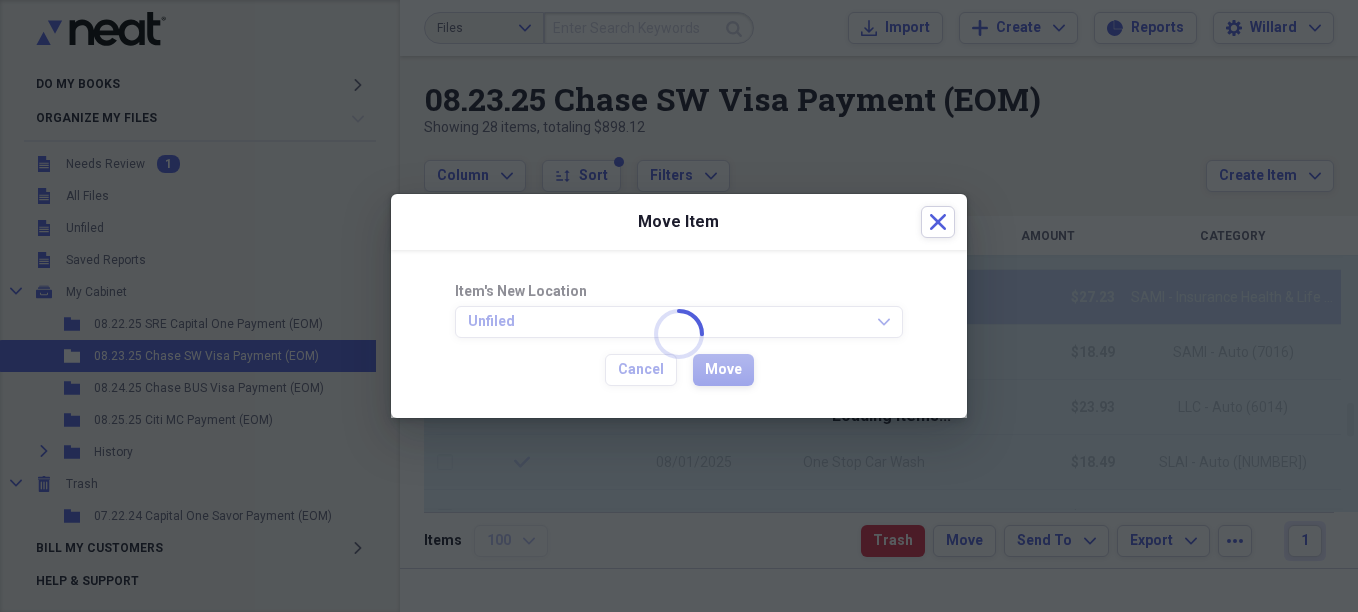 checkbox on "false" 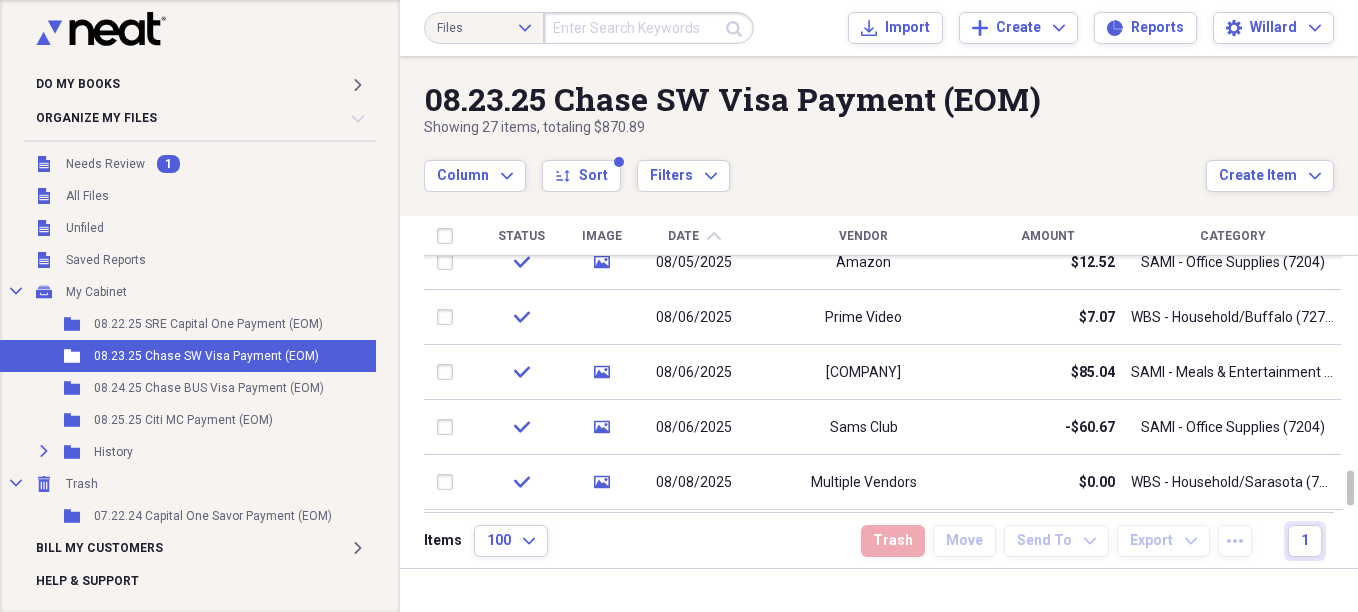 click on "Amount" at bounding box center [1048, 236] 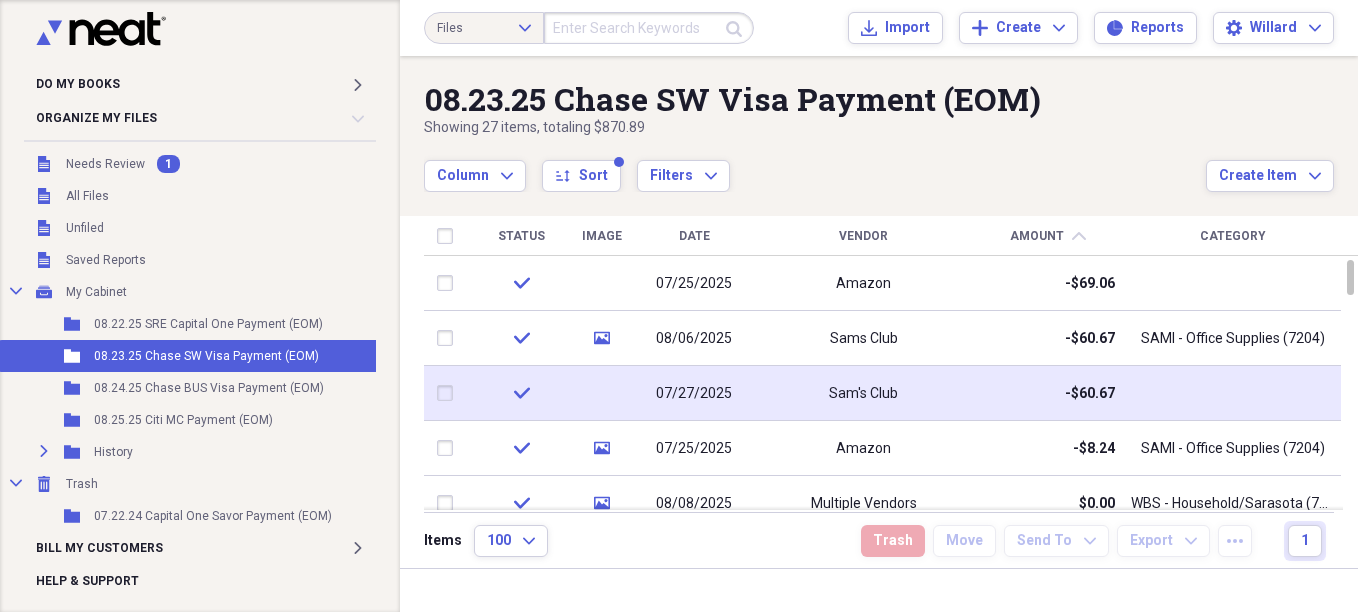 drag, startPoint x: 432, startPoint y: 392, endPoint x: 495, endPoint y: 411, distance: 65.802734 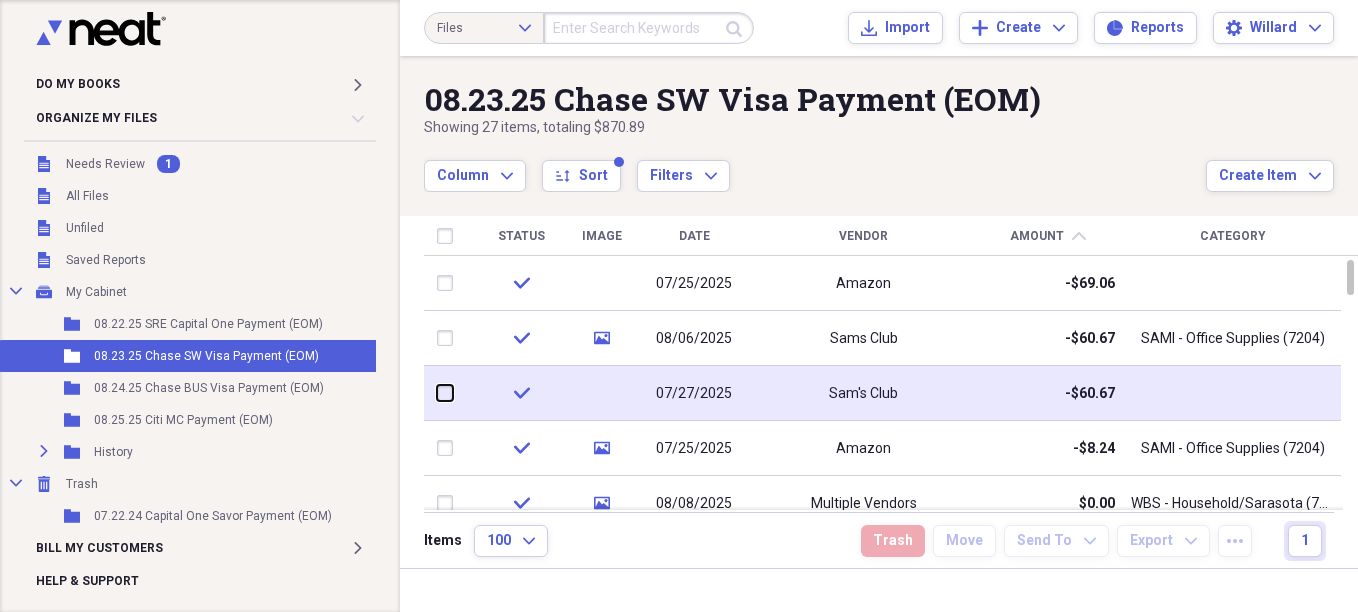 click at bounding box center [437, 393] 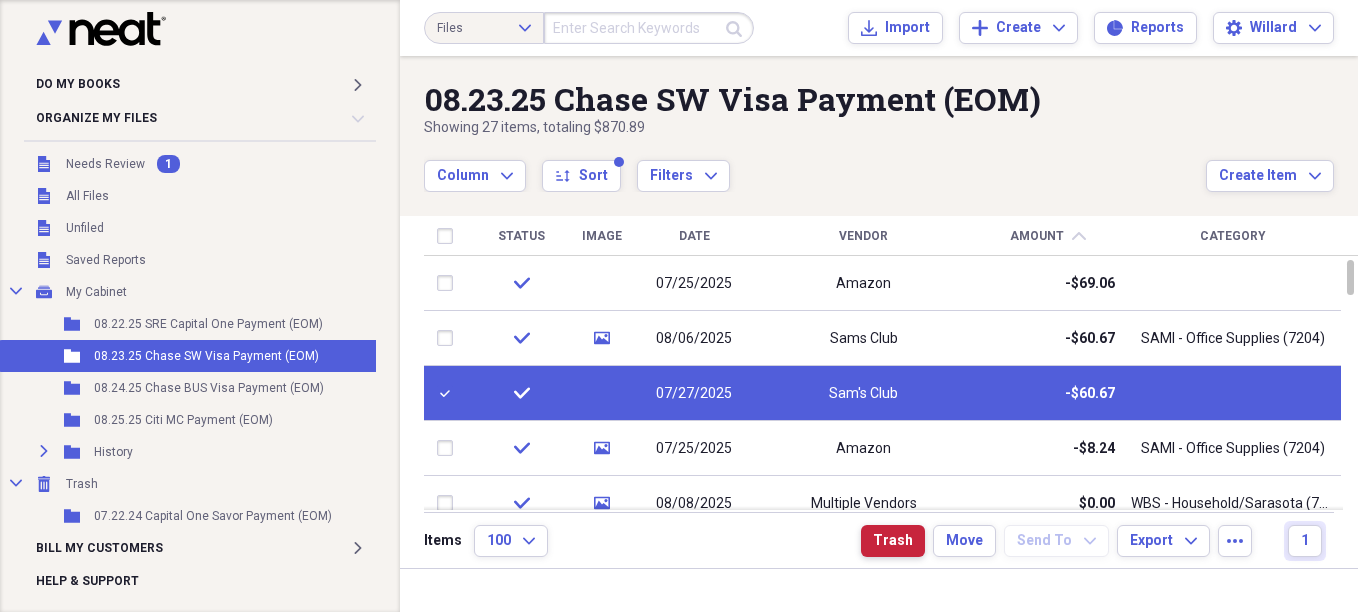 click on "Trash" at bounding box center [893, 541] 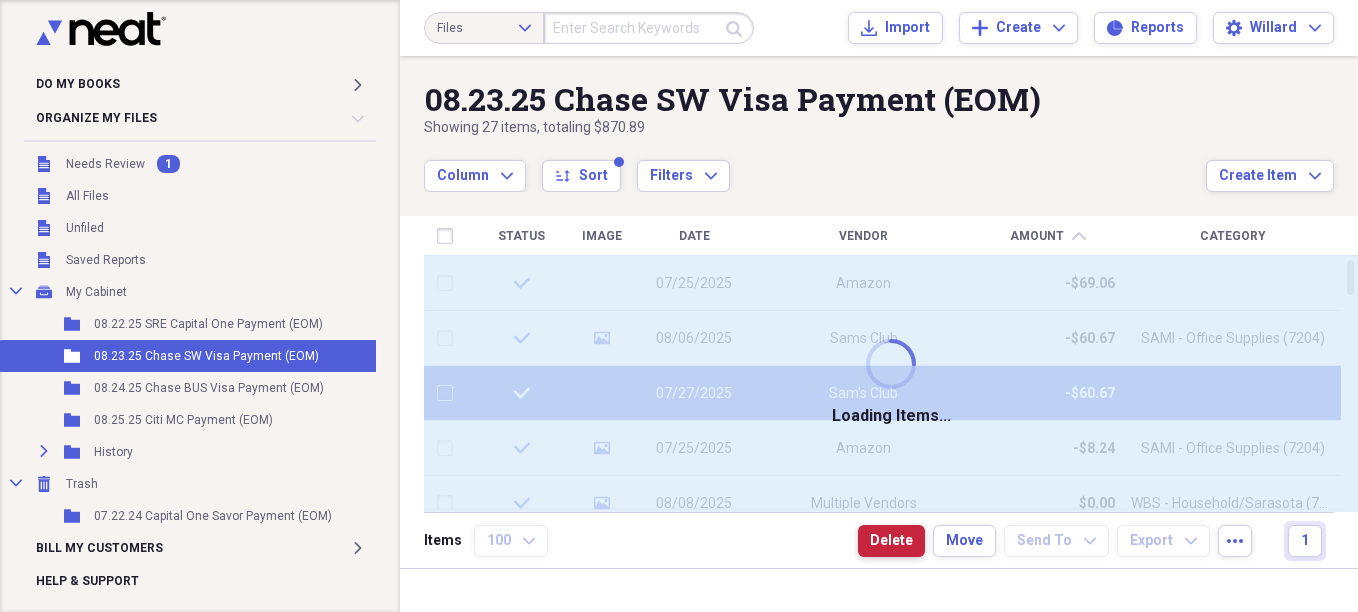 checkbox on "false" 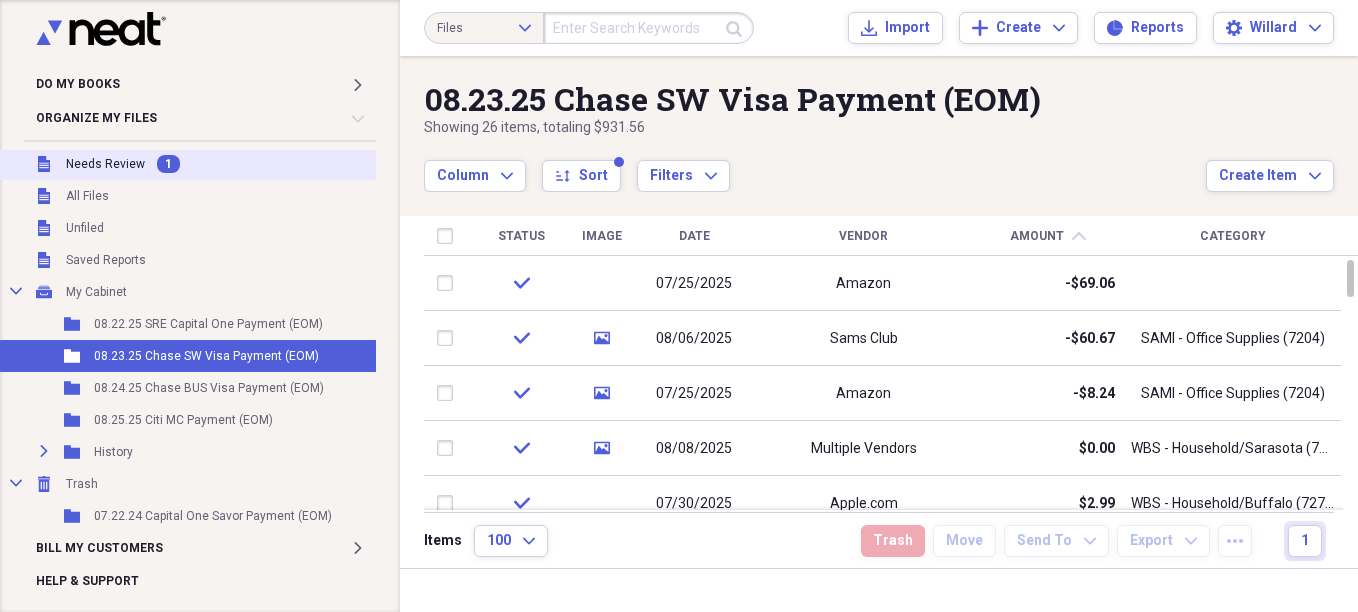 click on "1" at bounding box center (168, 164) 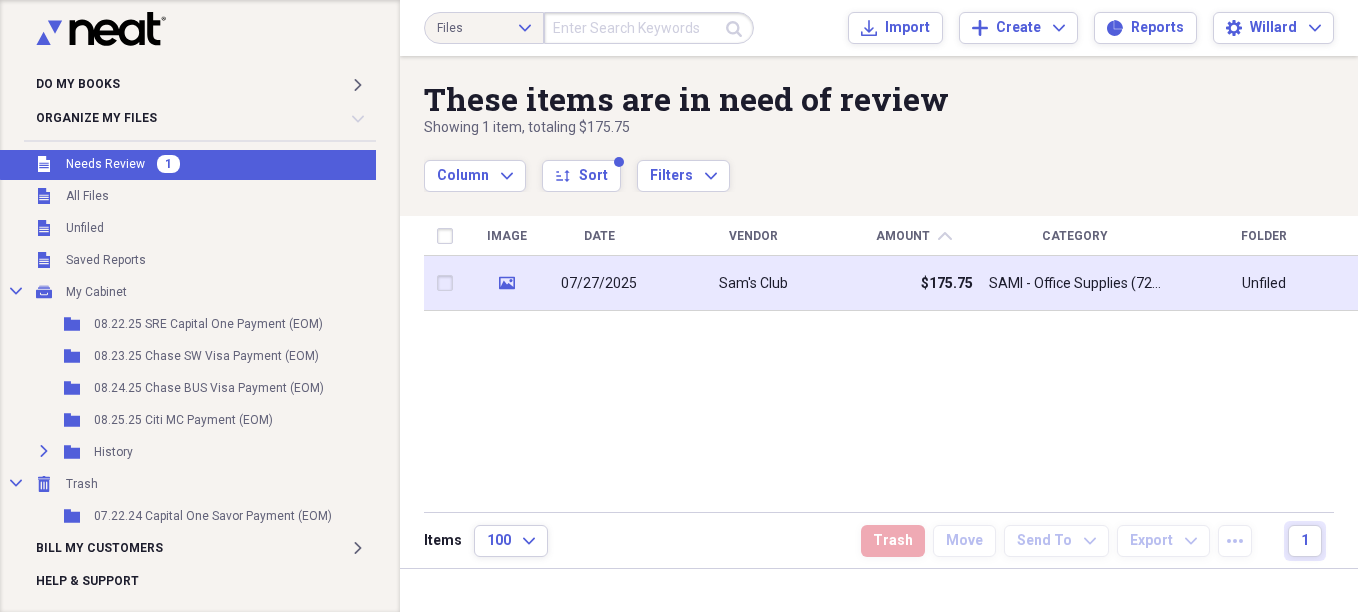 click on "Sam's Club" at bounding box center [753, 284] 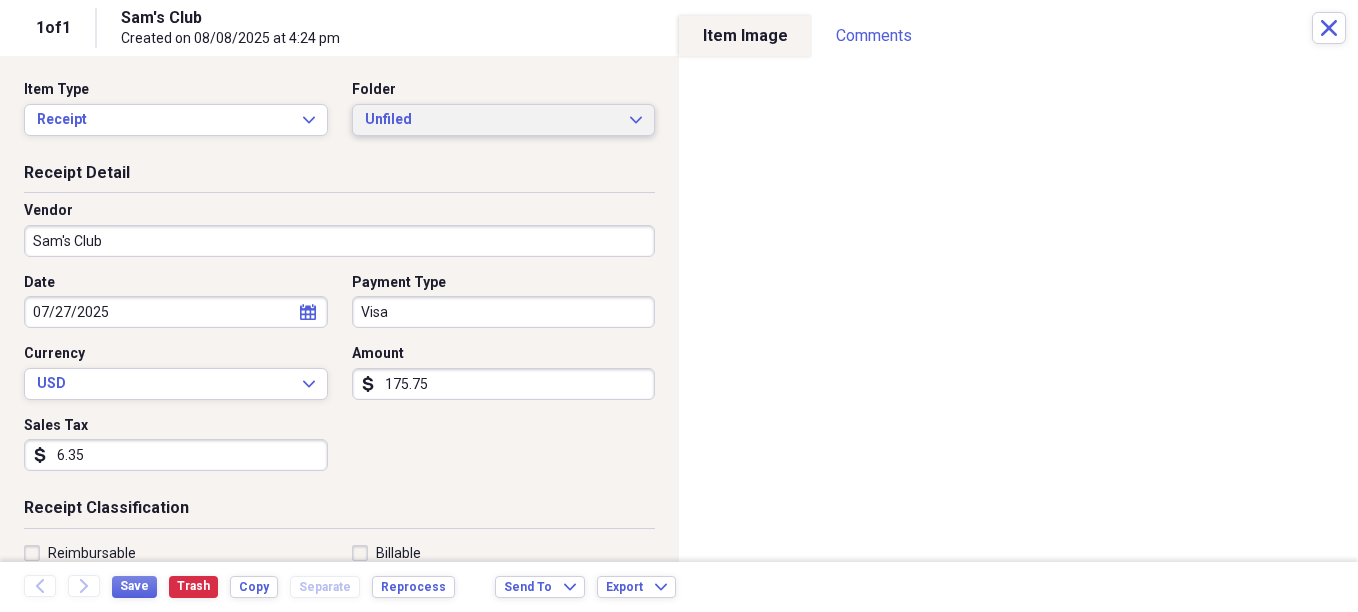 click on "Unfiled" at bounding box center [492, 120] 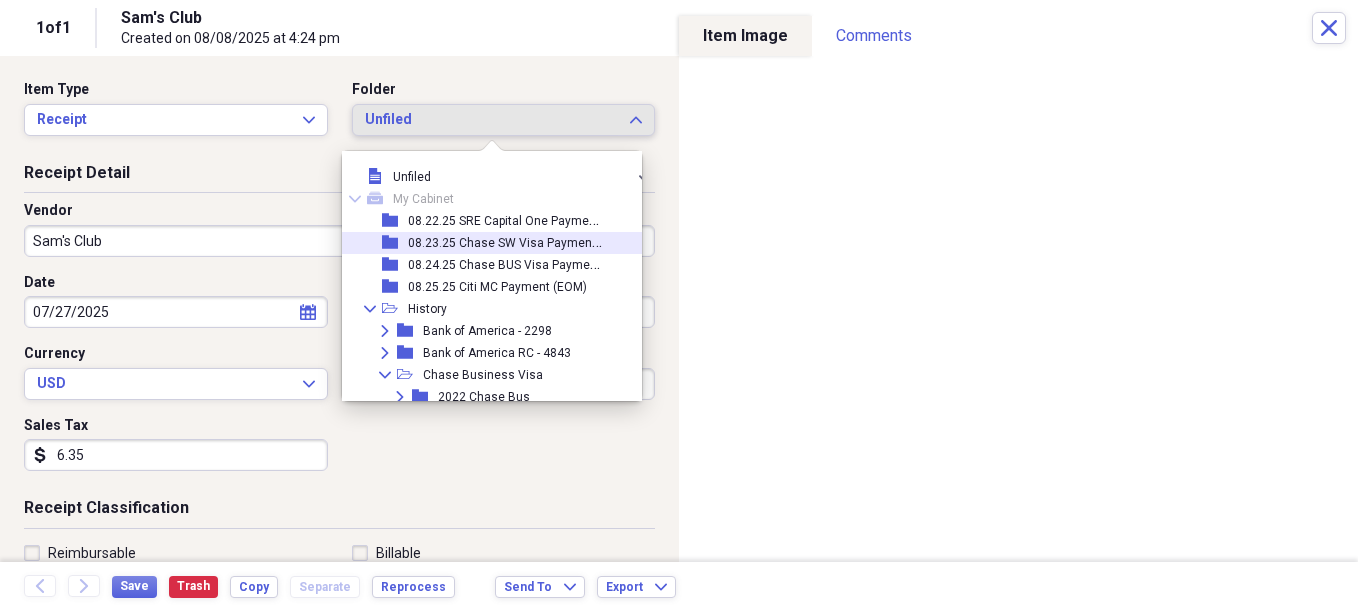 click on "08.23.25 Chase SW Visa Payment (EOM)" at bounding box center (520, 241) 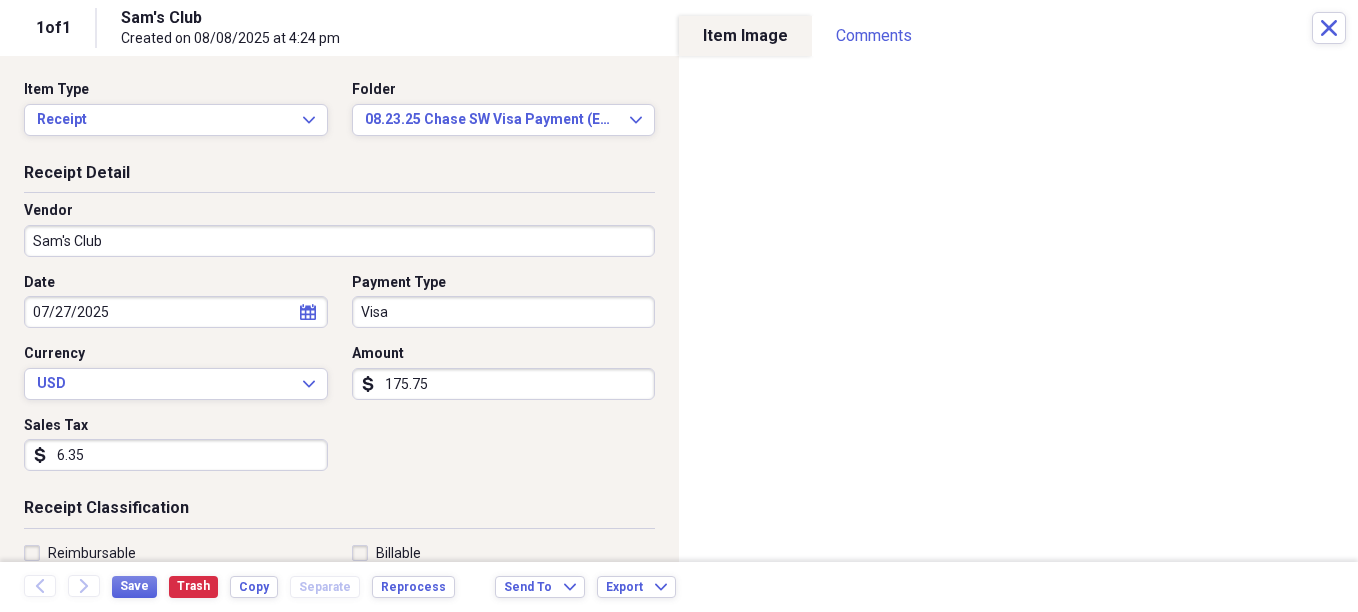 click on "Do My Books Expand Organize My Files Collapse Unfiled Needs Review Unfiled All Files Unfiled Unfiled Unfiled Saved Reports Collapse My Cabinet My Cabinet Add Folder Folder 08.22.25 SRE Capital One Payment (EOM) Add Folder Folder 08.23.25 Chase SW Visa Payment (EOM) Add Folder Folder 08.24.25 Chase BUS Visa Payment (EOM) Add Folder Folder 08.25.25 Citi MC Payment (EOM) Add Folder Expand Folder History Add Folder Collapse Trash Trash Folder 07.22.24 Capital One Savor Payment (EOM) Bill My Customers Expand Help & Support Files Expand Submit Import Import Add Create Expand Reports Reports Settings Willard Expand These items are in need of review Showing 1 item , totaling $175.75 Column Expand sort Sort Filters Expand Create Item Expand Image Date Vendor Amount chevron-up Category Folder media 07/27/2025 [VENDOR] $[AMOUNT] [CATEGORY] - Office Supplies (7204) Unfiled Items 100 Expand Trash Move Send To Expand Export Expand more 1 1 of 1 [VENDOR] Created on 08/08/2025 at 4:24 pm Close Item Type Receipt Expand Folder" at bounding box center [679, 306] 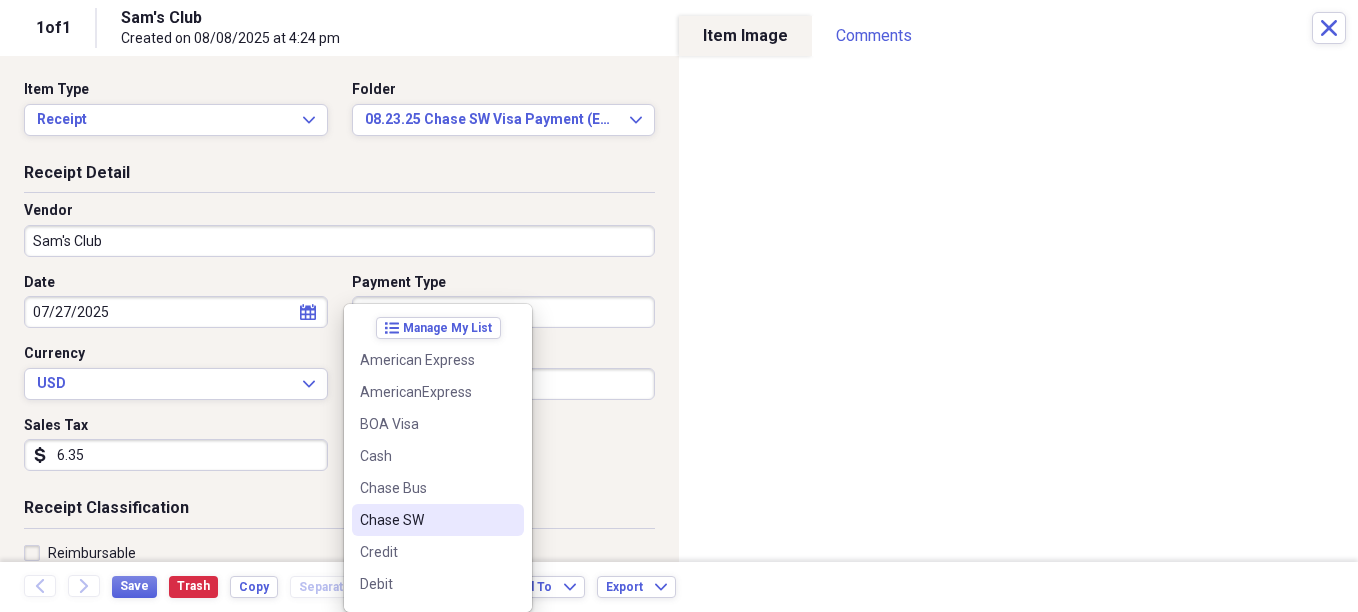 click on "Chase SW" at bounding box center (438, 520) 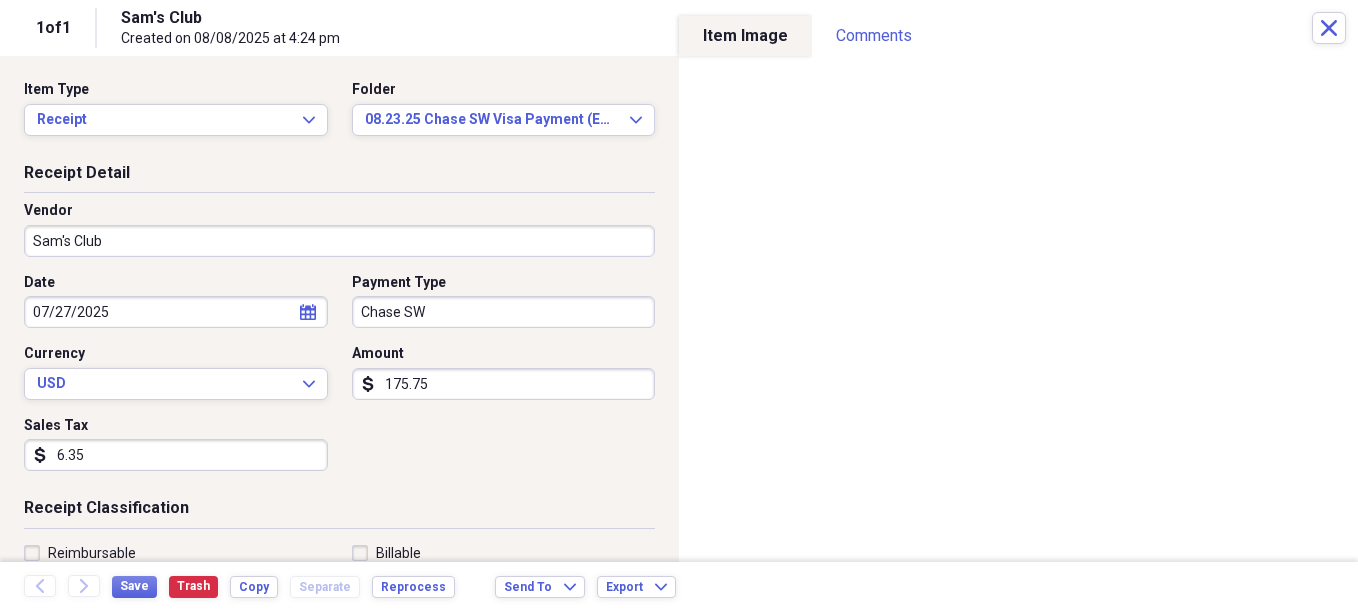 click on "175.75" at bounding box center (504, 384) 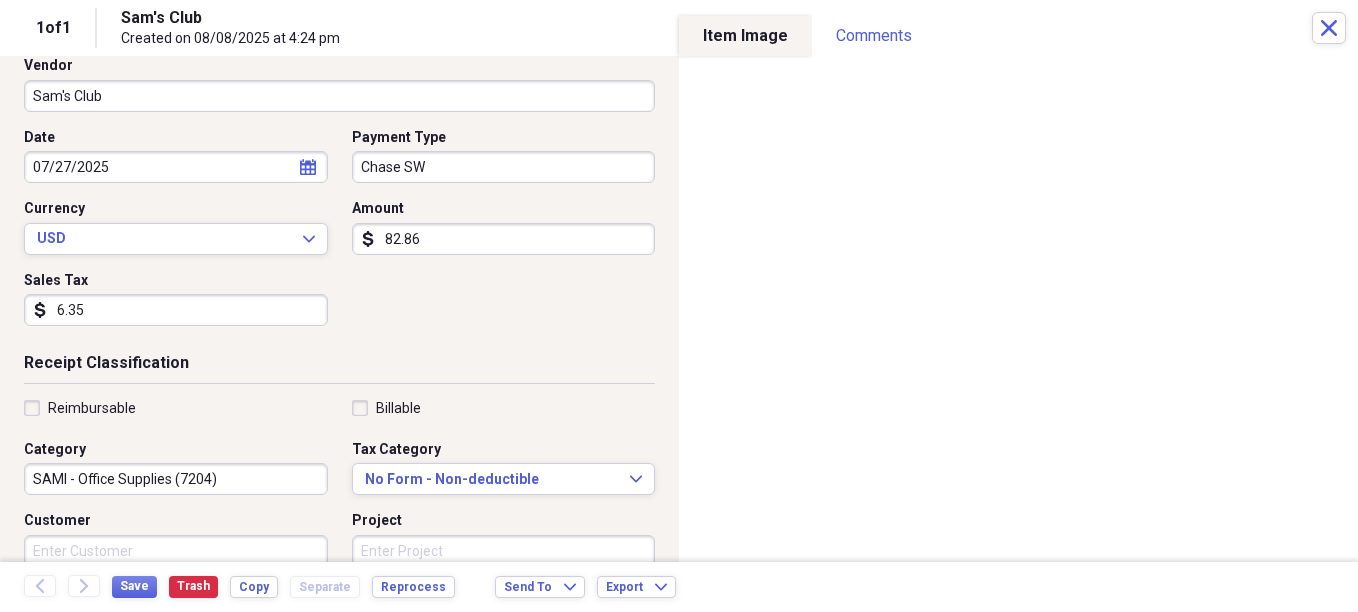 scroll, scrollTop: 200, scrollLeft: 0, axis: vertical 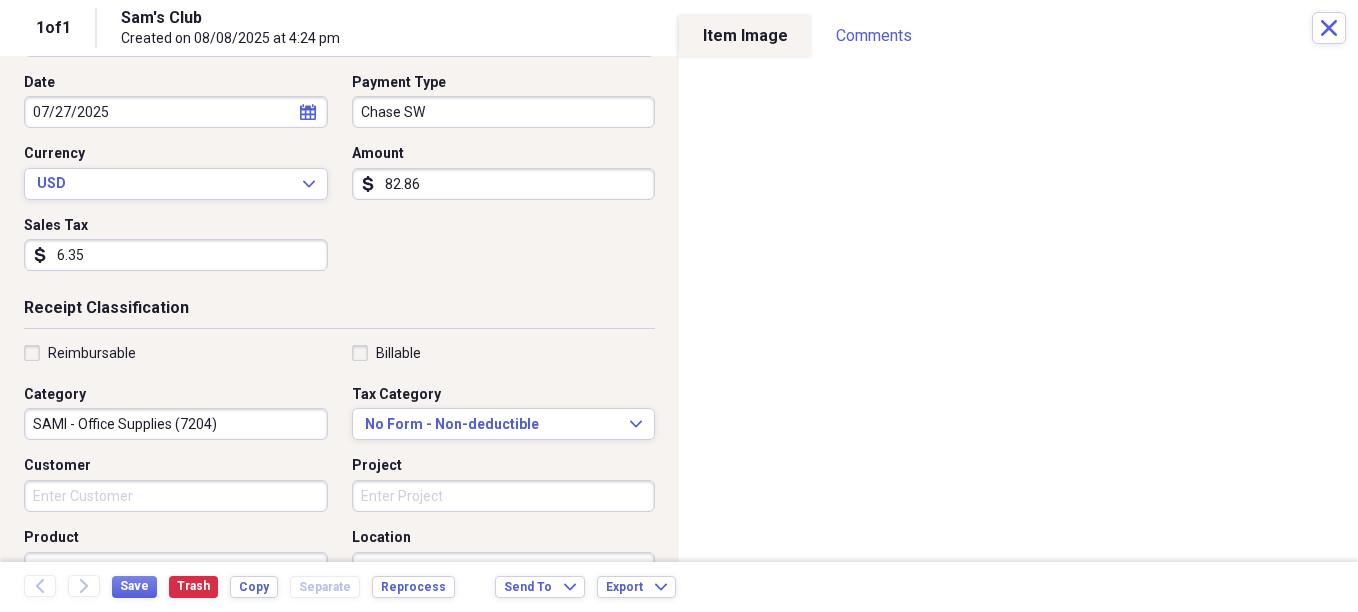 type on "82.86" 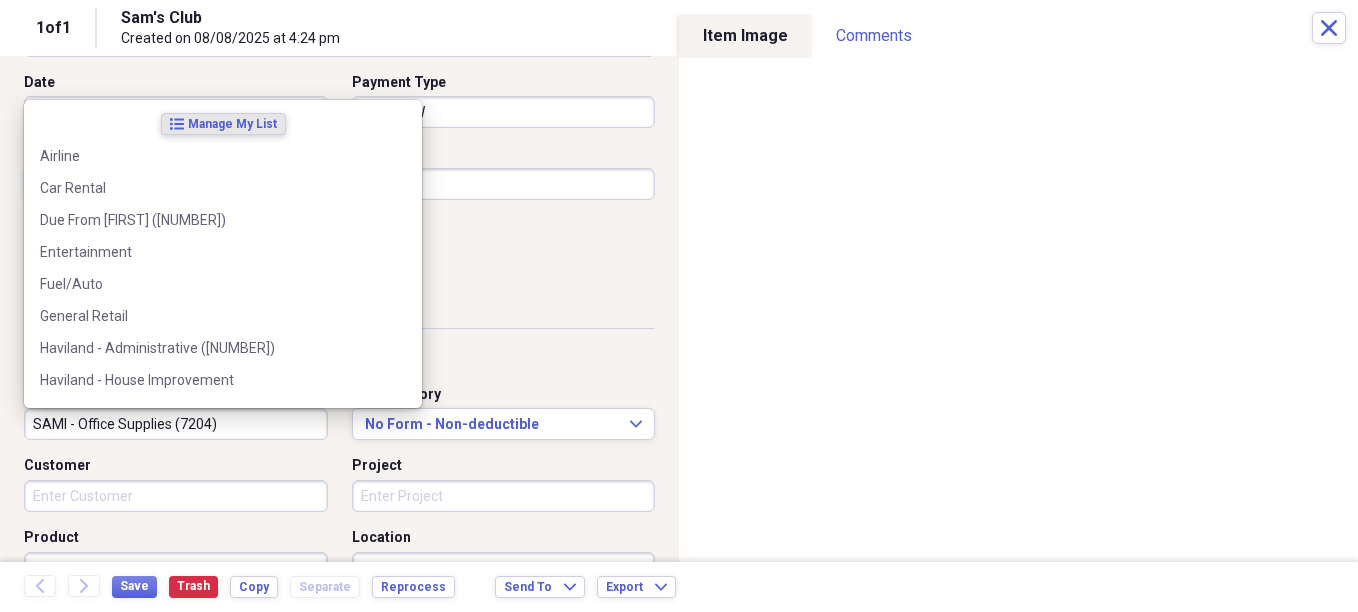 click on "SAMI - Office Supplies (7204)" at bounding box center [176, 424] 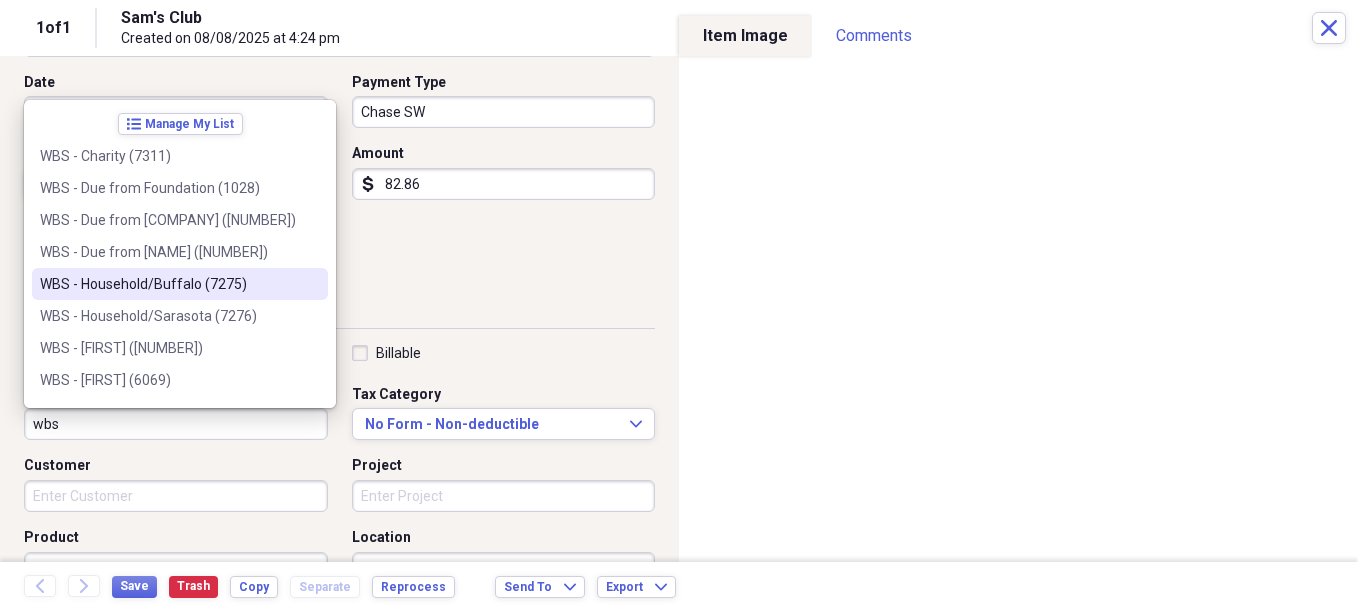 click on "WBS - Household/Buffalo (7275)" at bounding box center (168, 284) 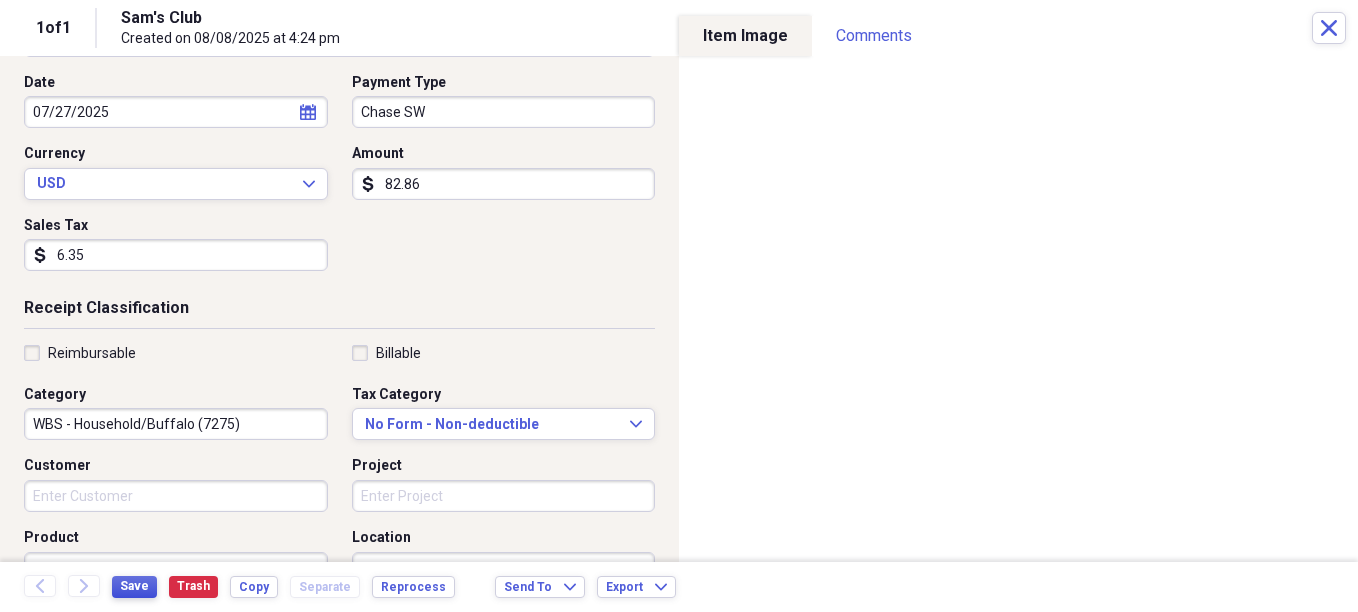 click on "Save" at bounding box center (134, 586) 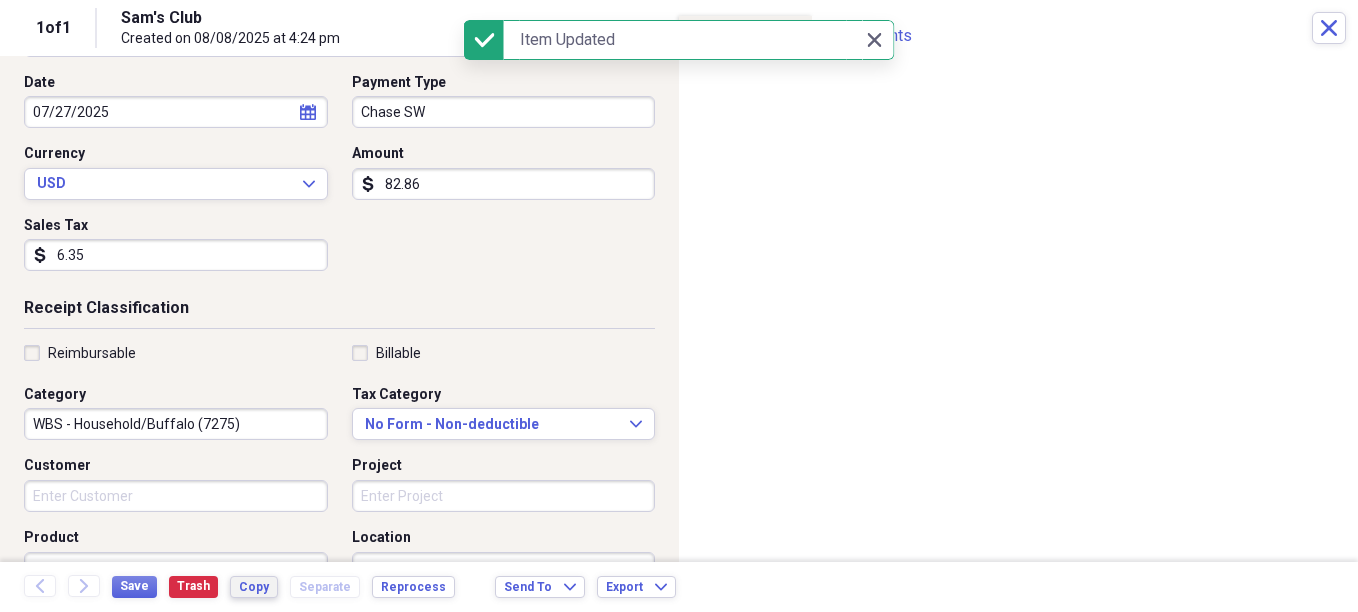 click on "Copy" at bounding box center (254, 587) 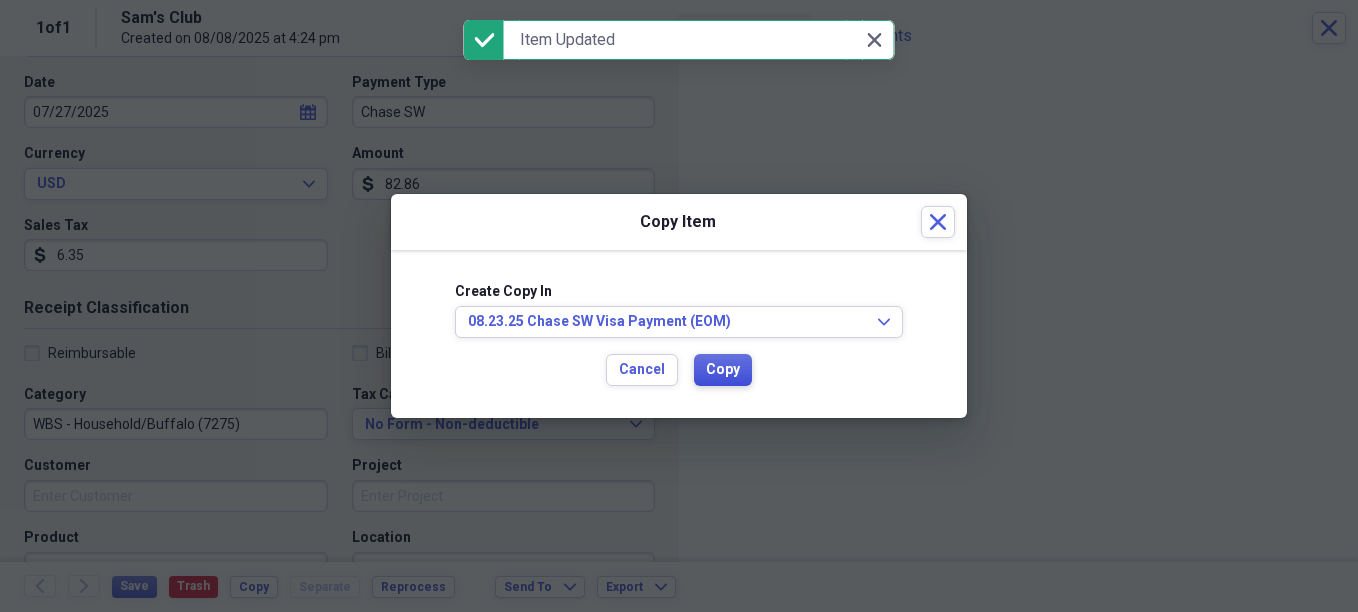 click on "Copy" at bounding box center (723, 370) 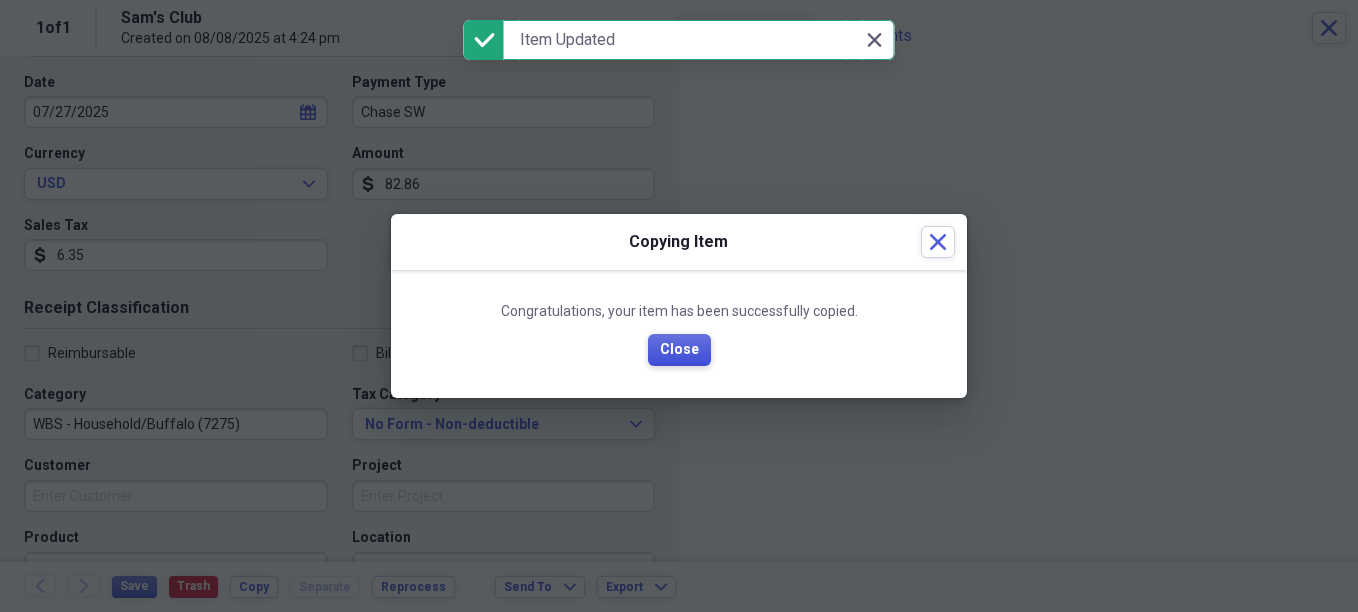 click on "Close" at bounding box center [679, 350] 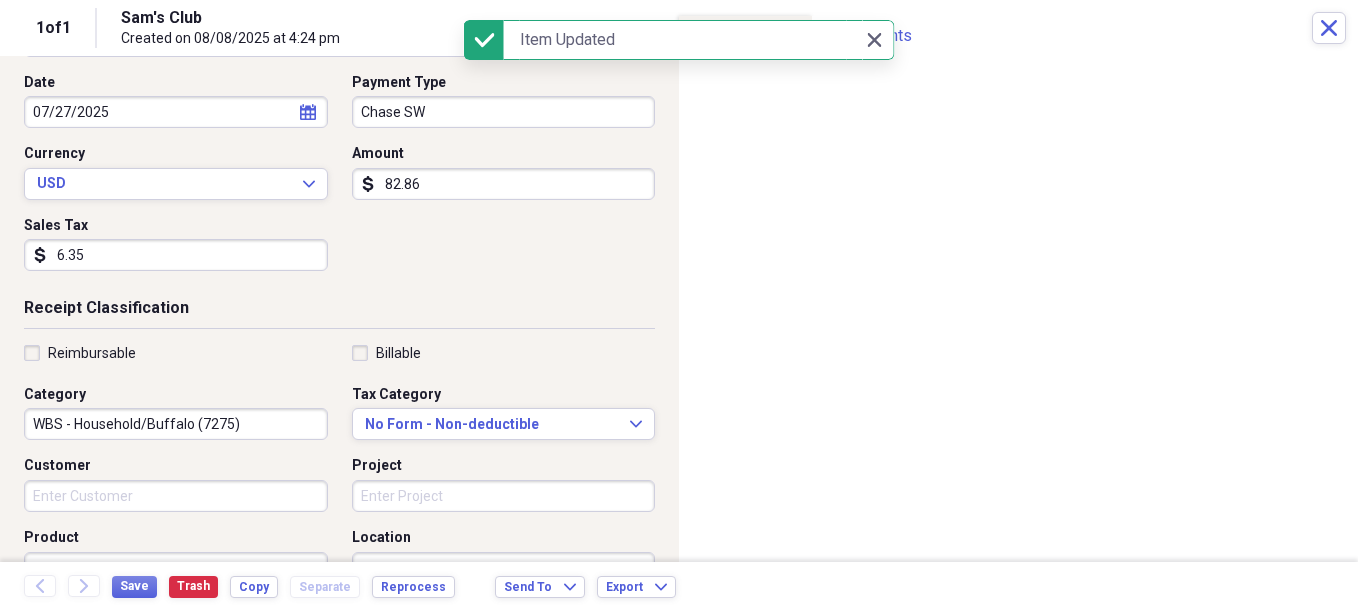 click on "82.86" at bounding box center (504, 184) 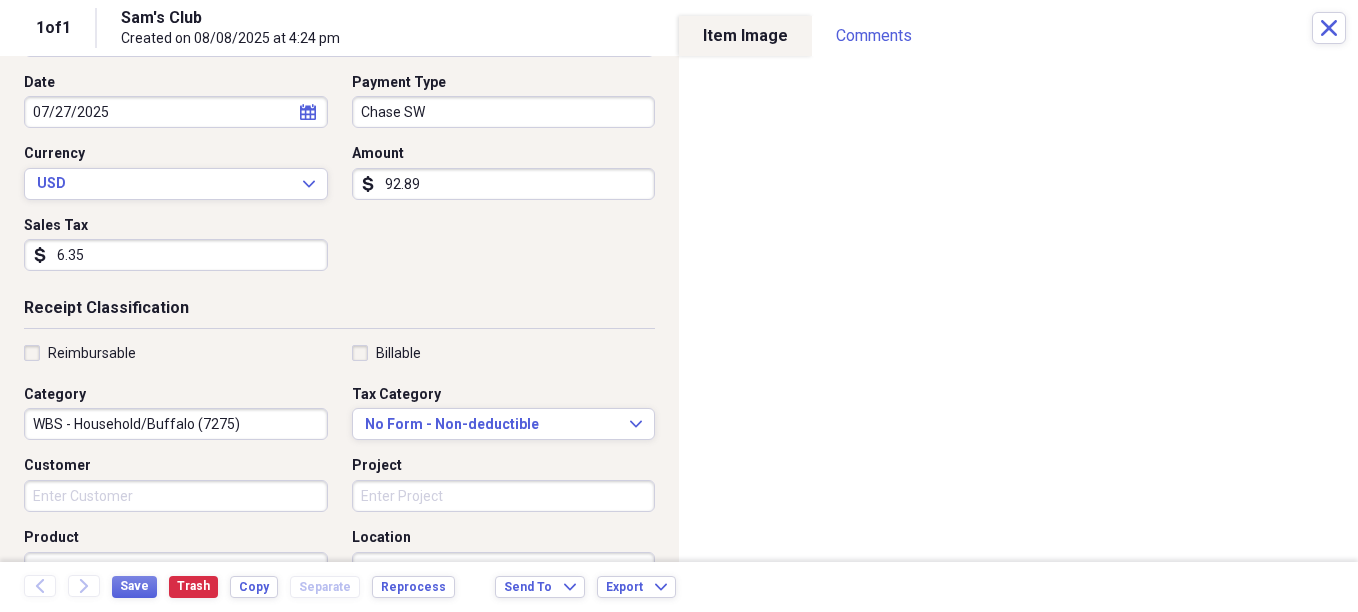 type on "92.89" 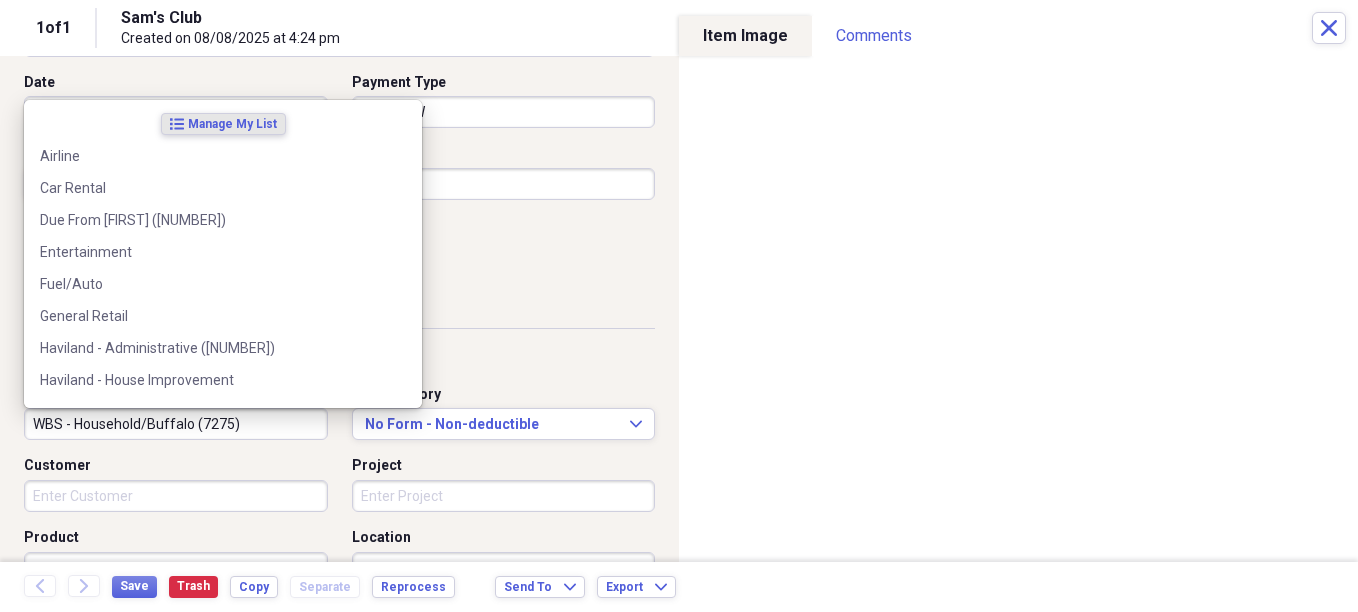click on "WBS - Household/Buffalo (7275)" at bounding box center (176, 424) 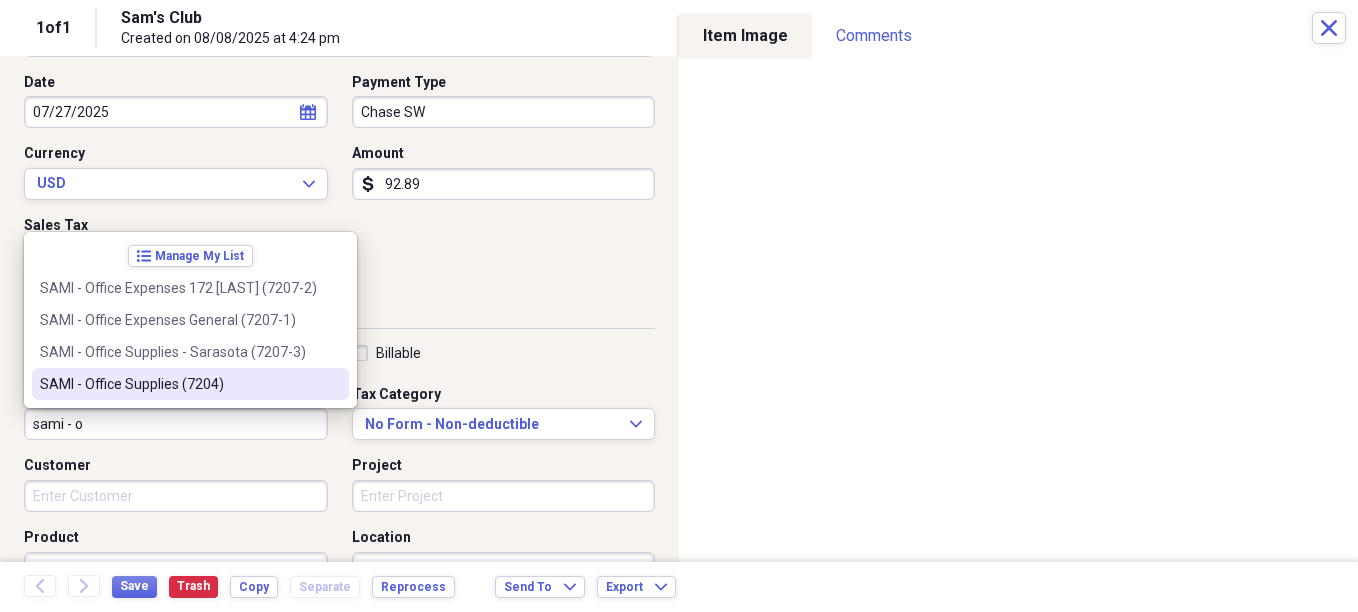 click on "SAMI - Office Supplies (7204)" at bounding box center [190, 384] 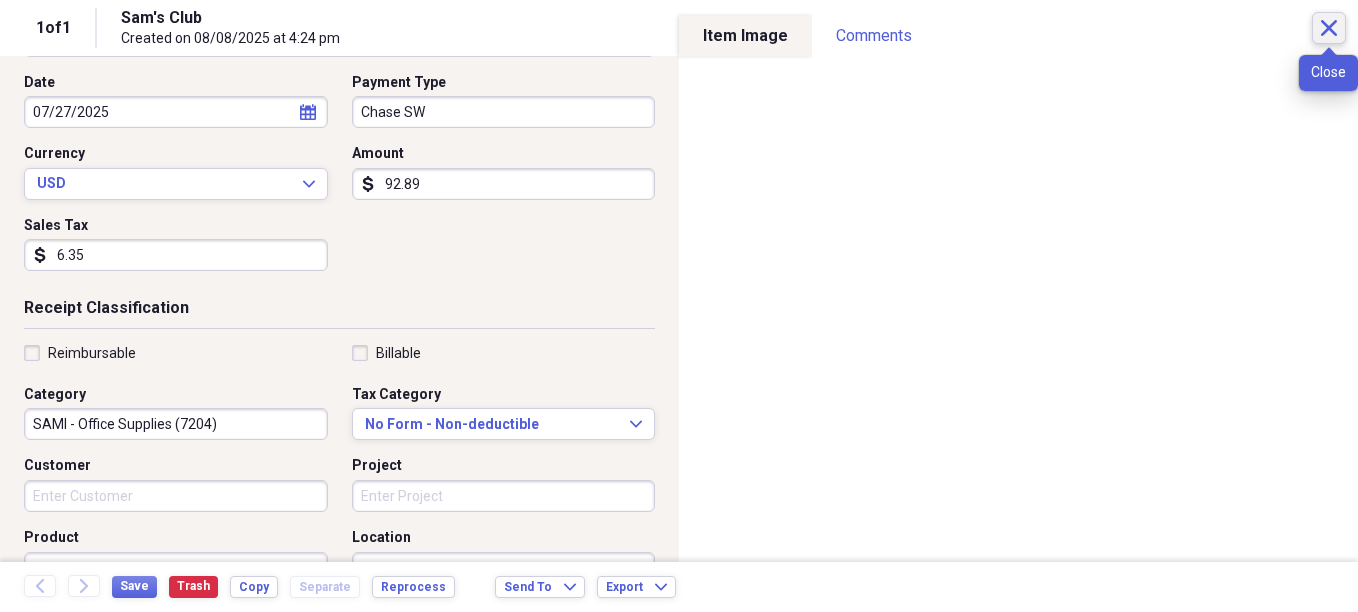 click on "Close" at bounding box center (1329, 28) 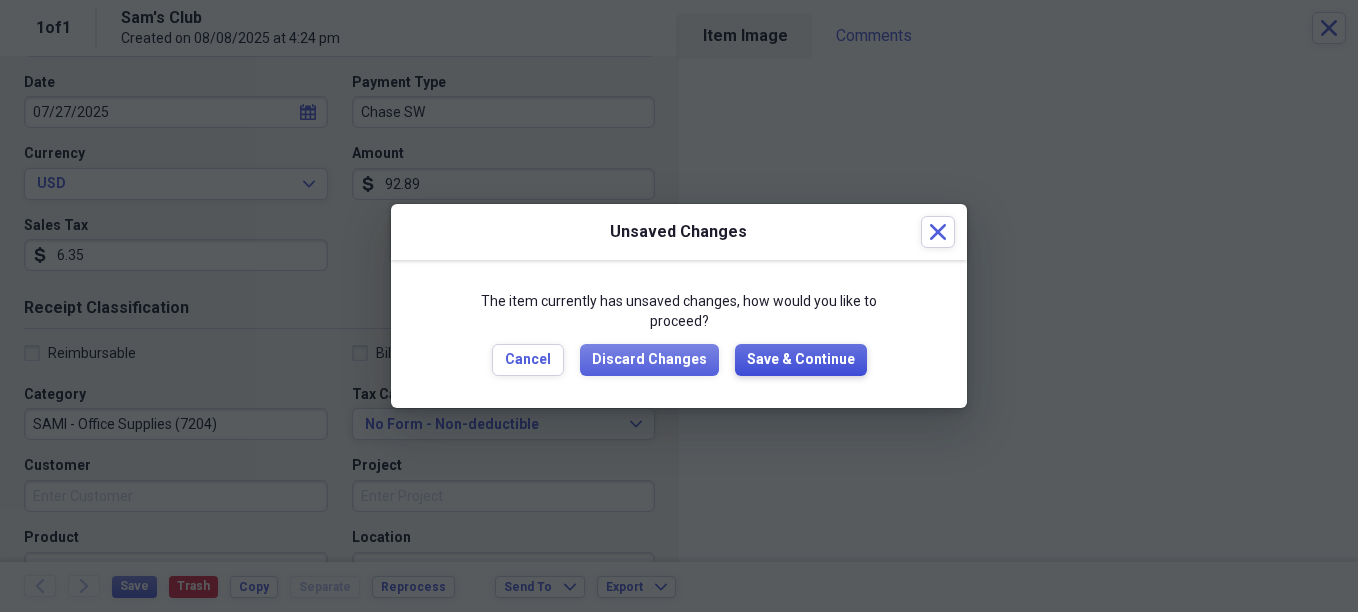 click on "Save & Continue" at bounding box center (801, 360) 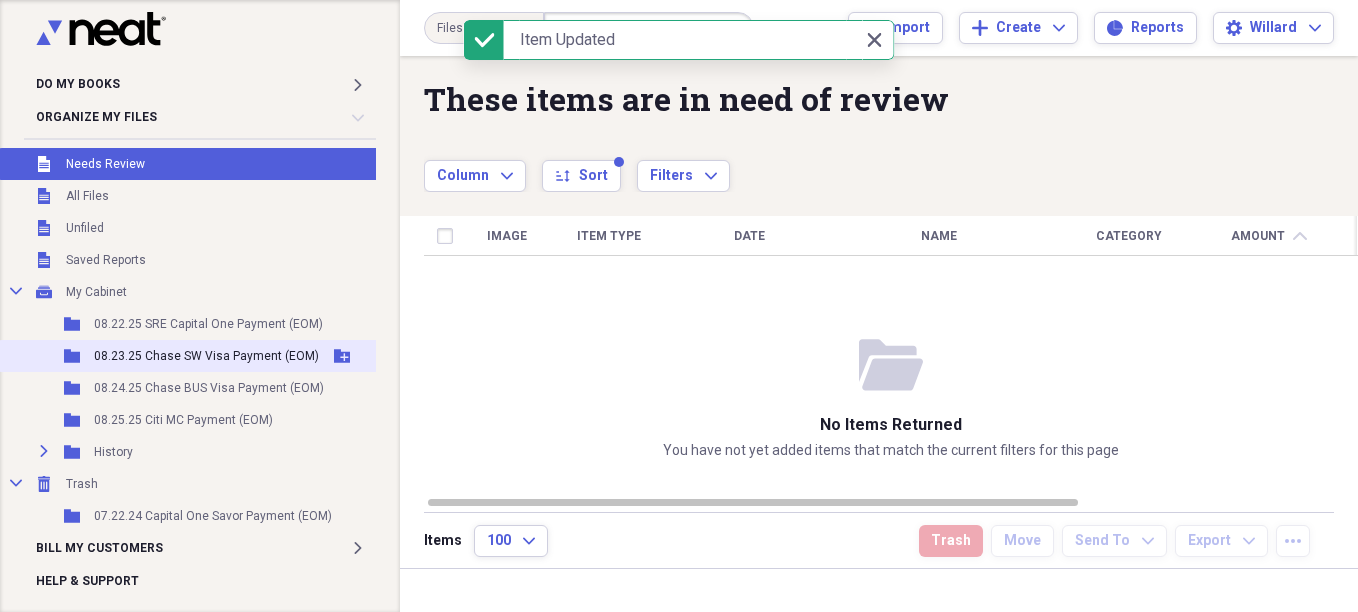 click on "08.23.25 Chase SW Visa Payment (EOM)" at bounding box center [206, 356] 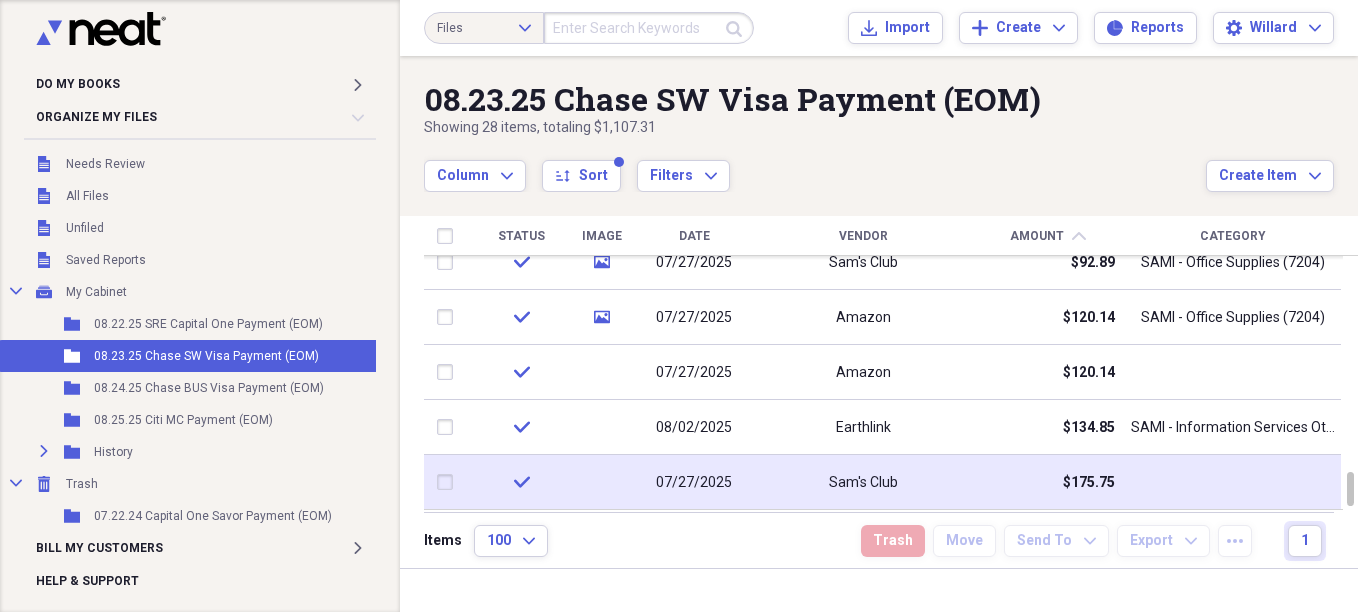 drag, startPoint x: 440, startPoint y: 482, endPoint x: 458, endPoint y: 484, distance: 18.110771 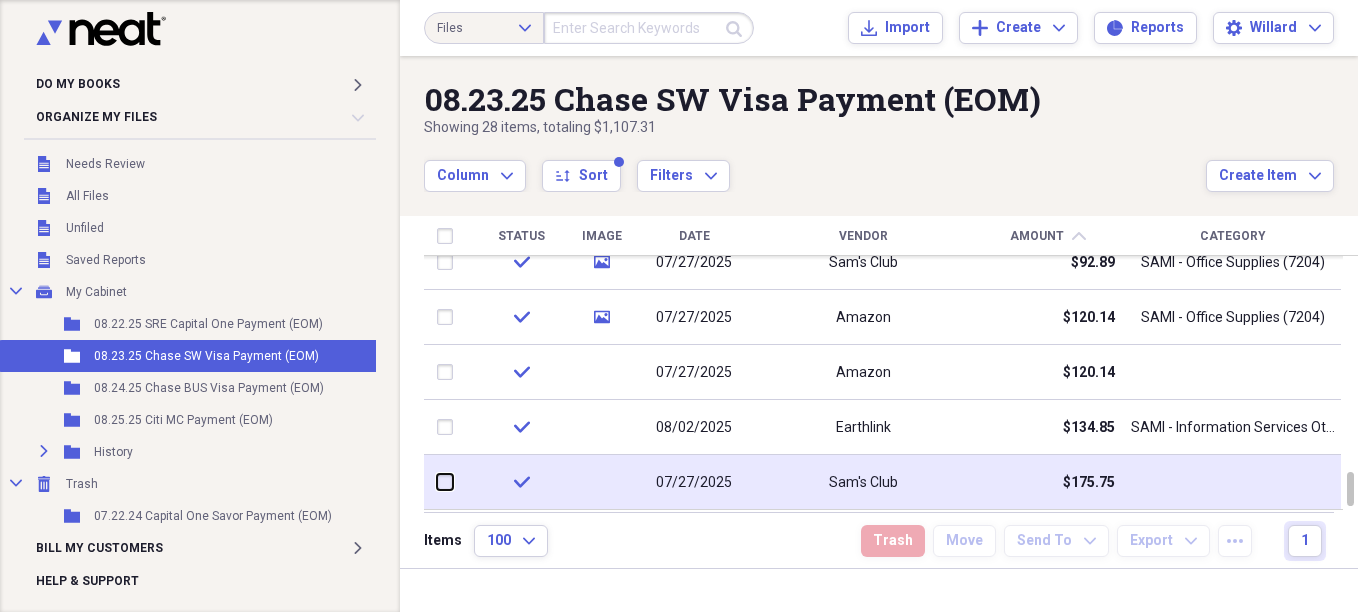 click at bounding box center (437, 482) 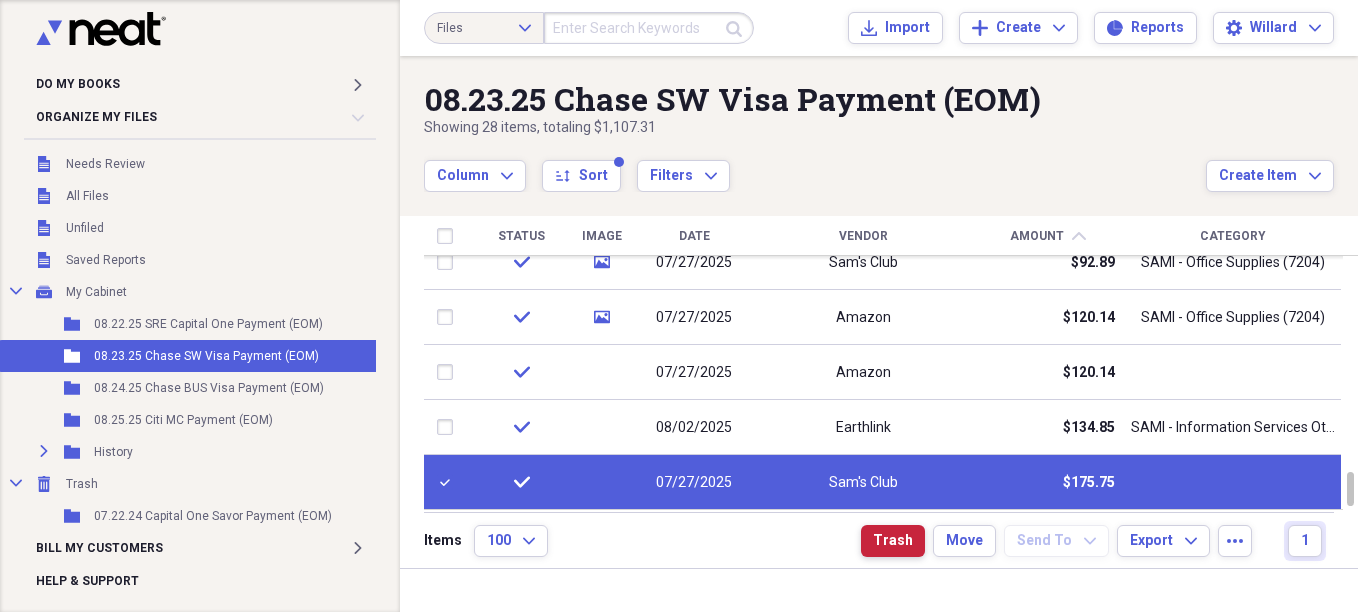 click on "Trash" at bounding box center (893, 541) 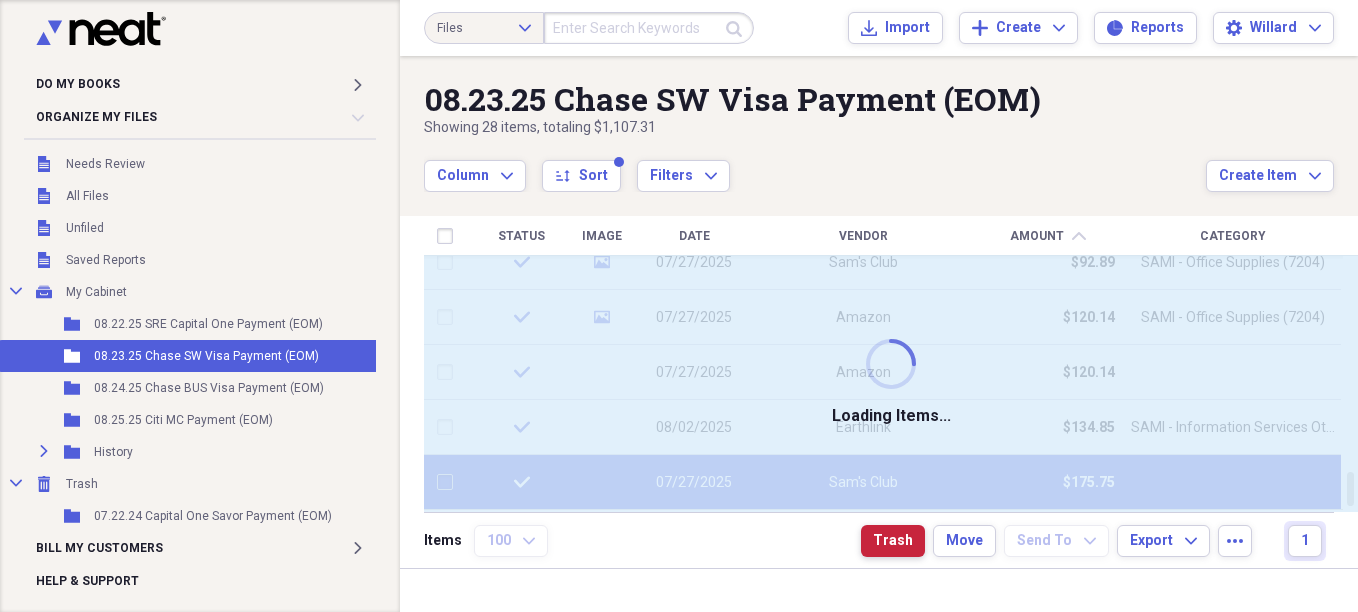 checkbox on "false" 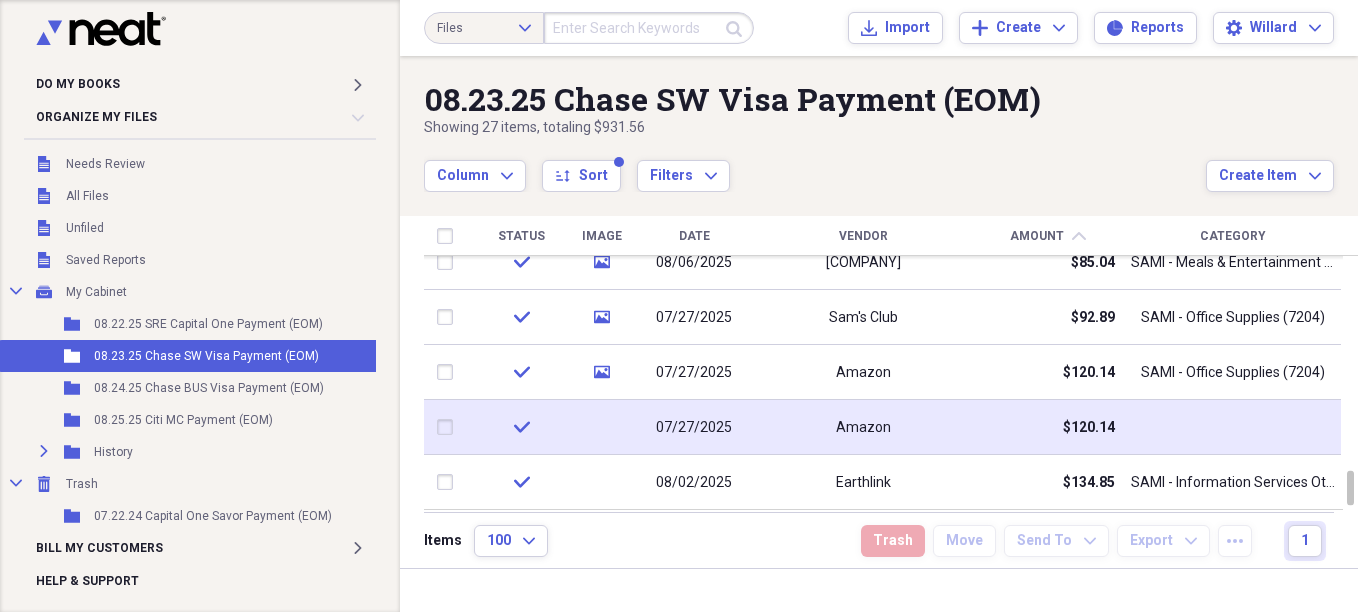 click at bounding box center [449, 427] 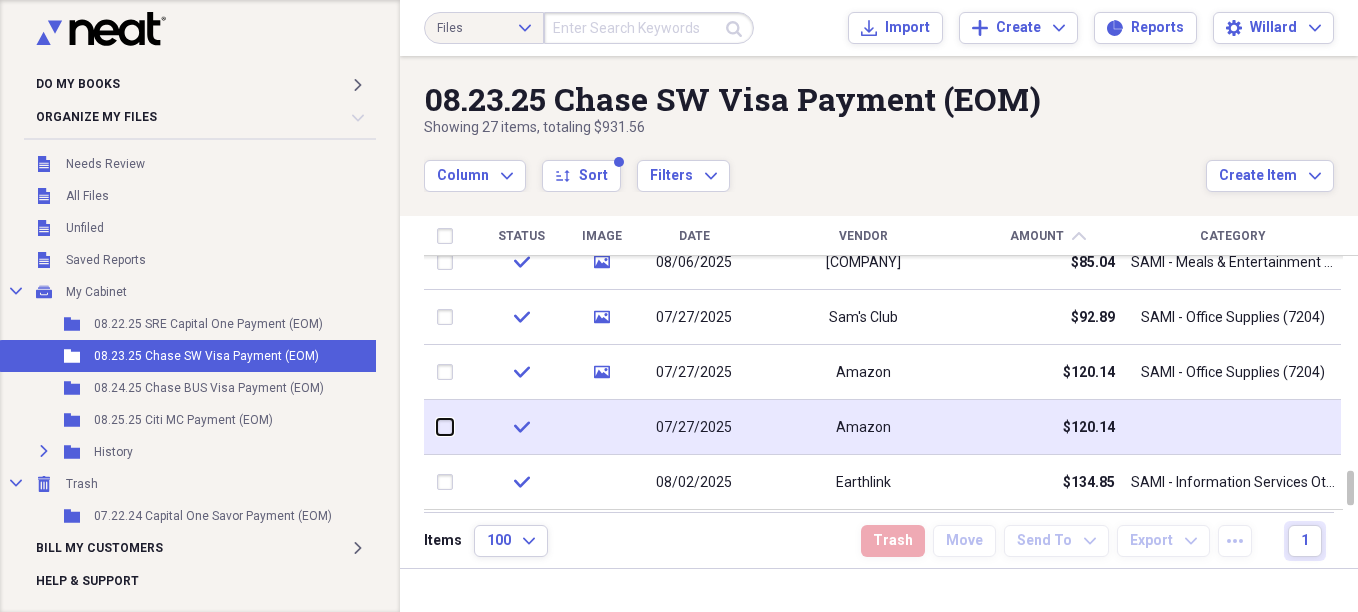 click at bounding box center (437, 427) 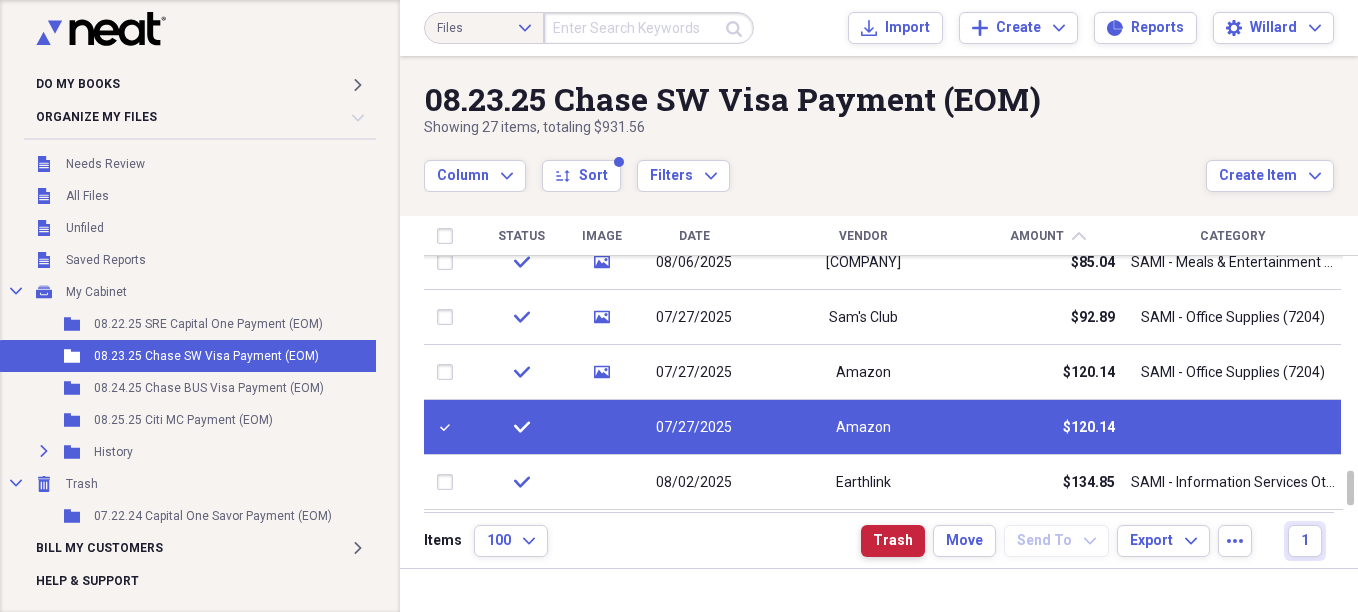 click on "Trash" at bounding box center [893, 541] 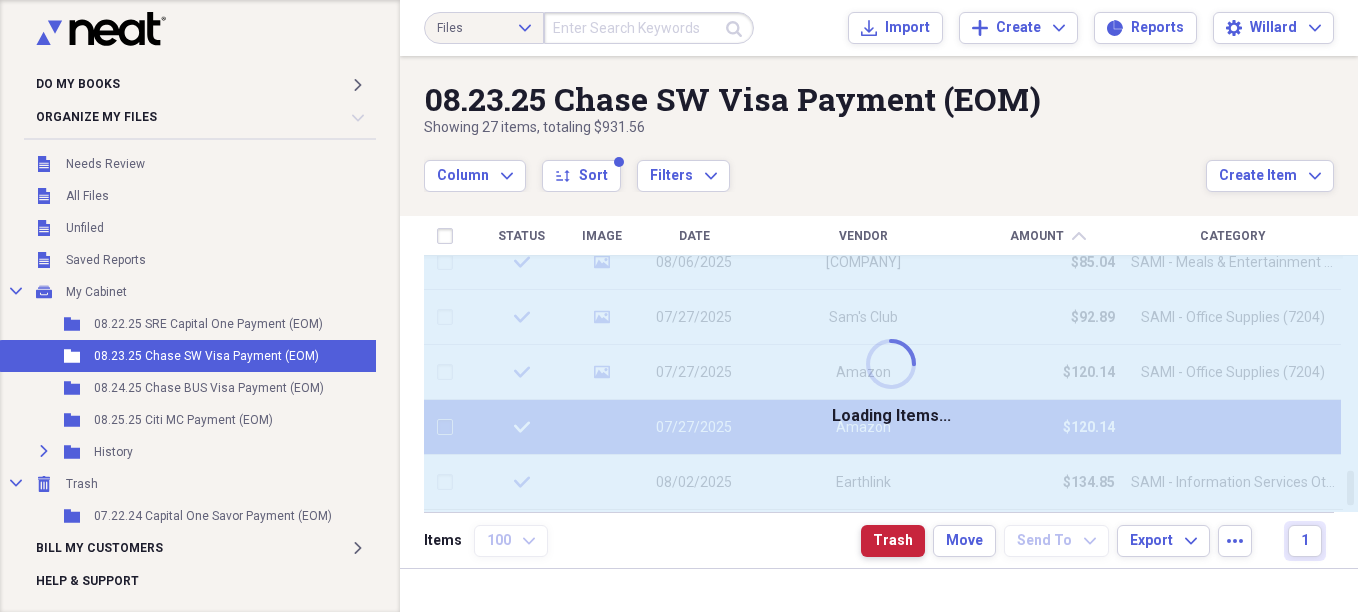 checkbox on "false" 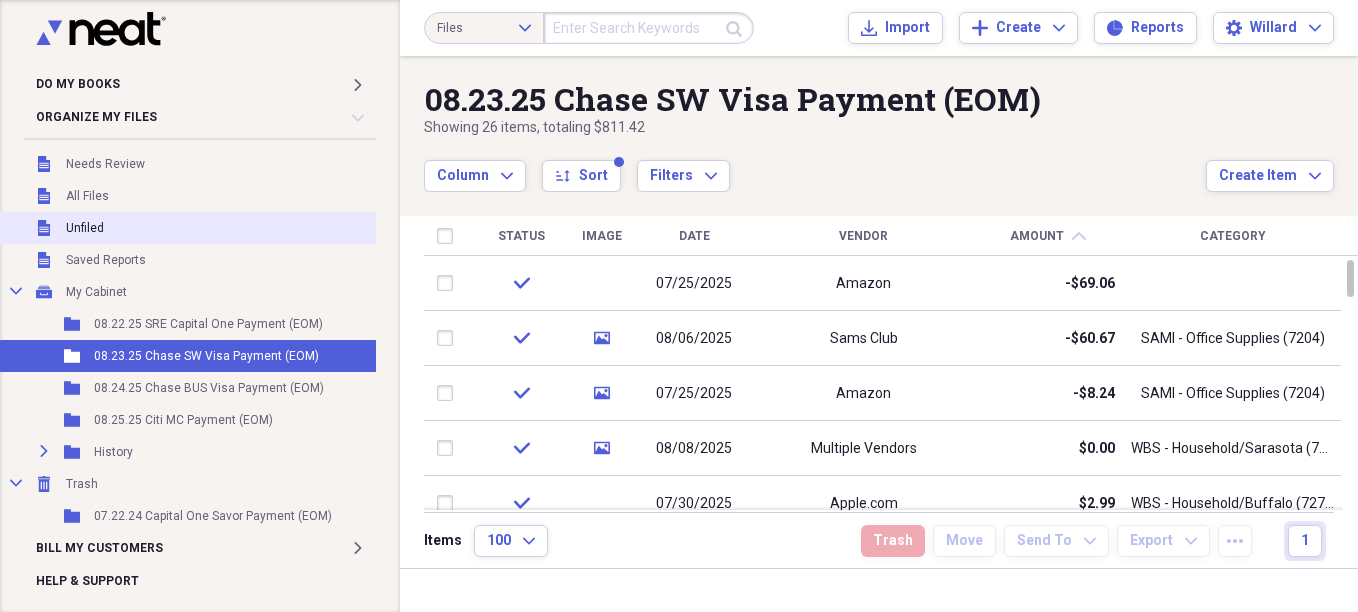 click on "Unfiled Unfiled" at bounding box center (192, 228) 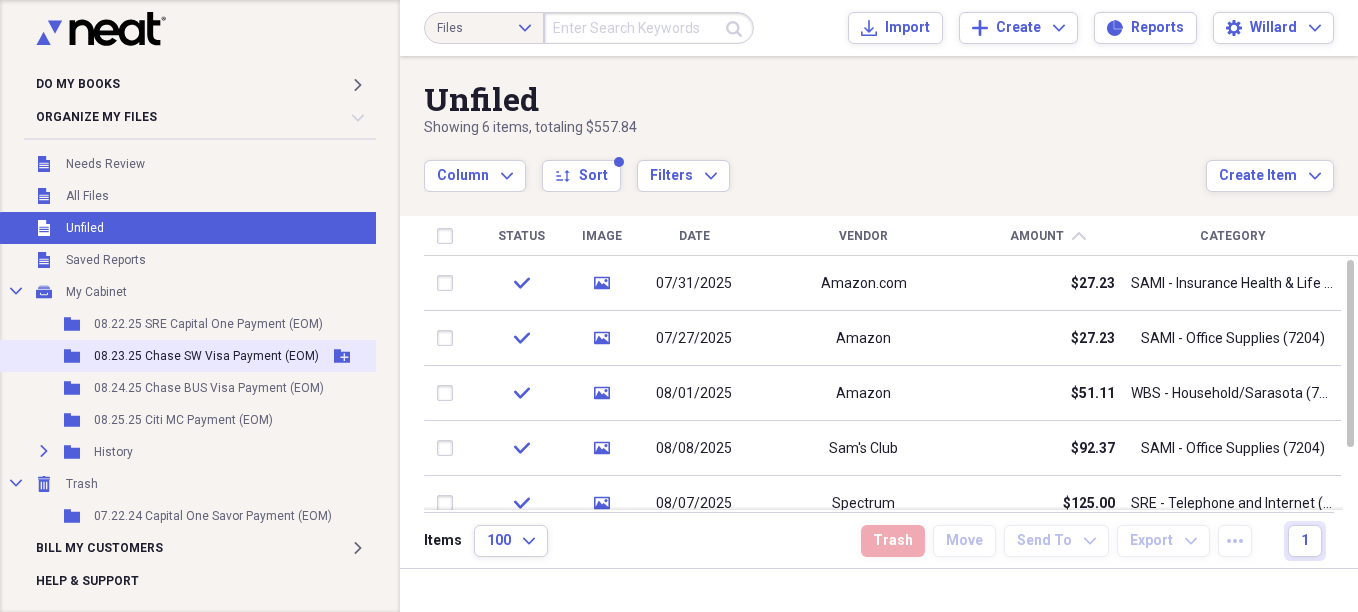 click on "Folder 08.23.25 Chase SW Visa Payment (EOM) Add Folder" at bounding box center (192, 356) 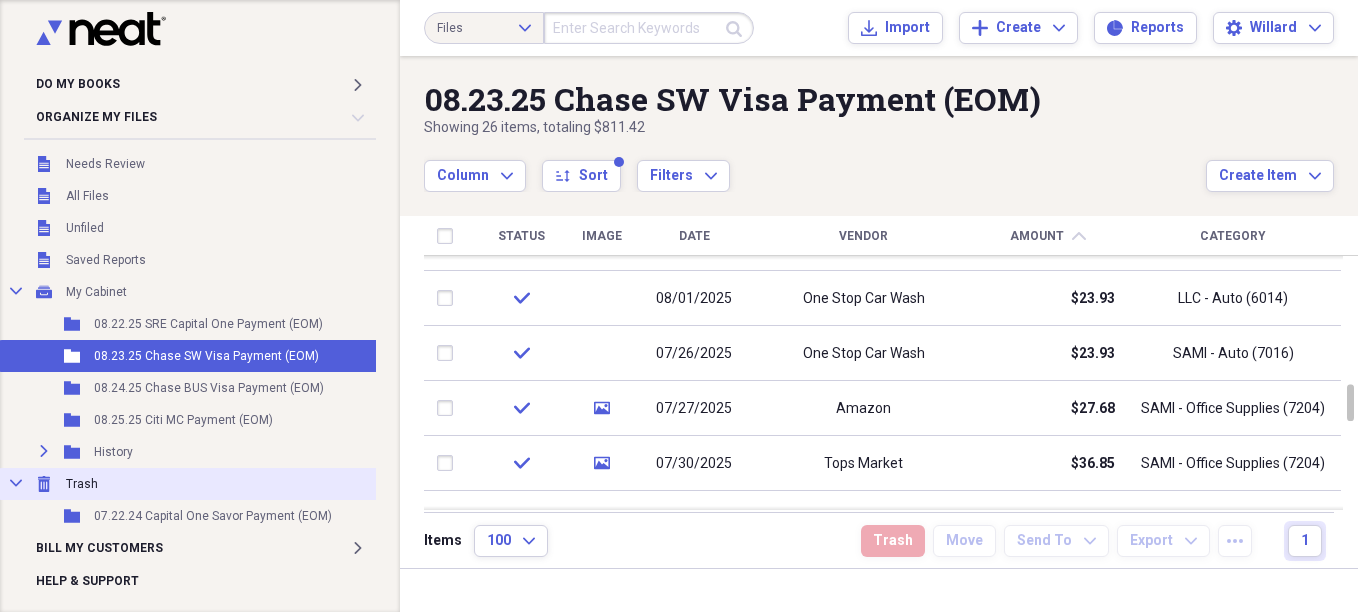 click on "Trash" at bounding box center [82, 484] 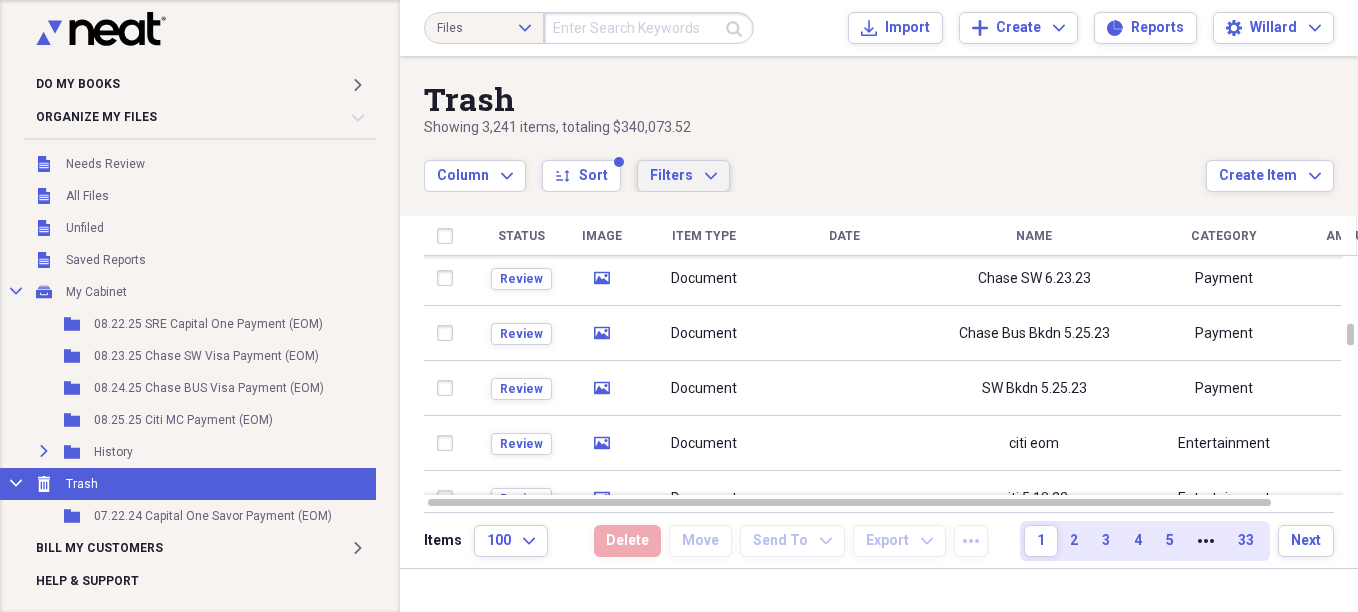 click 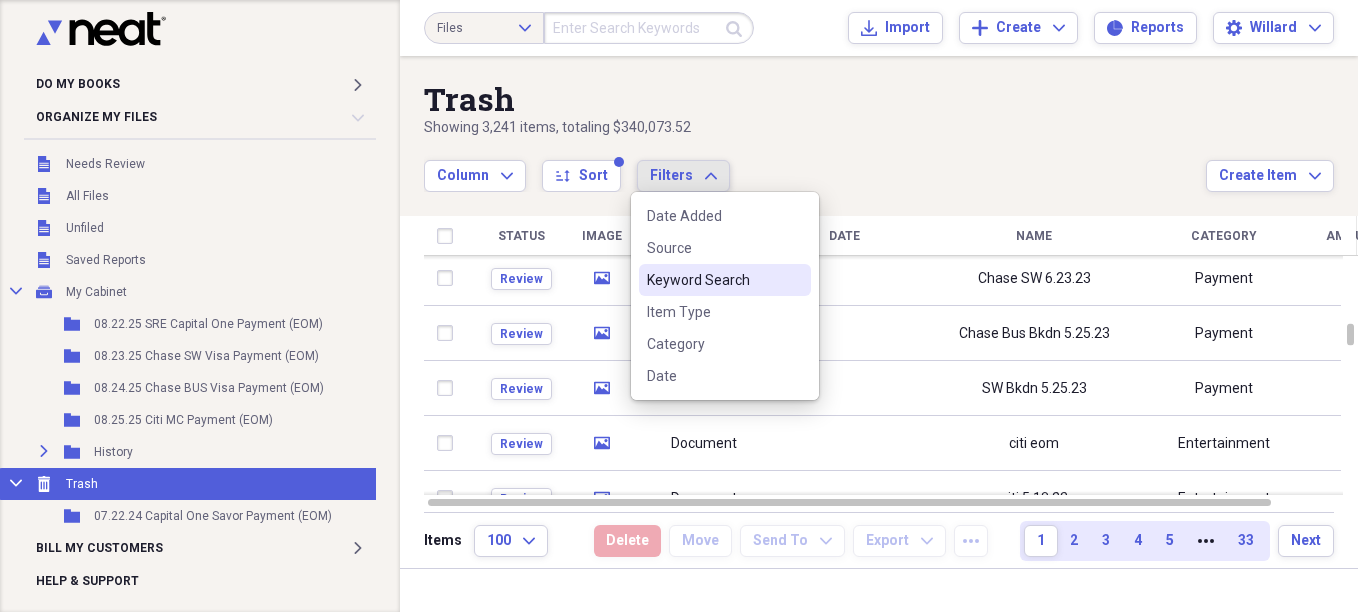 click on "Keyword Search" at bounding box center (713, 280) 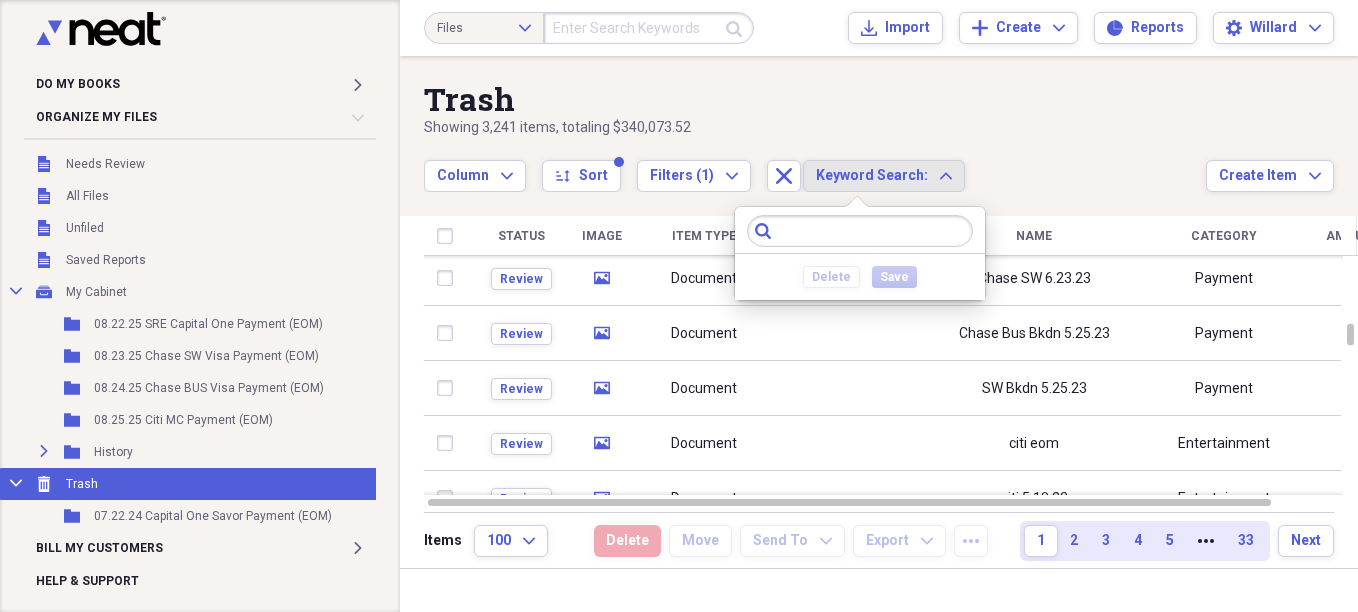 click at bounding box center [860, 231] 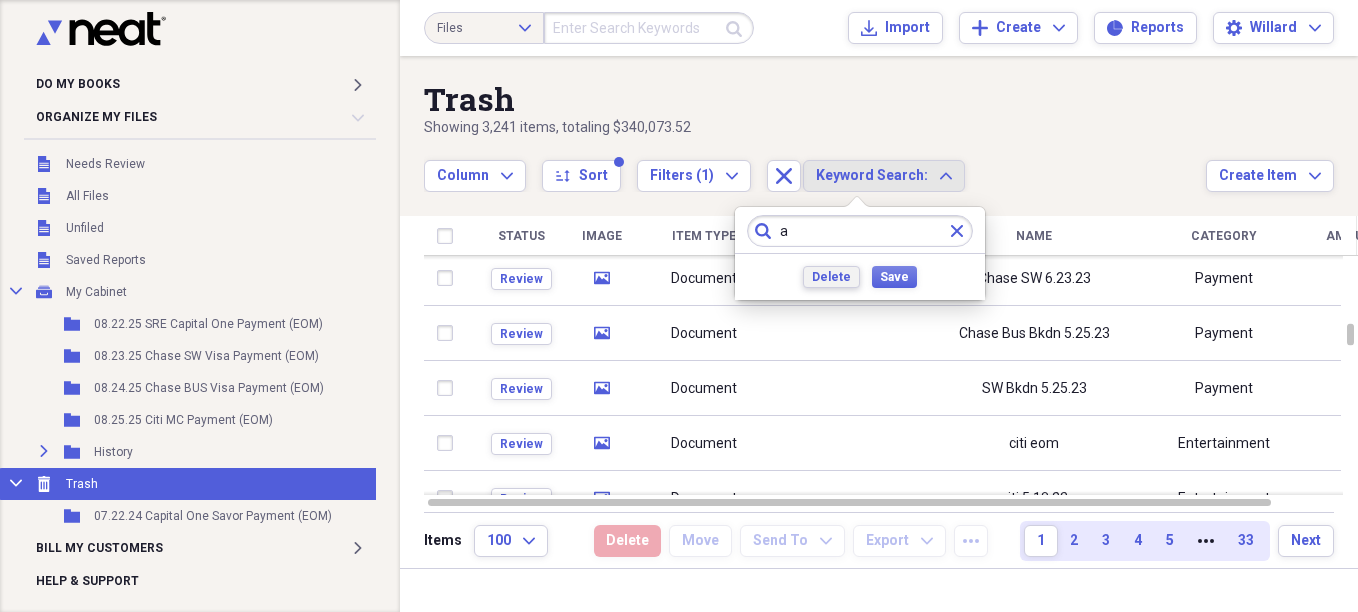 type on "a" 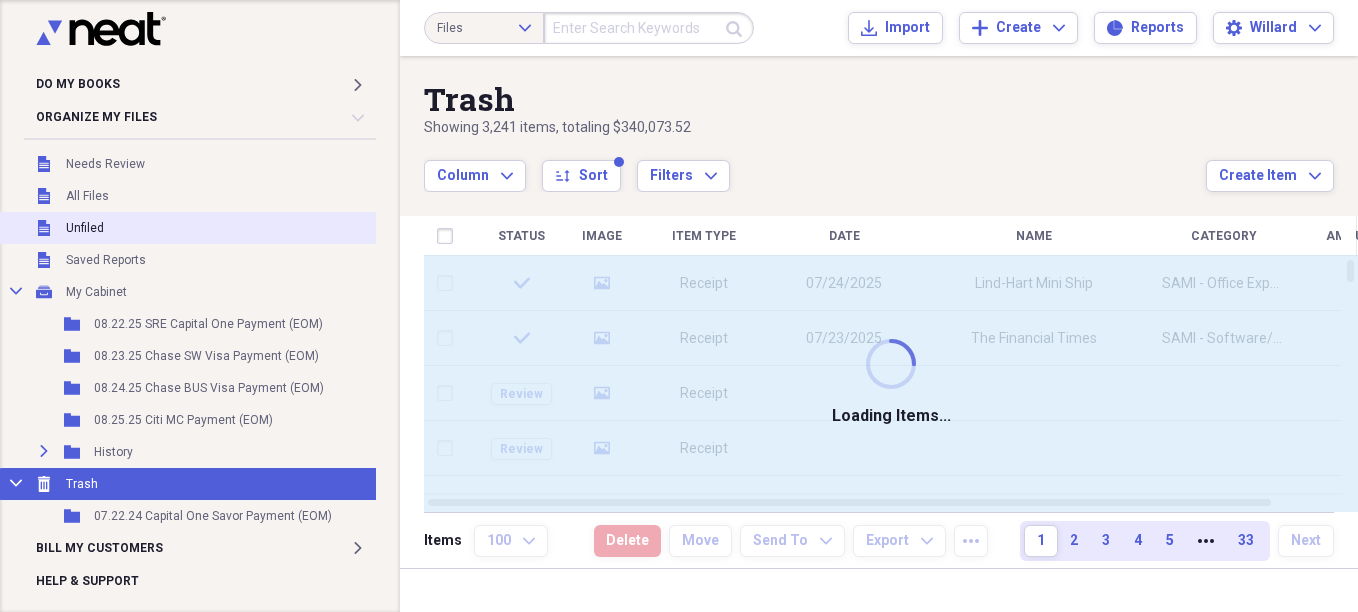 click on "Unfiled" at bounding box center [85, 228] 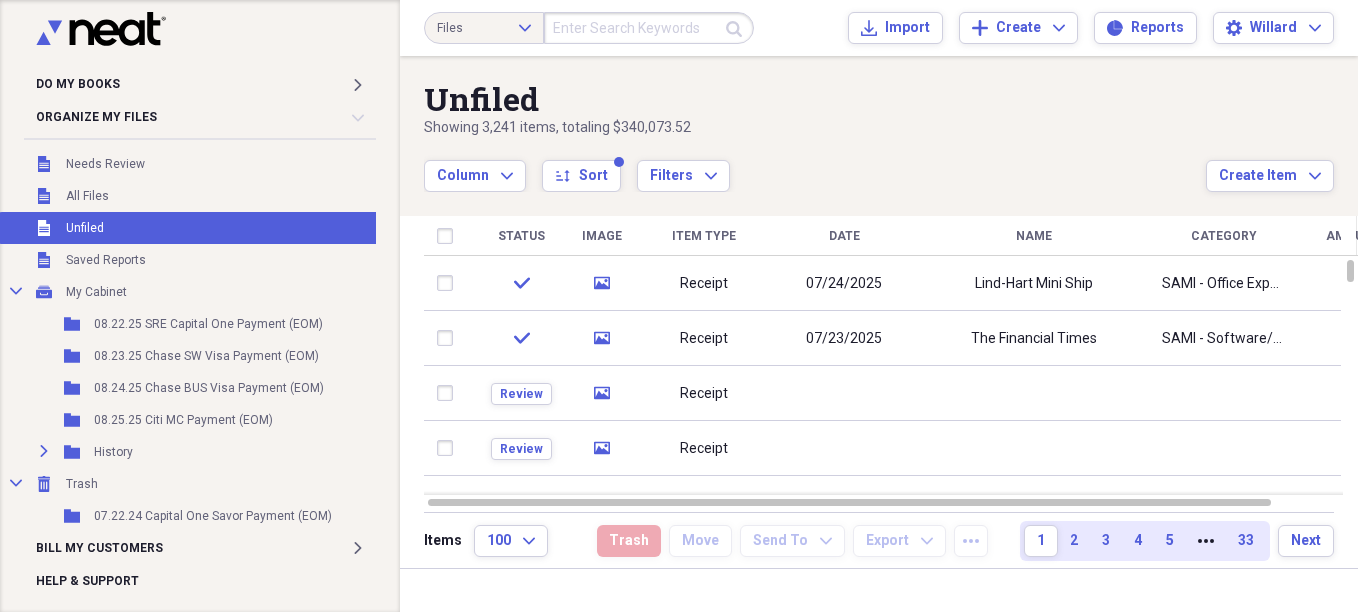 click on "Unfiled Unfiled" at bounding box center (192, 228) 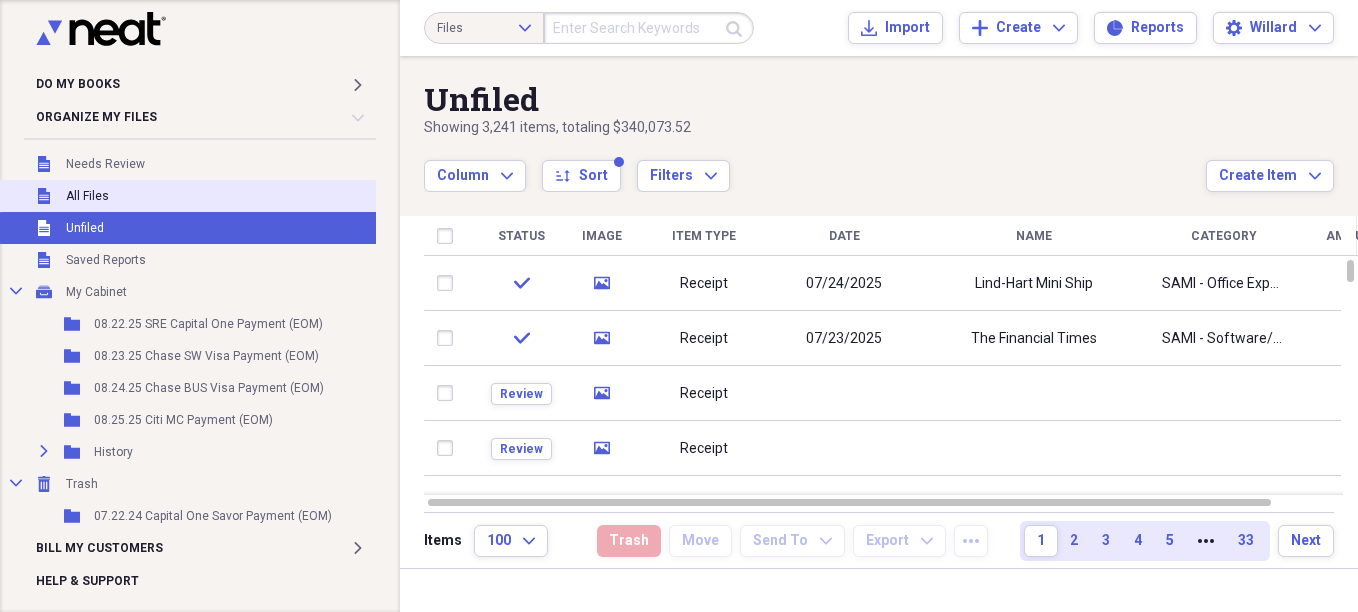 click on "All Files" at bounding box center [87, 196] 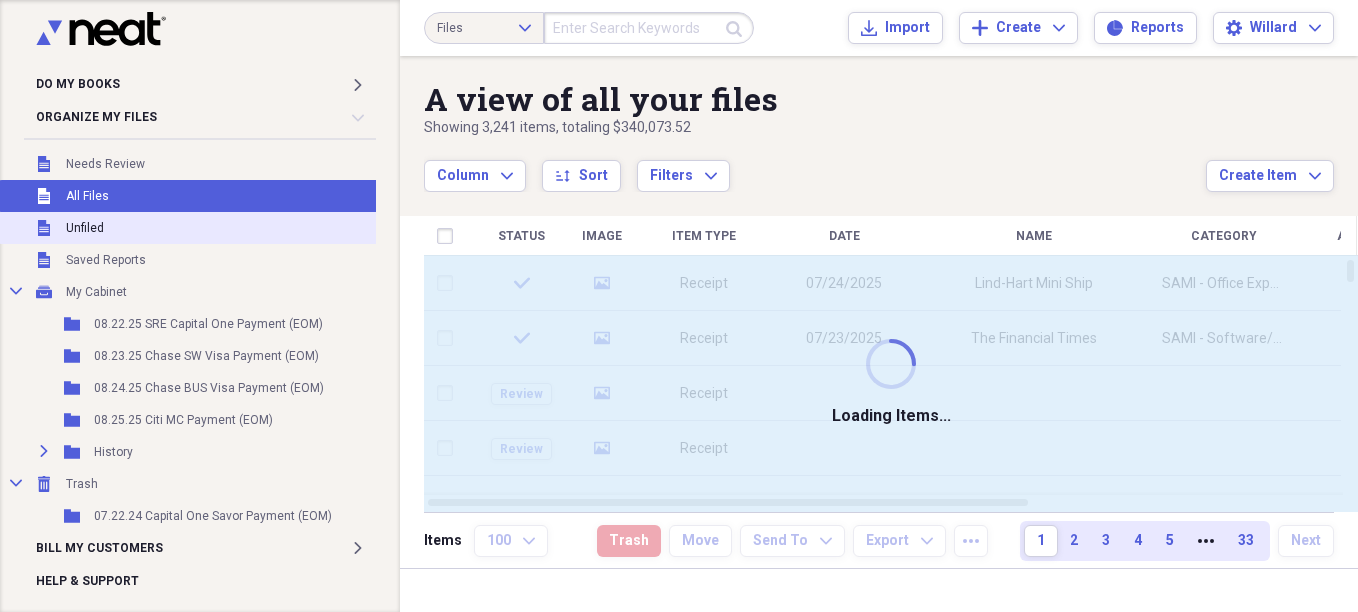 click on "Unfiled" at bounding box center [85, 228] 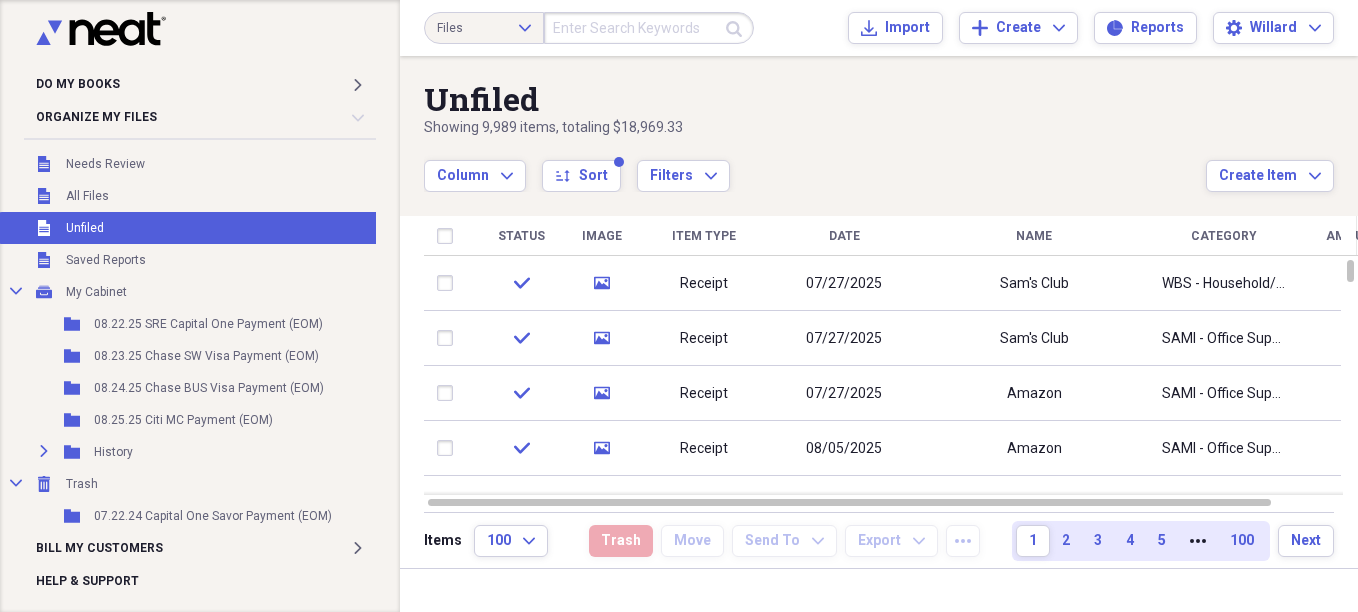 click on "Unfiled Unfiled" at bounding box center (192, 228) 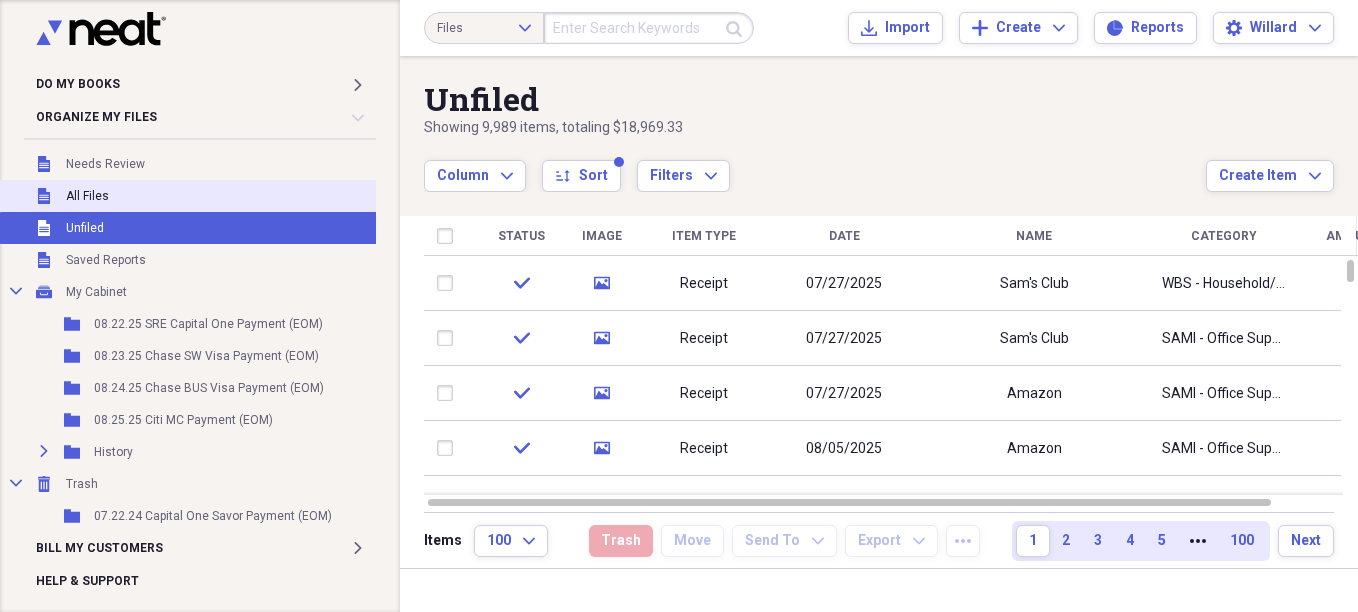 scroll, scrollTop: 0, scrollLeft: 0, axis: both 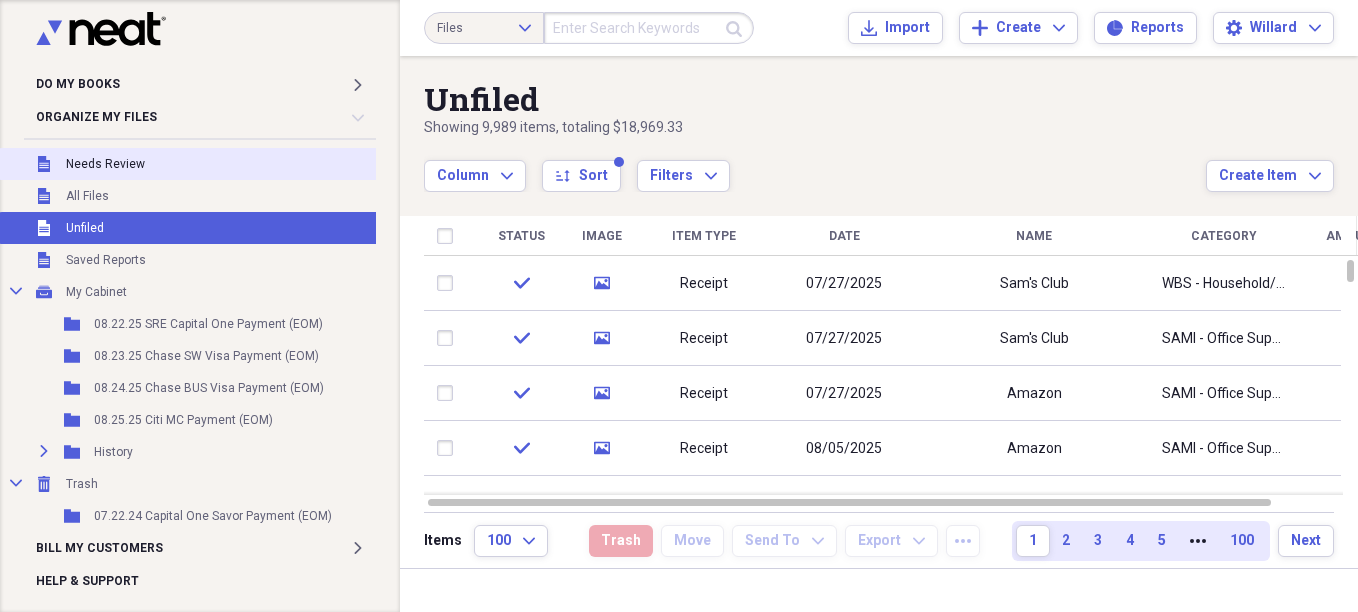 click on "Needs Review" at bounding box center (105, 164) 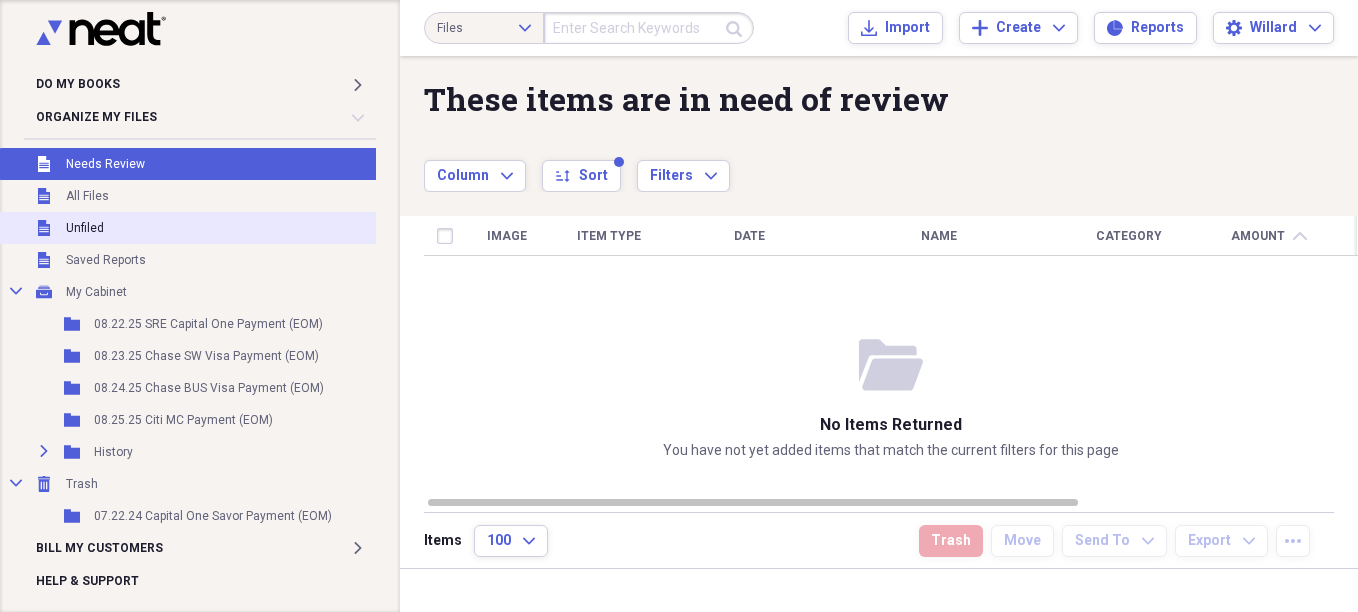 click on "Unfiled" at bounding box center [85, 228] 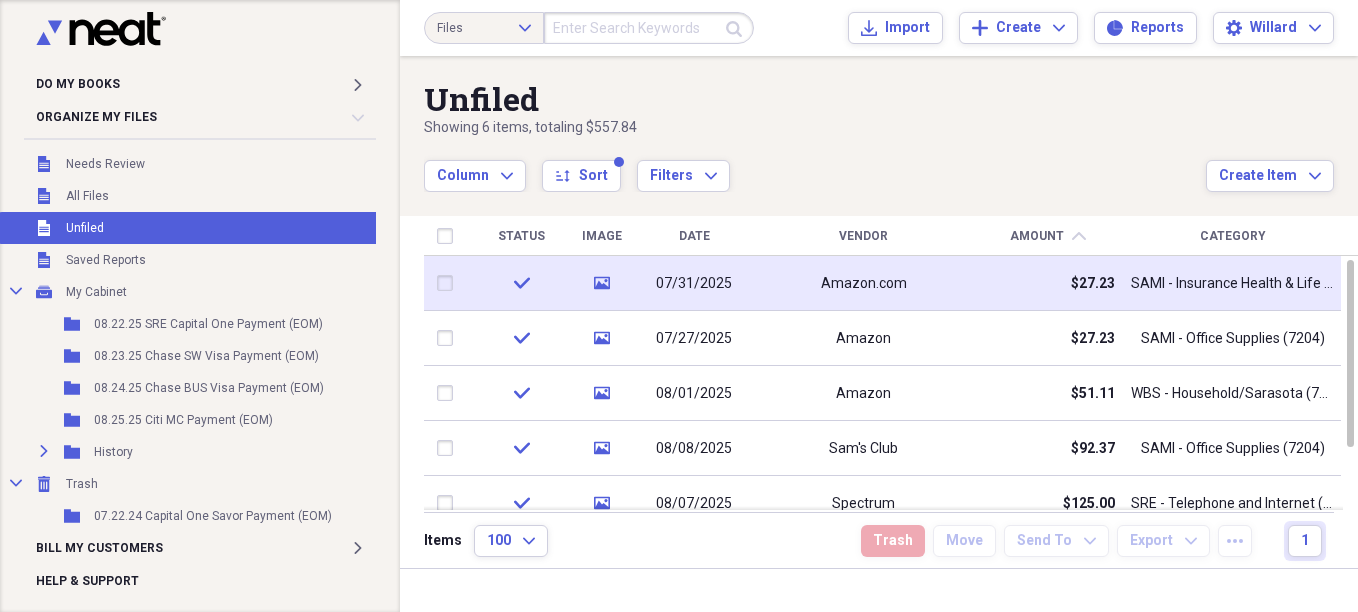 click on "07/31/2025" at bounding box center (694, 284) 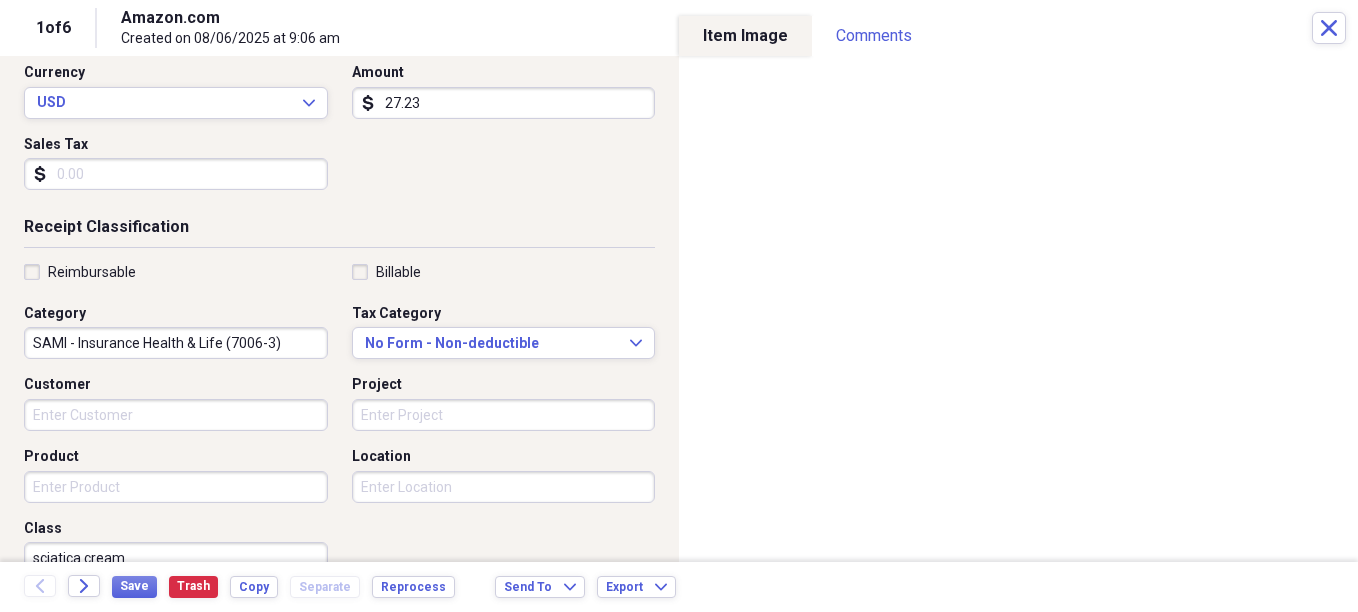 scroll, scrollTop: 300, scrollLeft: 0, axis: vertical 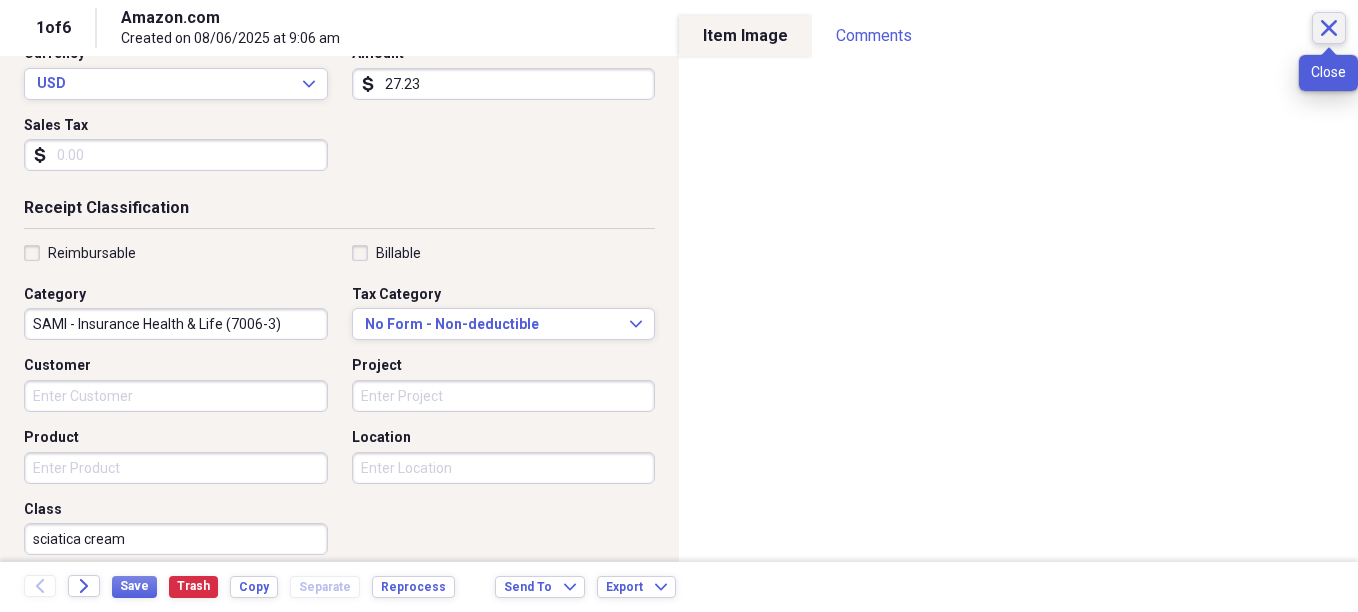 click 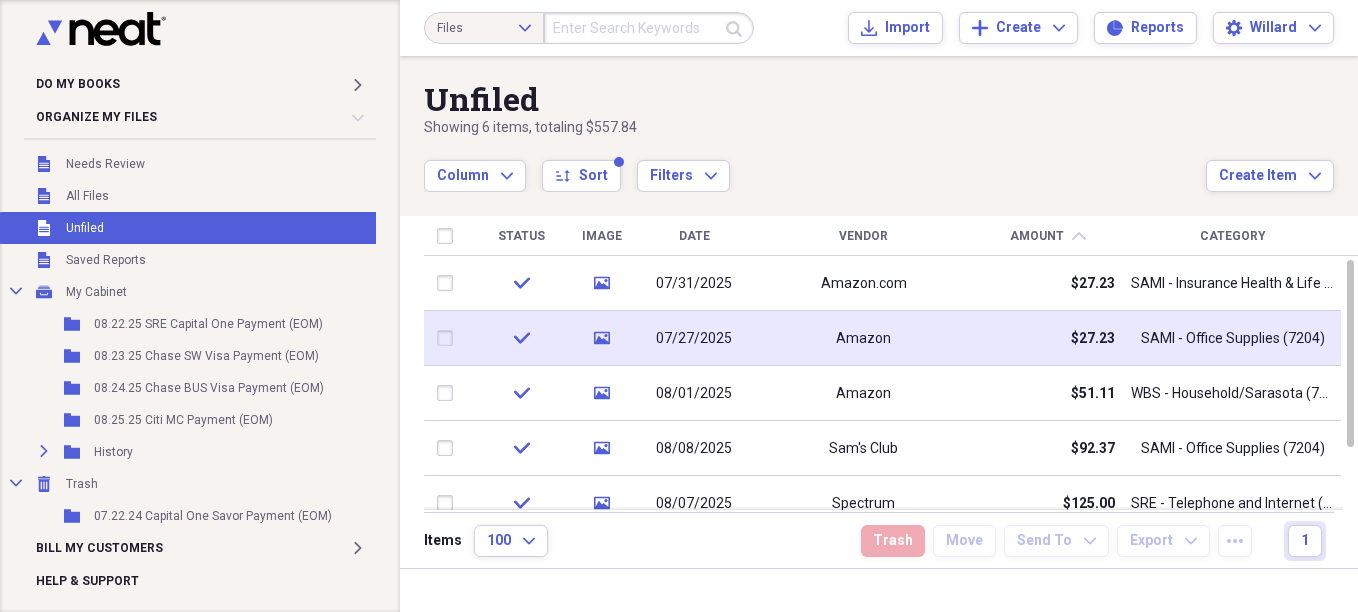 click on "07/27/2025" at bounding box center (694, 339) 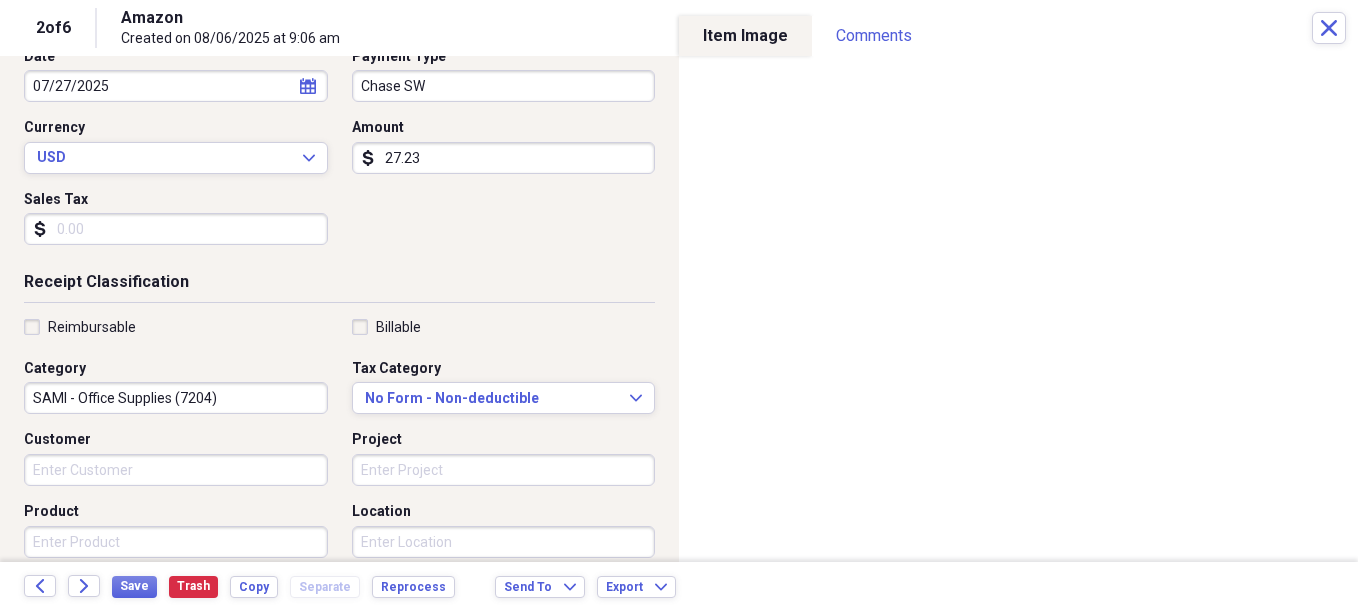 scroll, scrollTop: 400, scrollLeft: 0, axis: vertical 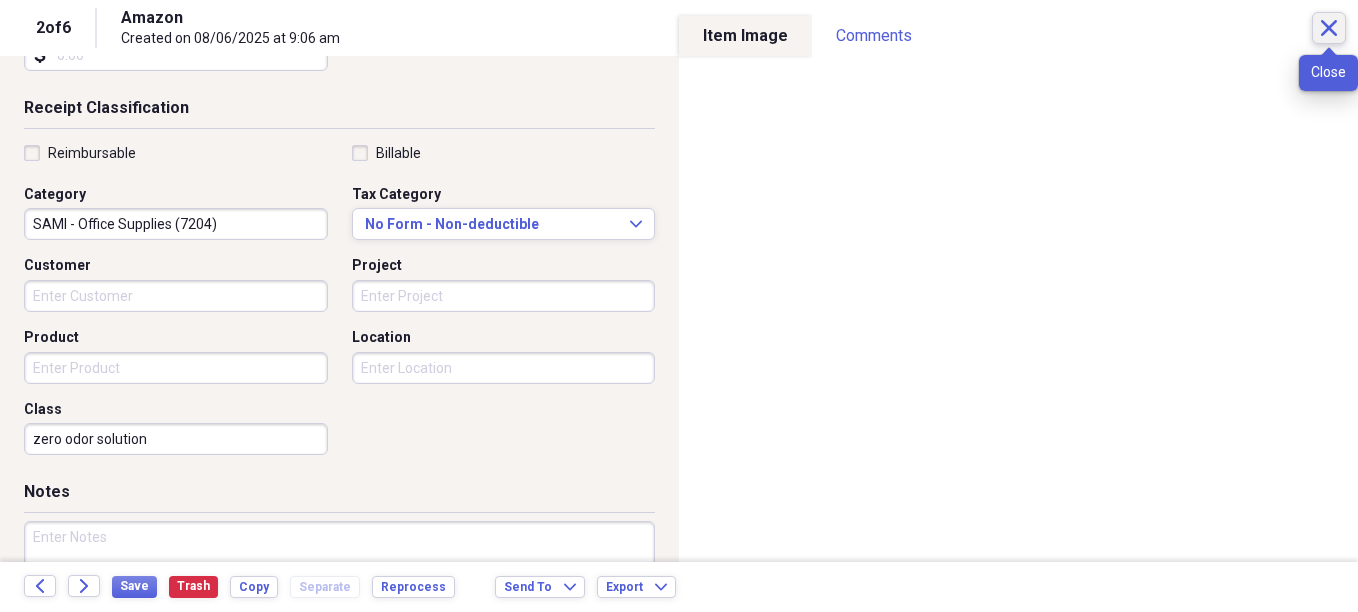click on "Close" at bounding box center (1329, 28) 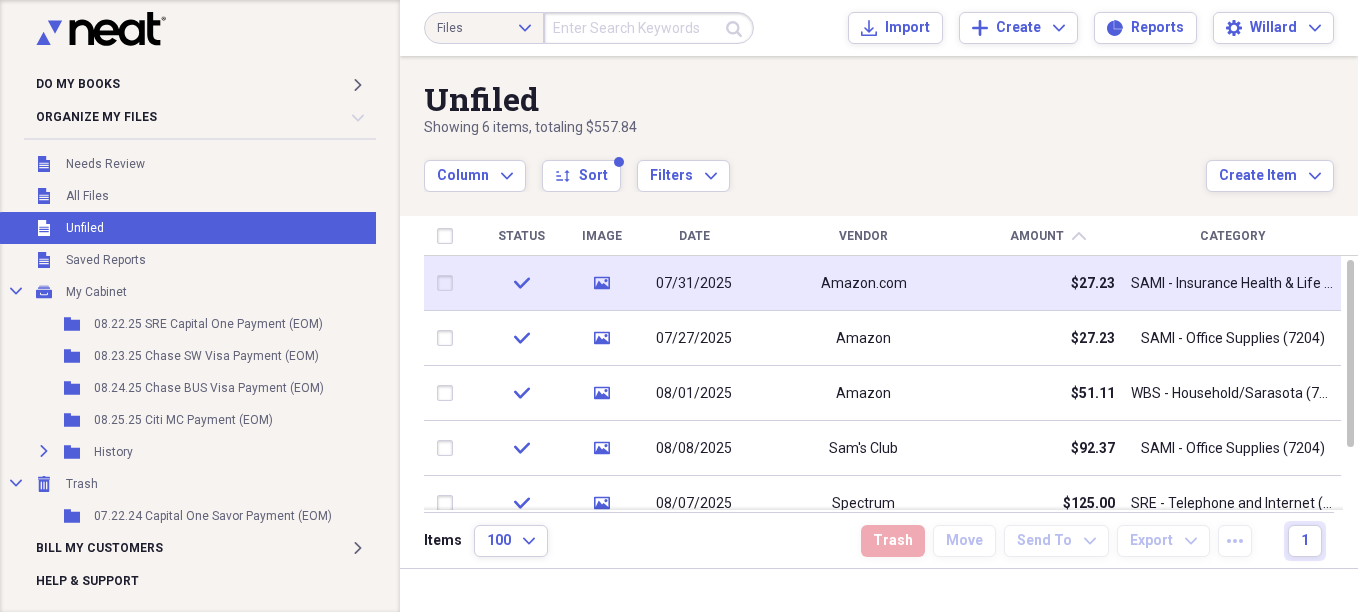 click on "07/31/2025" at bounding box center (694, 284) 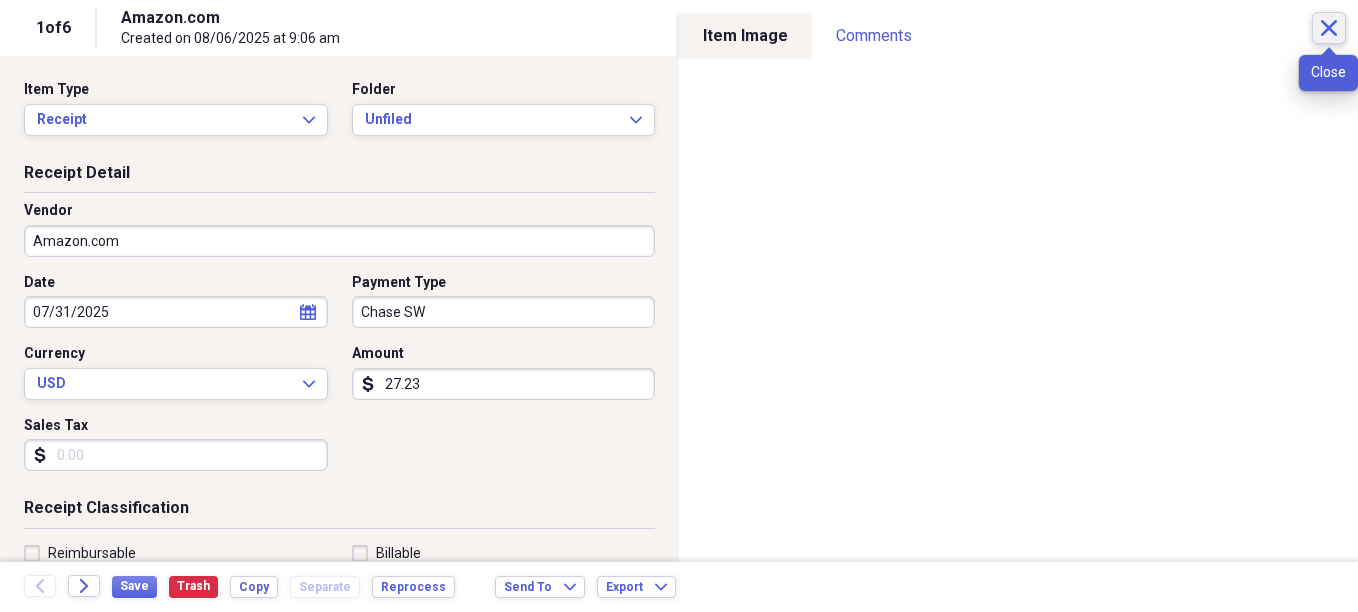 click on "Close" 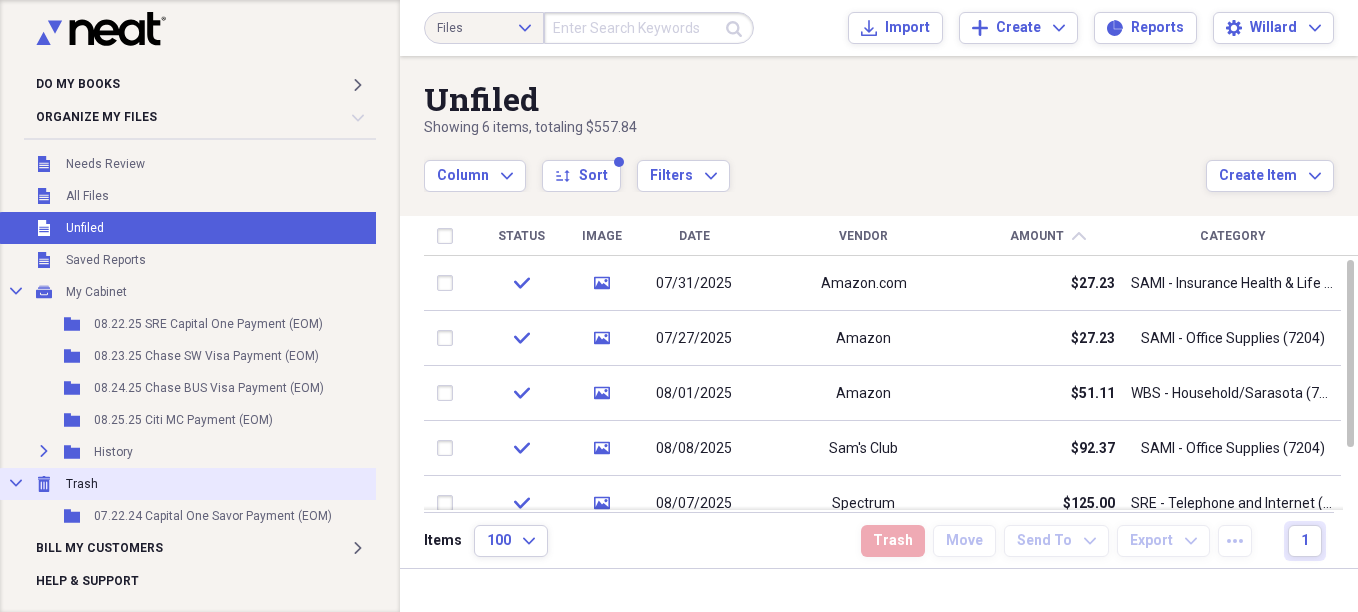 click on "Trash" at bounding box center (82, 484) 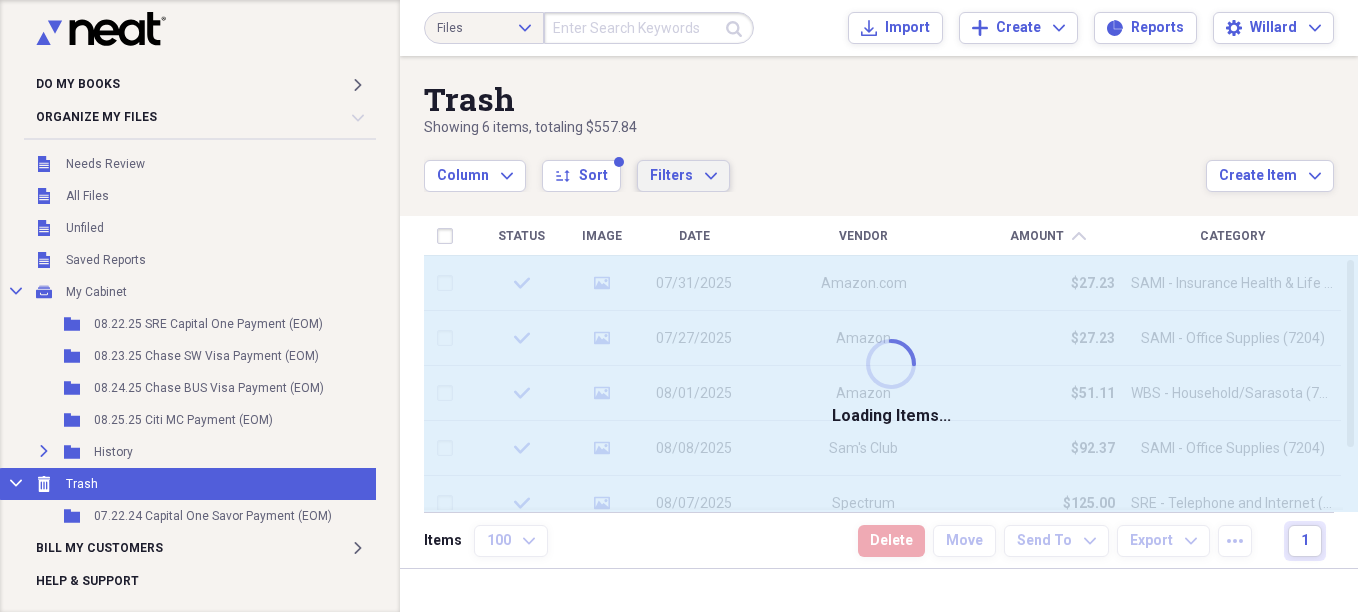click on "Filters  Expand" at bounding box center (683, 176) 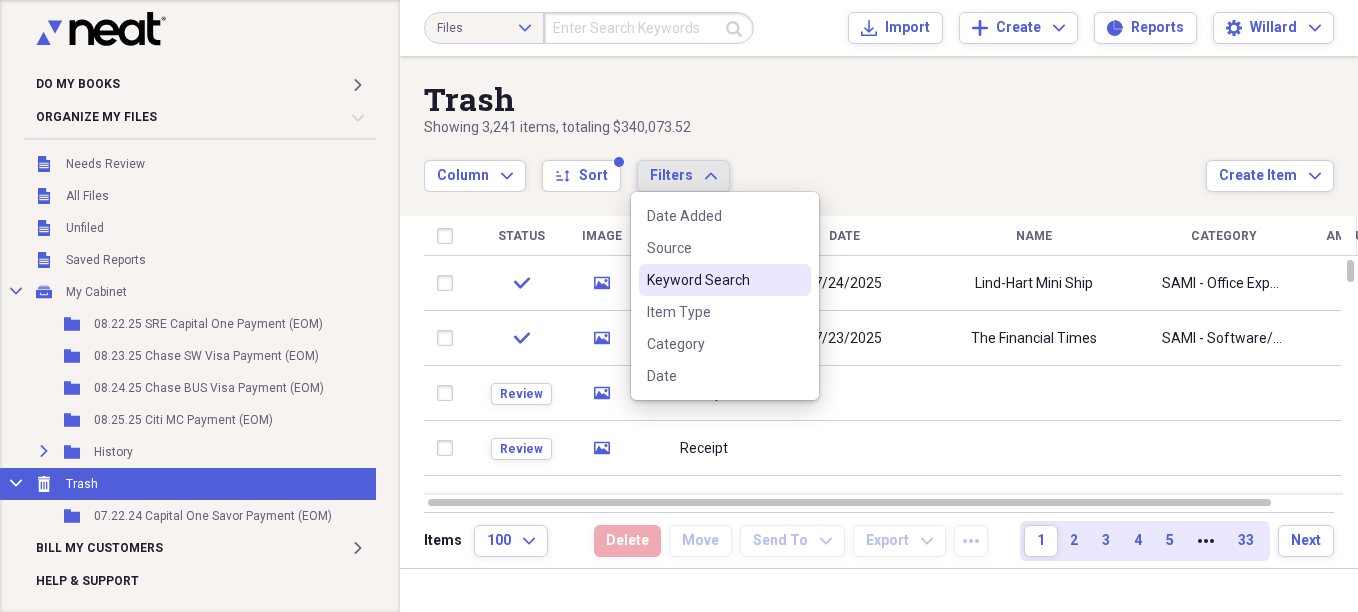 click on "Keyword Search" at bounding box center [713, 280] 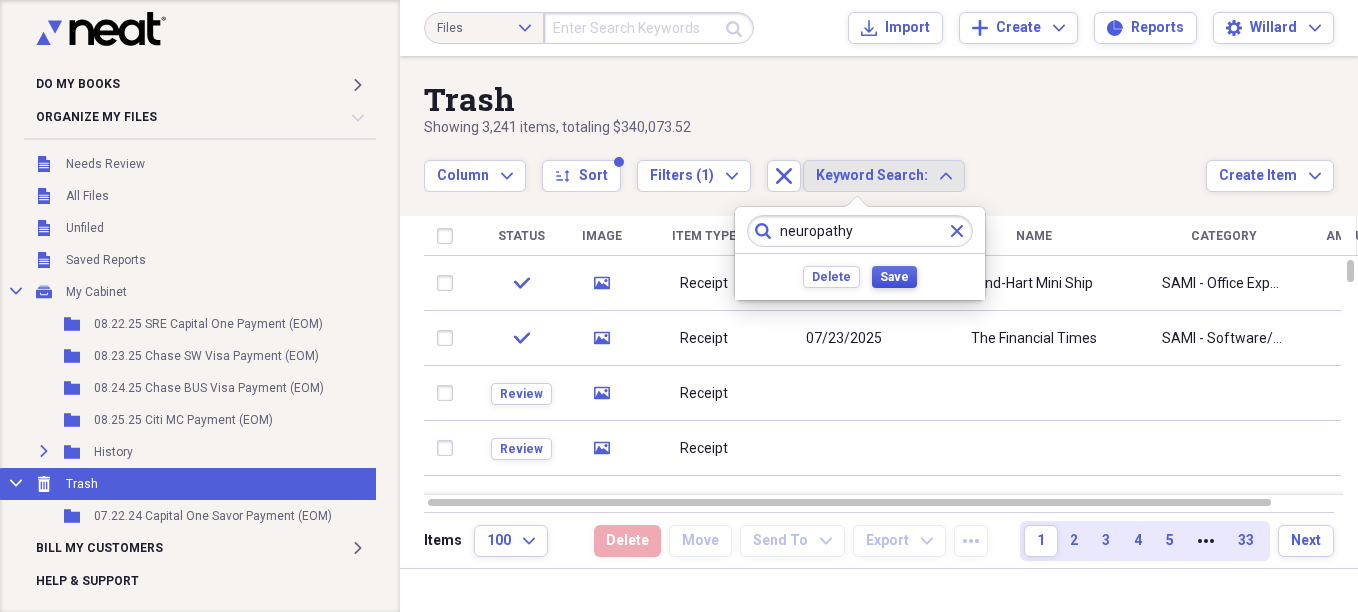 type on "neuropathy" 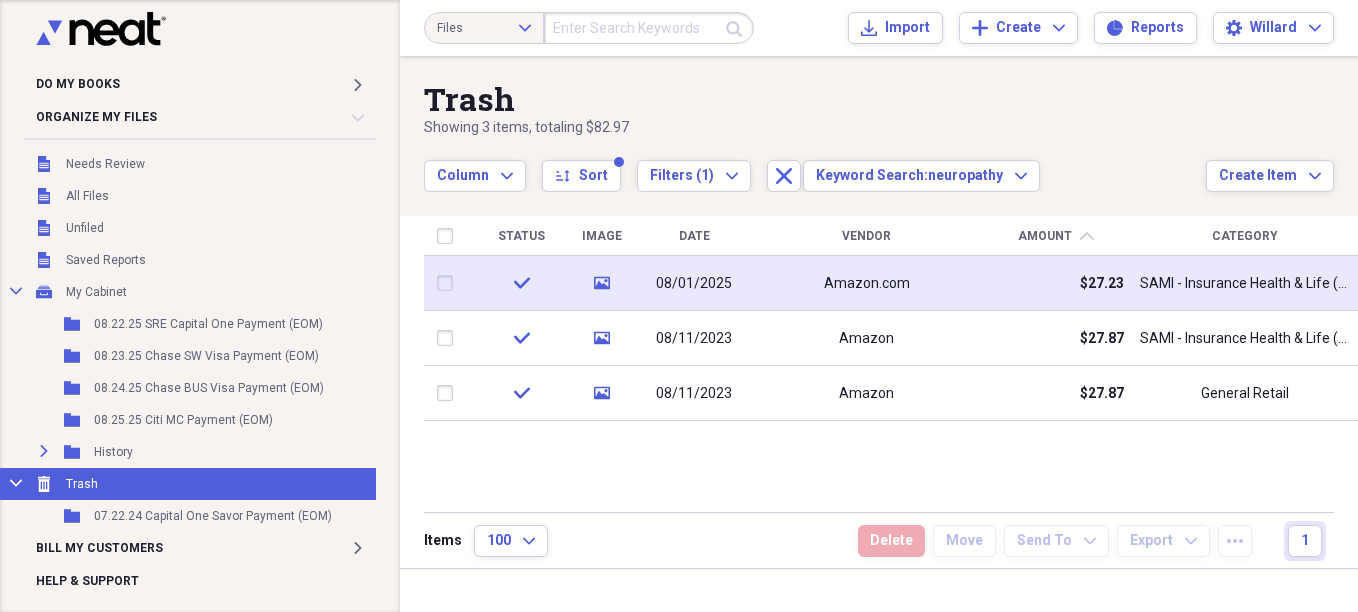 click at bounding box center [449, 283] 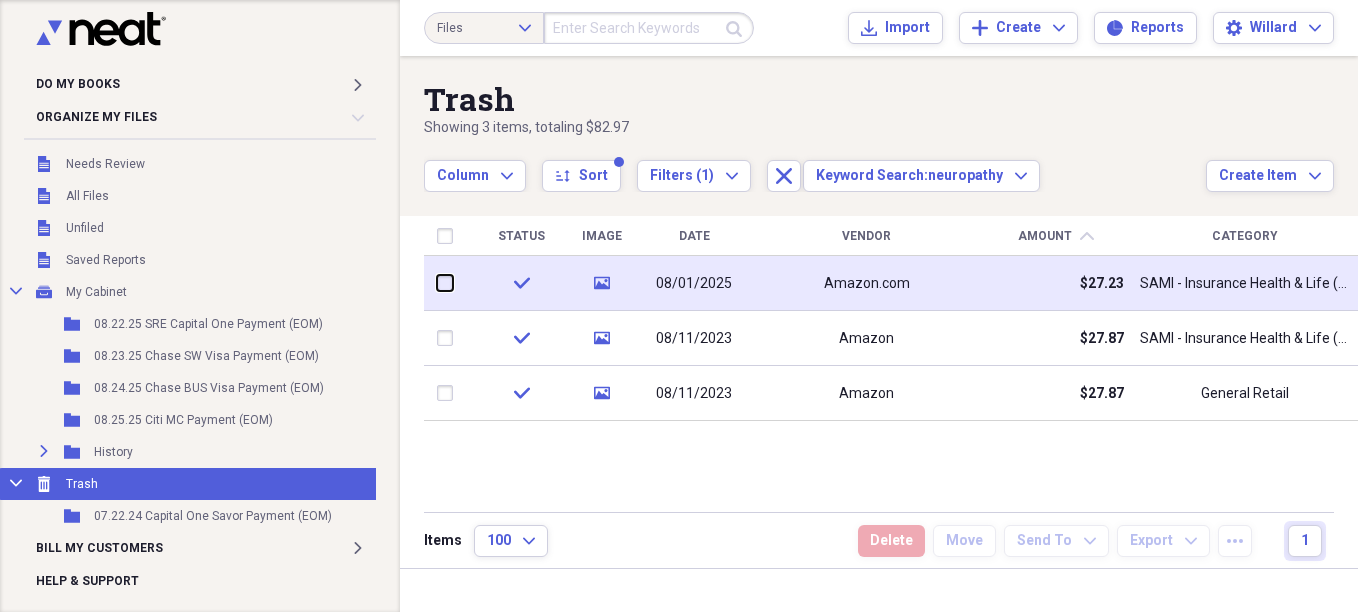 click at bounding box center (437, 283) 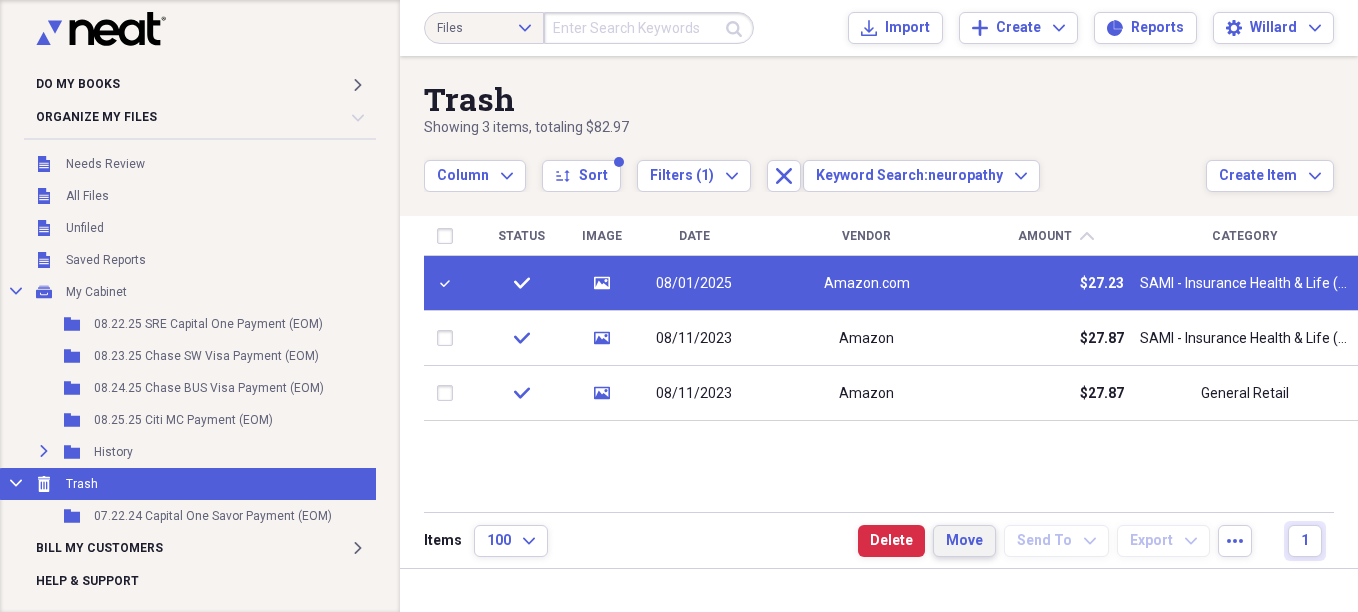 click on "Move" at bounding box center (964, 541) 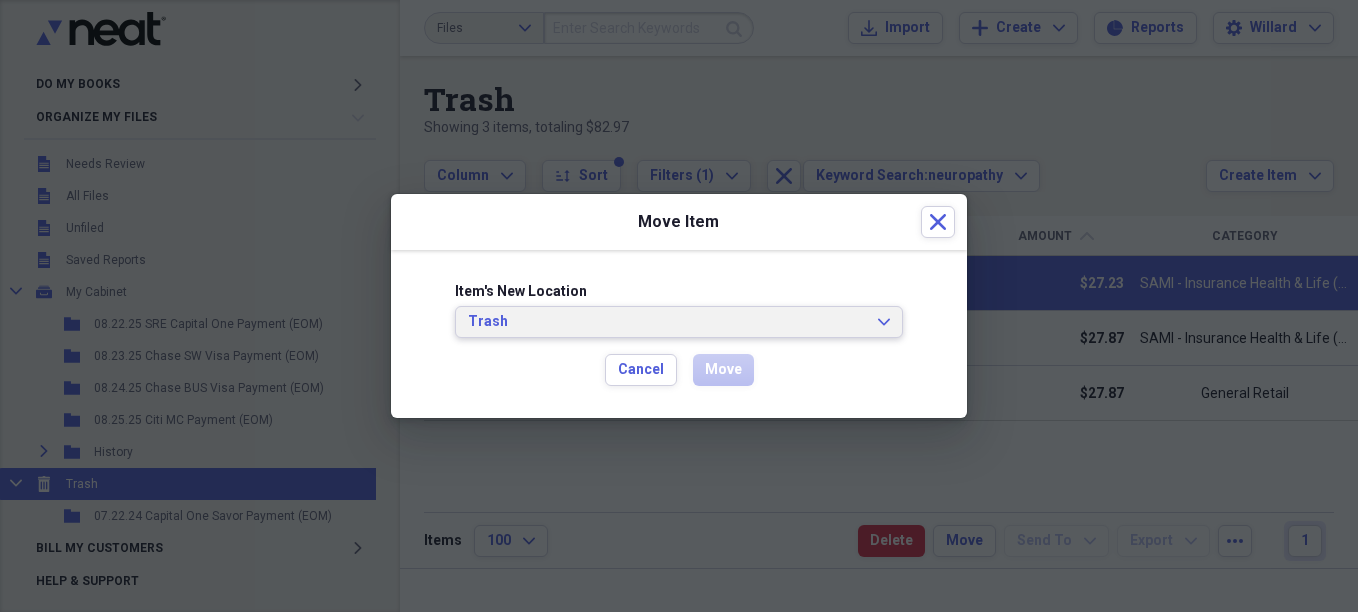 click 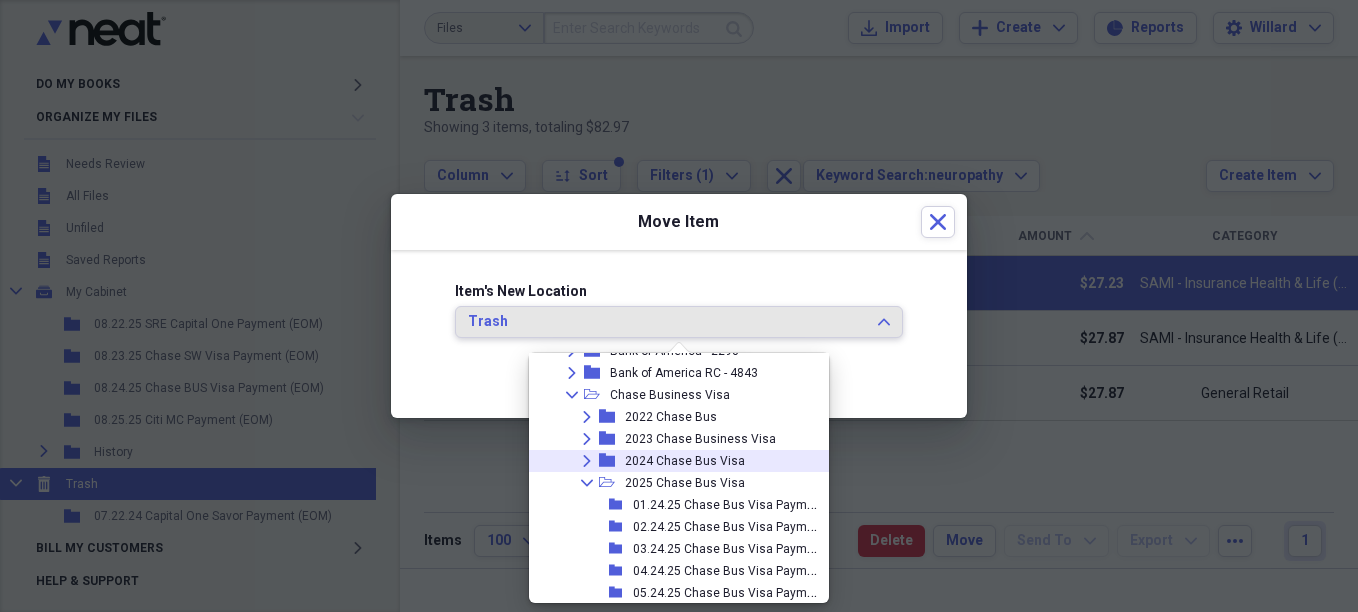 scroll, scrollTop: 0, scrollLeft: 0, axis: both 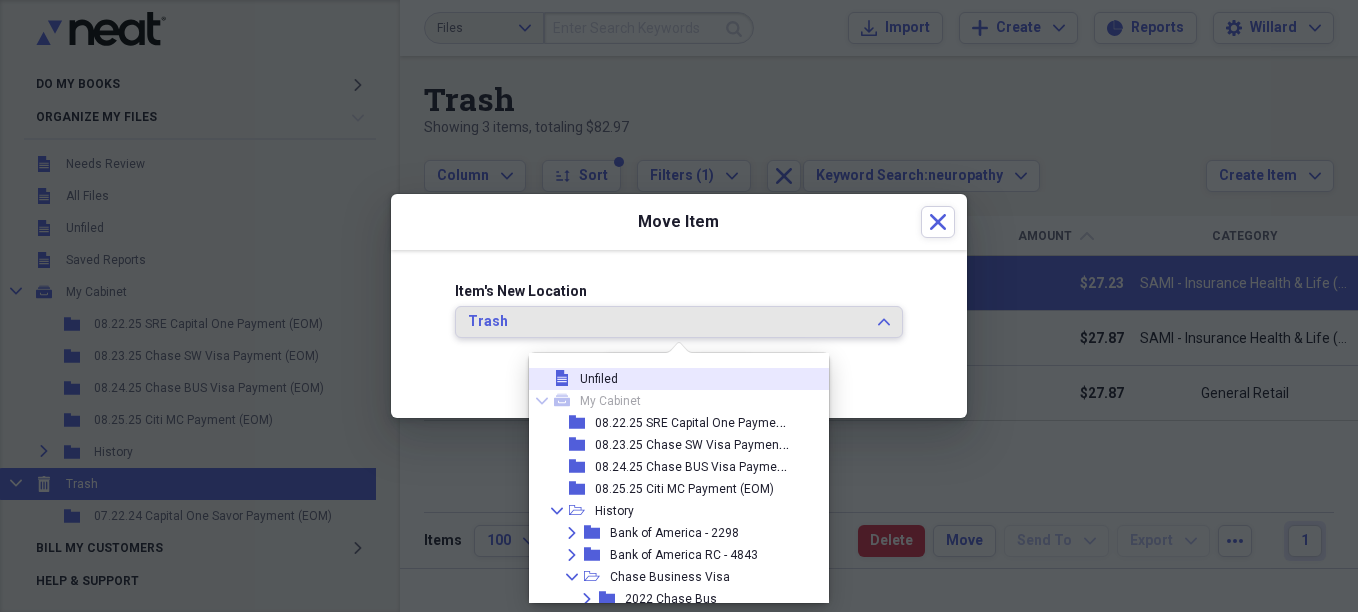 click on "Unfiled" at bounding box center (599, 379) 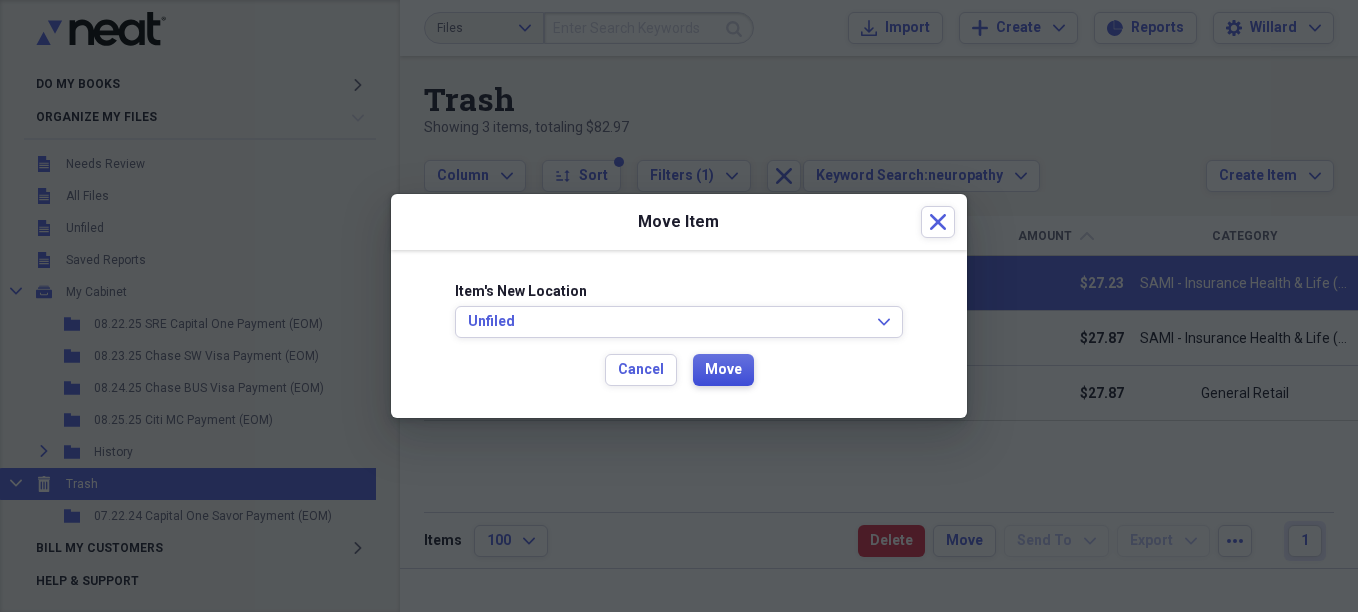 click on "Move" at bounding box center (723, 370) 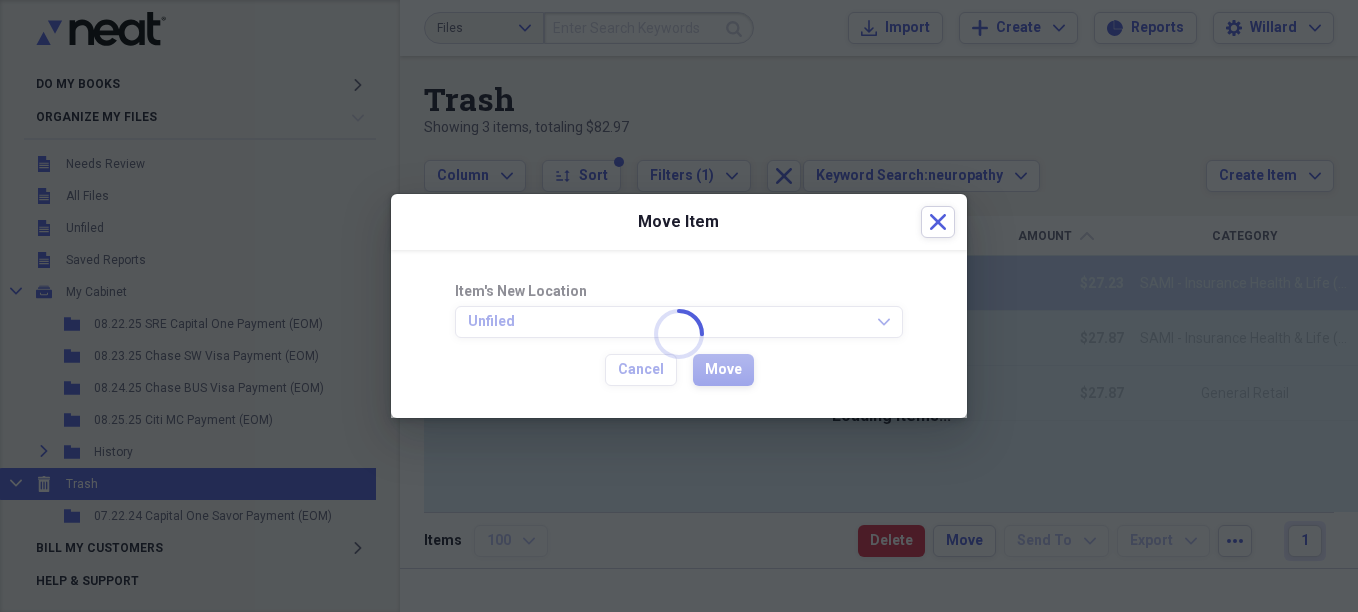 checkbox on "false" 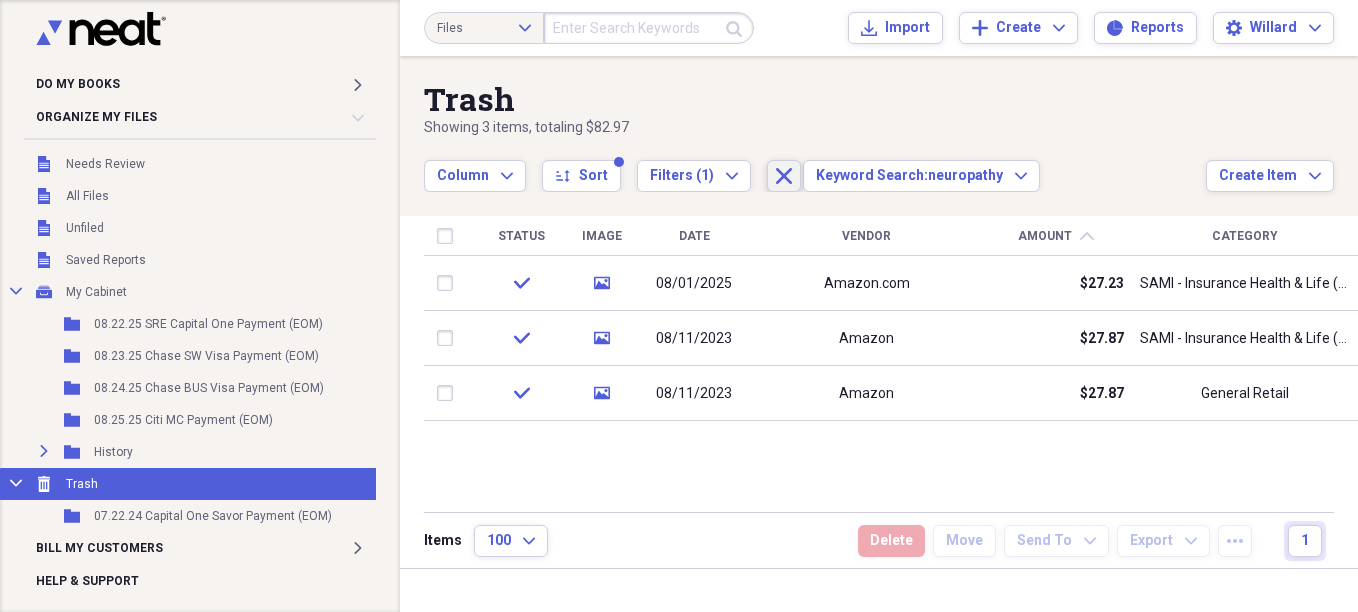 click 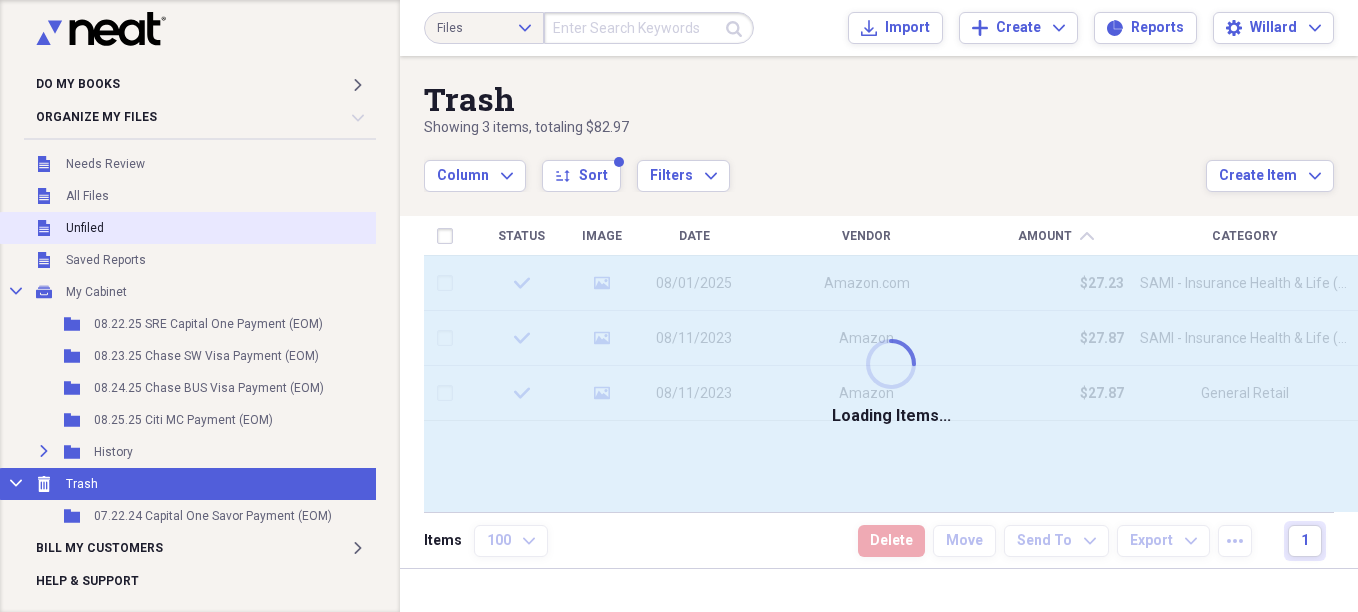 click on "Unfiled" at bounding box center (85, 228) 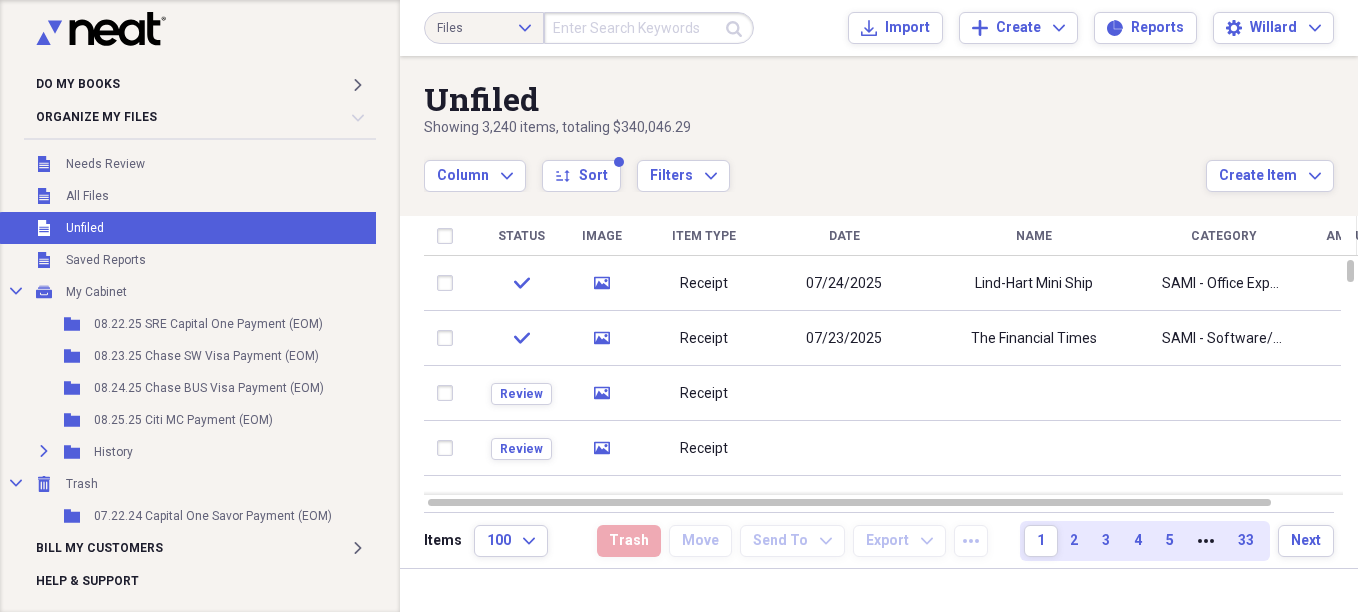 click on "Unfiled Unfiled" at bounding box center (192, 228) 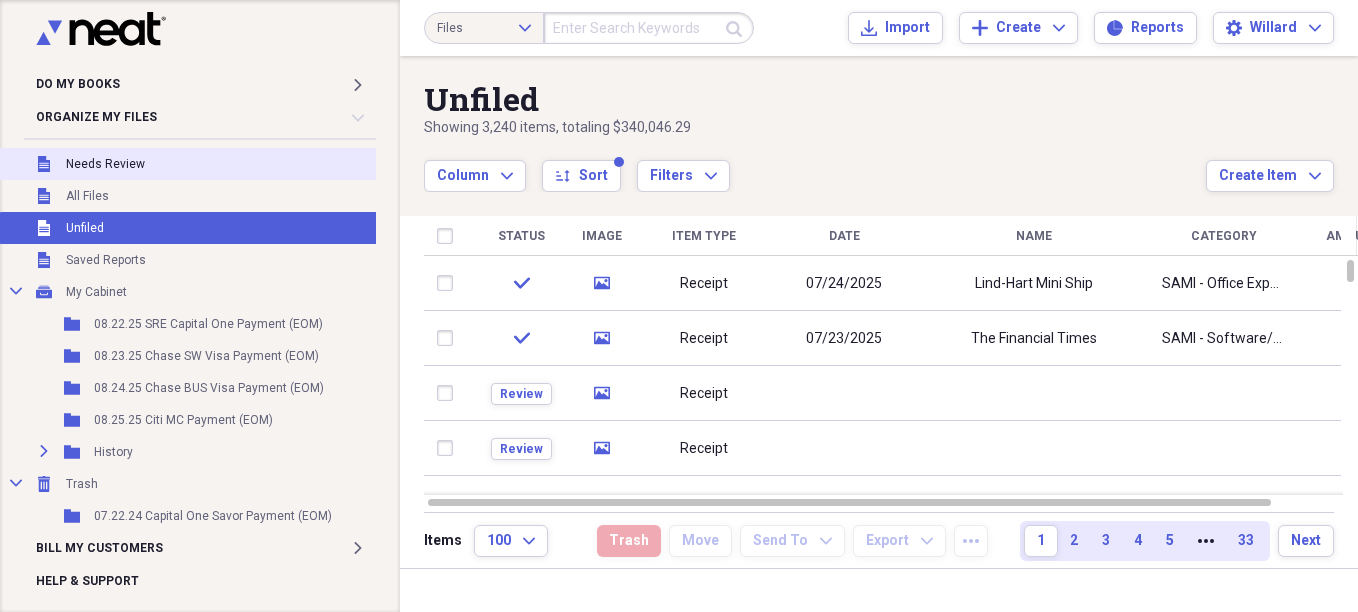 click on "Needs Review" at bounding box center (105, 164) 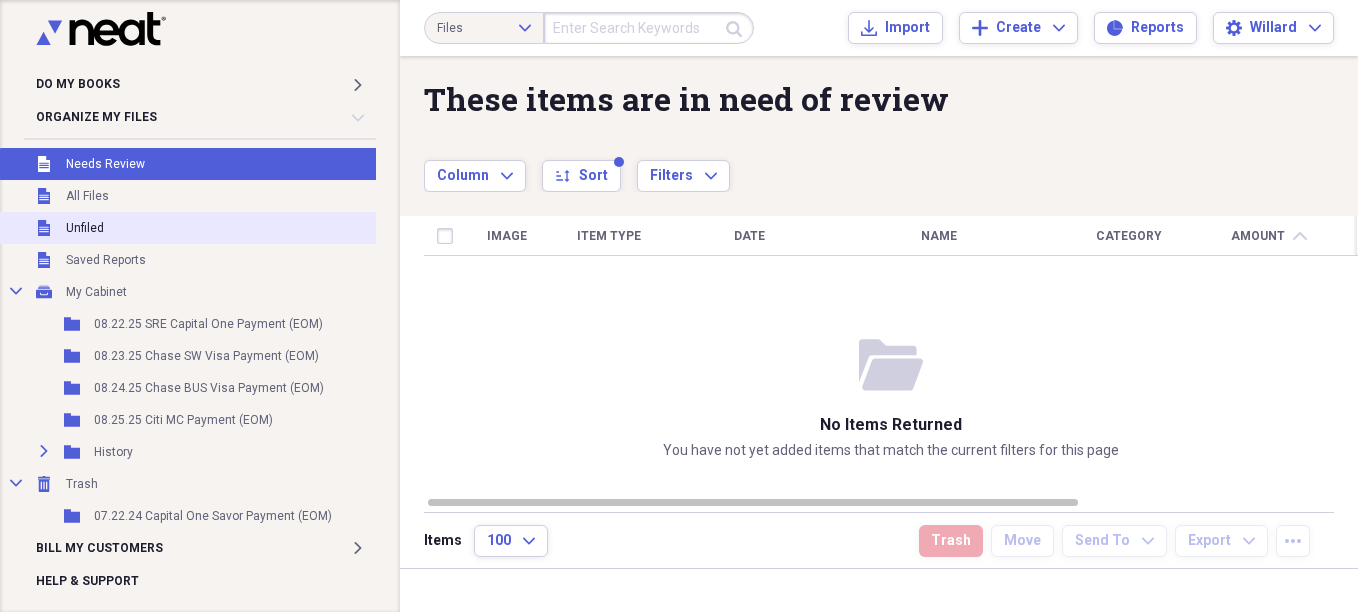 click on "Unfiled" at bounding box center [85, 228] 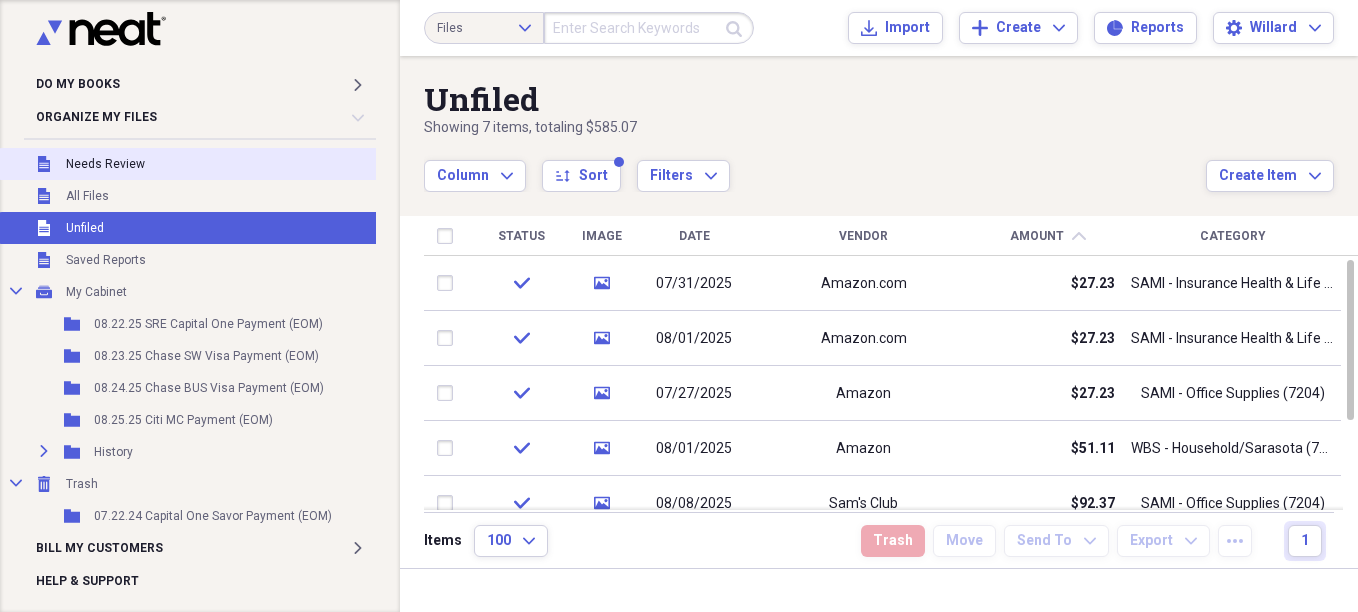 click on "Needs Review" at bounding box center (105, 164) 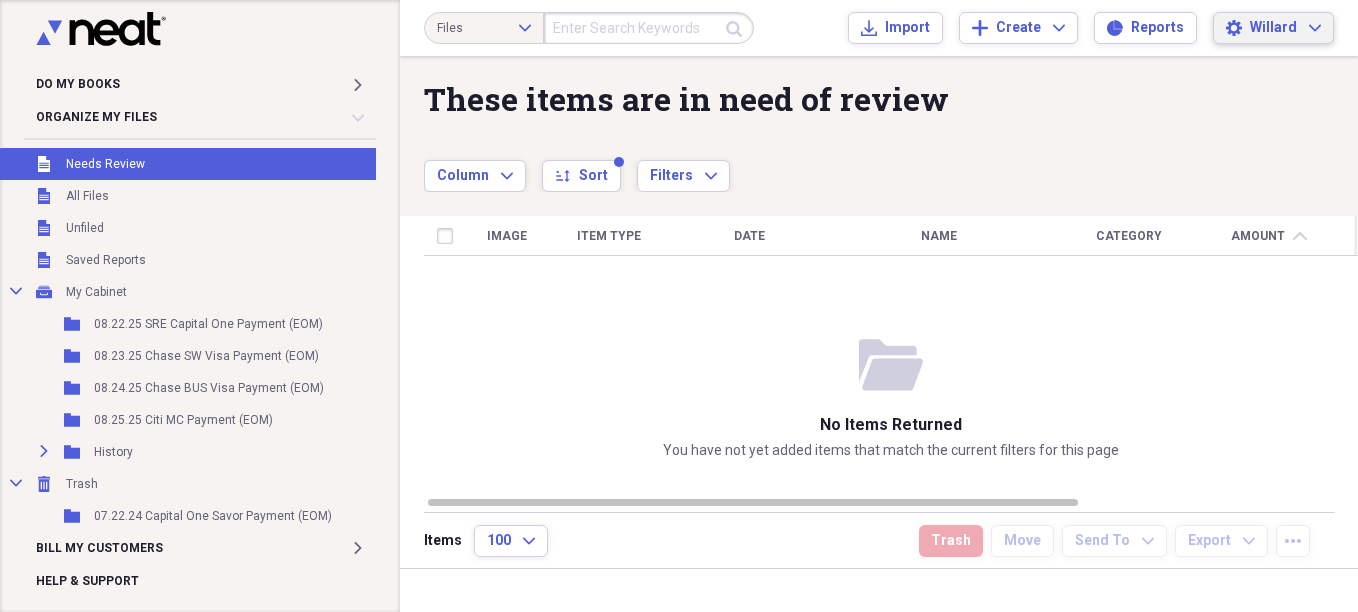 click on "Expand" 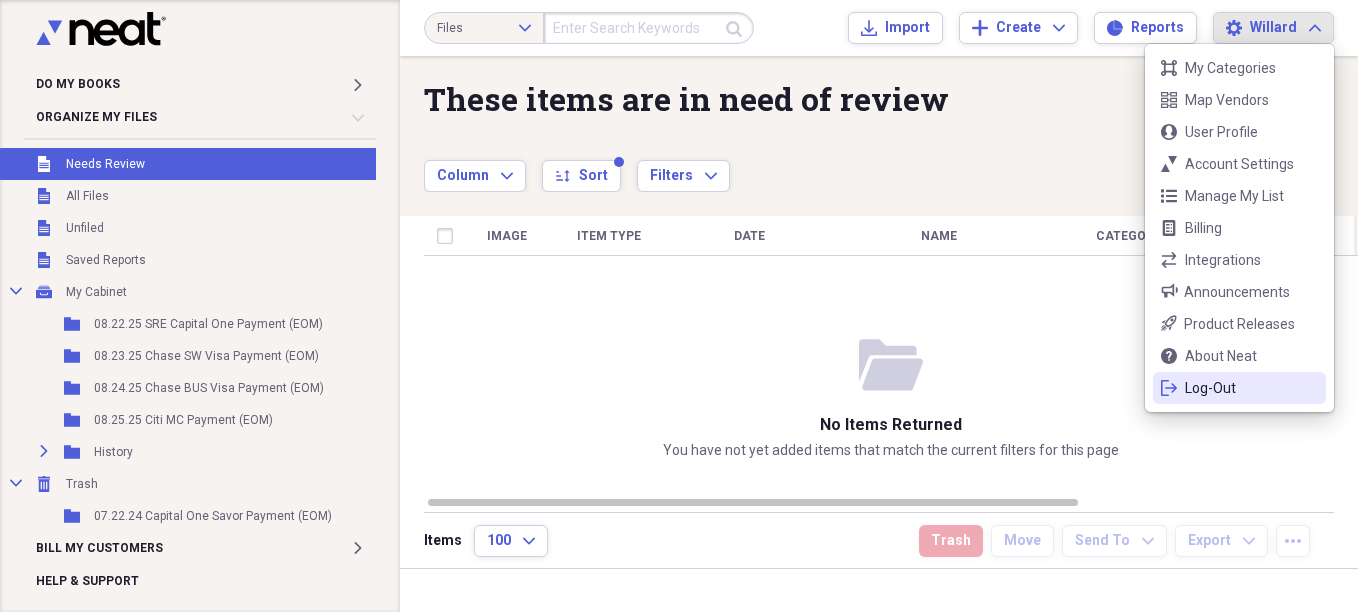 click on "logout Log-Out" at bounding box center (1239, 388) 